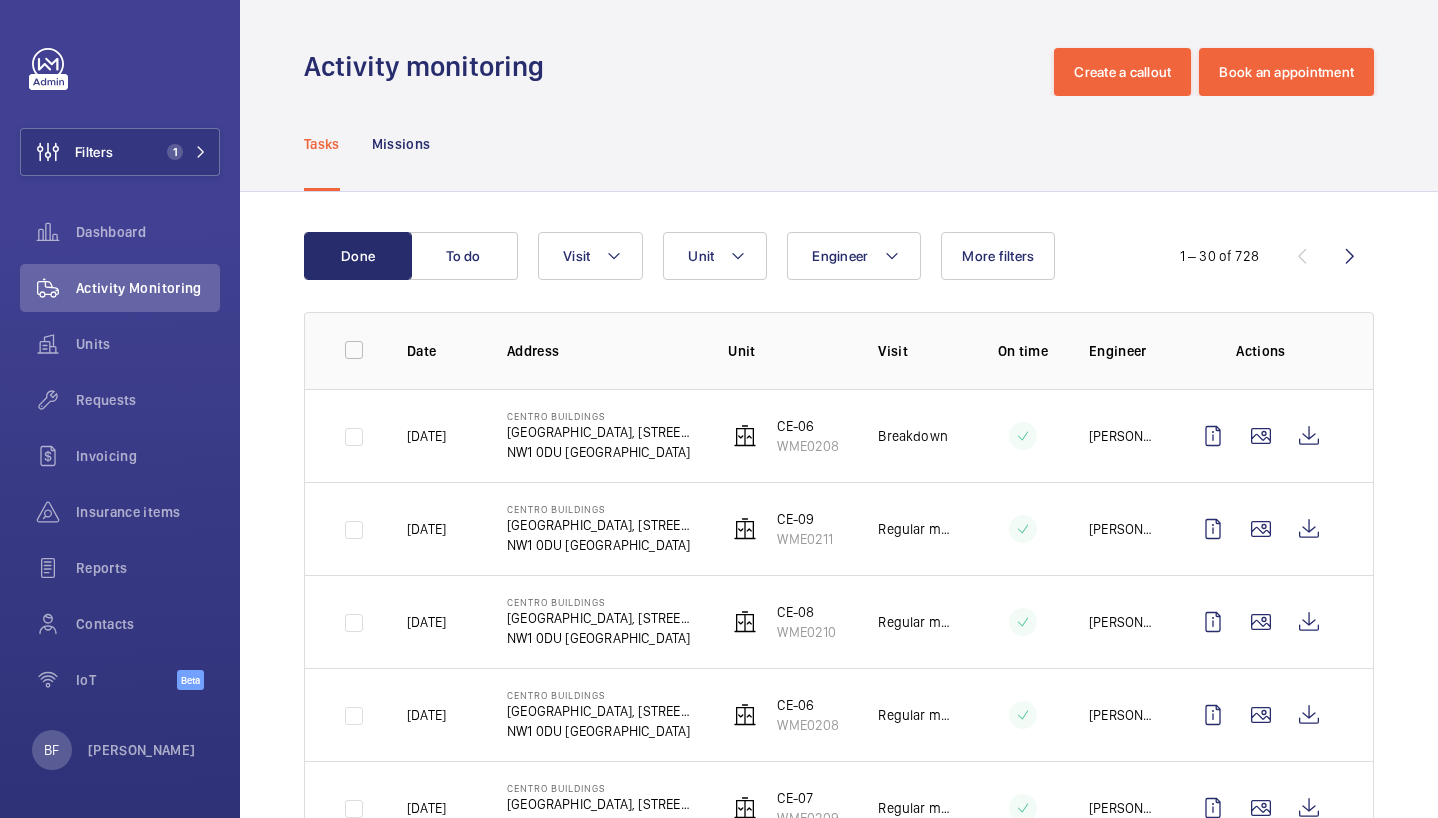 scroll, scrollTop: 0, scrollLeft: 0, axis: both 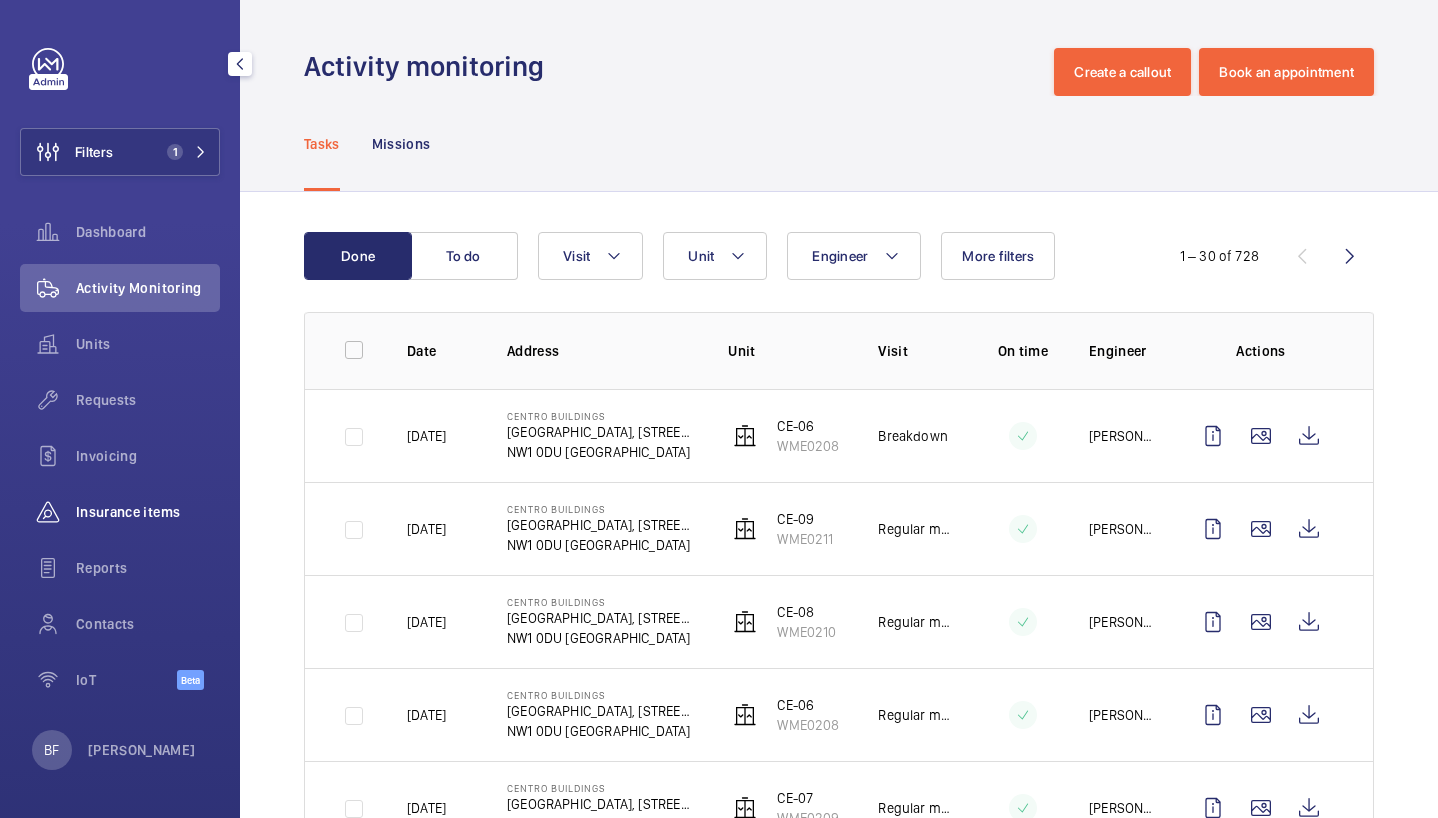 click on "Insurance items" 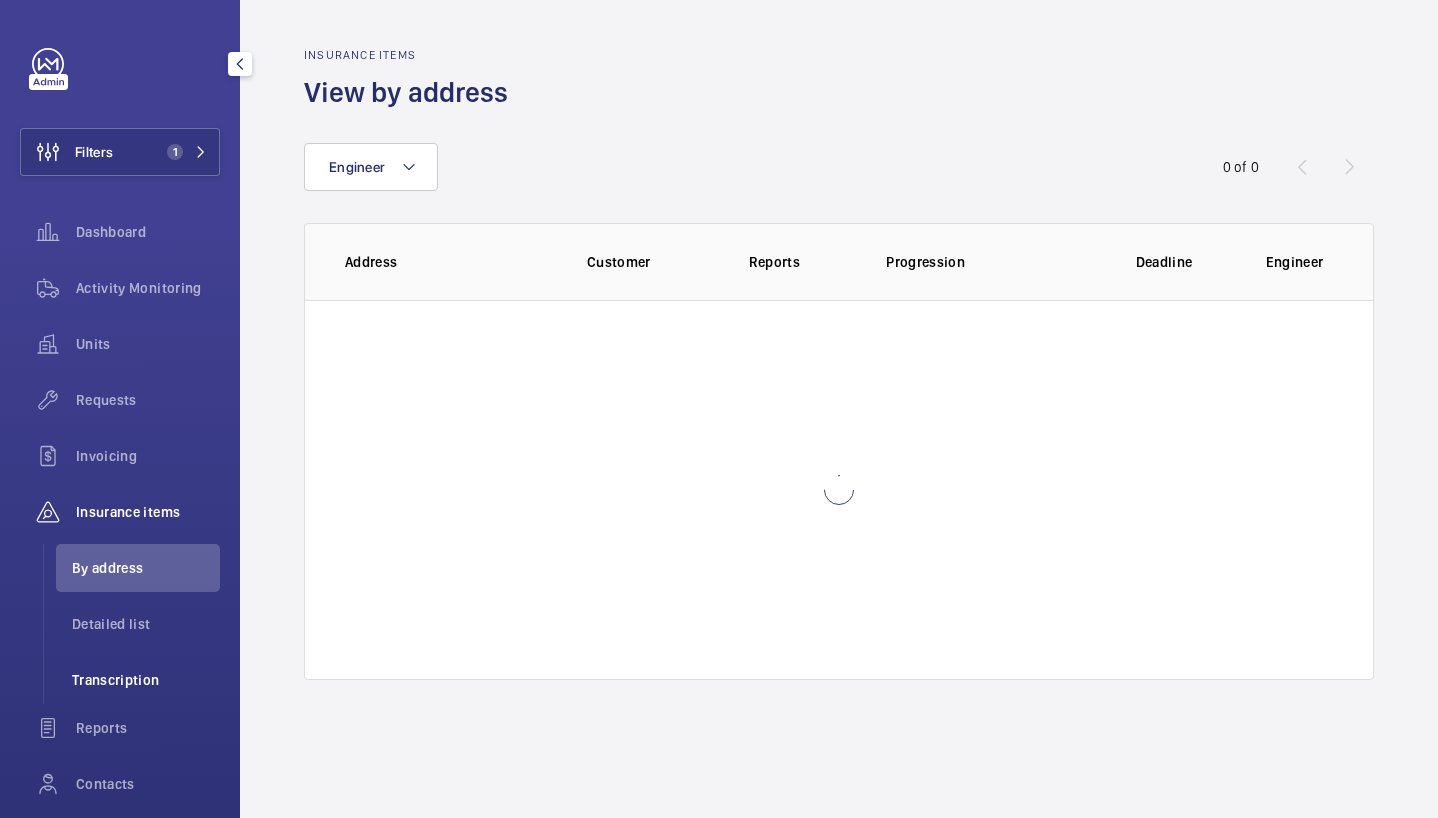 click on "Transcription" 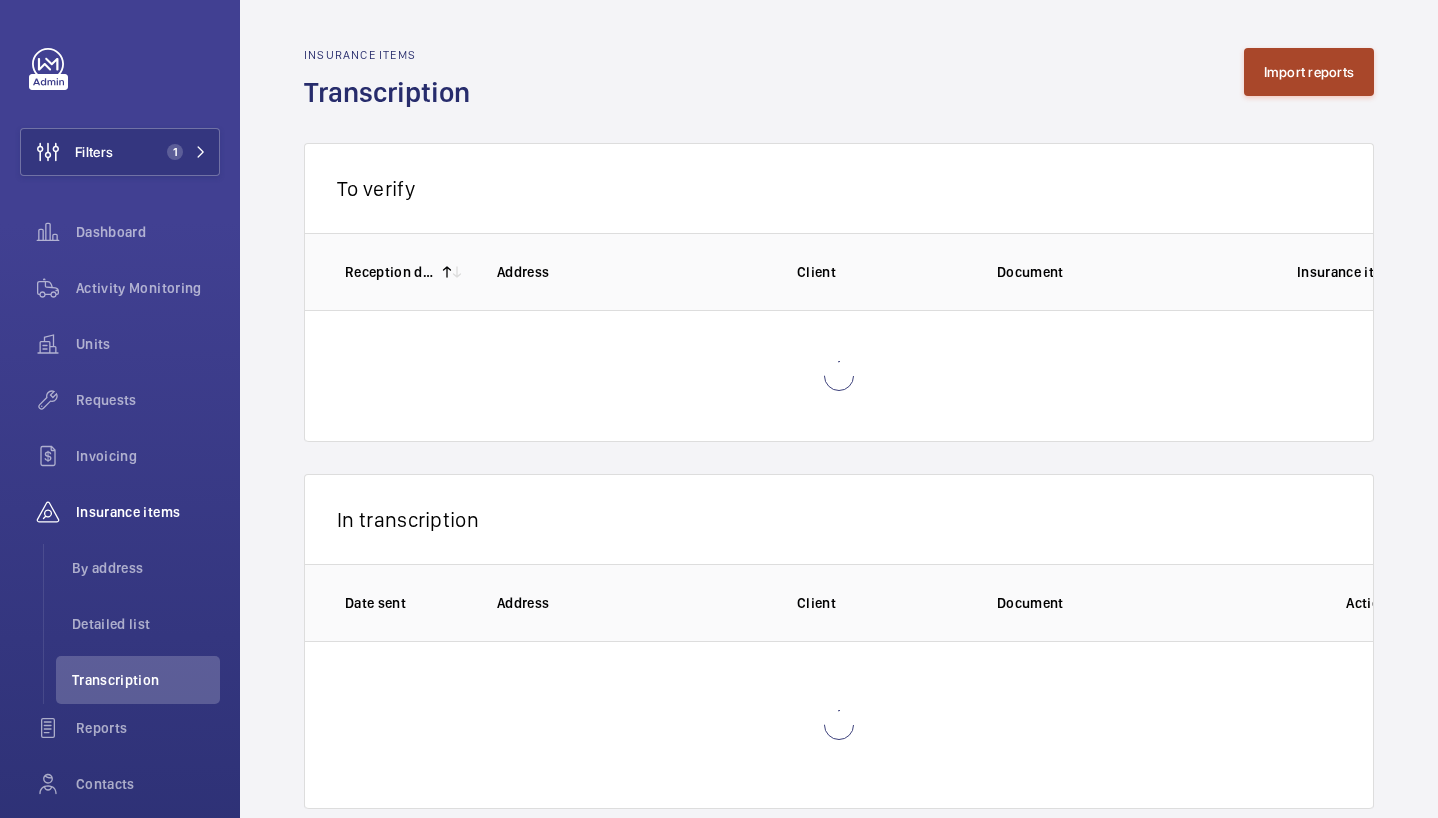 click on "Import reports" 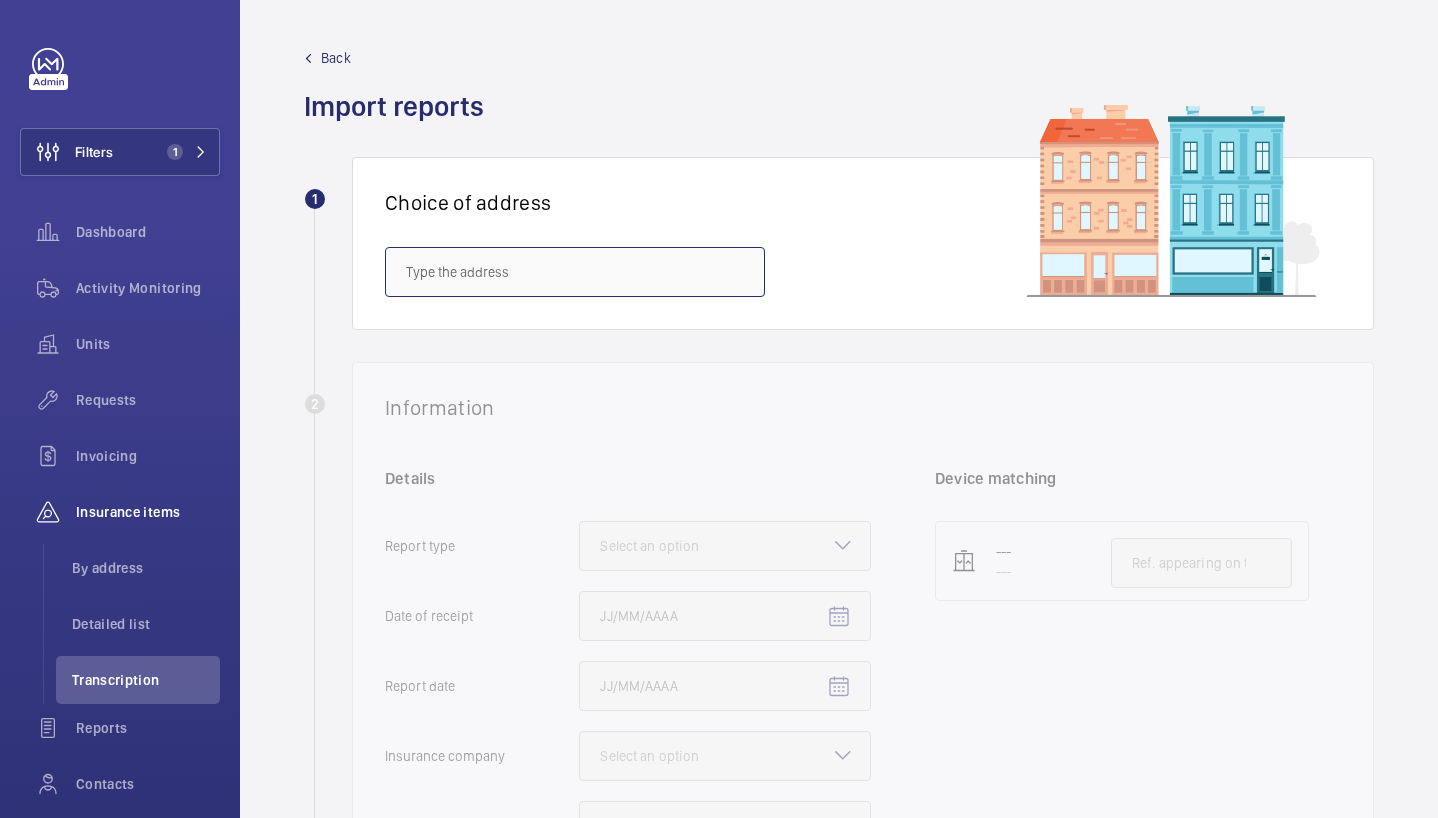 click at bounding box center (575, 272) 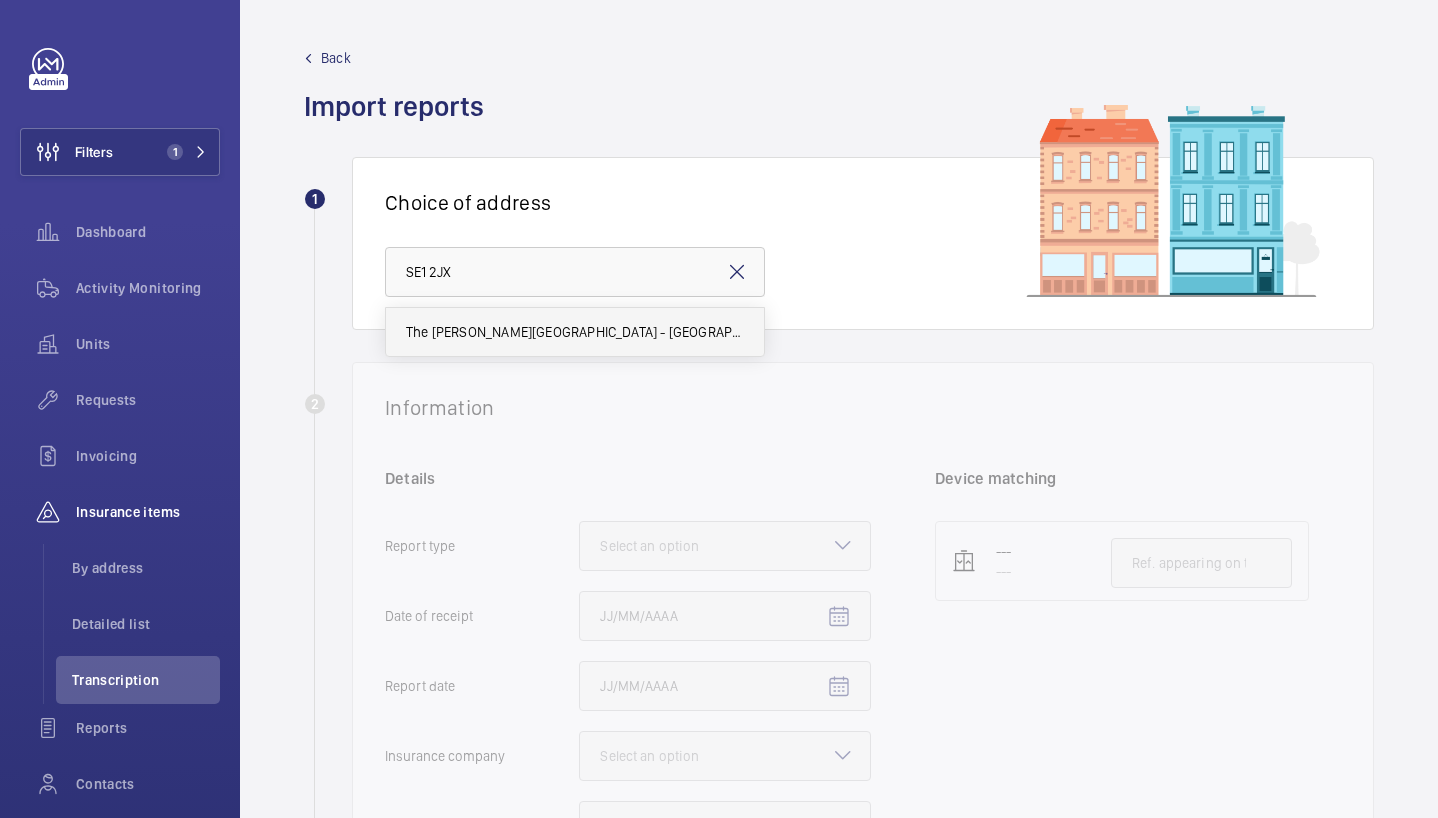 click on "The [PERSON_NAME][GEOGRAPHIC_DATA] - [GEOGRAPHIC_DATA][PERSON_NAME], [GEOGRAPHIC_DATA], Autograph Collection, [GEOGRAPHIC_DATA]" at bounding box center (575, 332) 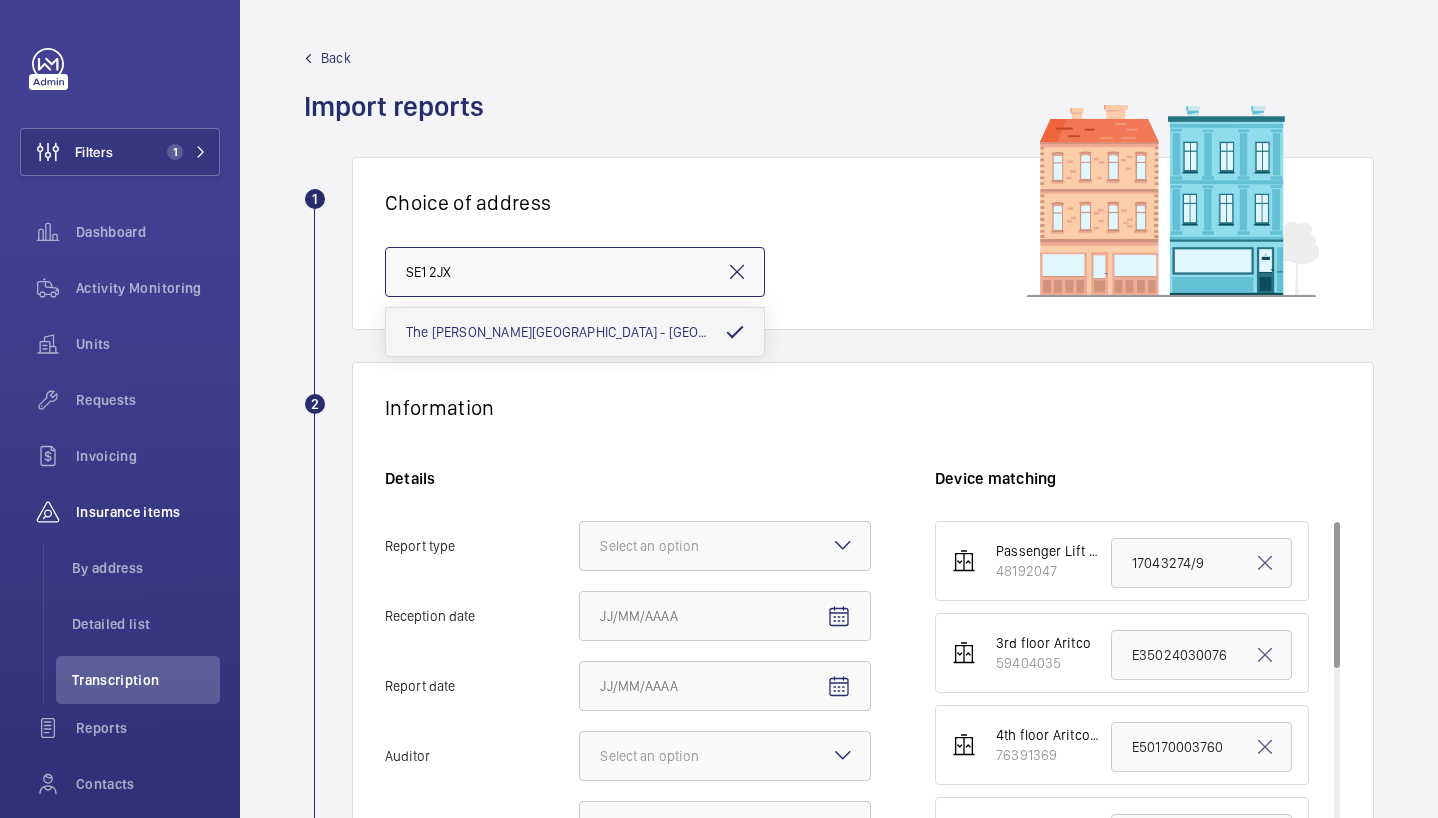 type on "The [PERSON_NAME][GEOGRAPHIC_DATA] - [GEOGRAPHIC_DATA][PERSON_NAME], [GEOGRAPHIC_DATA], Autograph Collection, [GEOGRAPHIC_DATA]" 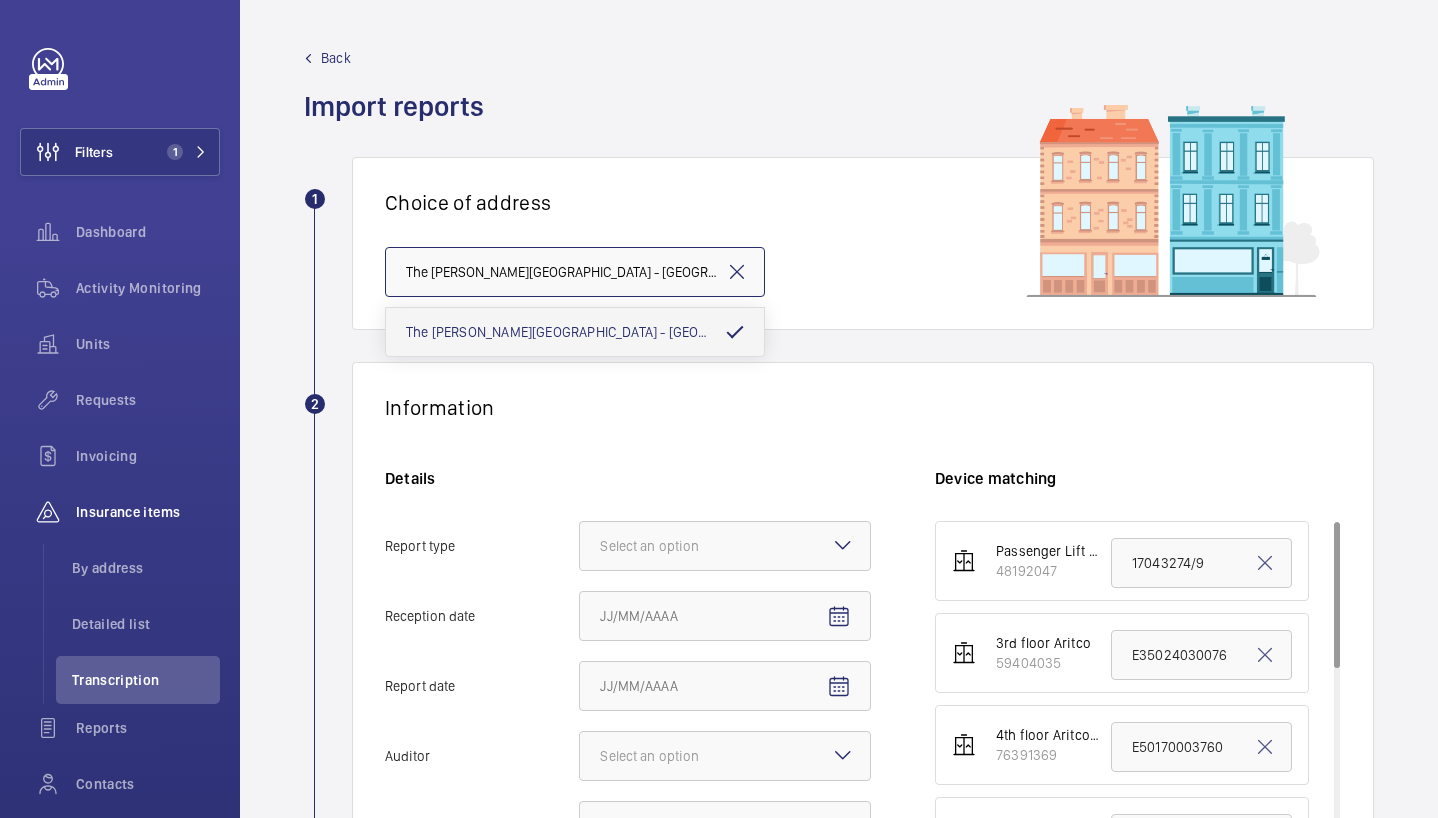 scroll, scrollTop: 0, scrollLeft: 171, axis: horizontal 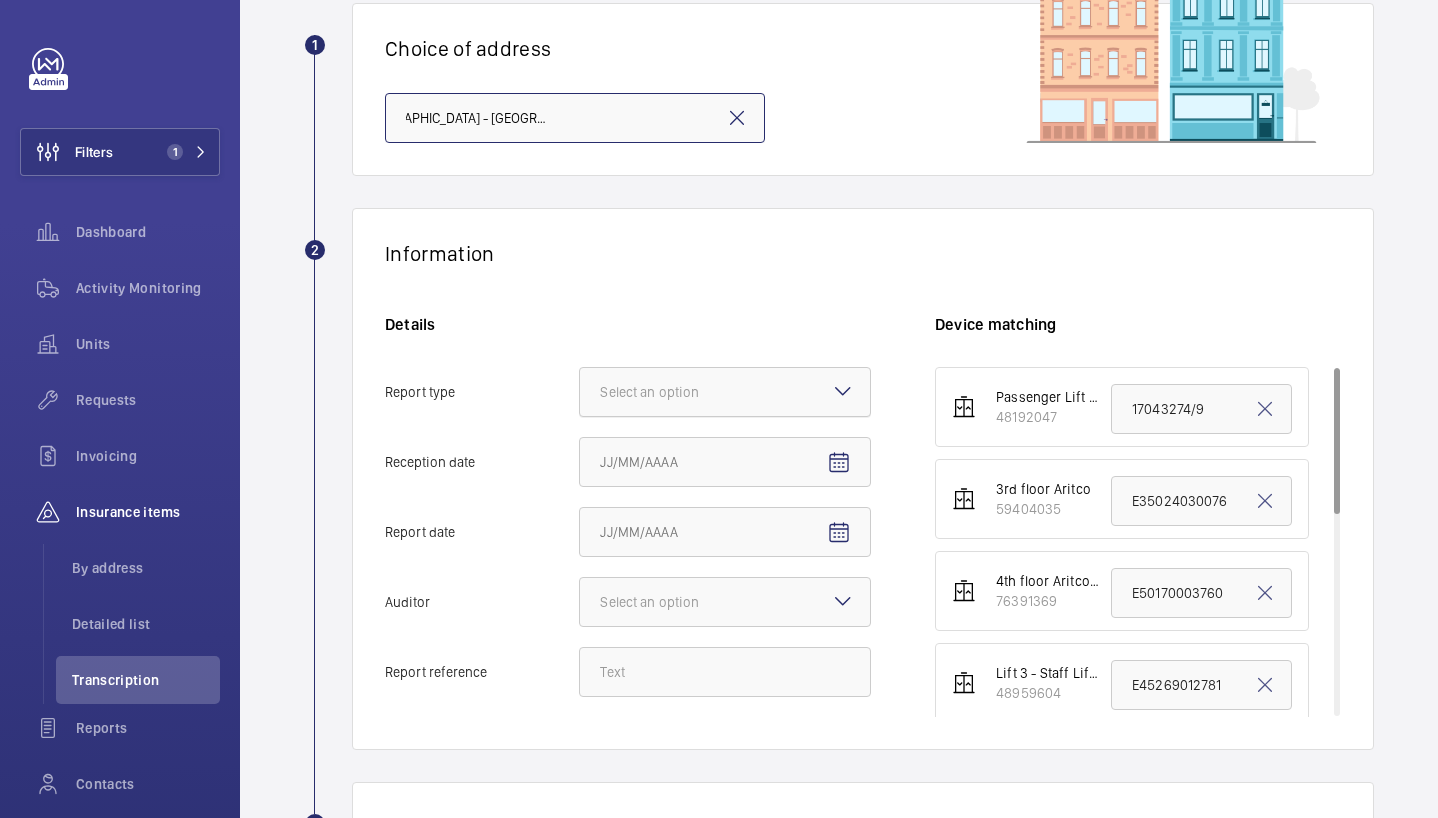 click on "Select an option" 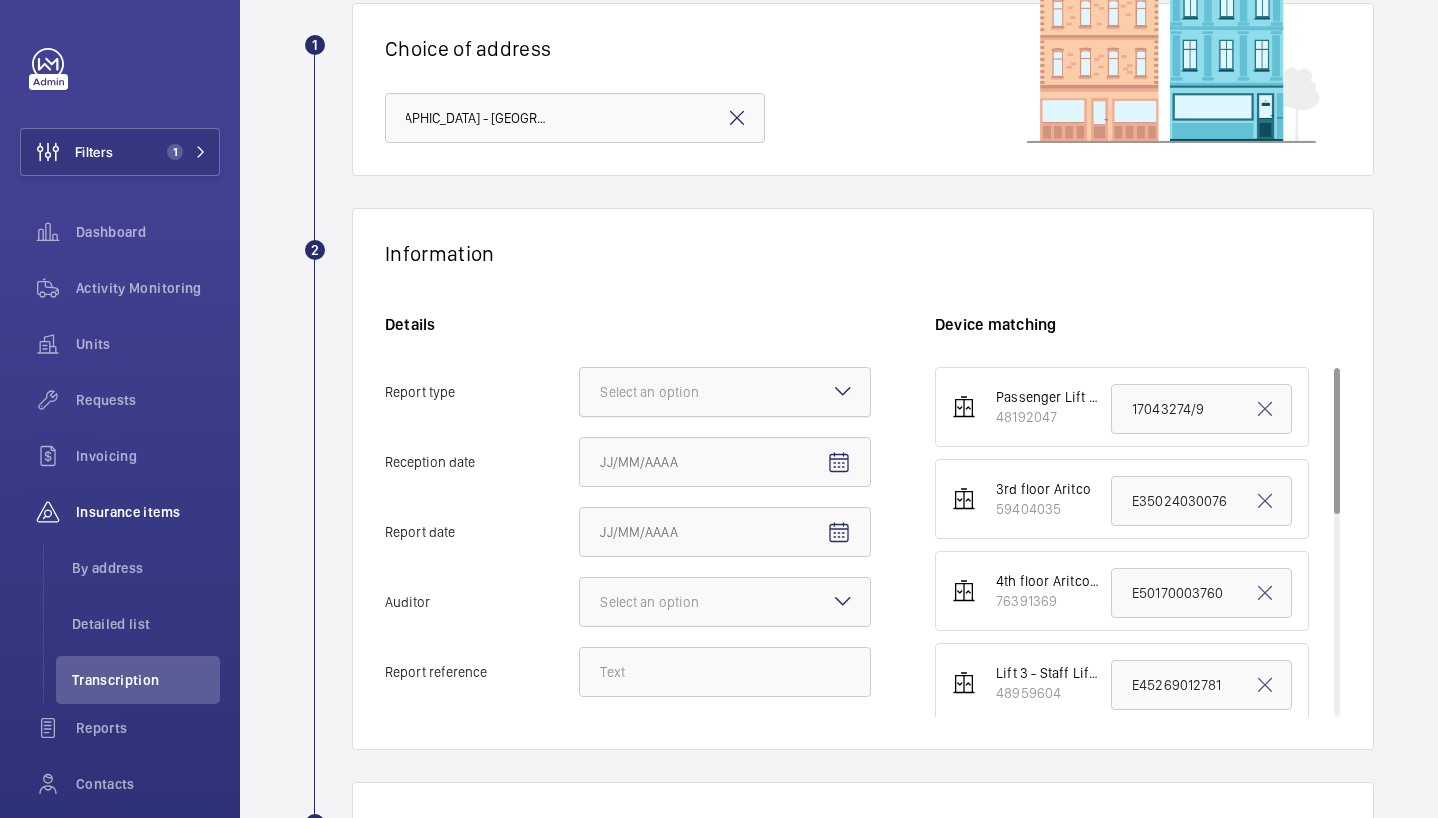 click on "Report type Select an option" 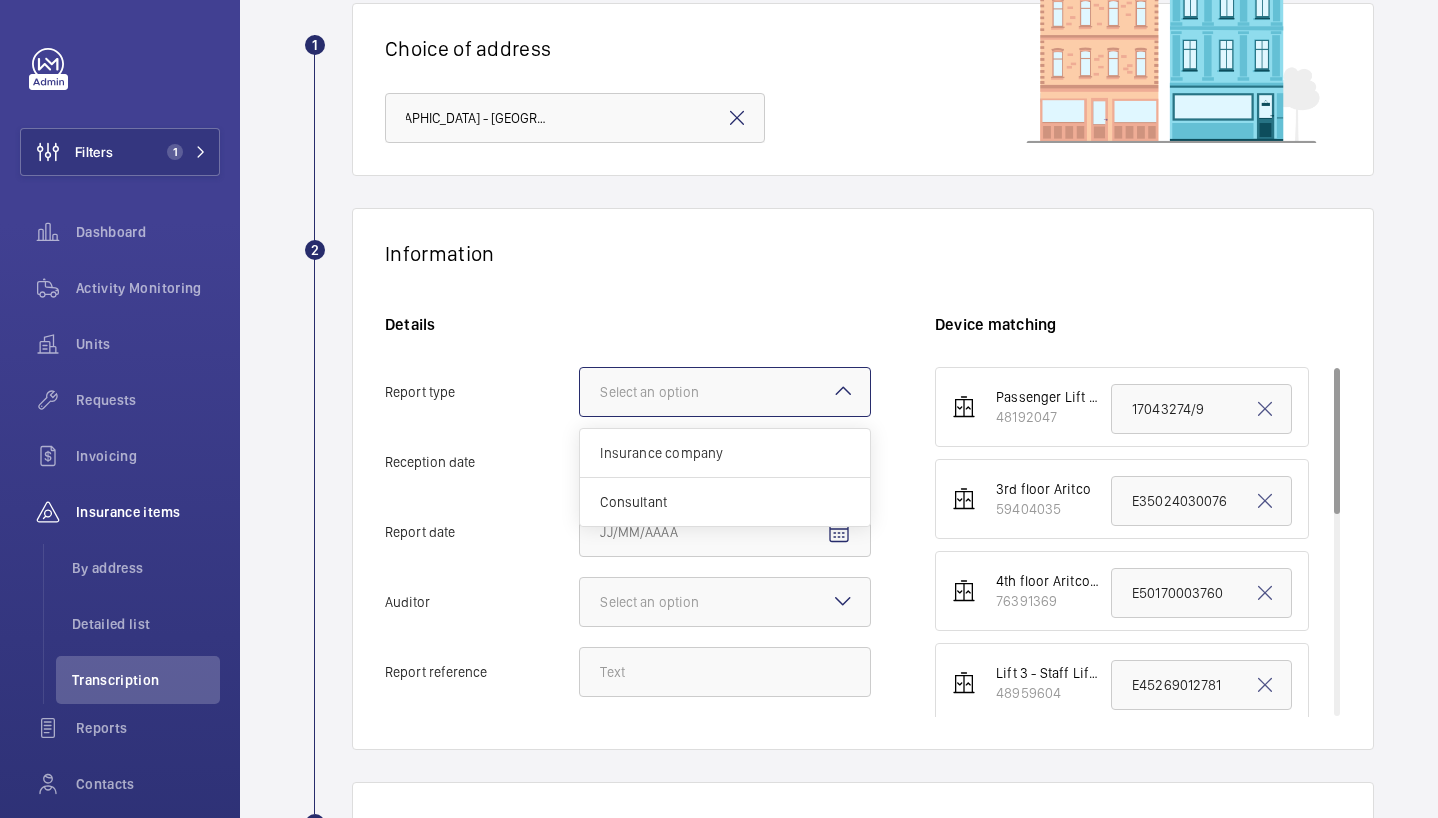 scroll, scrollTop: 0, scrollLeft: 0, axis: both 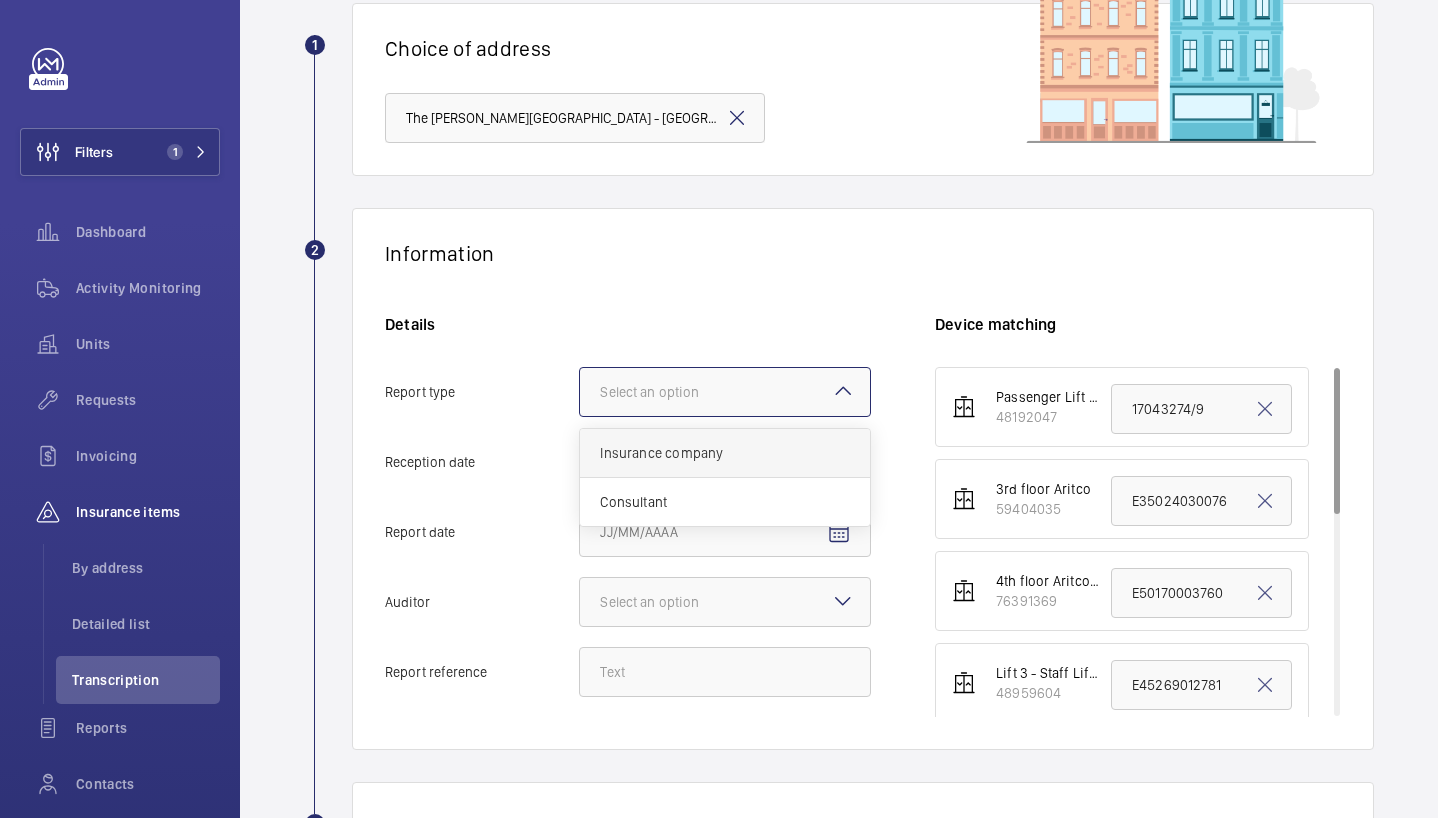 click on "Insurance company" at bounding box center (725, 453) 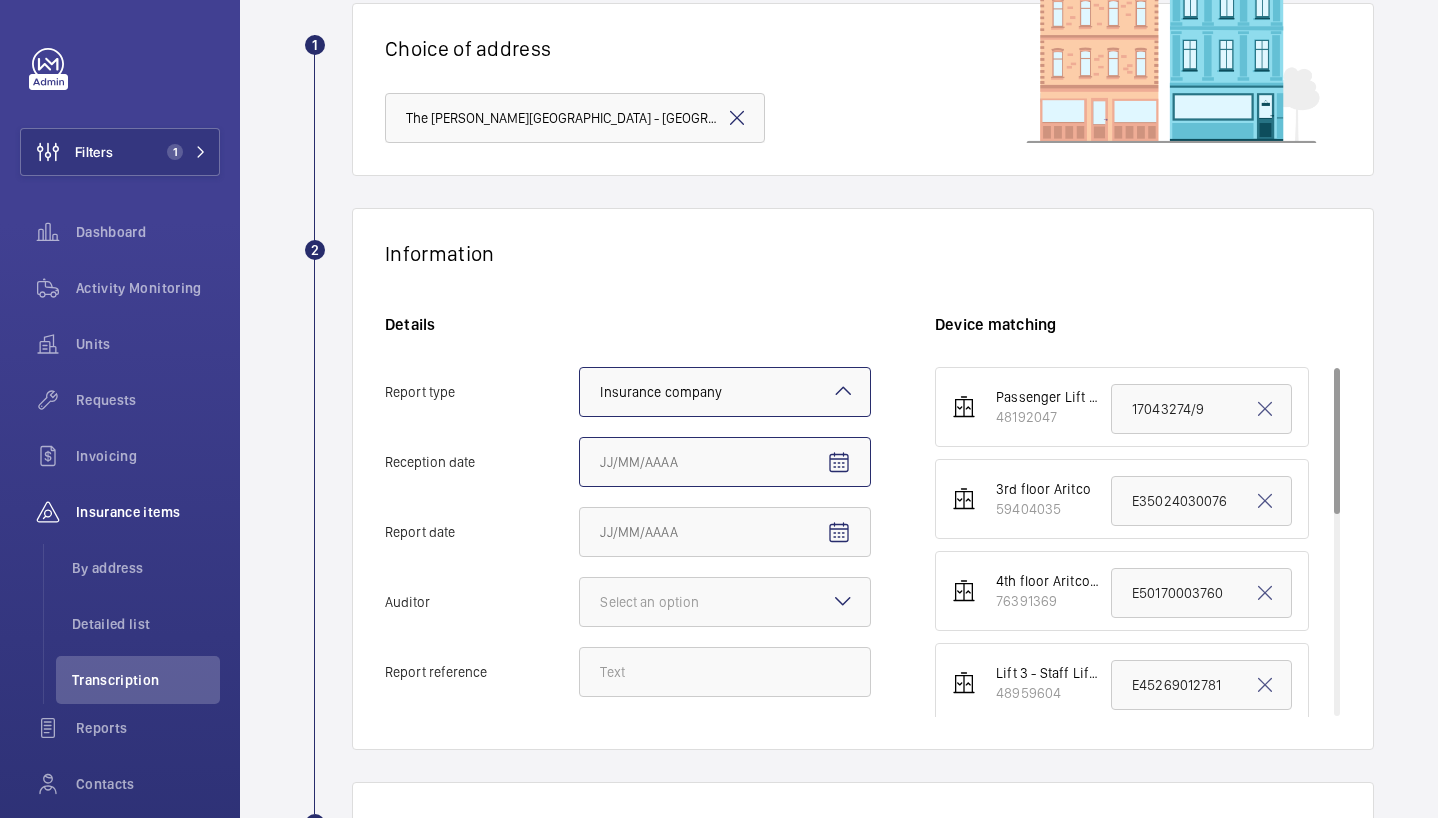 click on "Reception date" at bounding box center (725, 462) 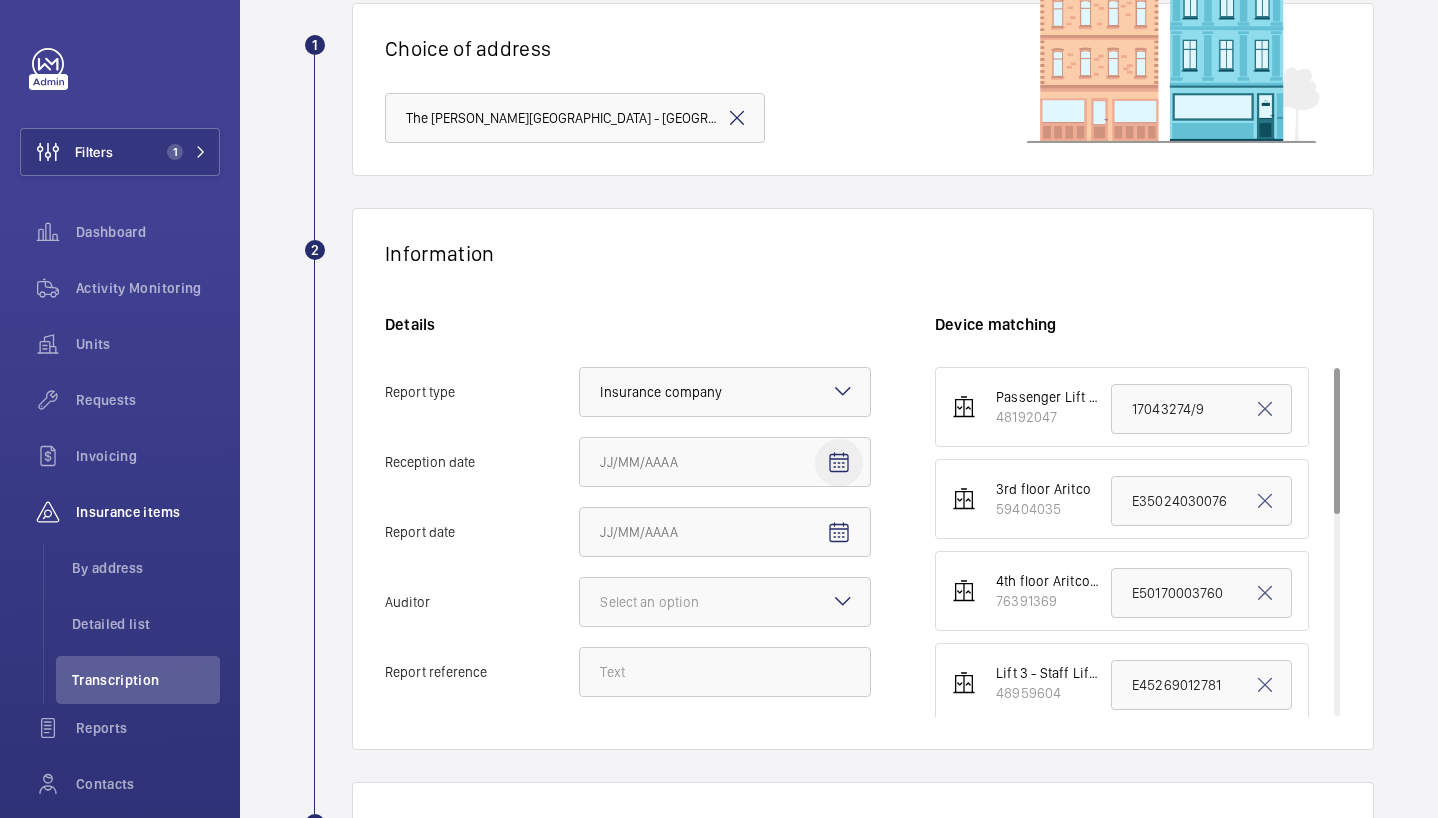 click 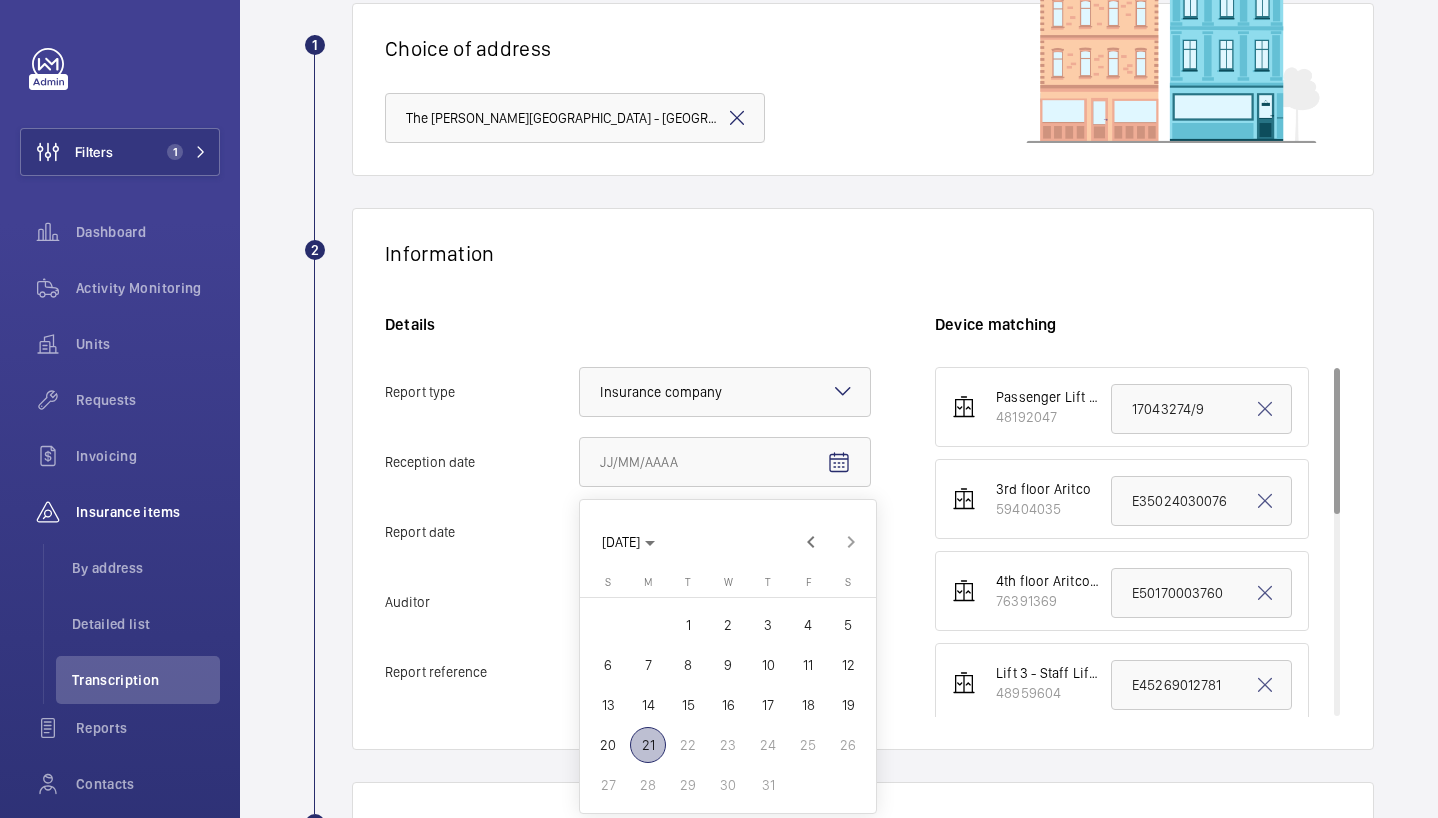 click on "21" at bounding box center [648, 745] 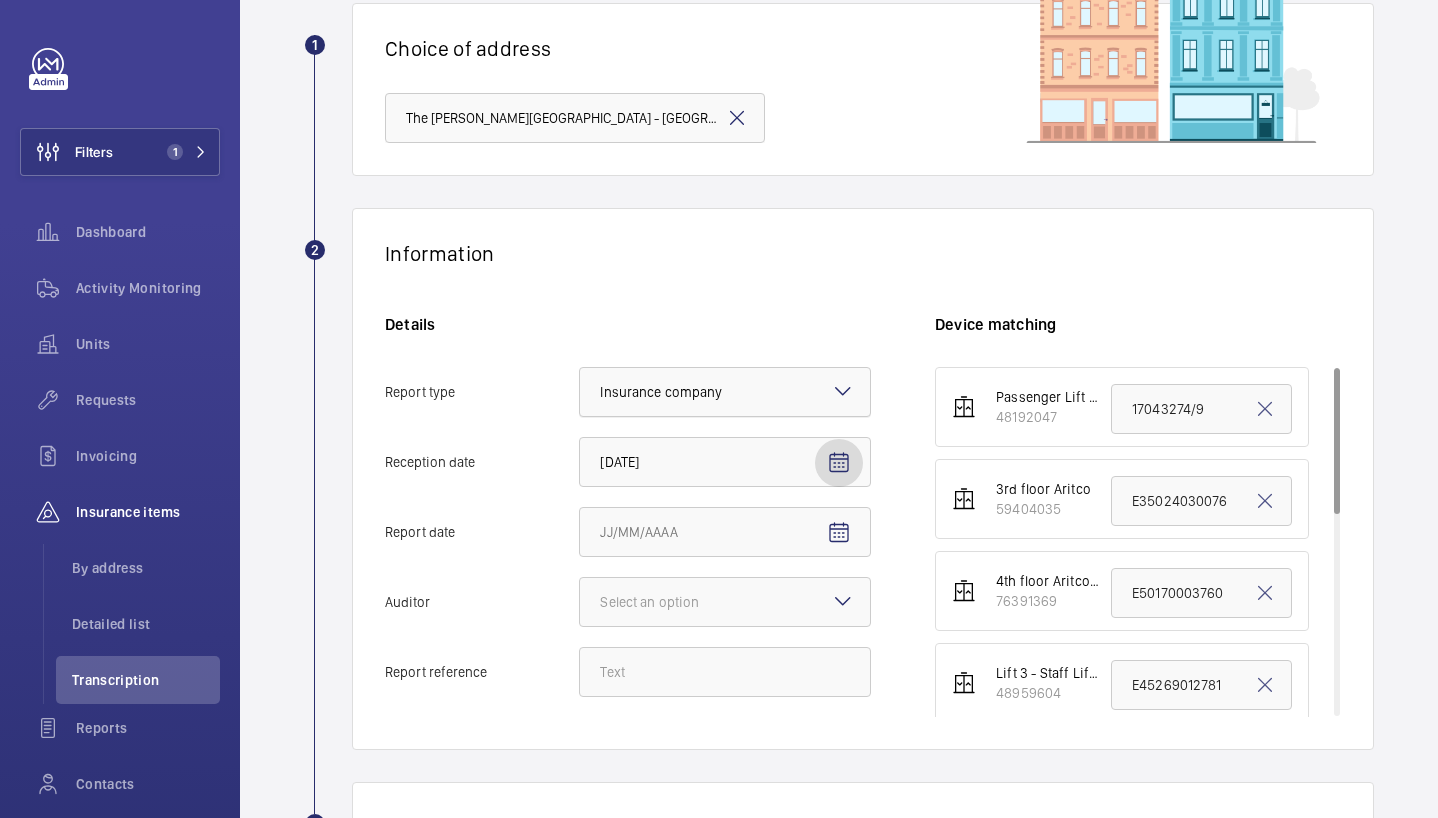 scroll, scrollTop: 239, scrollLeft: 0, axis: vertical 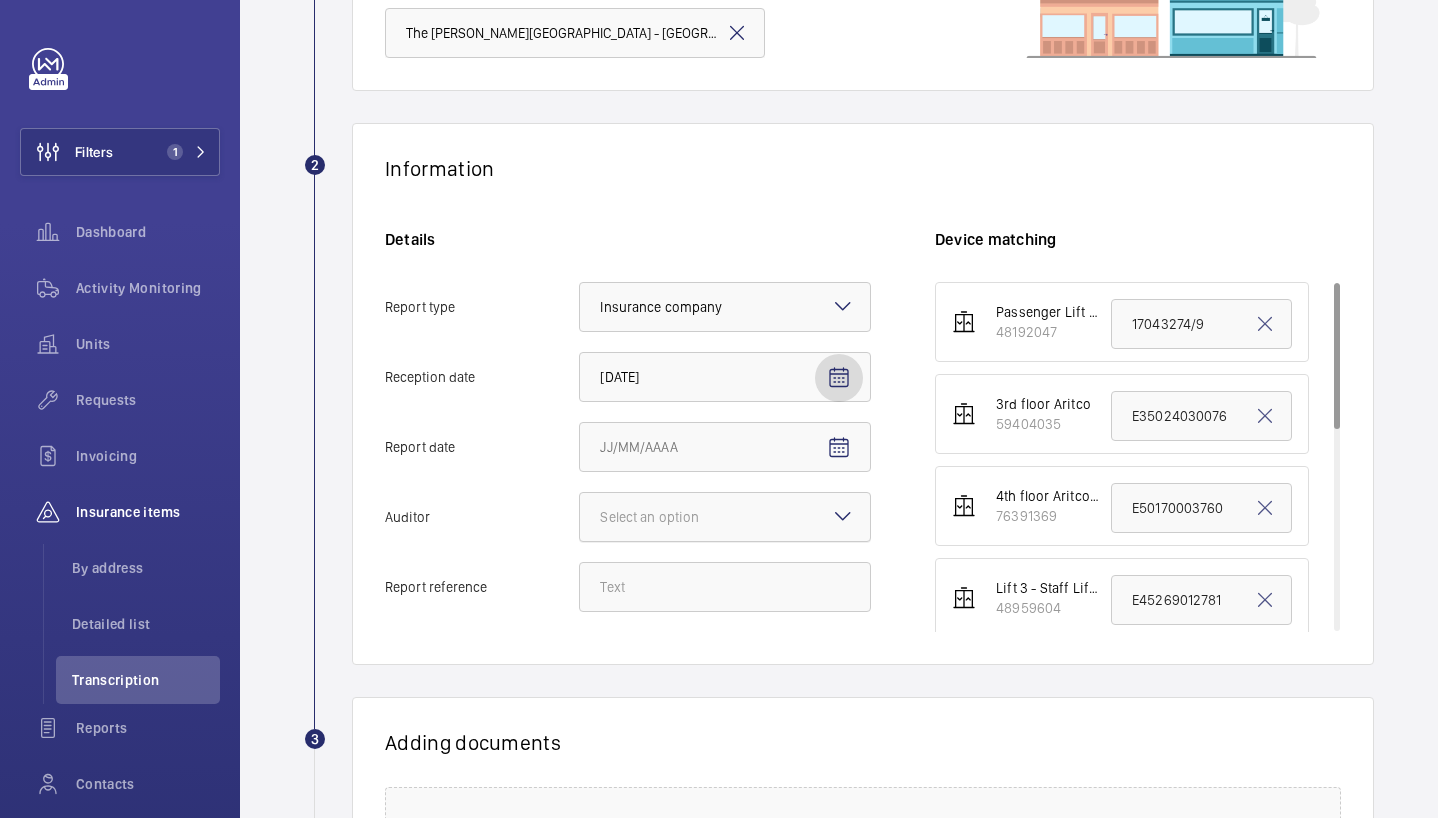 click 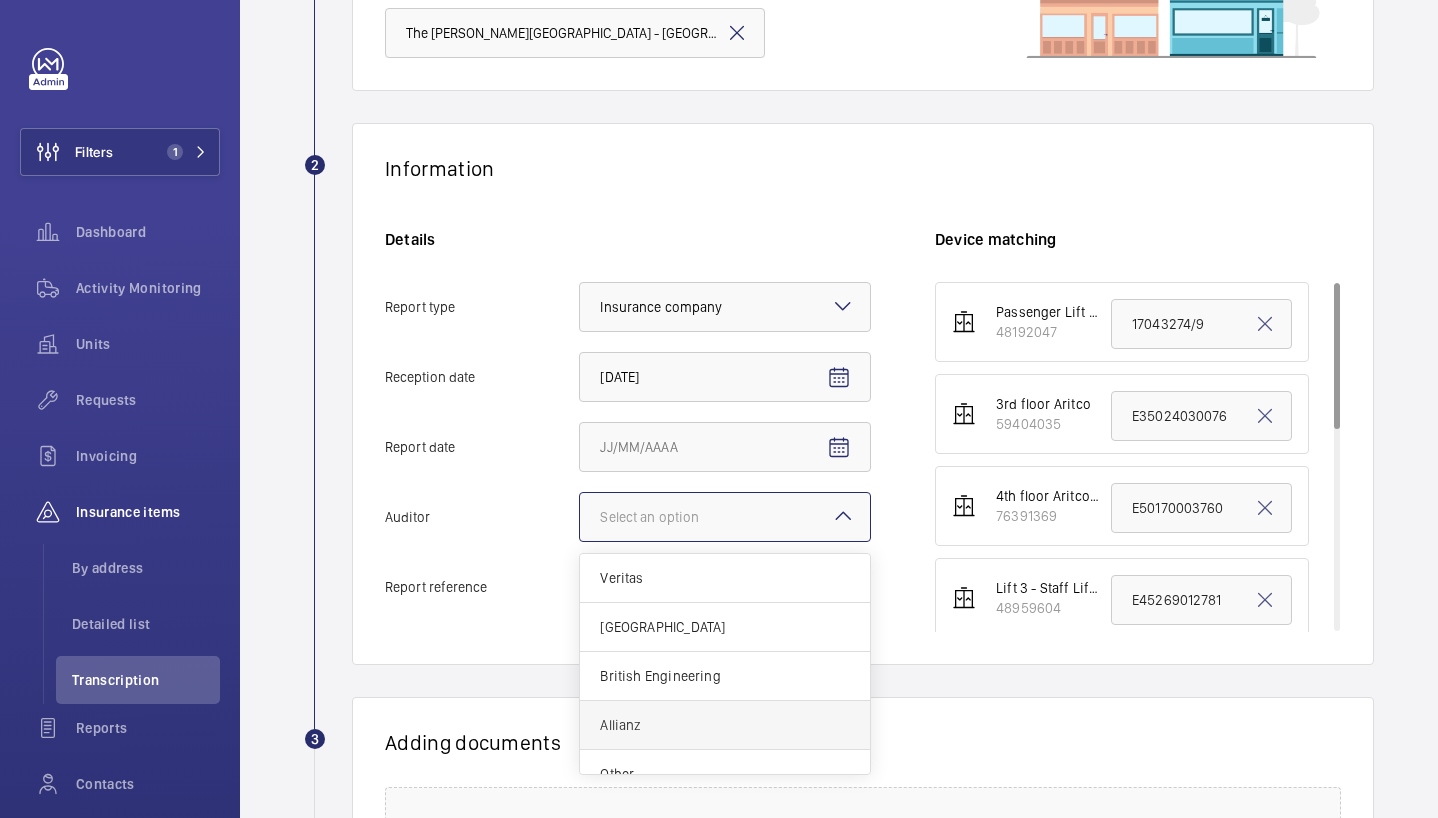 click on "Allianz" at bounding box center [725, 725] 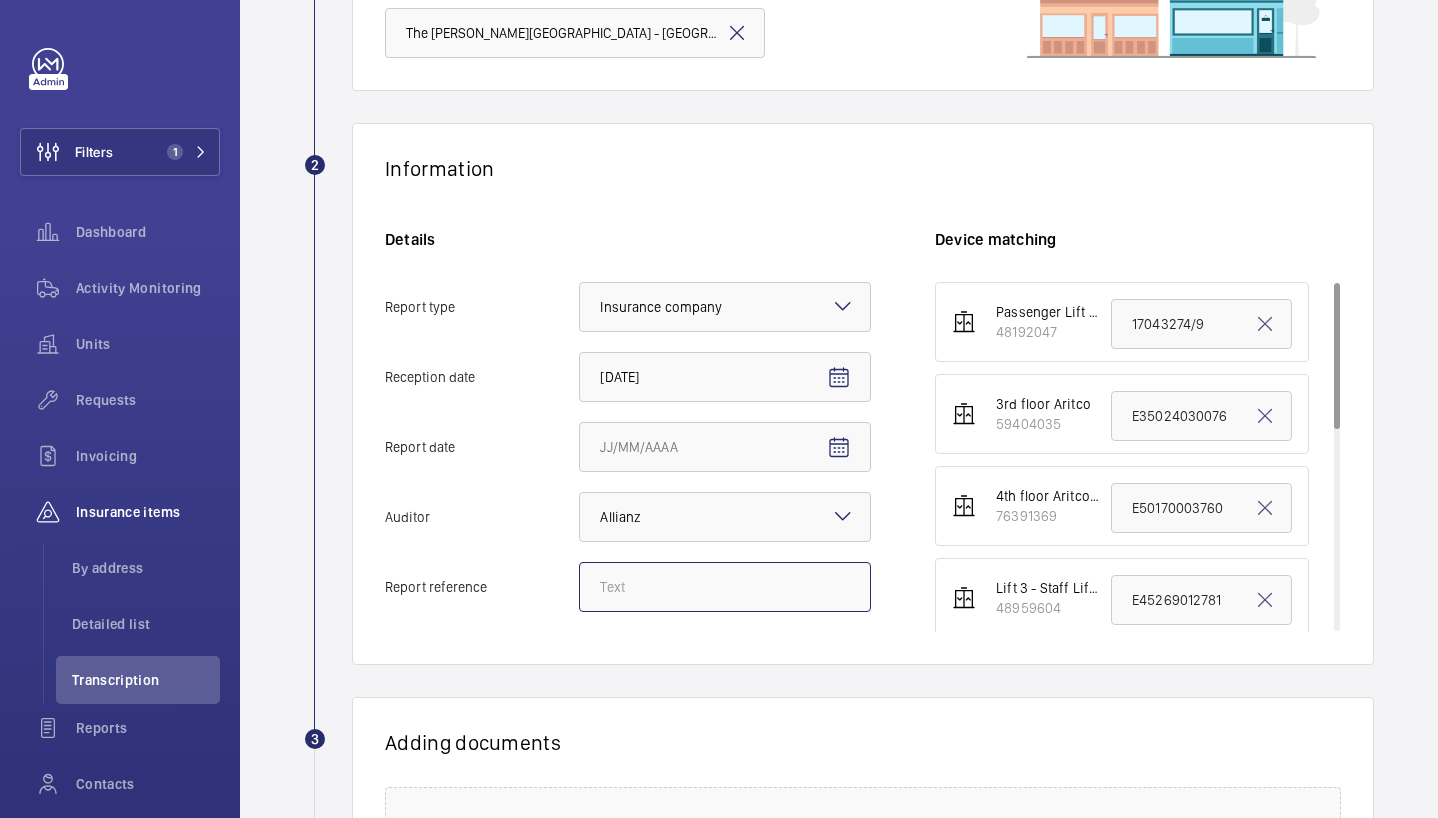 click on "Report reference" 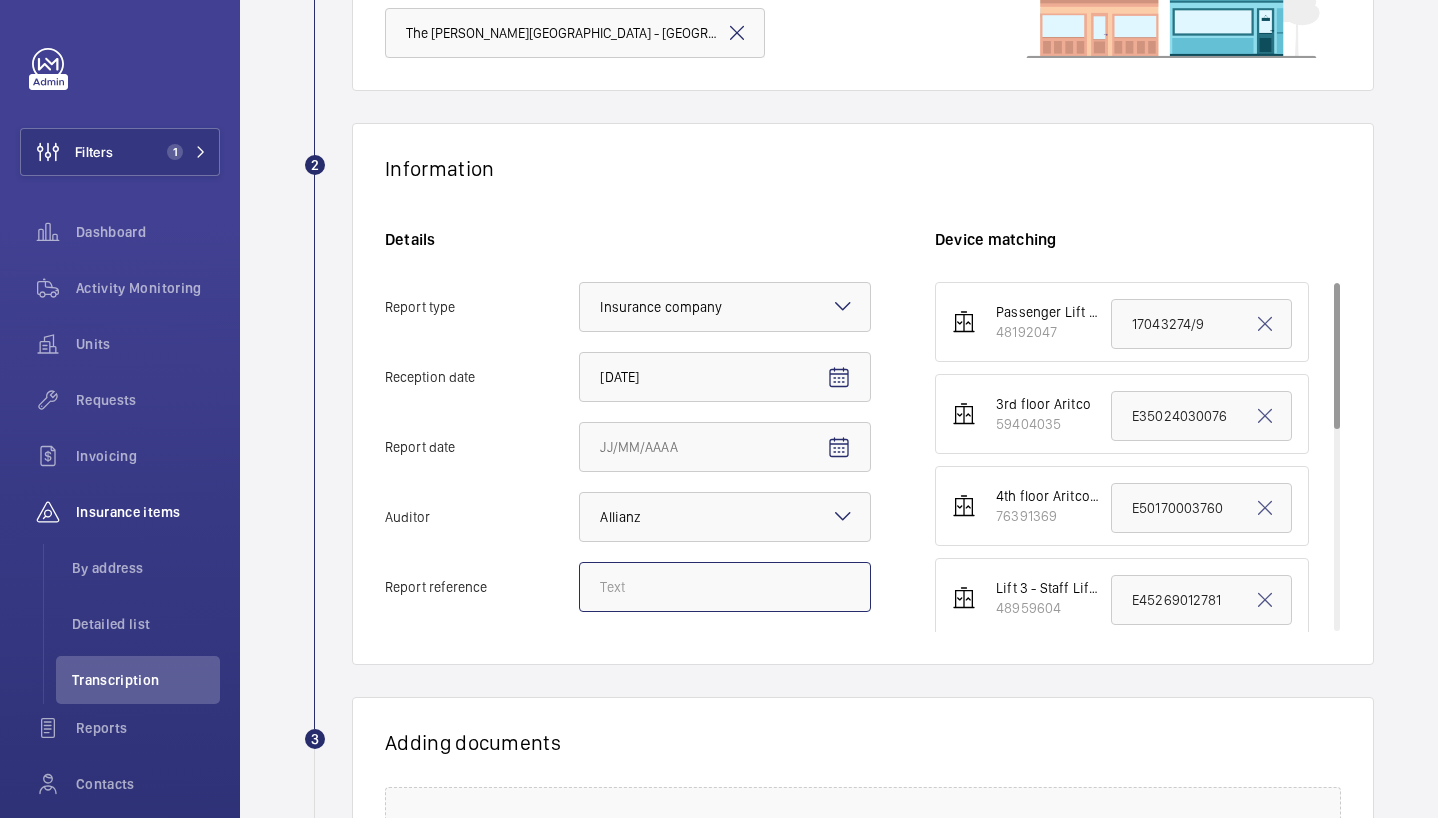 click on "Report reference" 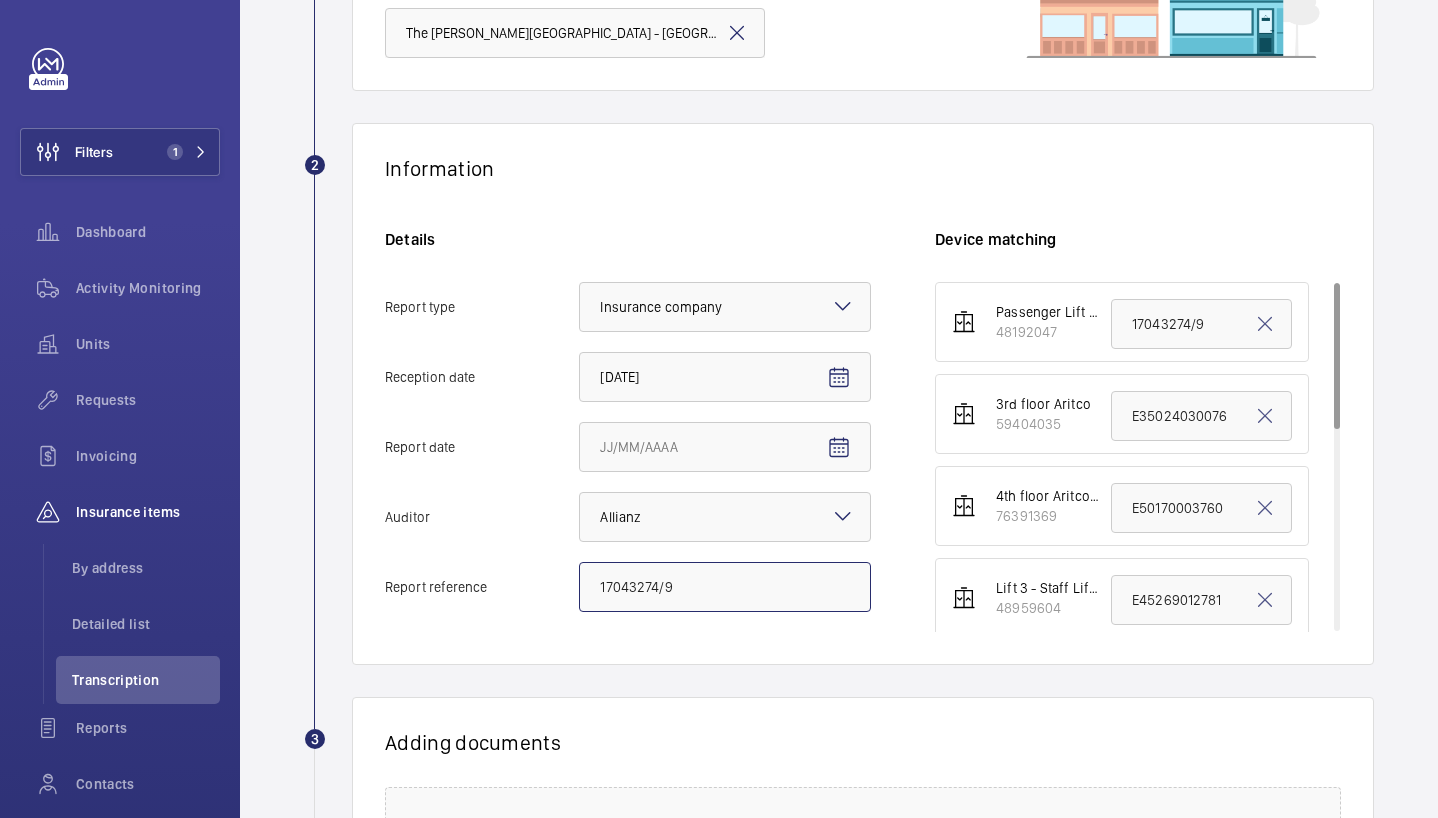 type on "17043274/9" 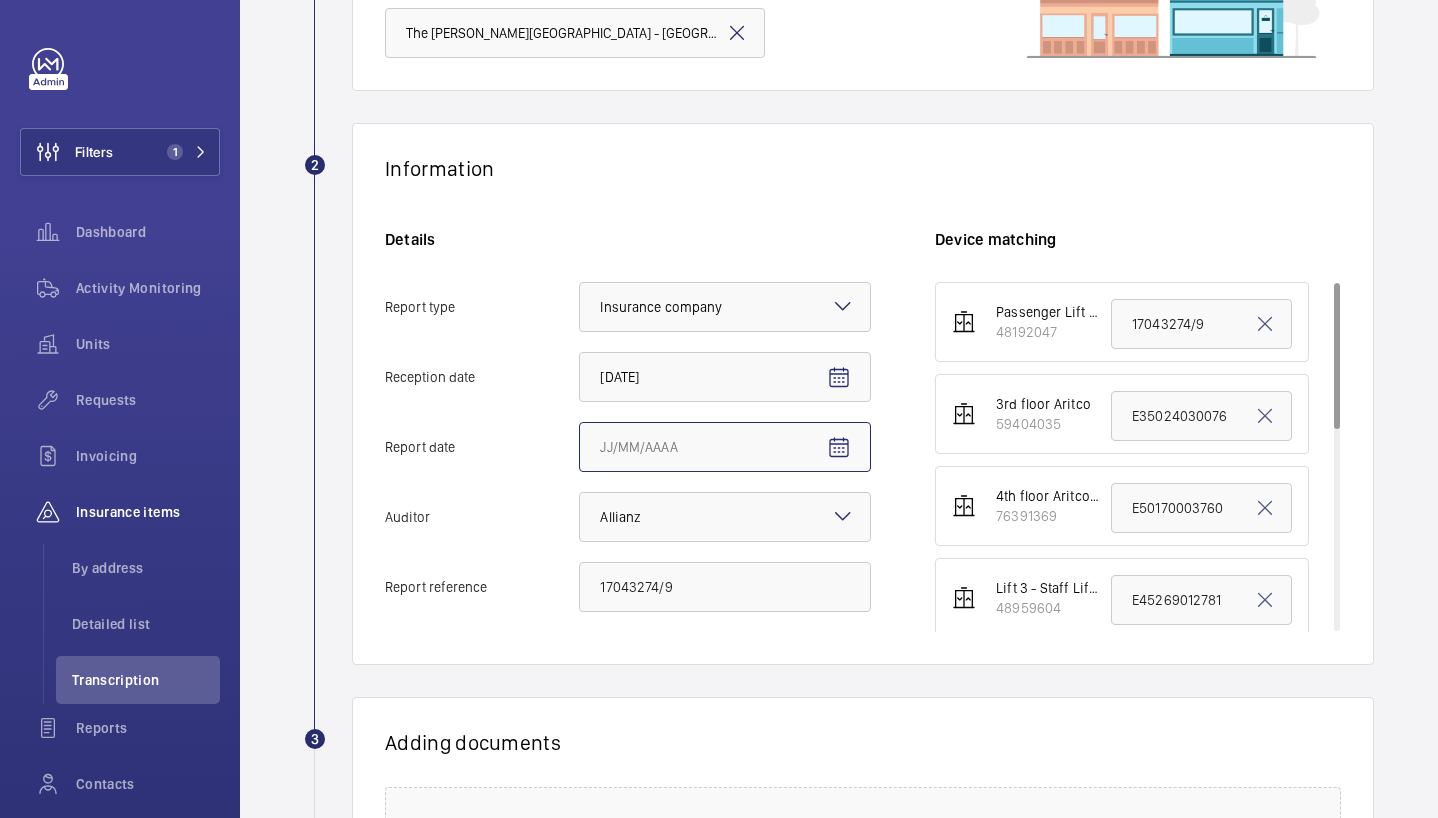 click on "Report date" at bounding box center (725, 447) 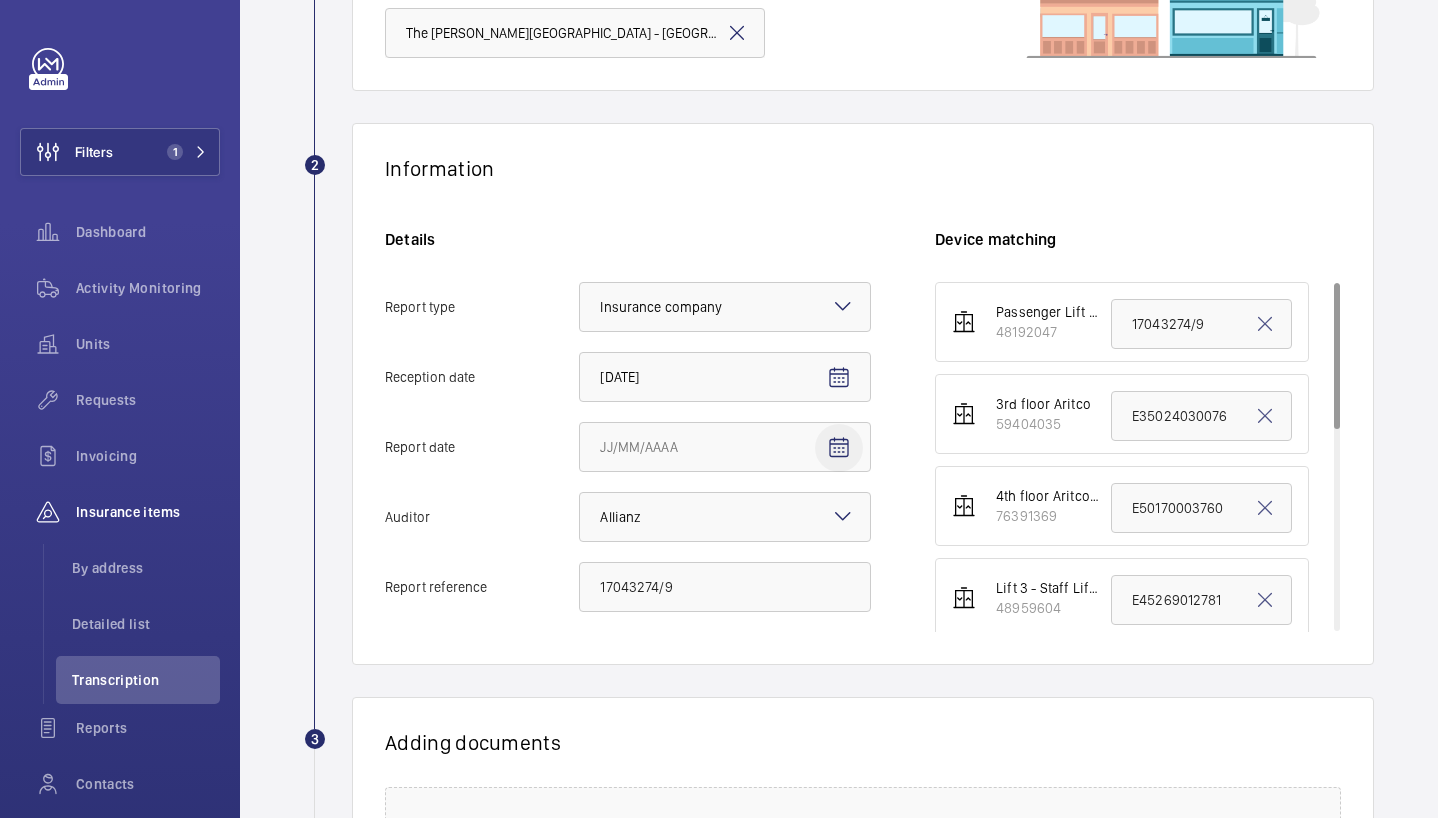 click 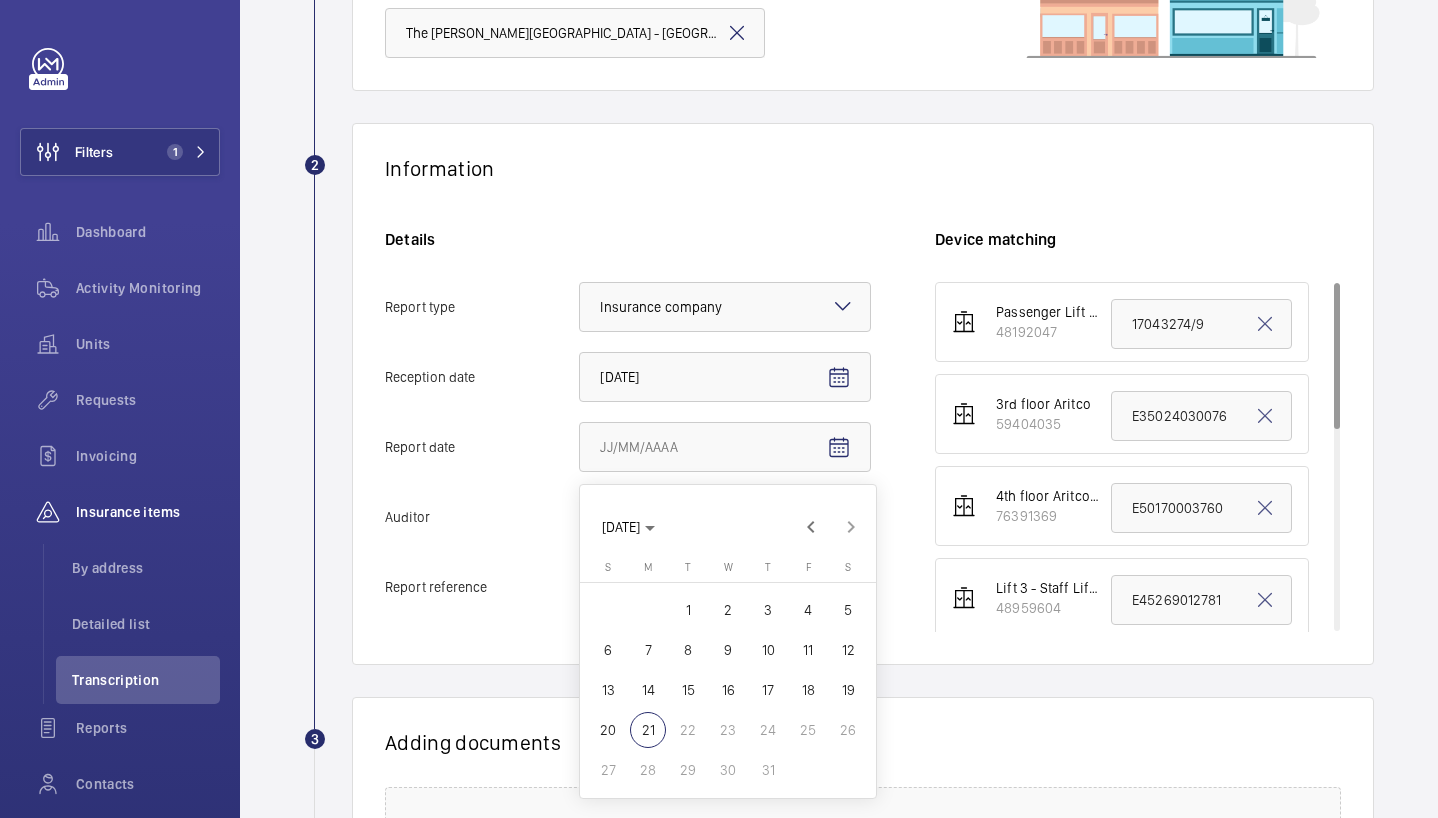 click on "8" at bounding box center (688, 650) 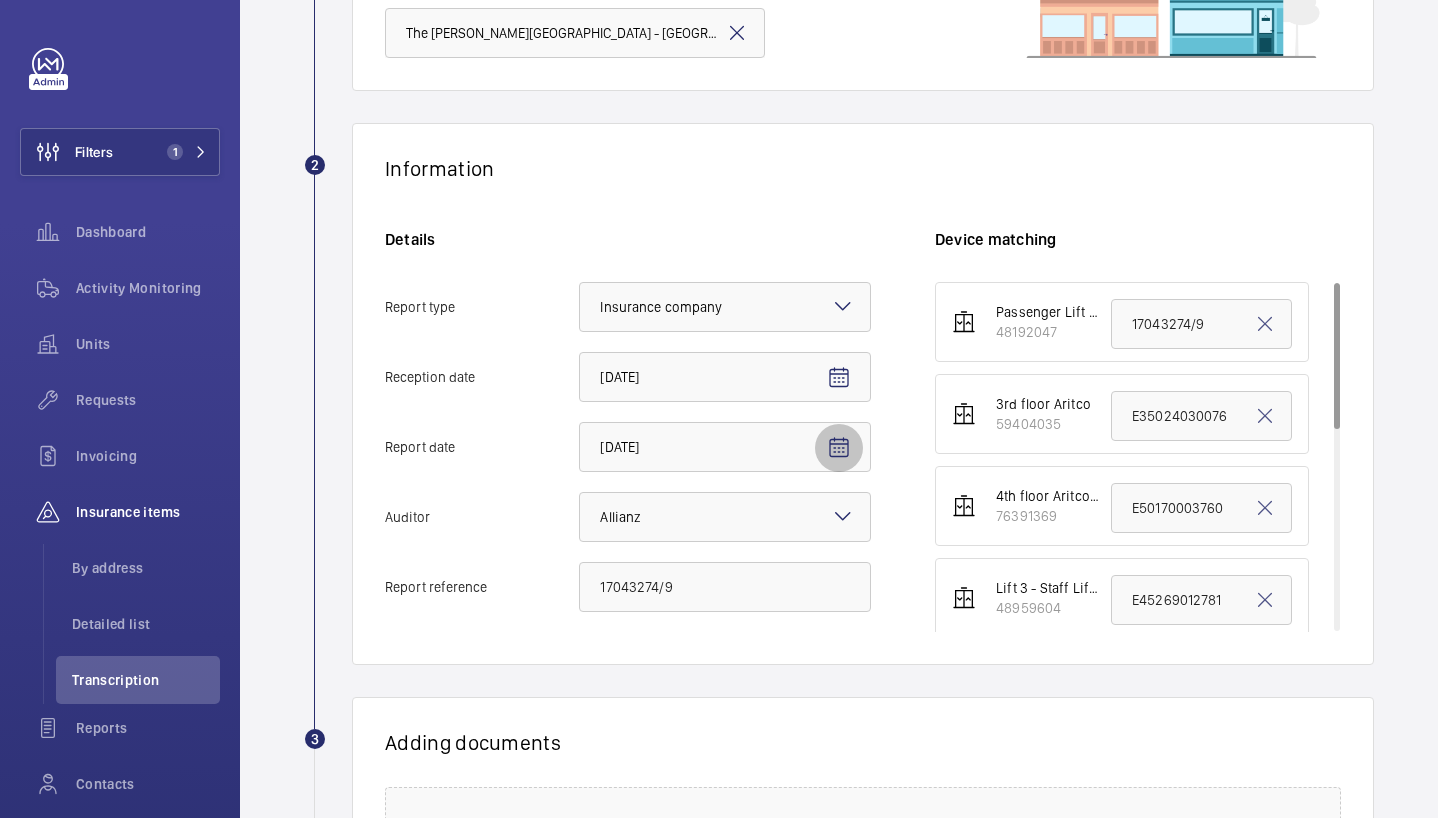 click 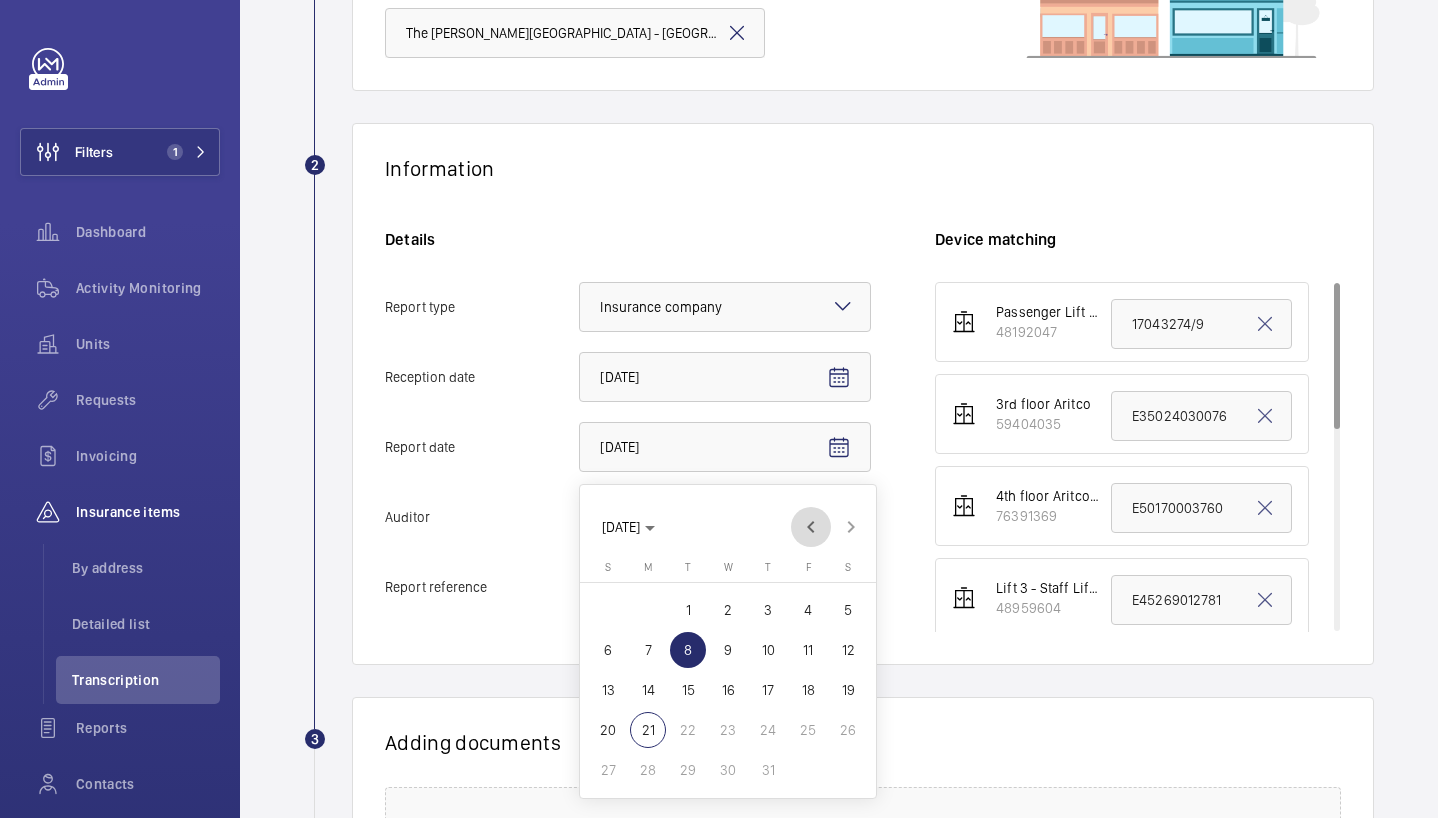 click at bounding box center [811, 527] 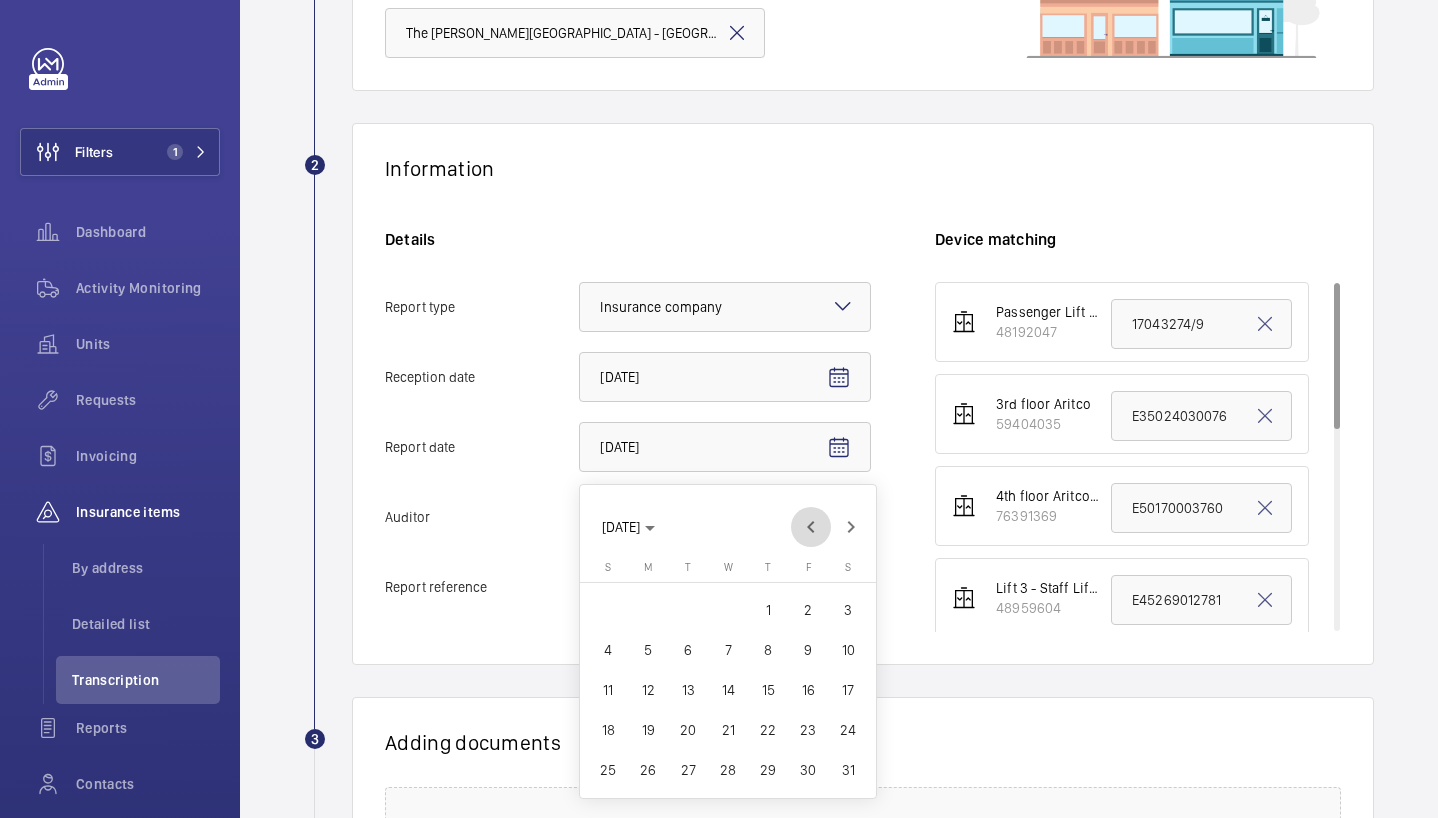 click at bounding box center (811, 527) 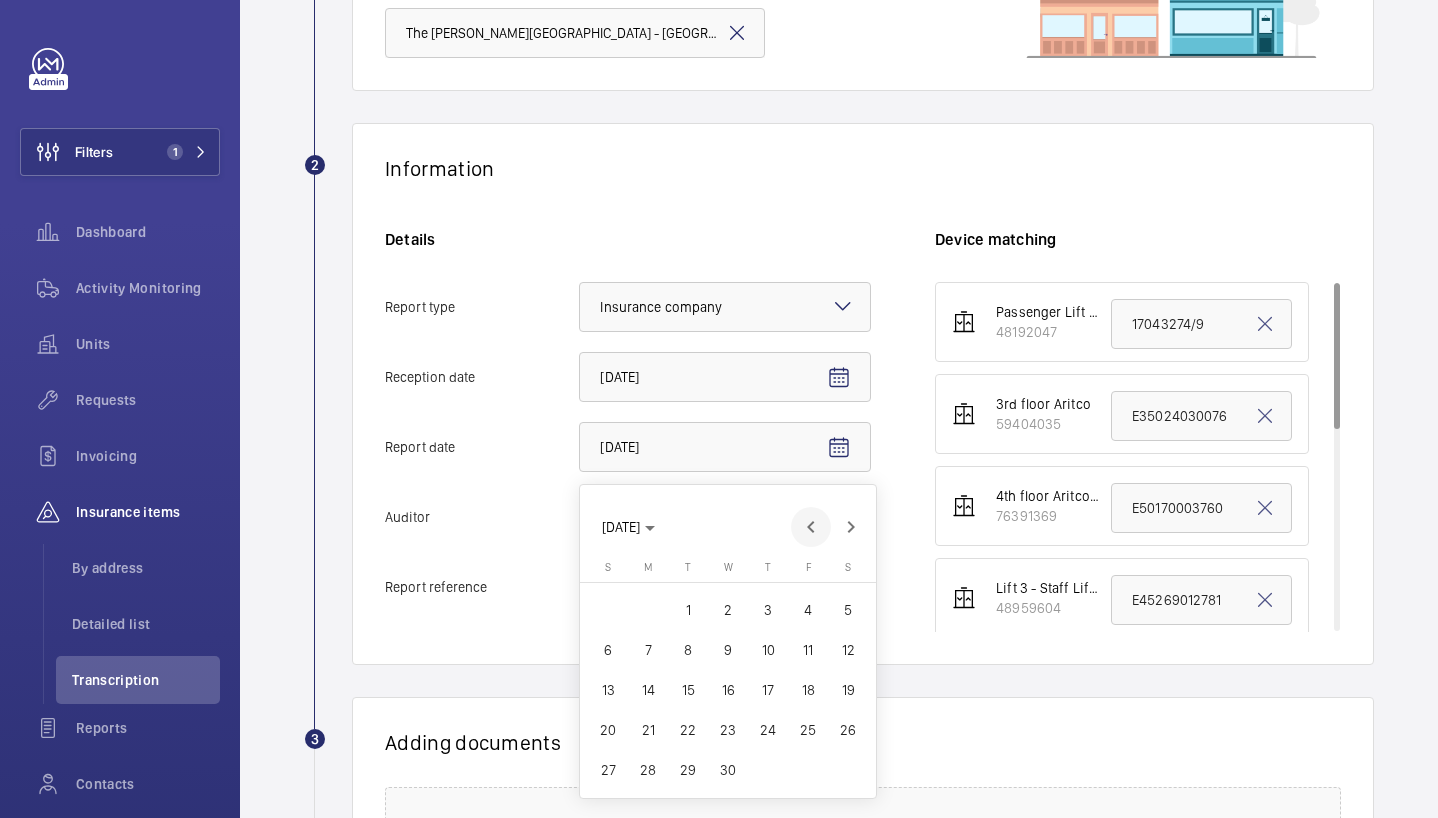 click at bounding box center [811, 527] 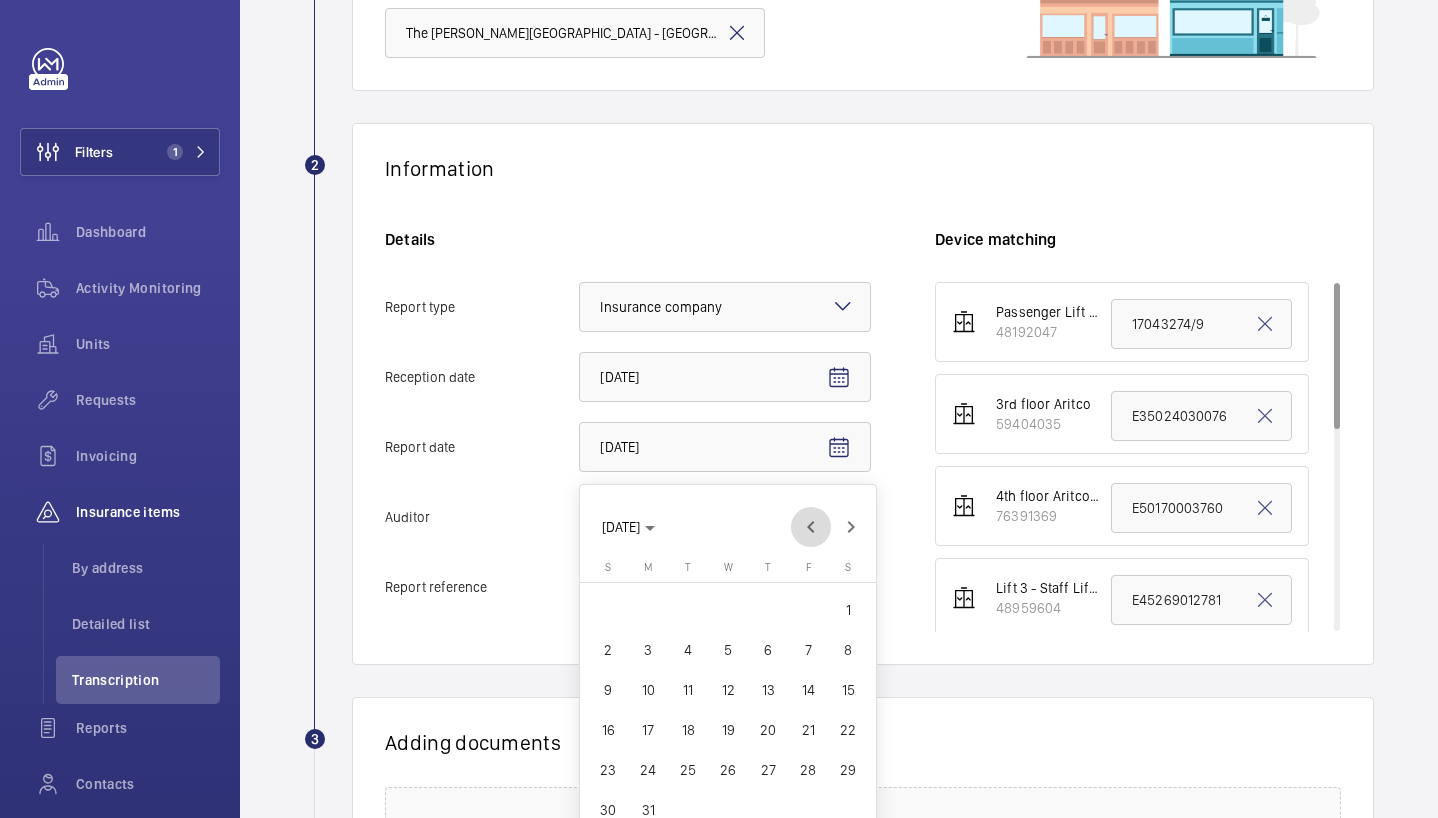 click at bounding box center [811, 527] 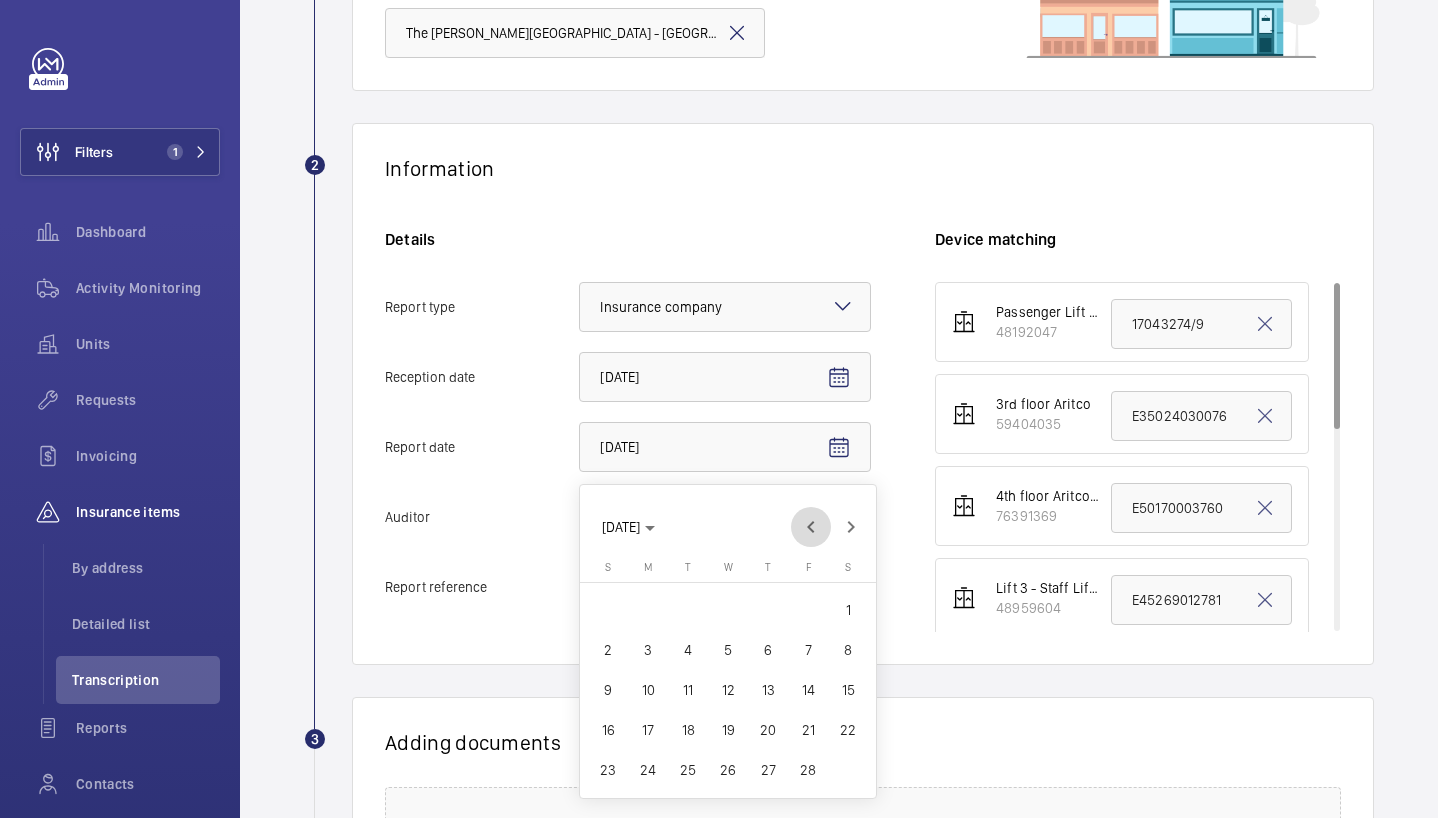 click at bounding box center [811, 527] 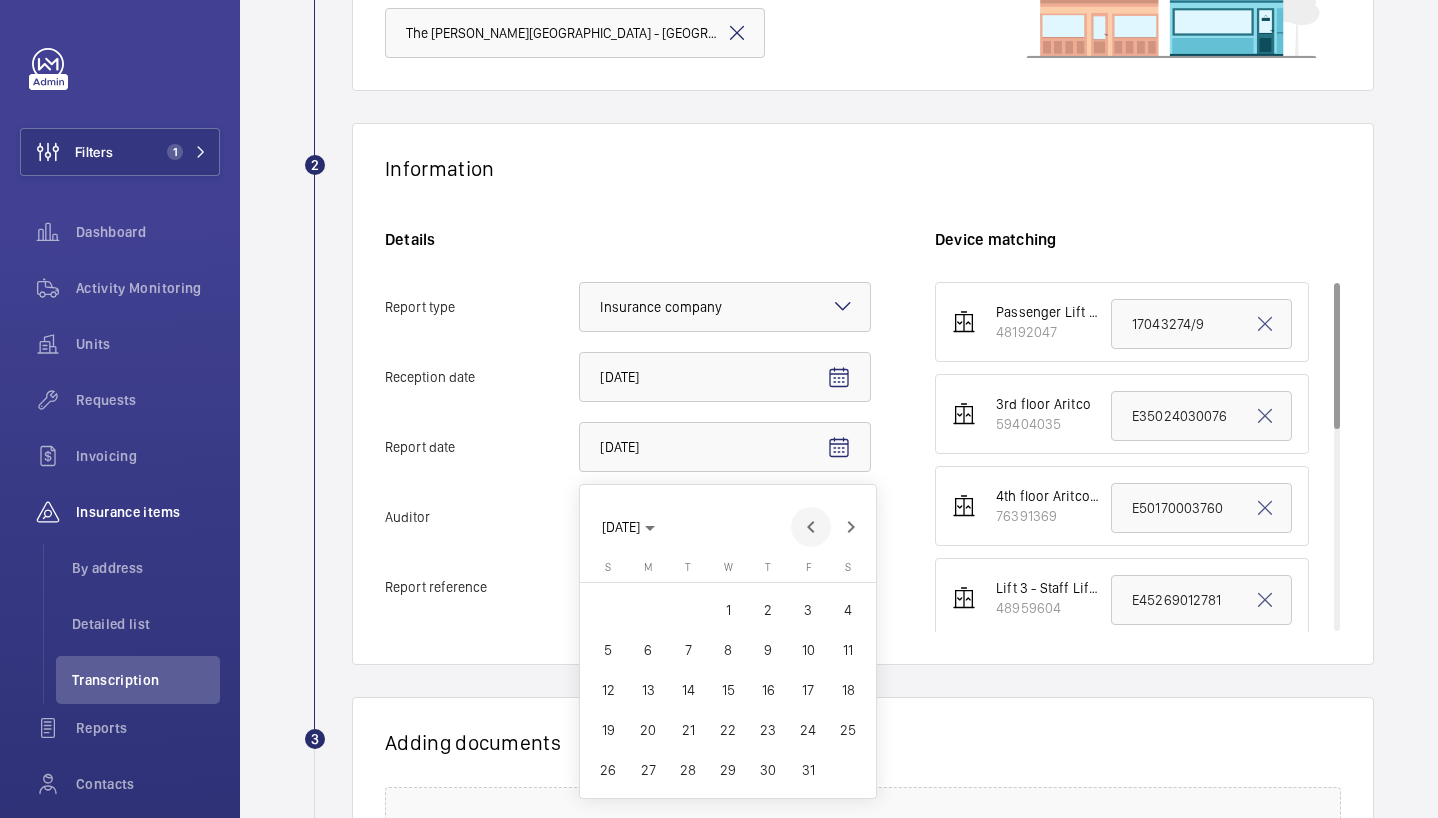 click at bounding box center (811, 527) 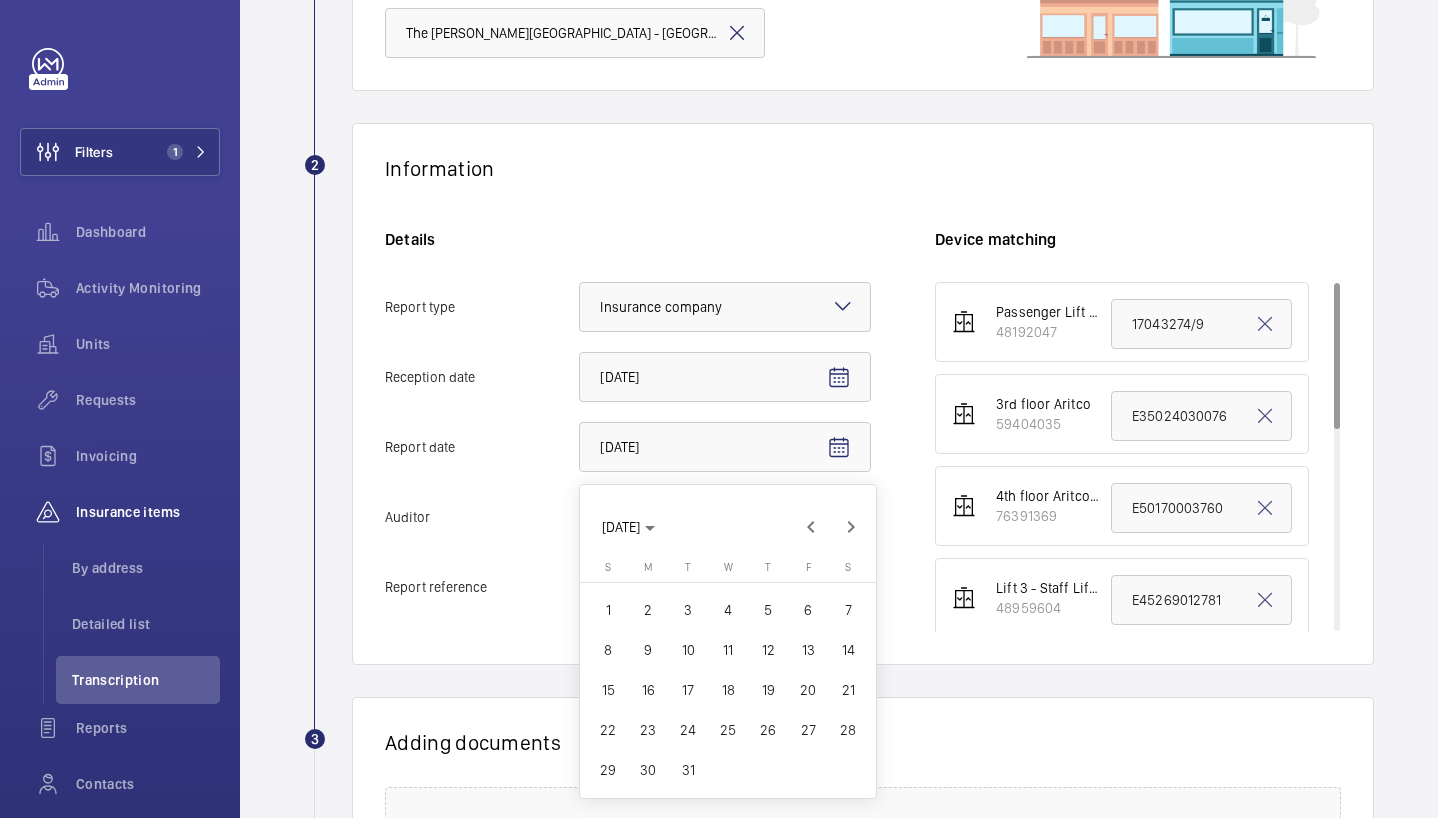 click on "[DATE] [DATE]" at bounding box center (728, 516) 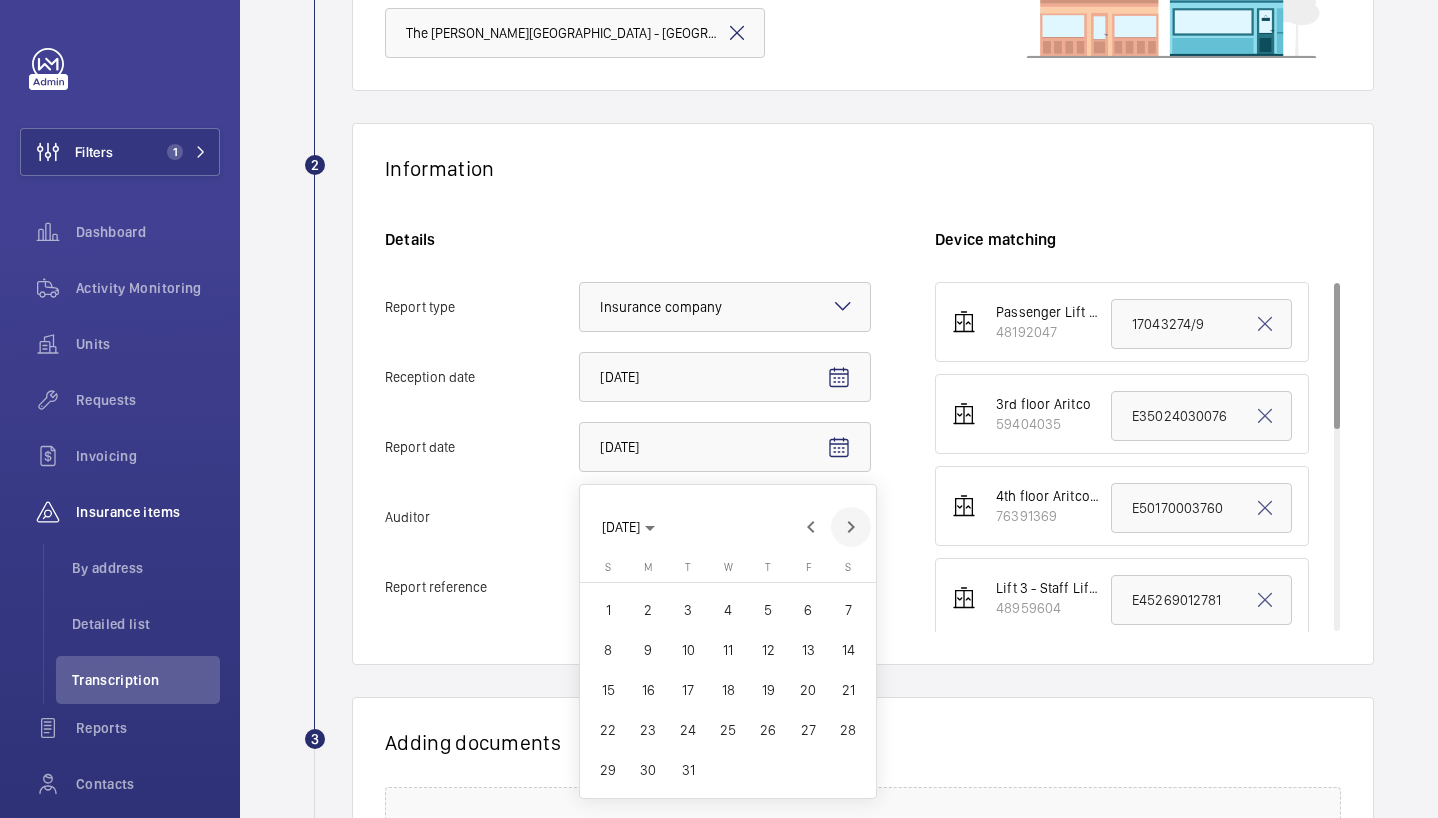 click at bounding box center [851, 527] 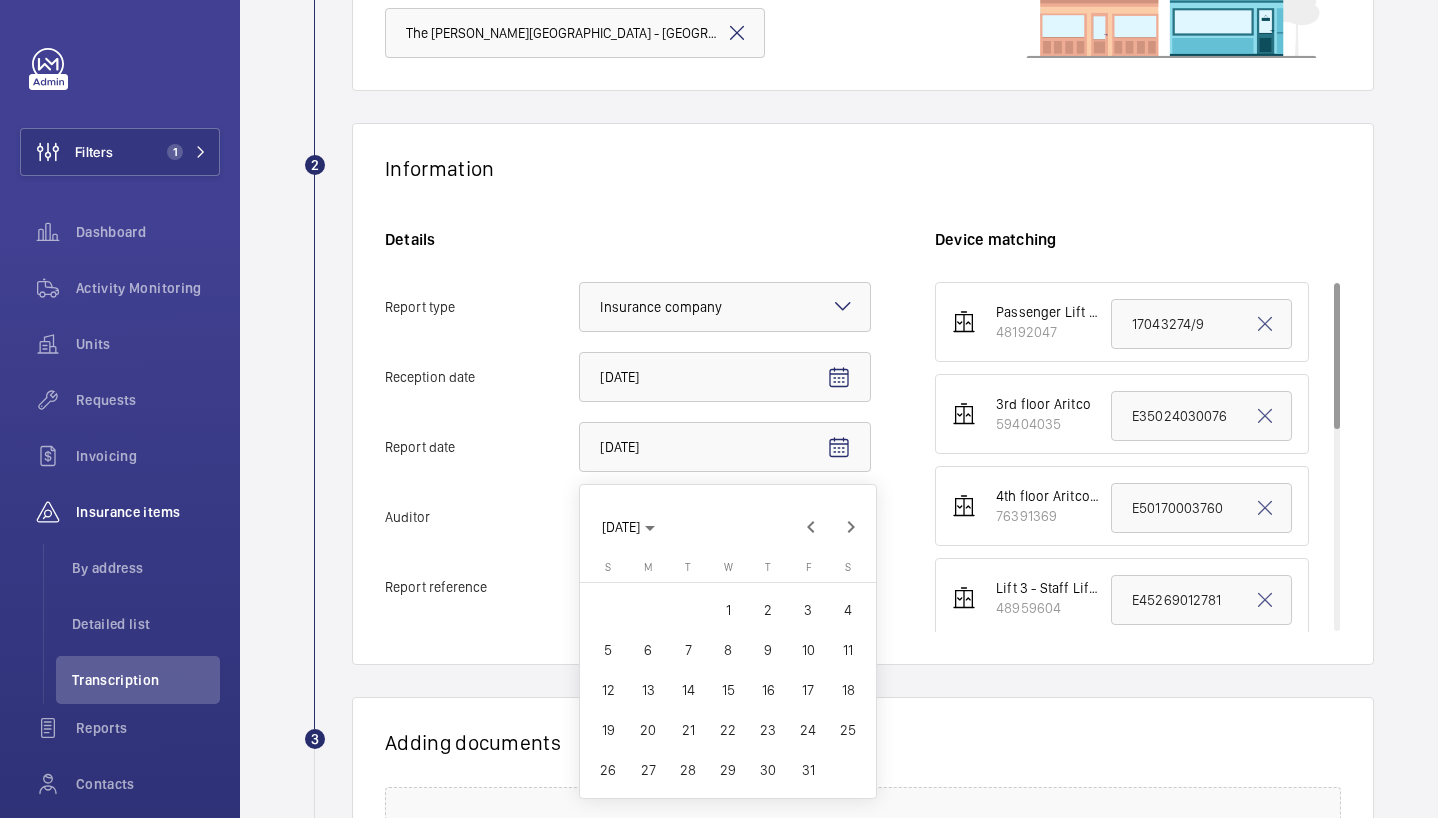 click on "8" at bounding box center (728, 650) 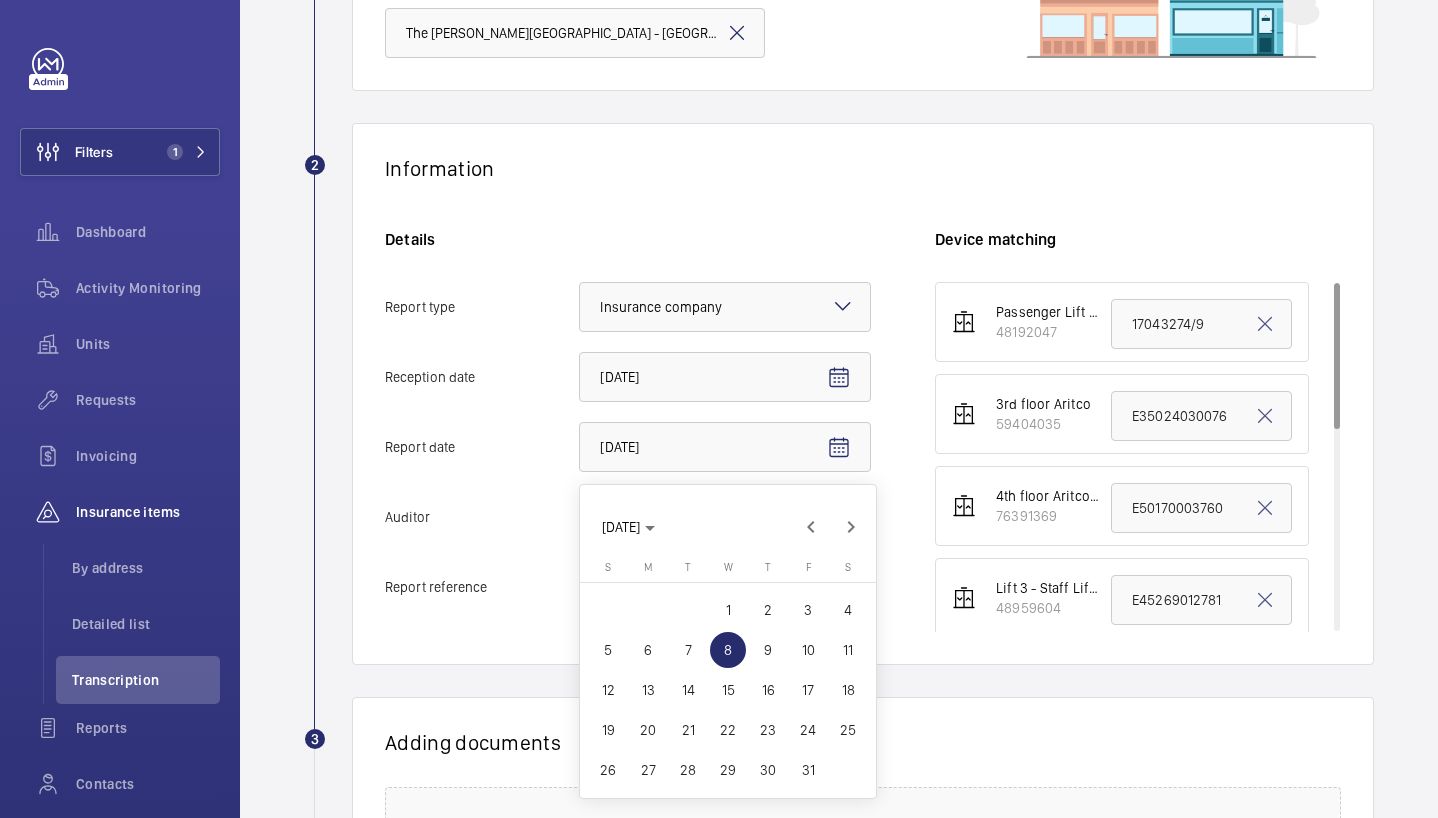 click on "48192047" 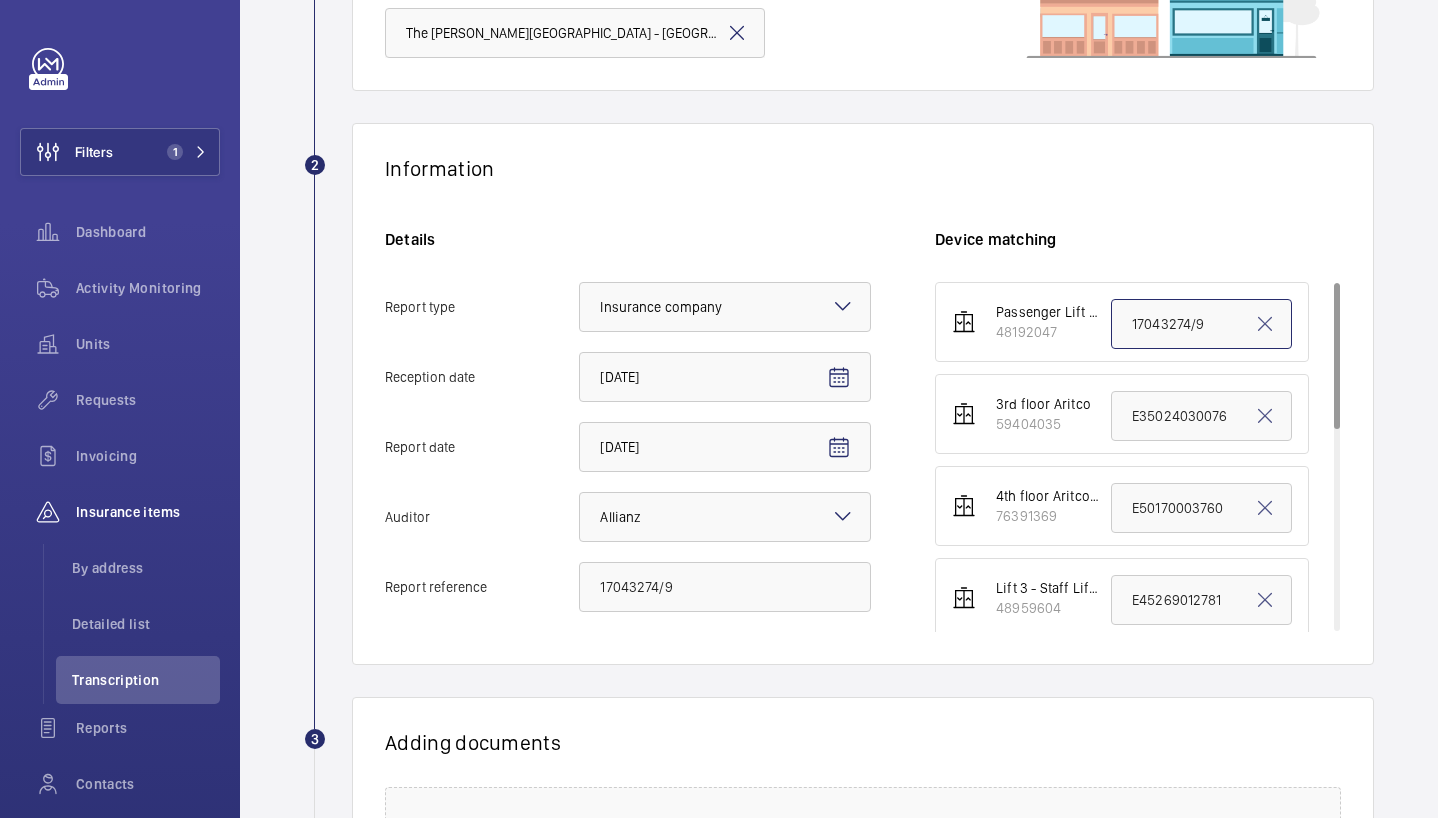 click on "17043274/9" 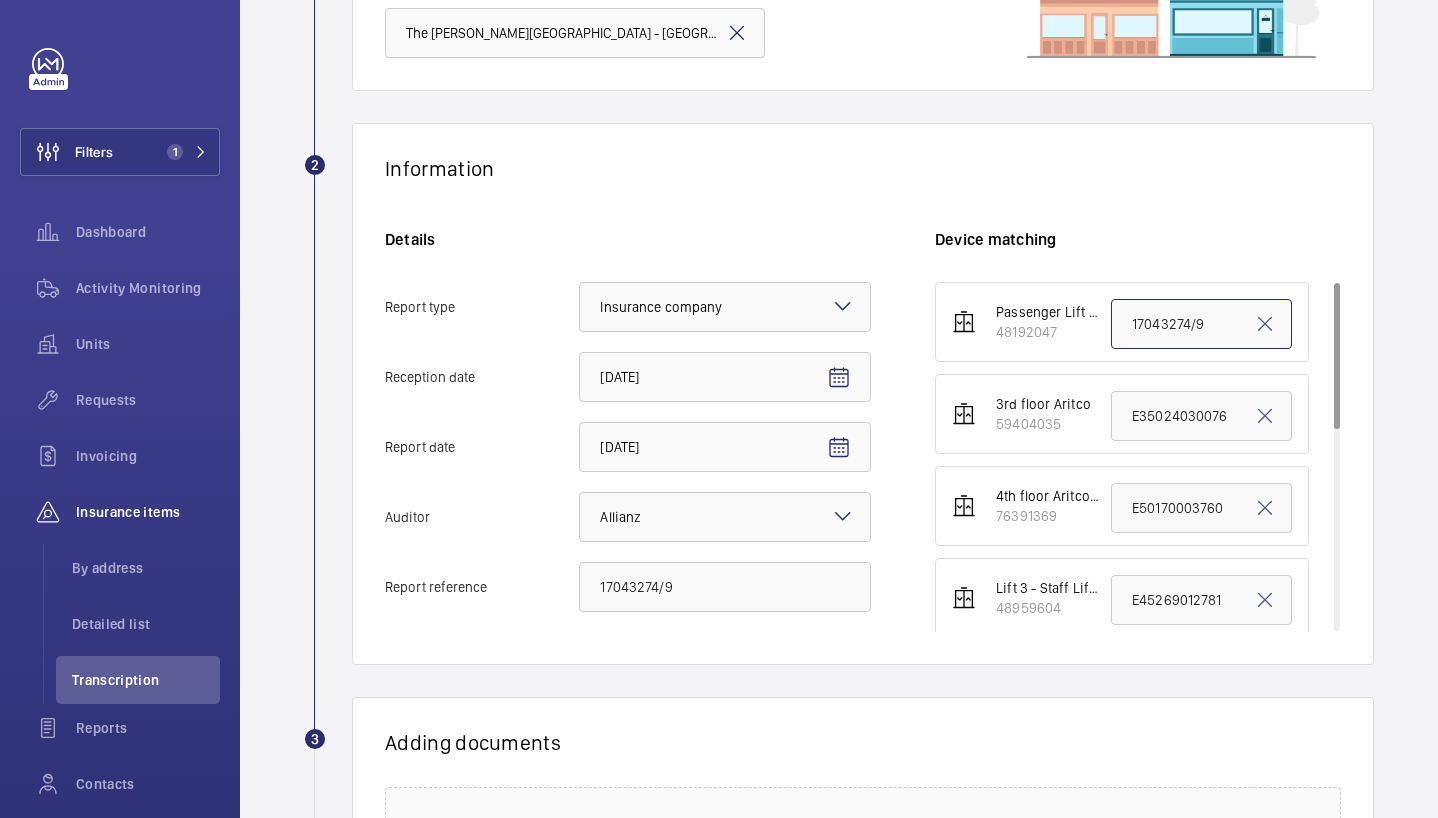 click on "17043274/9" 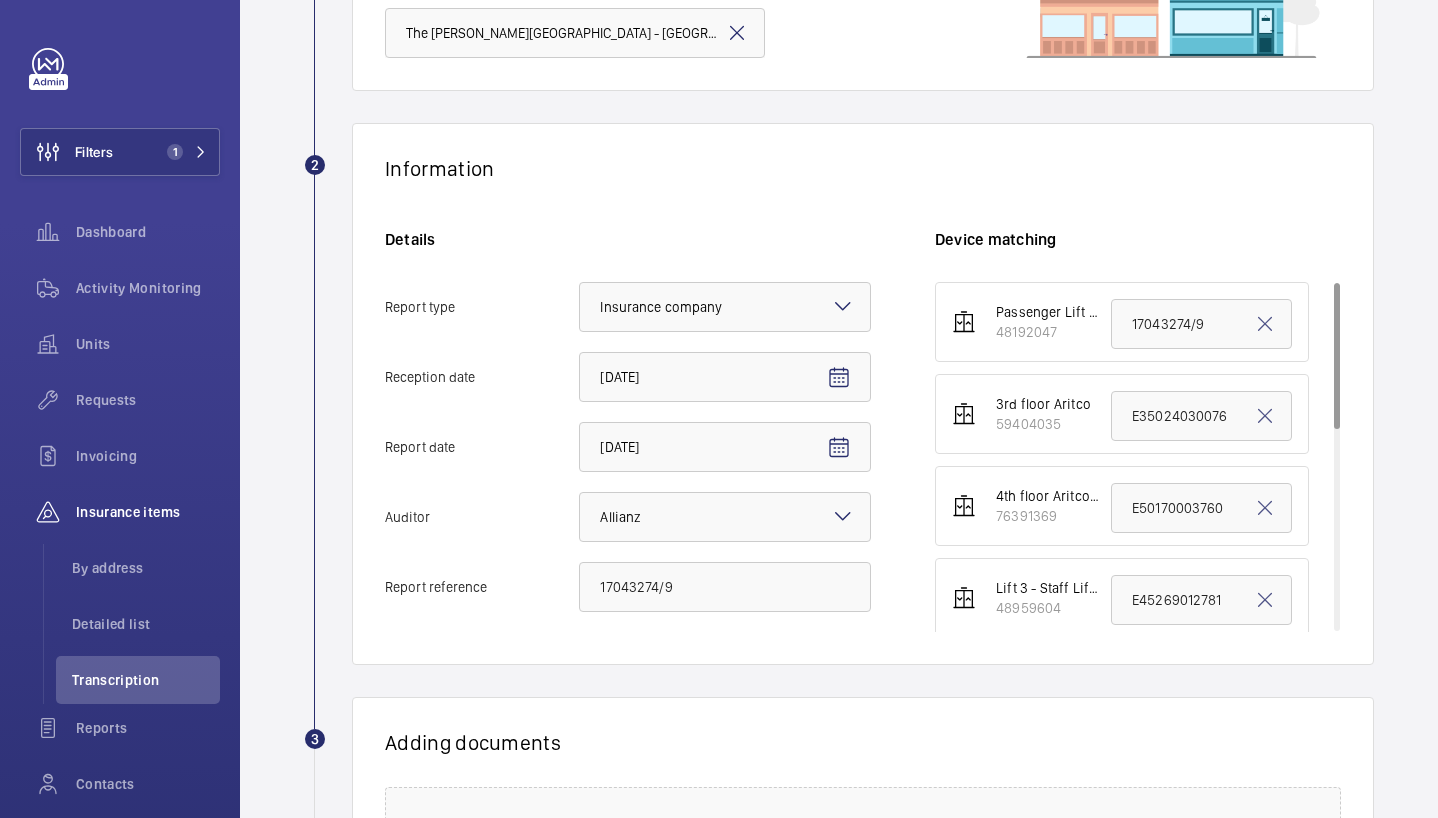 click on "Adding documents Drag your document here
in PDF format" 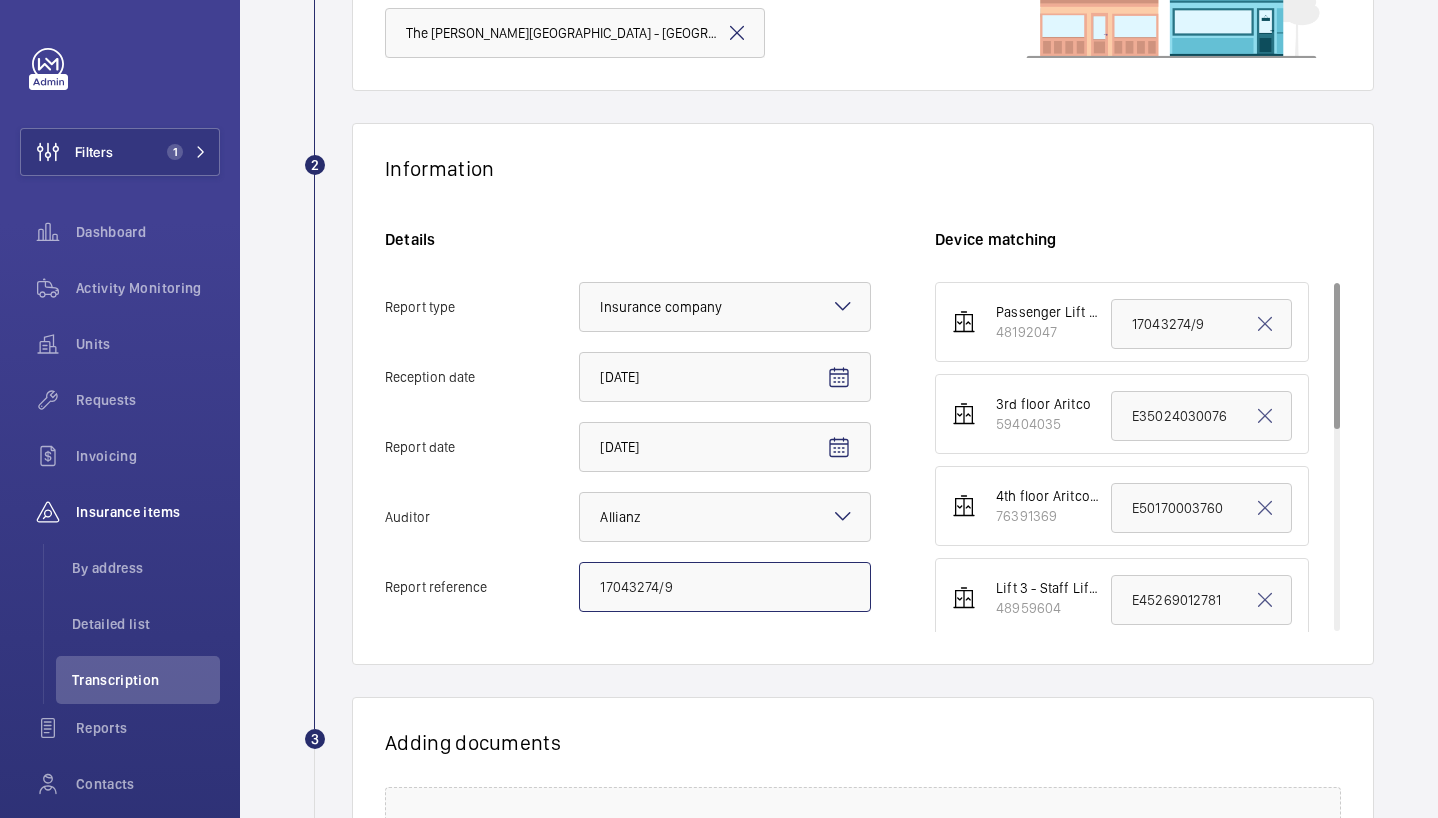 click on "17043274/9" 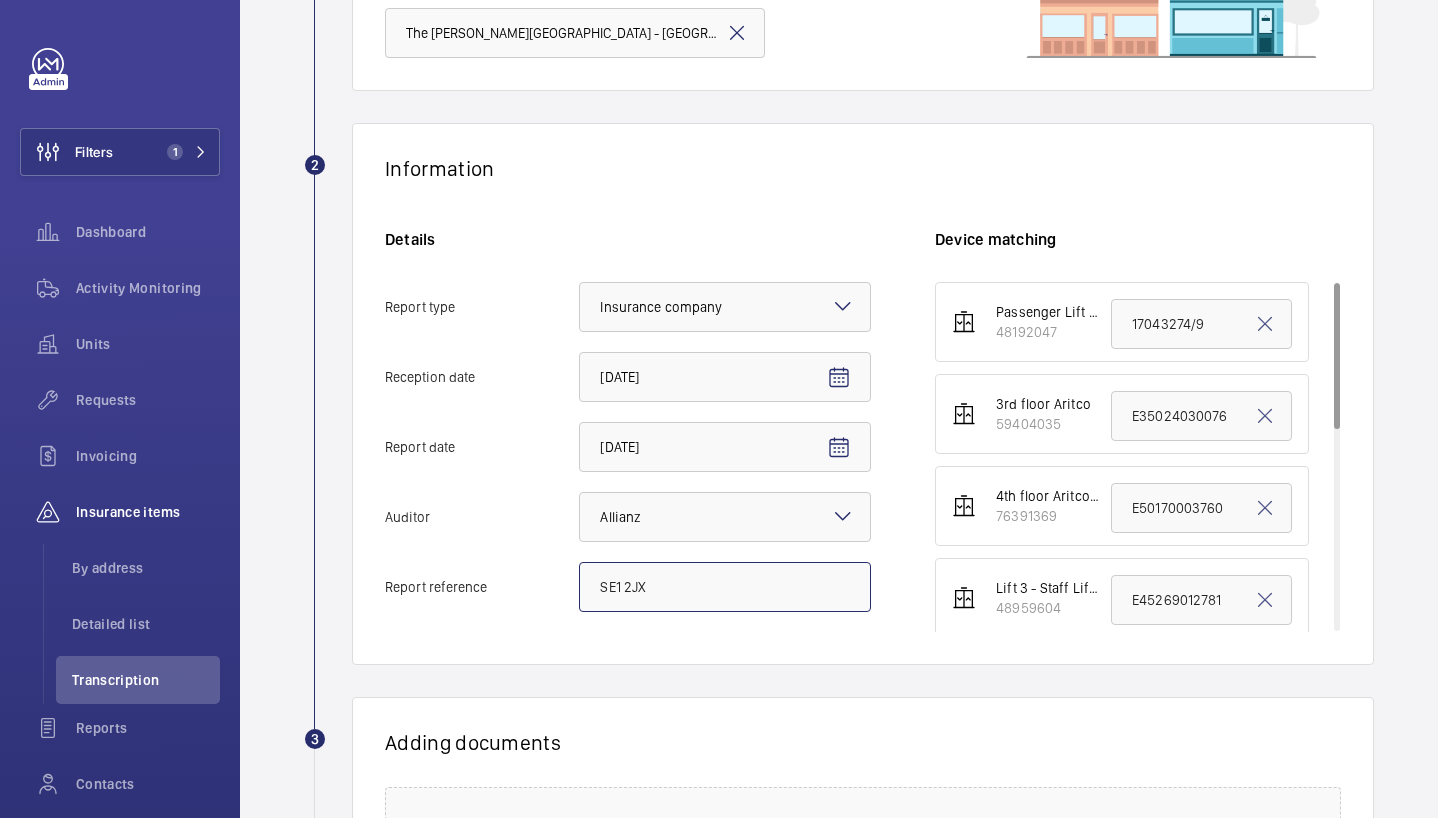 click on "SE1 2JX" 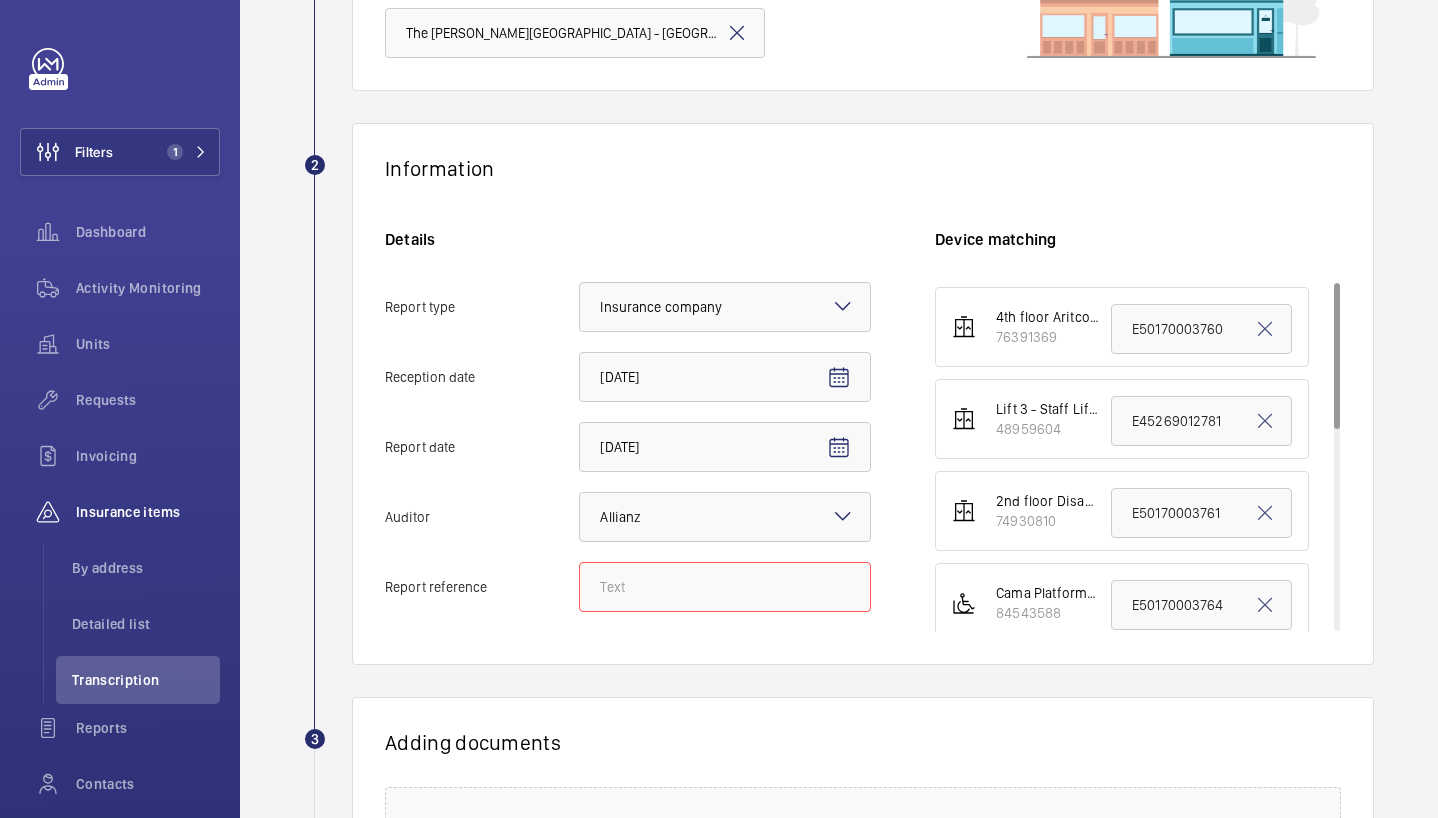 scroll, scrollTop: 0, scrollLeft: 0, axis: both 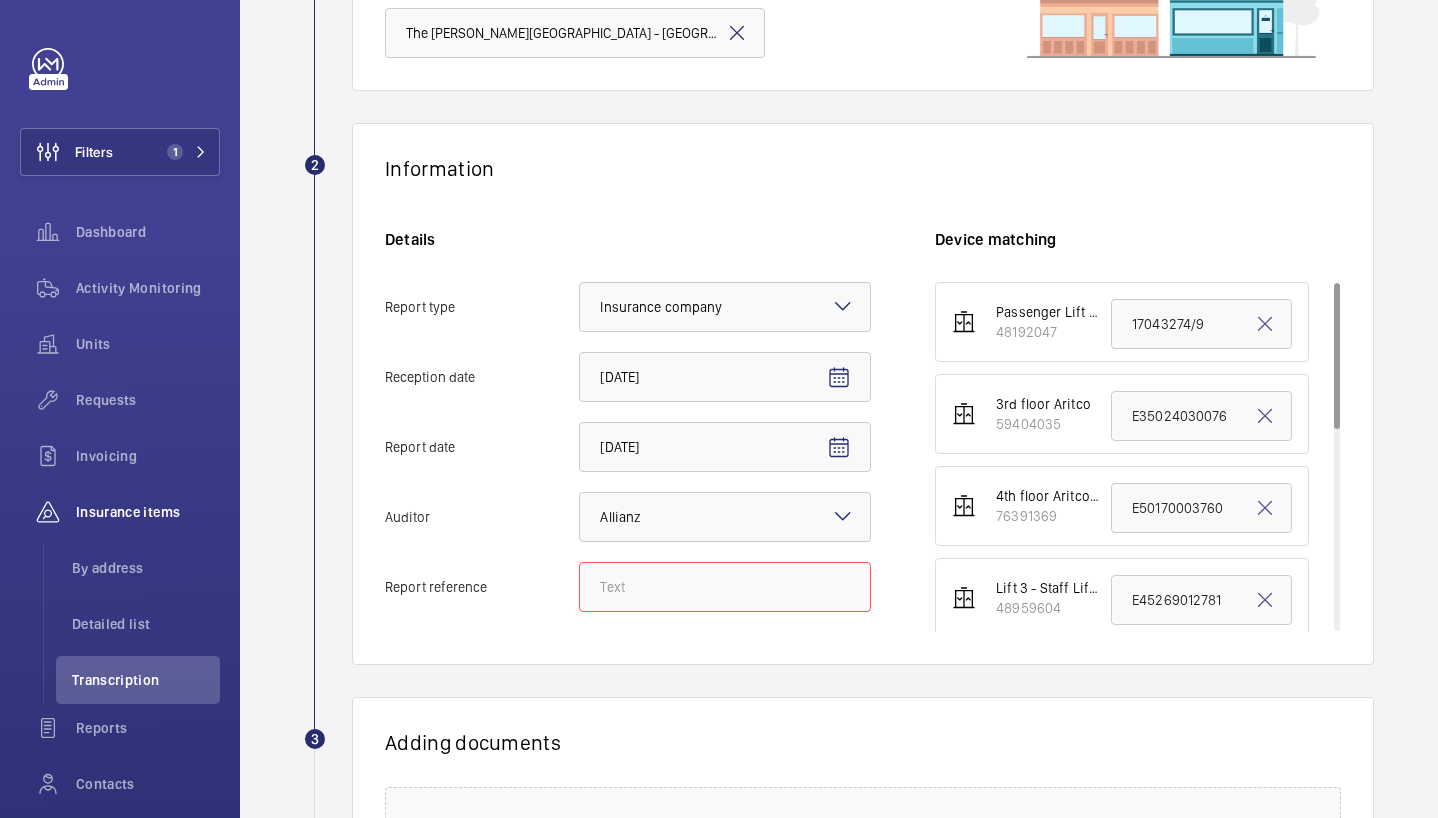 click on "Report reference" 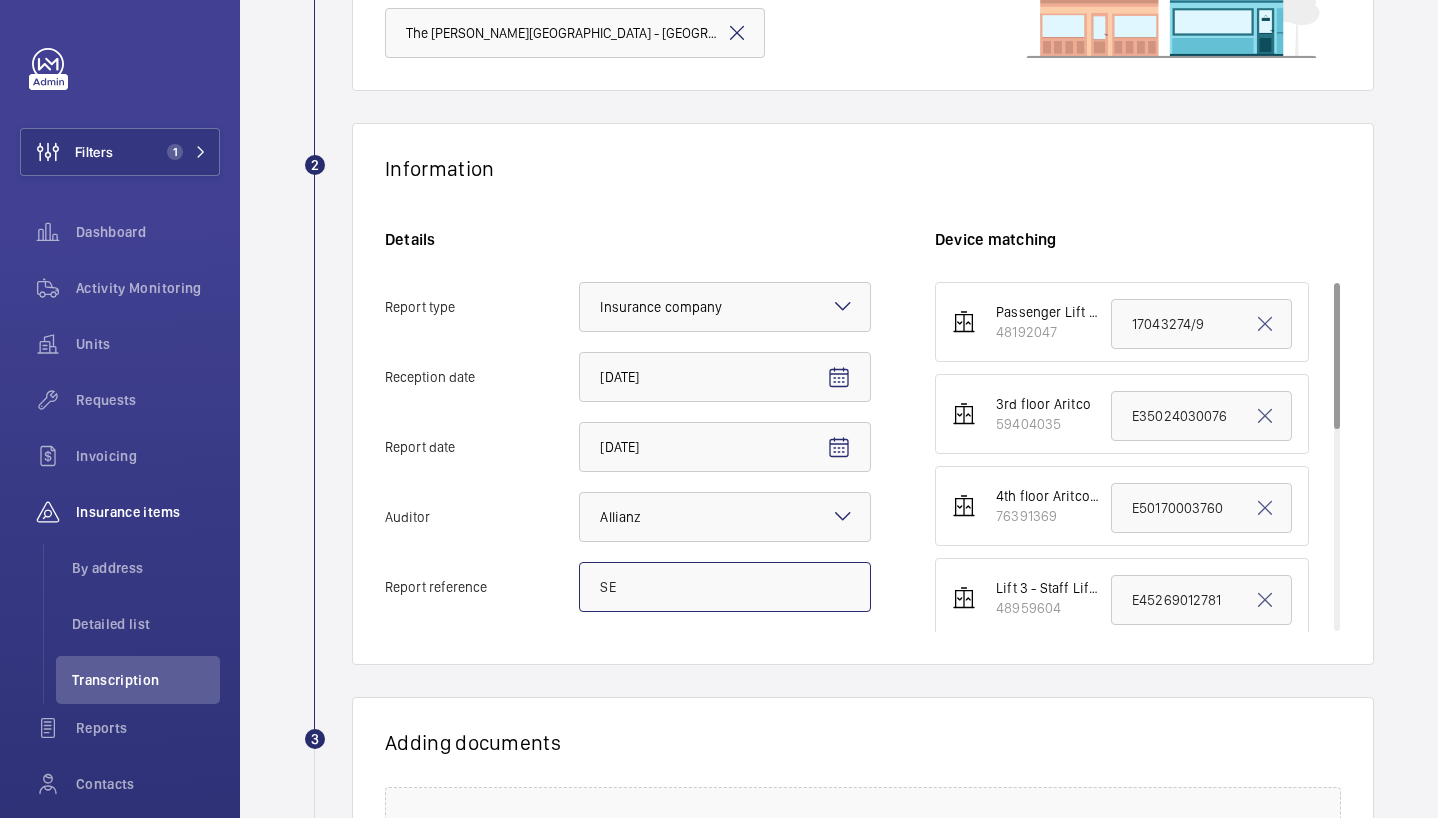 type on "S" 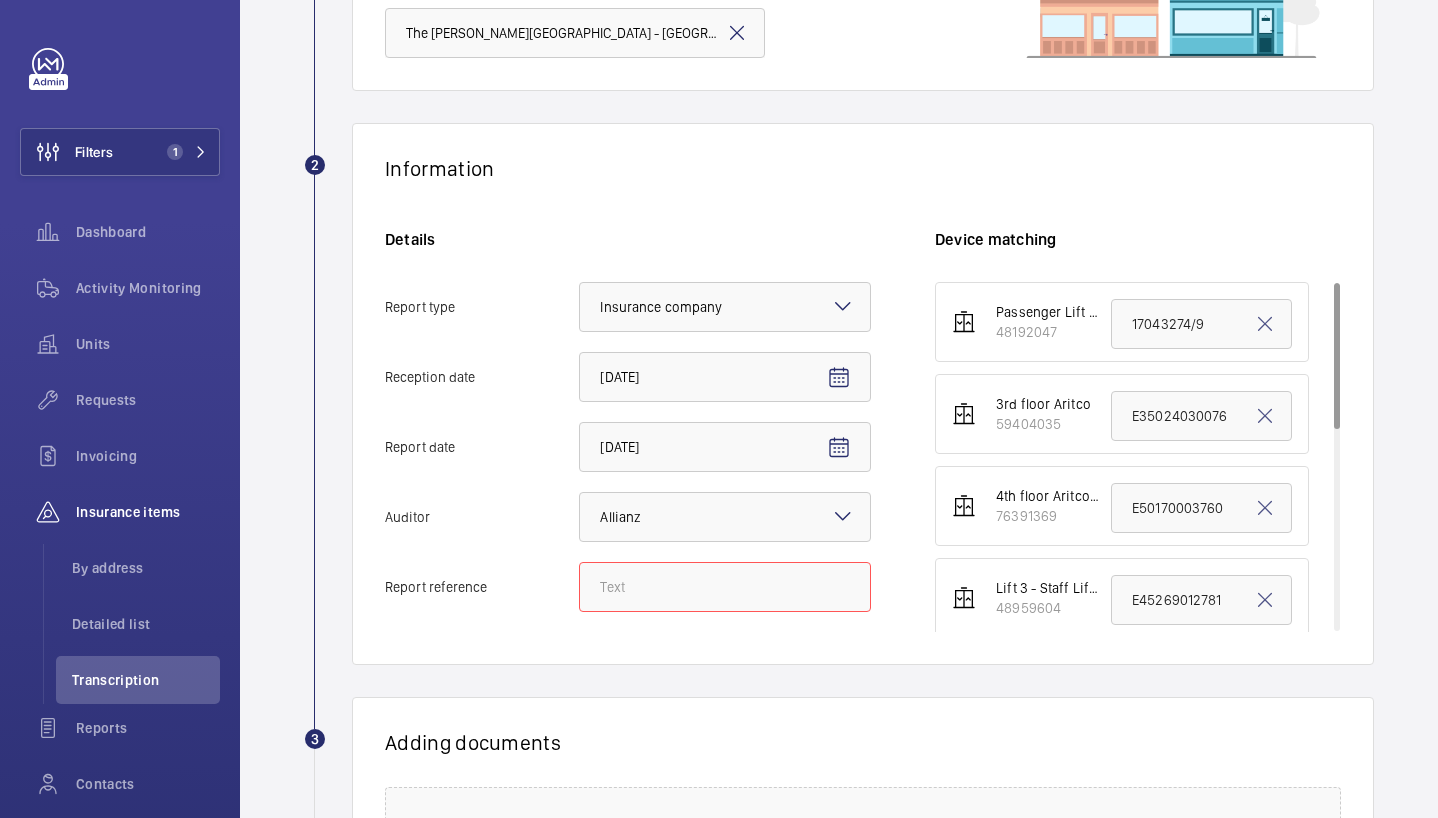 click on "Report reference" 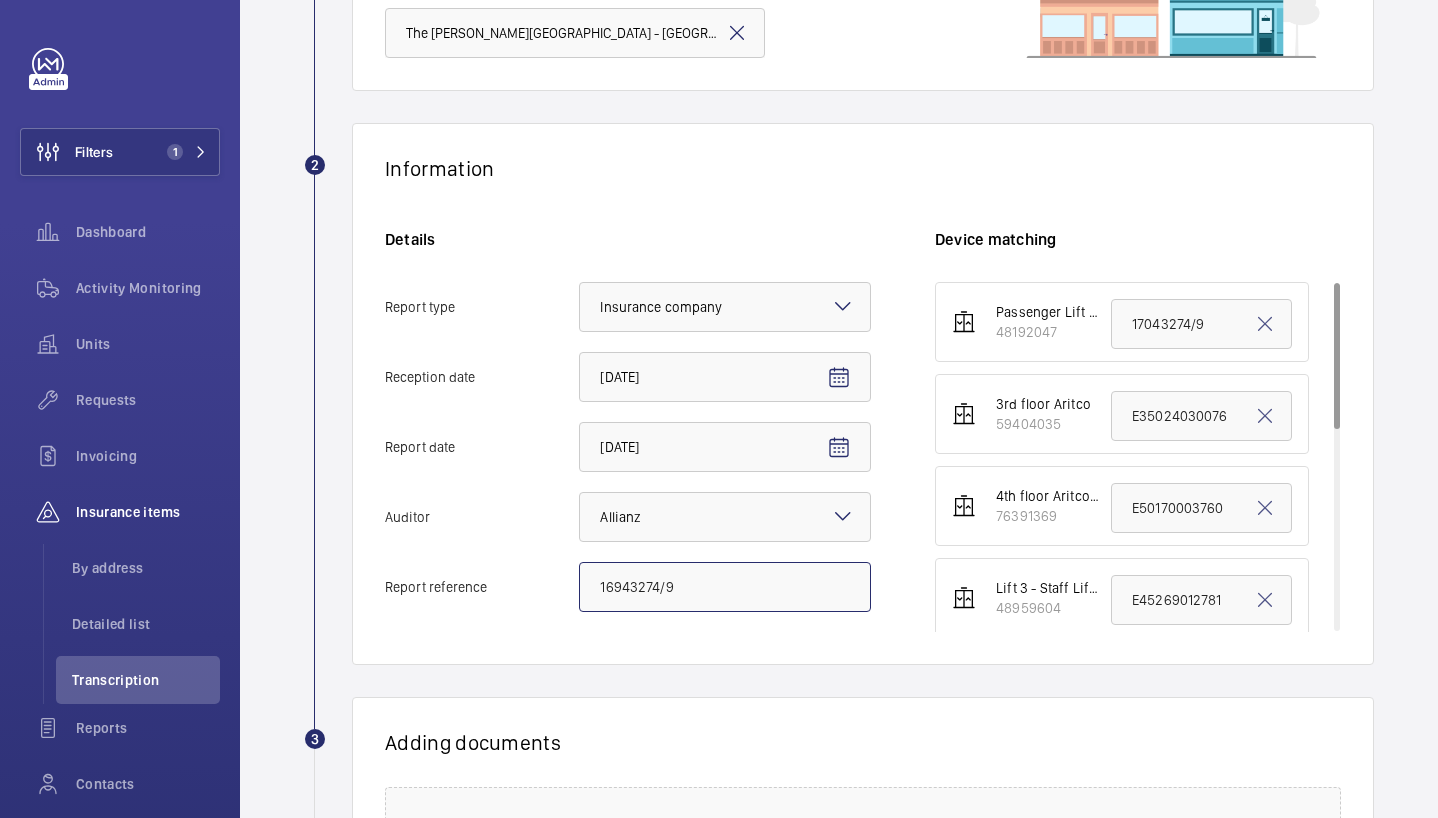 type on "16943274/9" 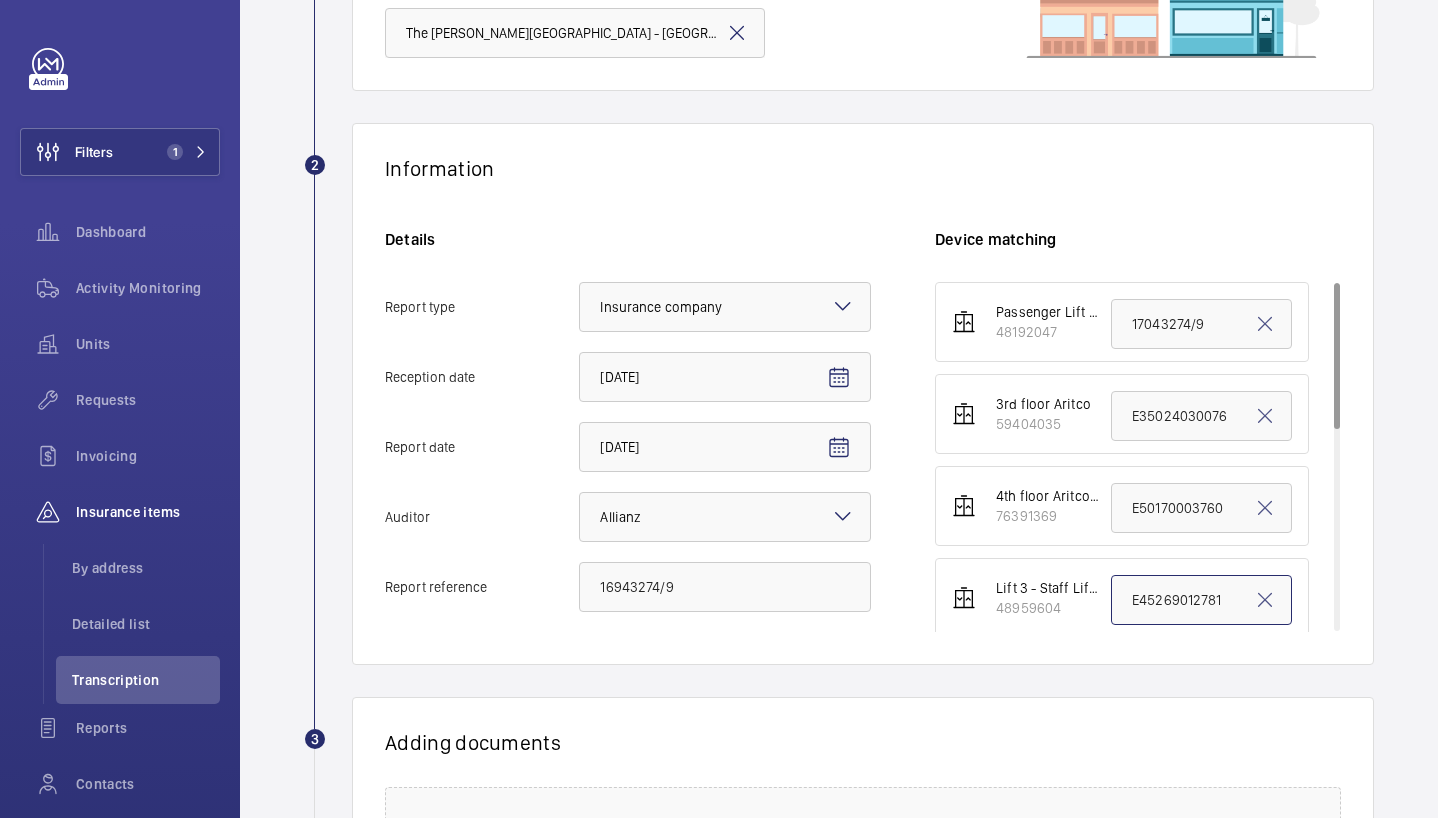 click on "E45269012781" 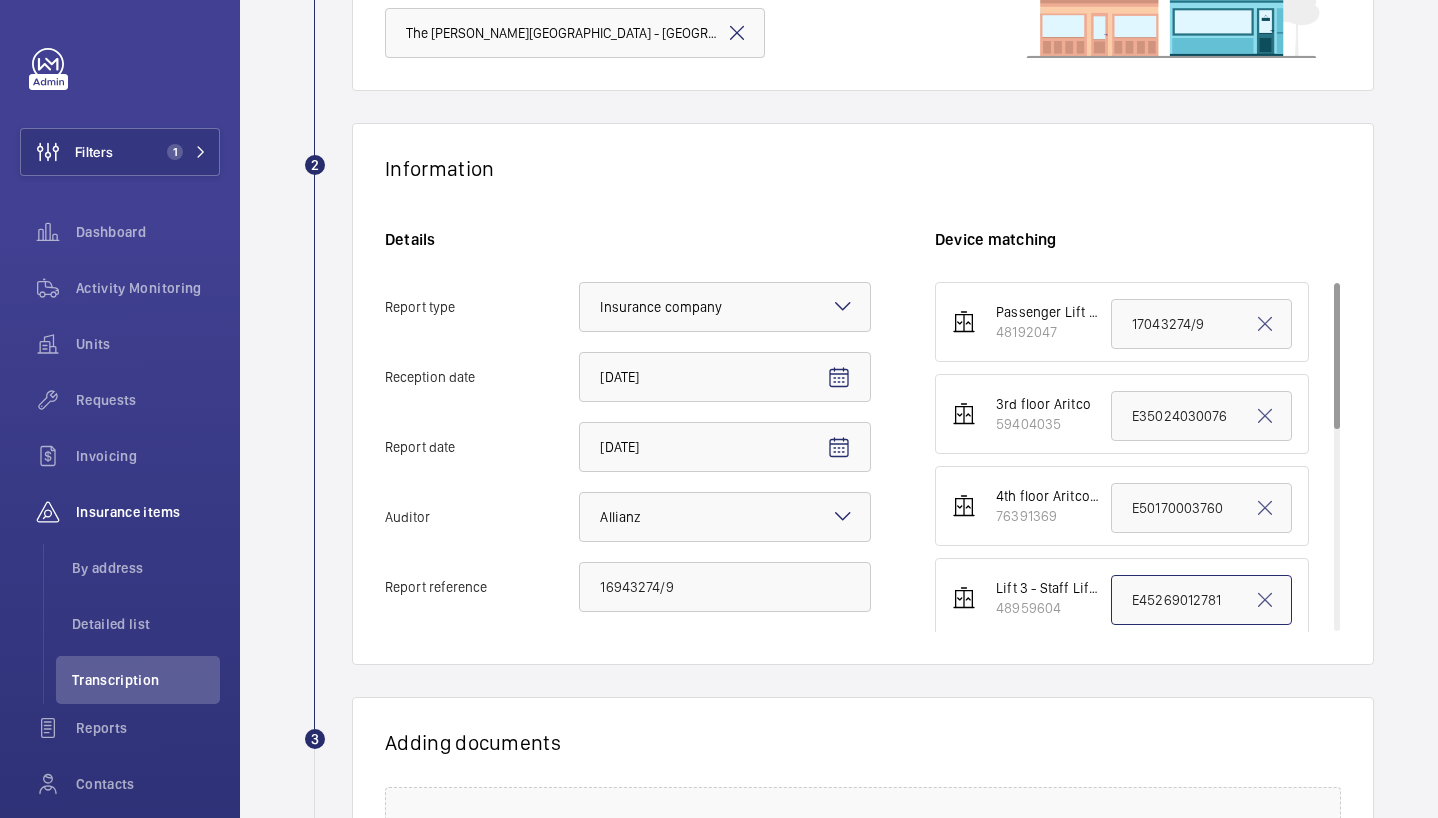 click on "E45269012781" 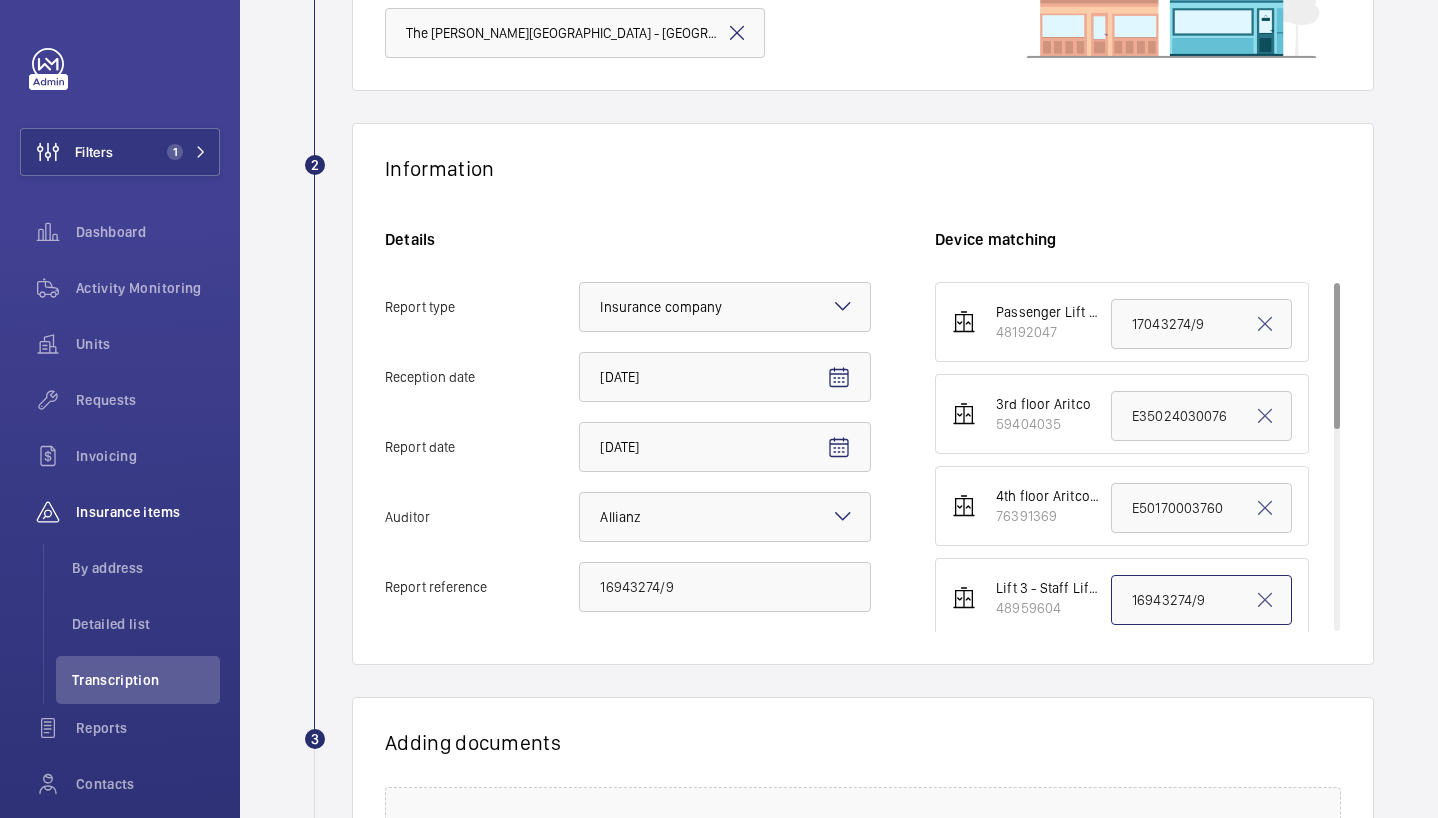 type on "16943274/9" 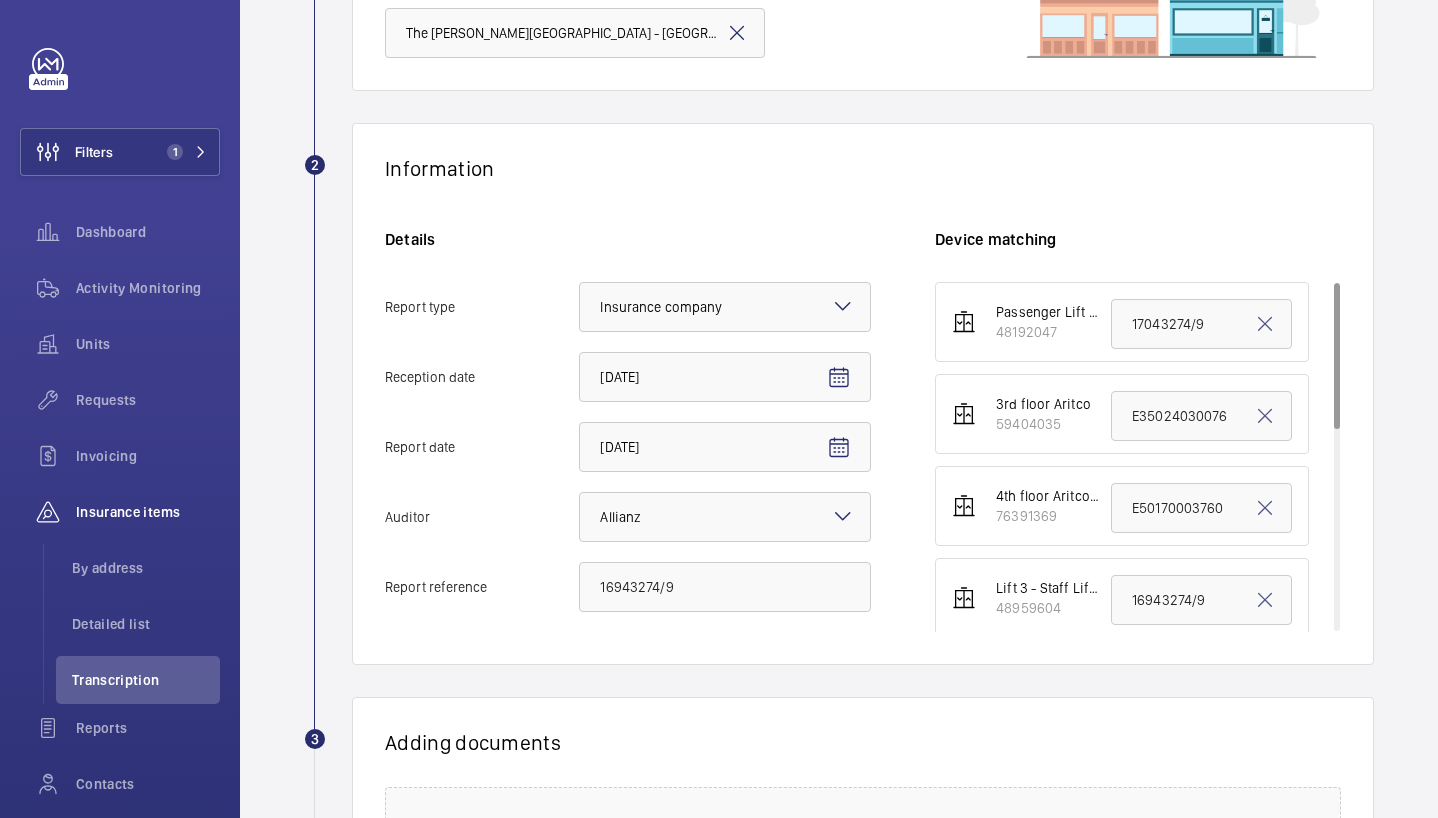 click on "Adding documents Drag your document here
in PDF format" 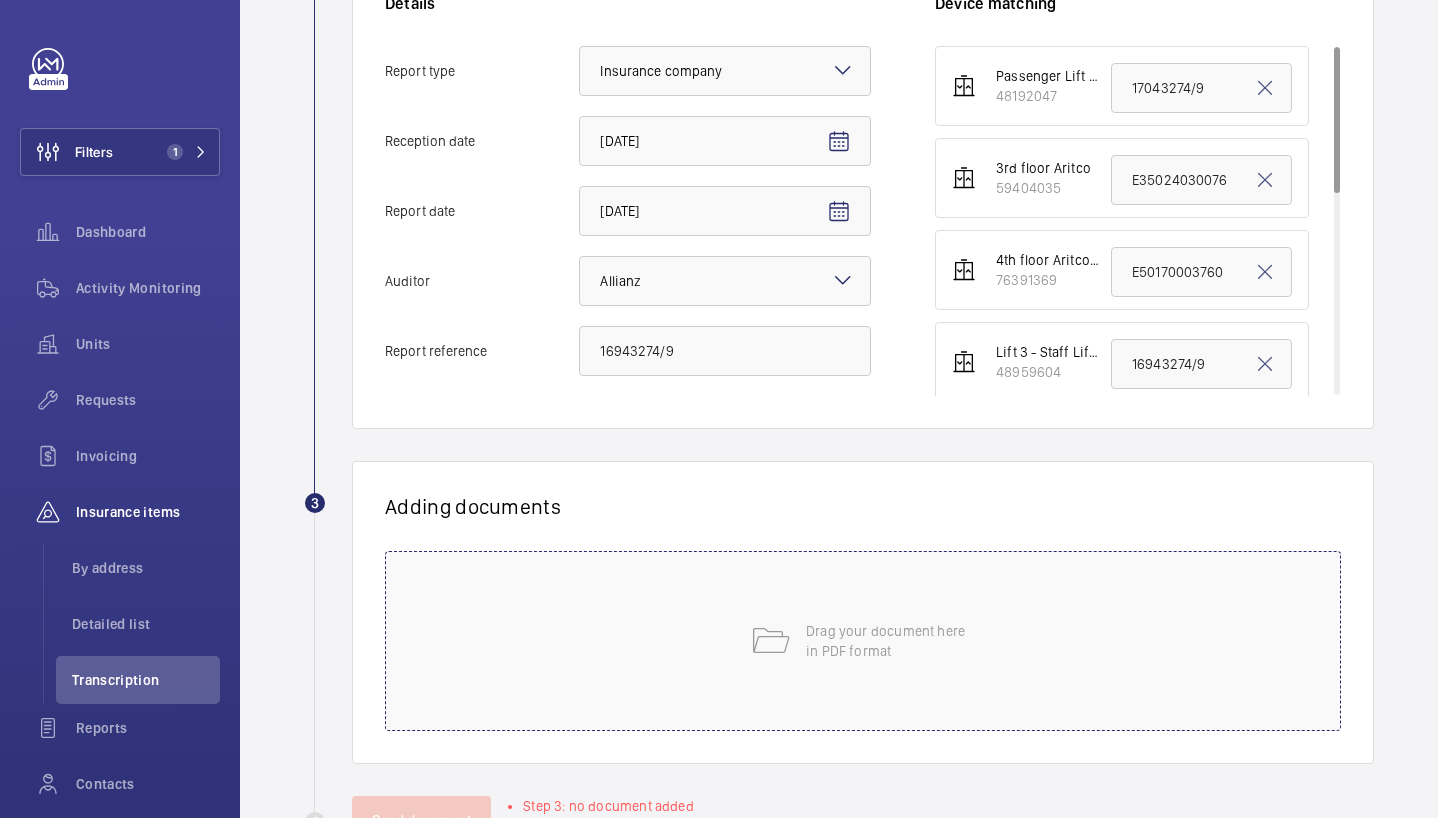 scroll, scrollTop: 479, scrollLeft: 0, axis: vertical 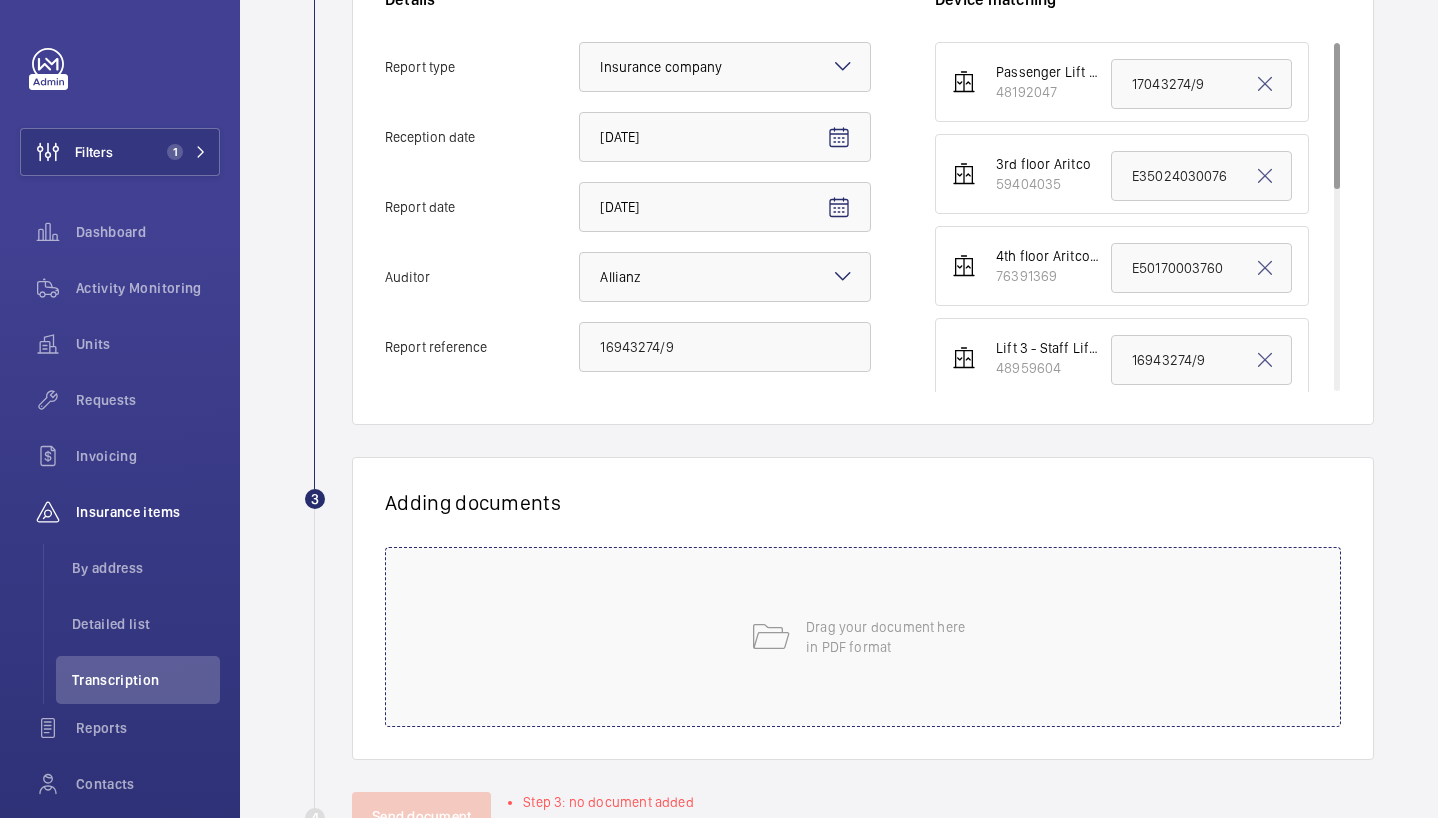 click on "Drag your document here
in PDF format" 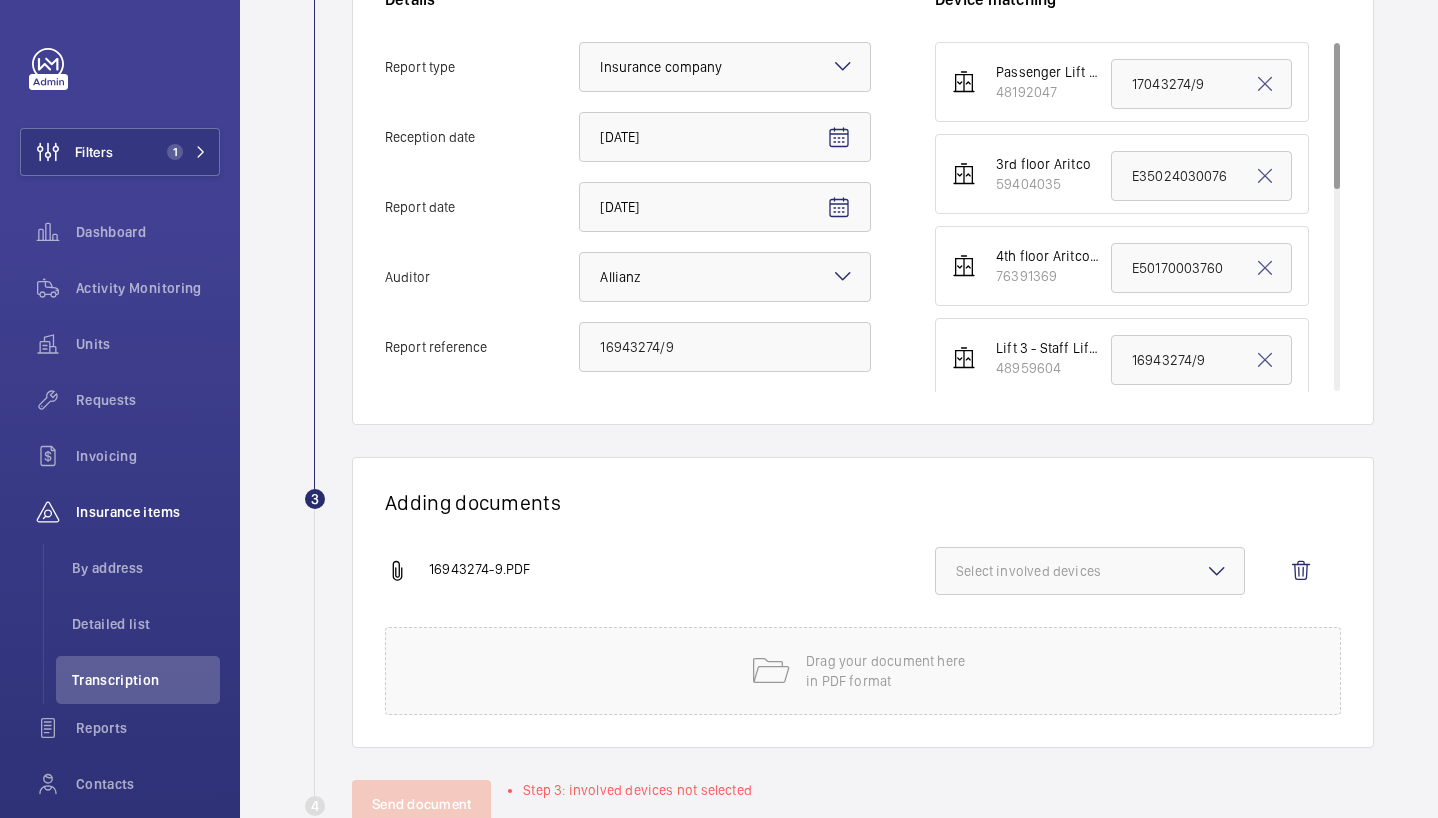 click on "Select involved devices" 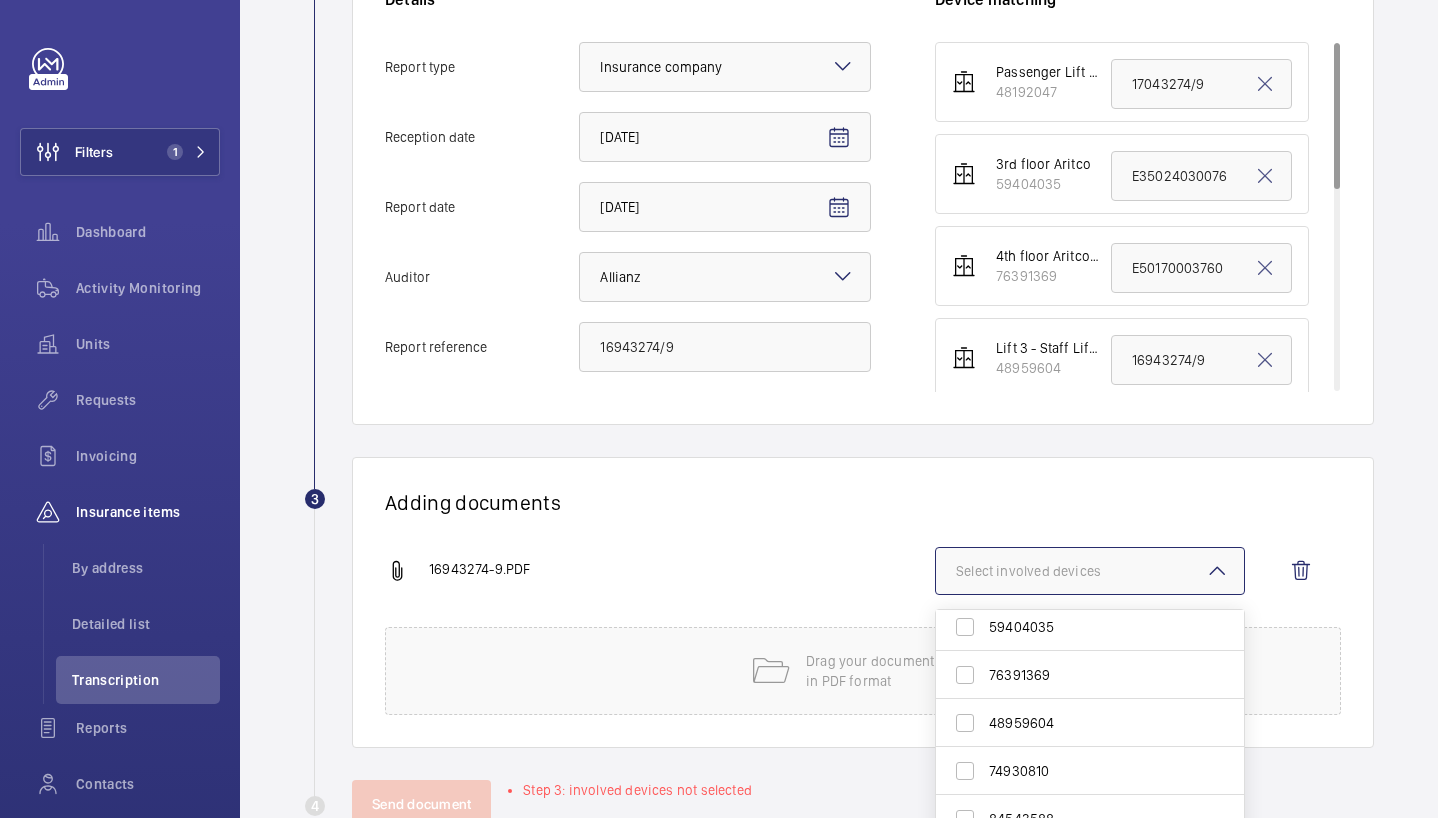 scroll, scrollTop: 64, scrollLeft: 0, axis: vertical 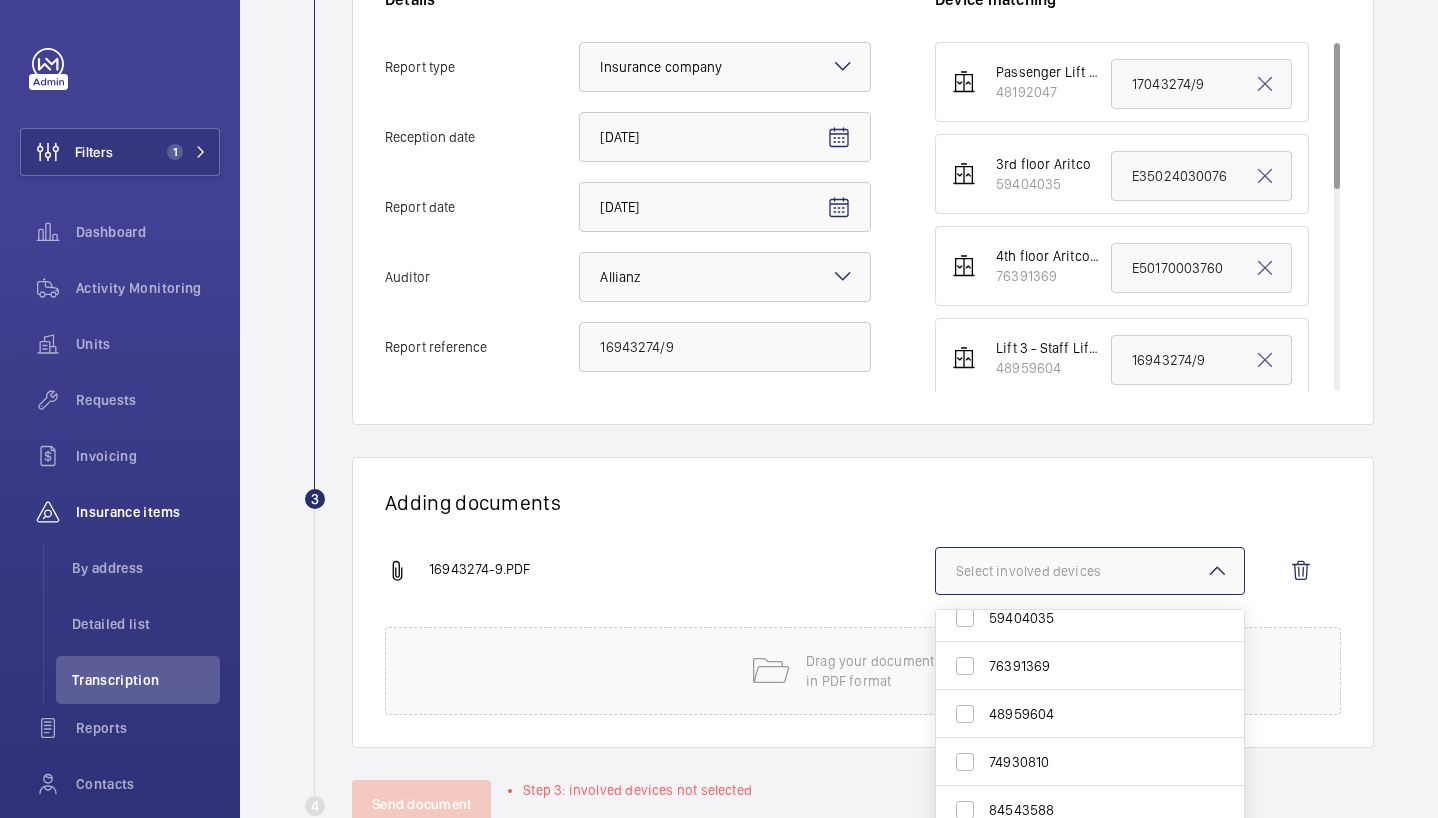 click on "48959604" at bounding box center [1091, 714] 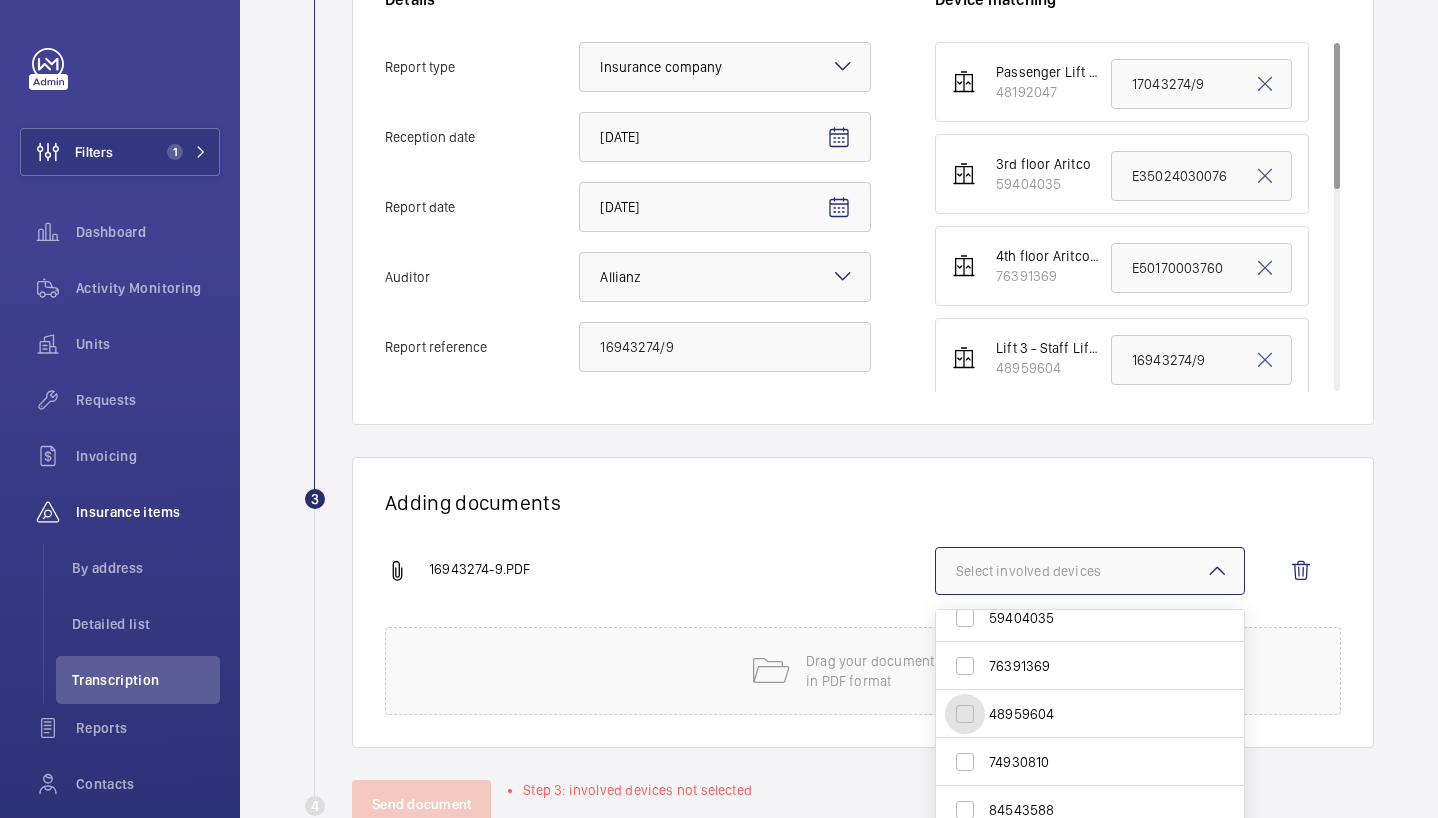 click on "48959604" at bounding box center (965, 714) 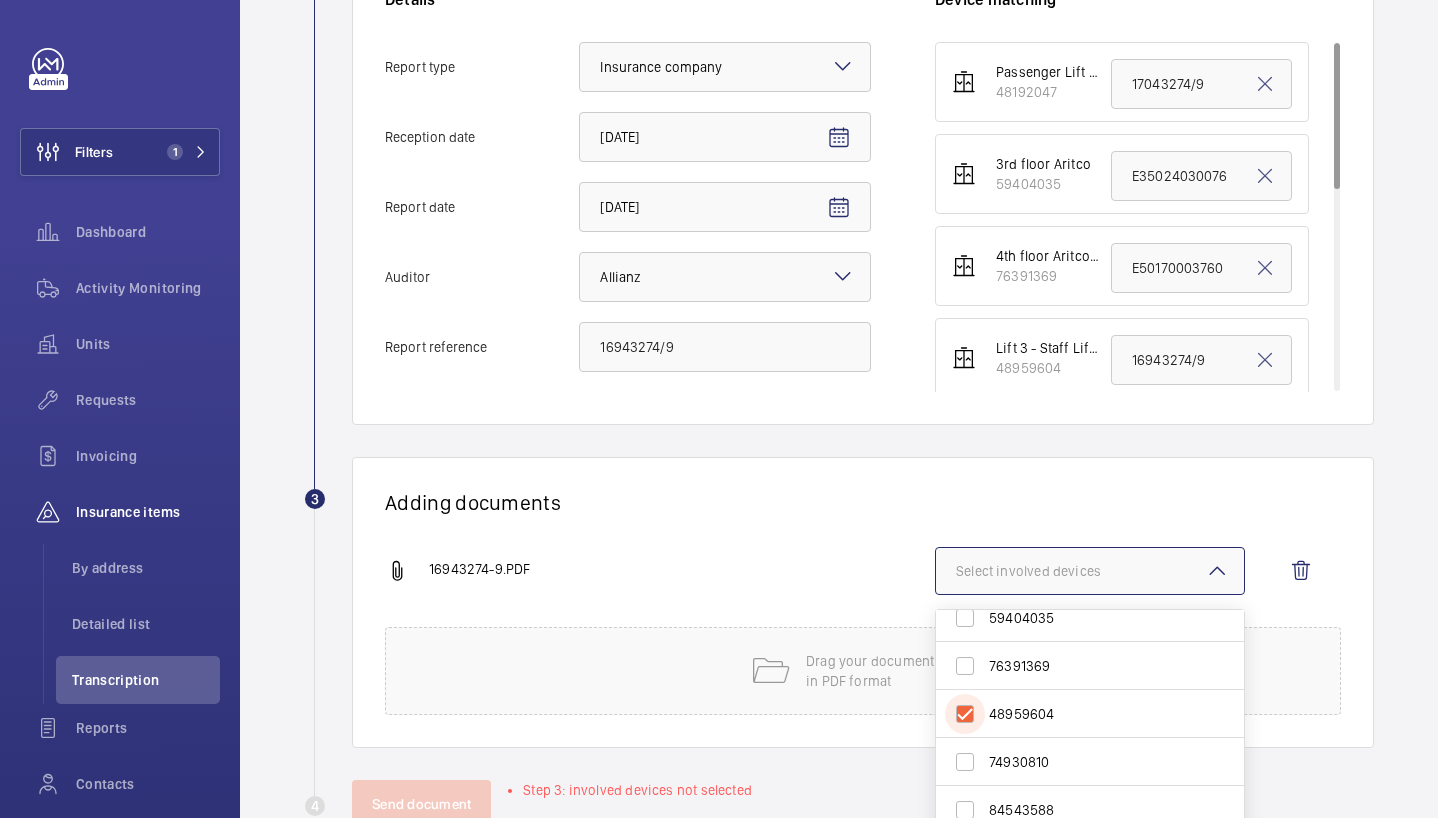 checkbox on "true" 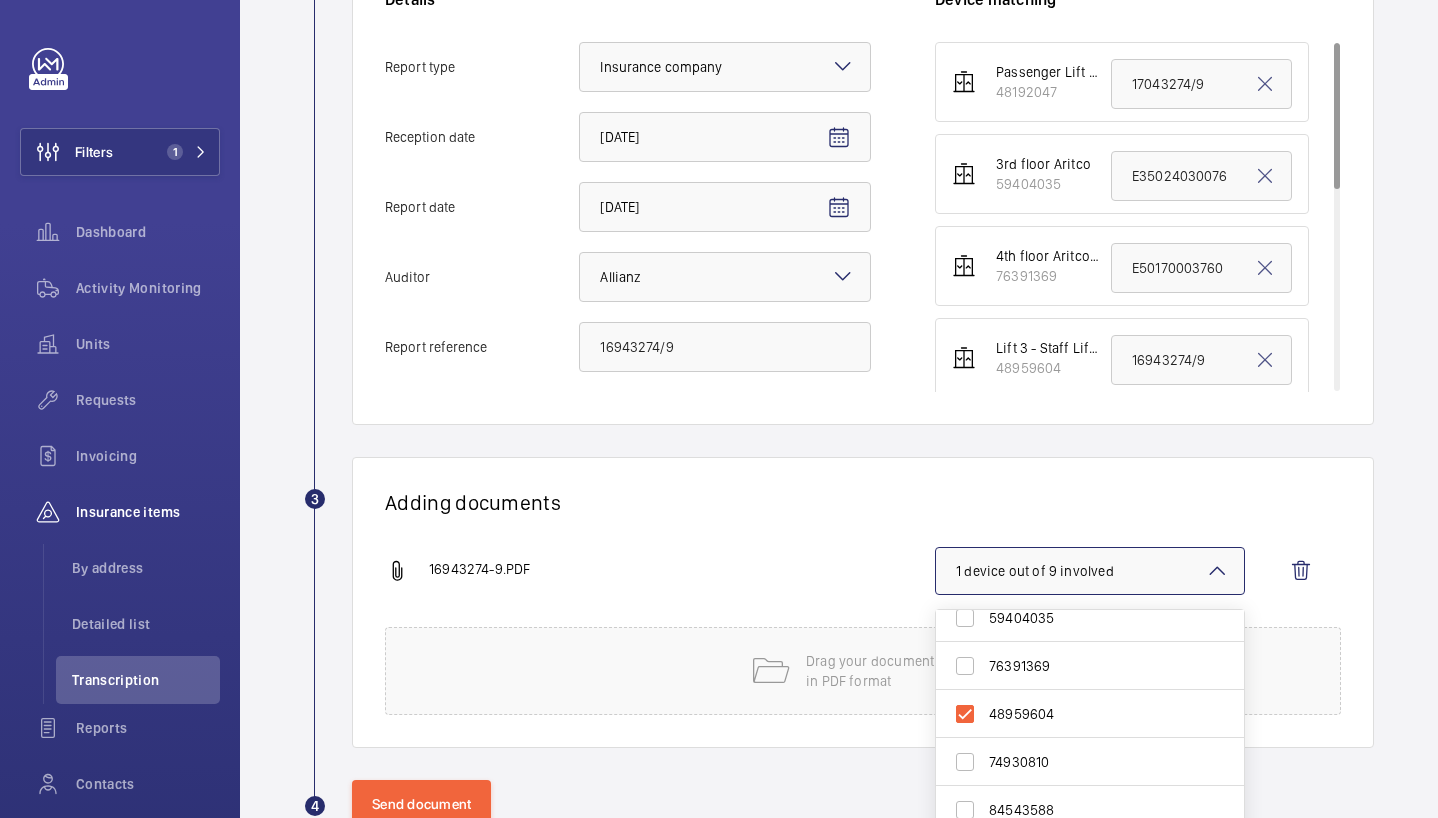 click on "Adding documents 16943274-9.PDF 1 device out of 9 involved  48192047 59404035 76391369 48959604 74930810 84543588 17430652 51907354 87870900 Reset Drag your document here
in PDF format" 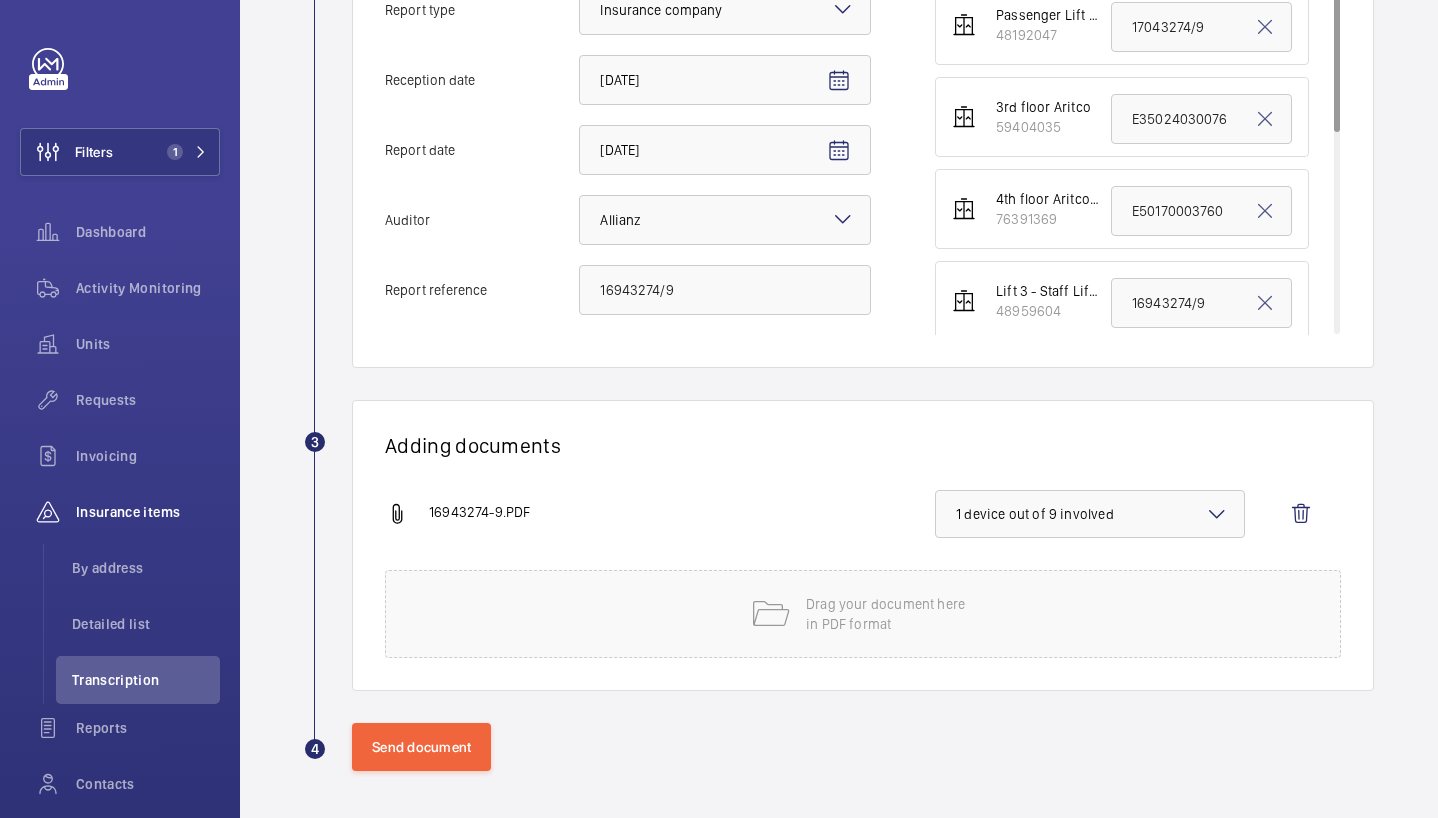 scroll, scrollTop: 537, scrollLeft: 0, axis: vertical 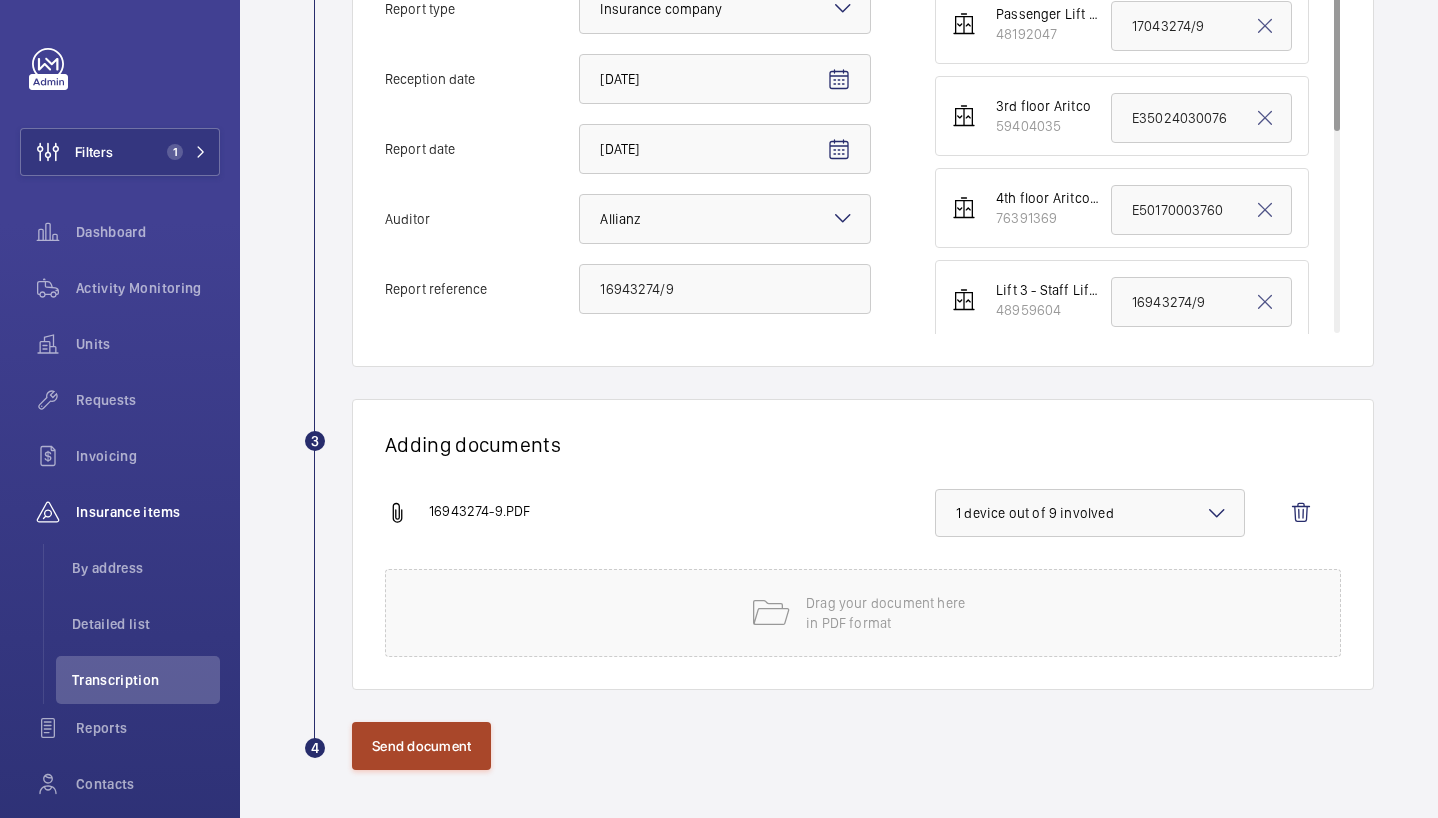 click on "Send document" 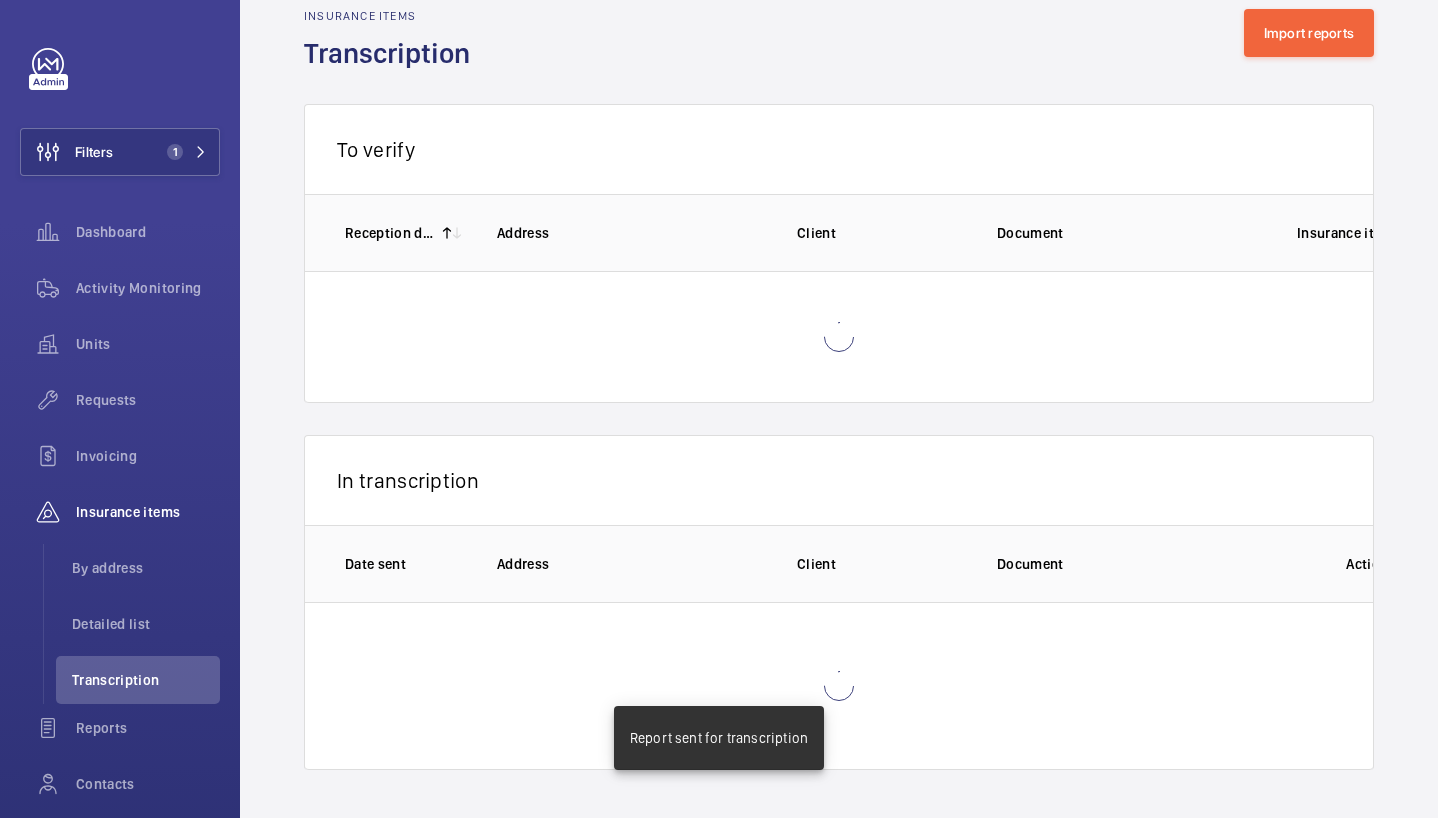 scroll, scrollTop: 3, scrollLeft: 0, axis: vertical 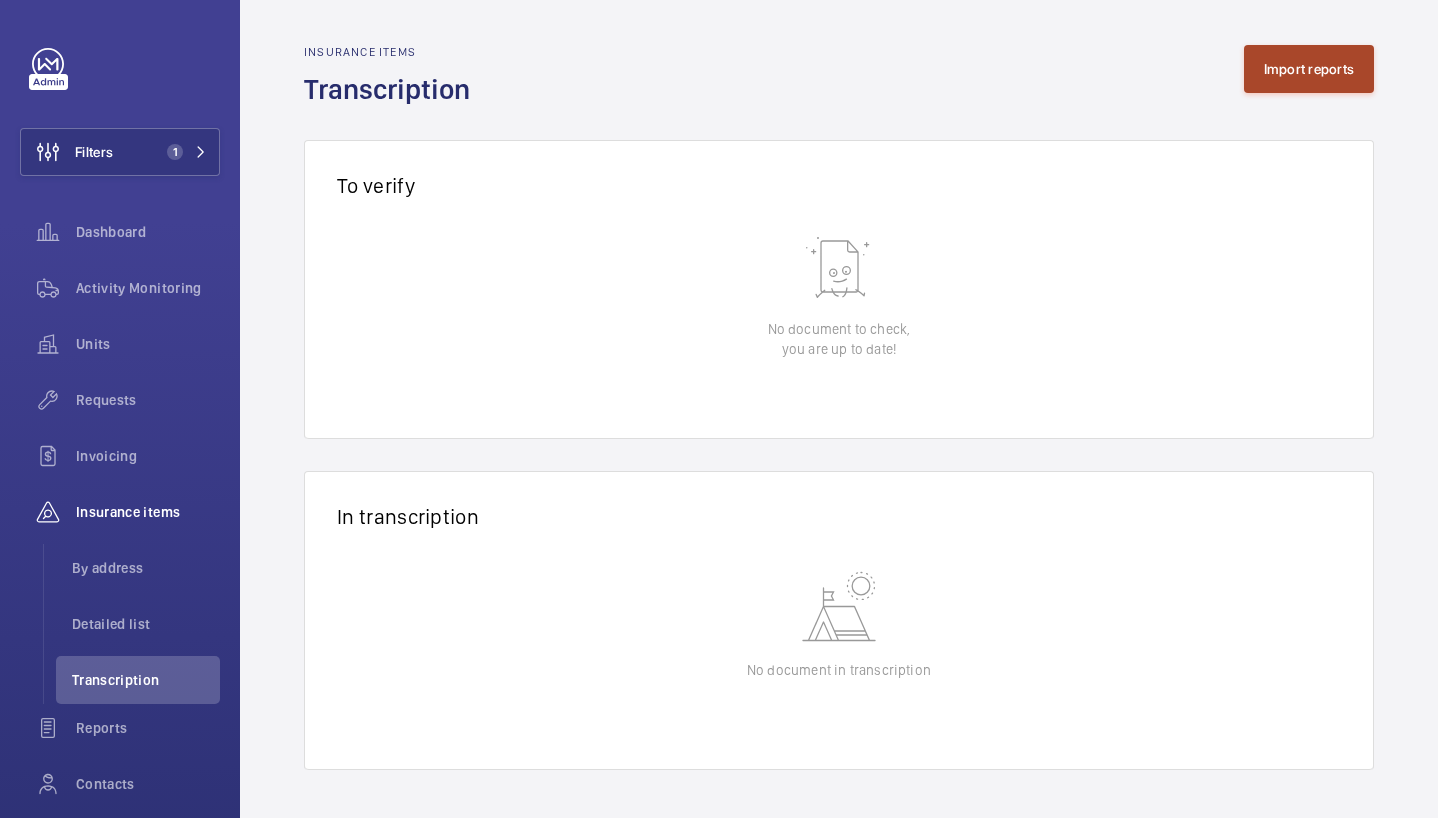 click on "Import reports" 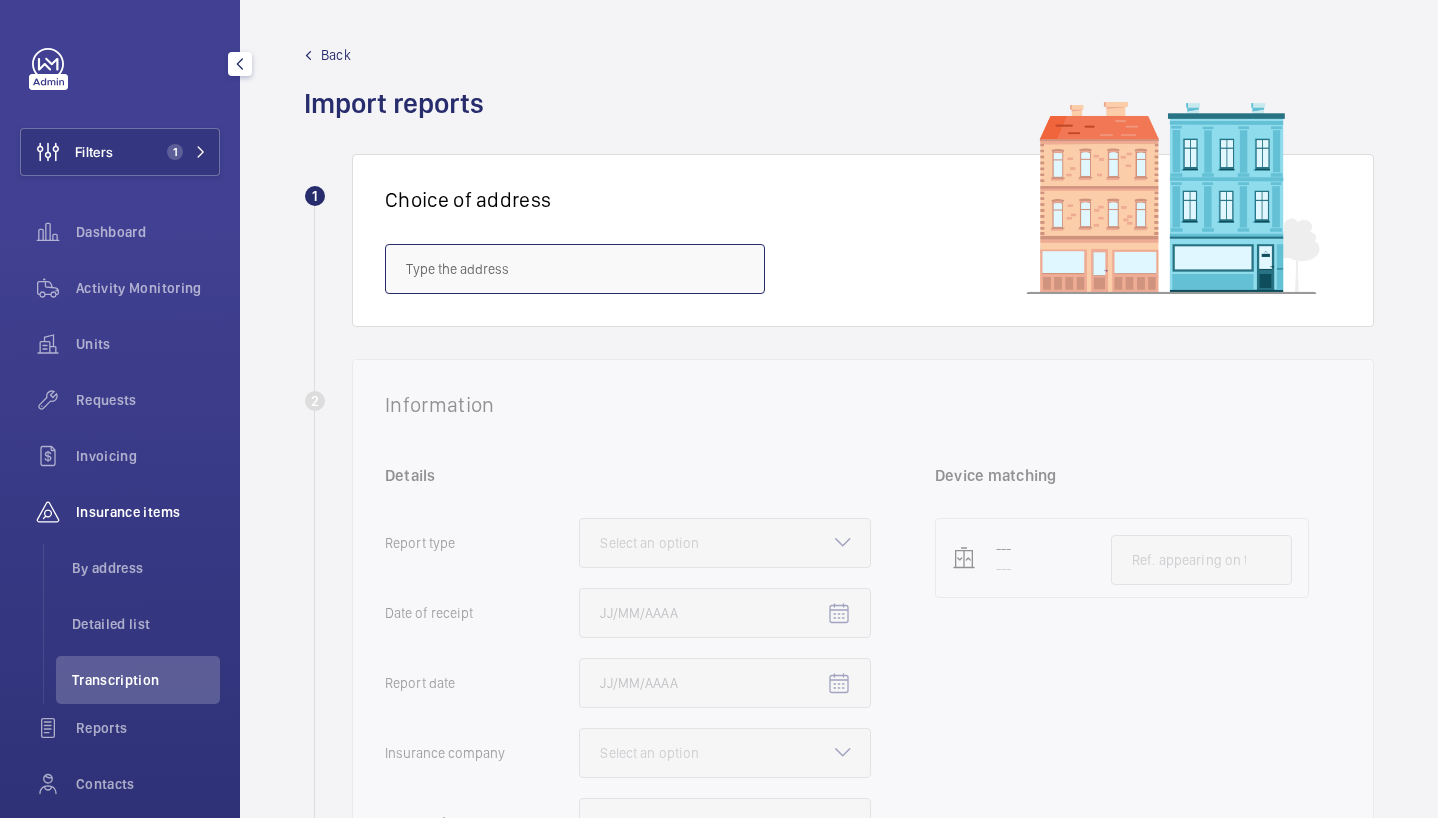 click at bounding box center (575, 269) 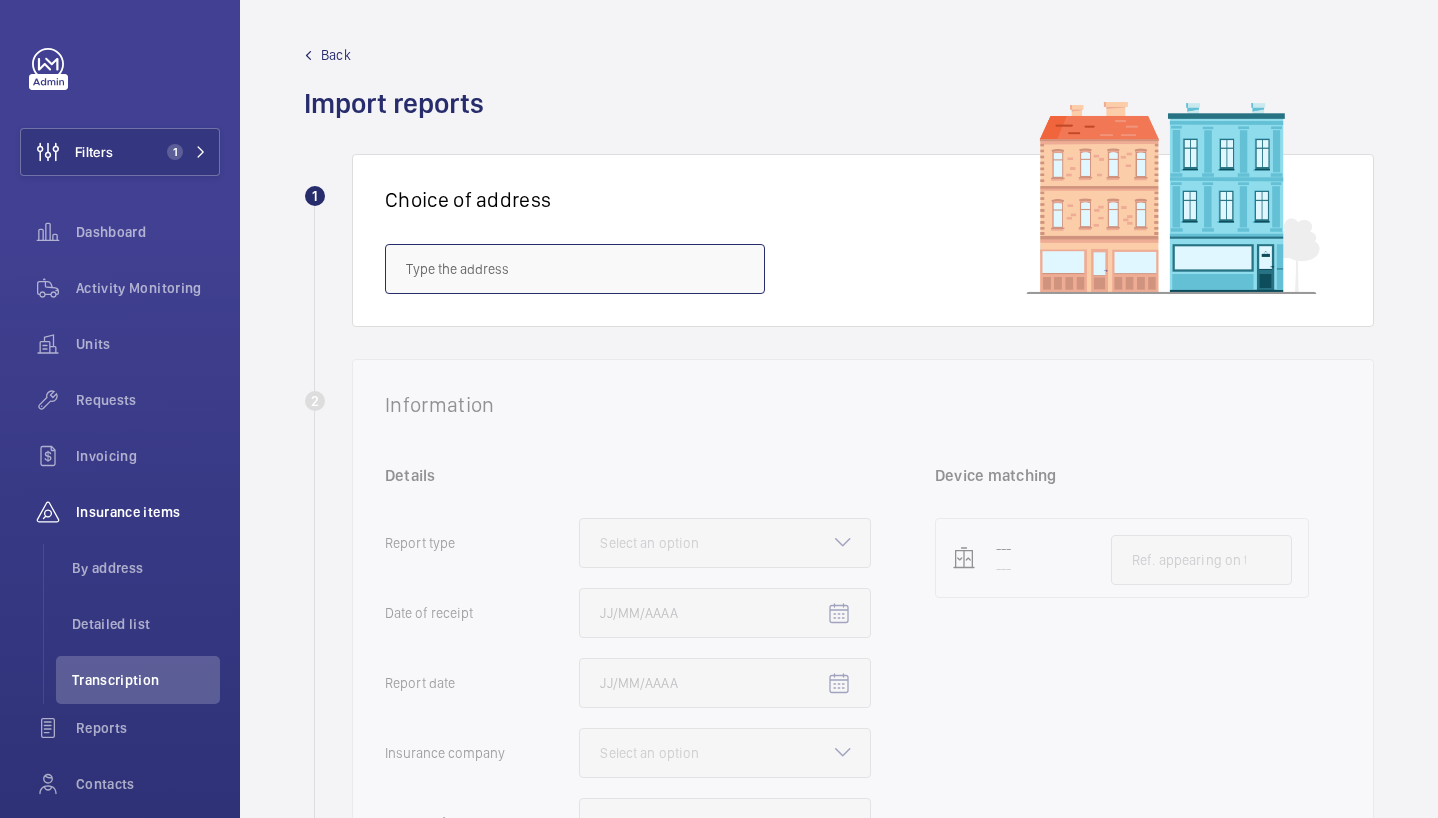 paste on "SE1 2JX" 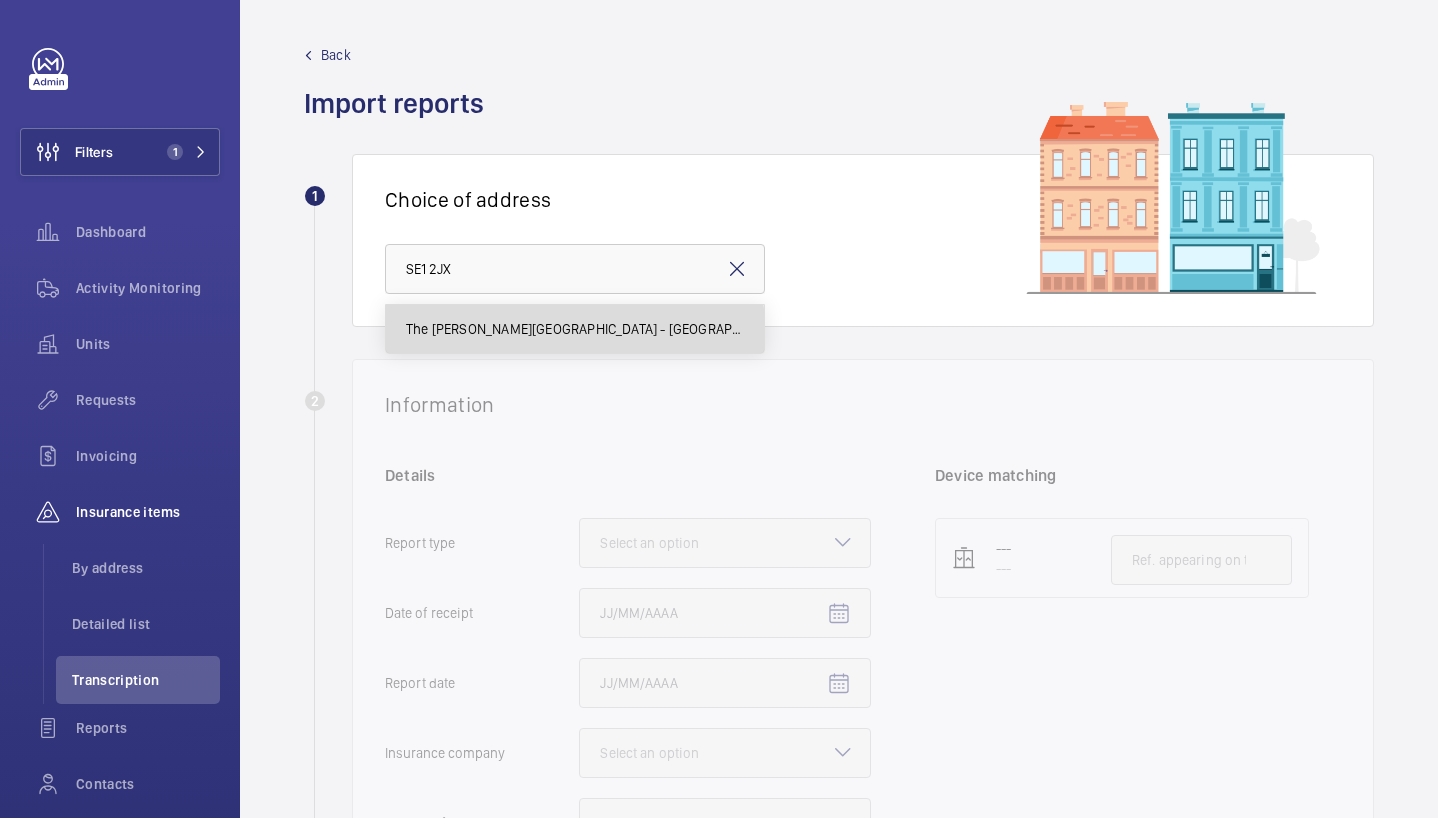 click on "The [PERSON_NAME][GEOGRAPHIC_DATA] - [GEOGRAPHIC_DATA][PERSON_NAME], [GEOGRAPHIC_DATA], Autograph Collection, [GEOGRAPHIC_DATA]" at bounding box center [575, 329] 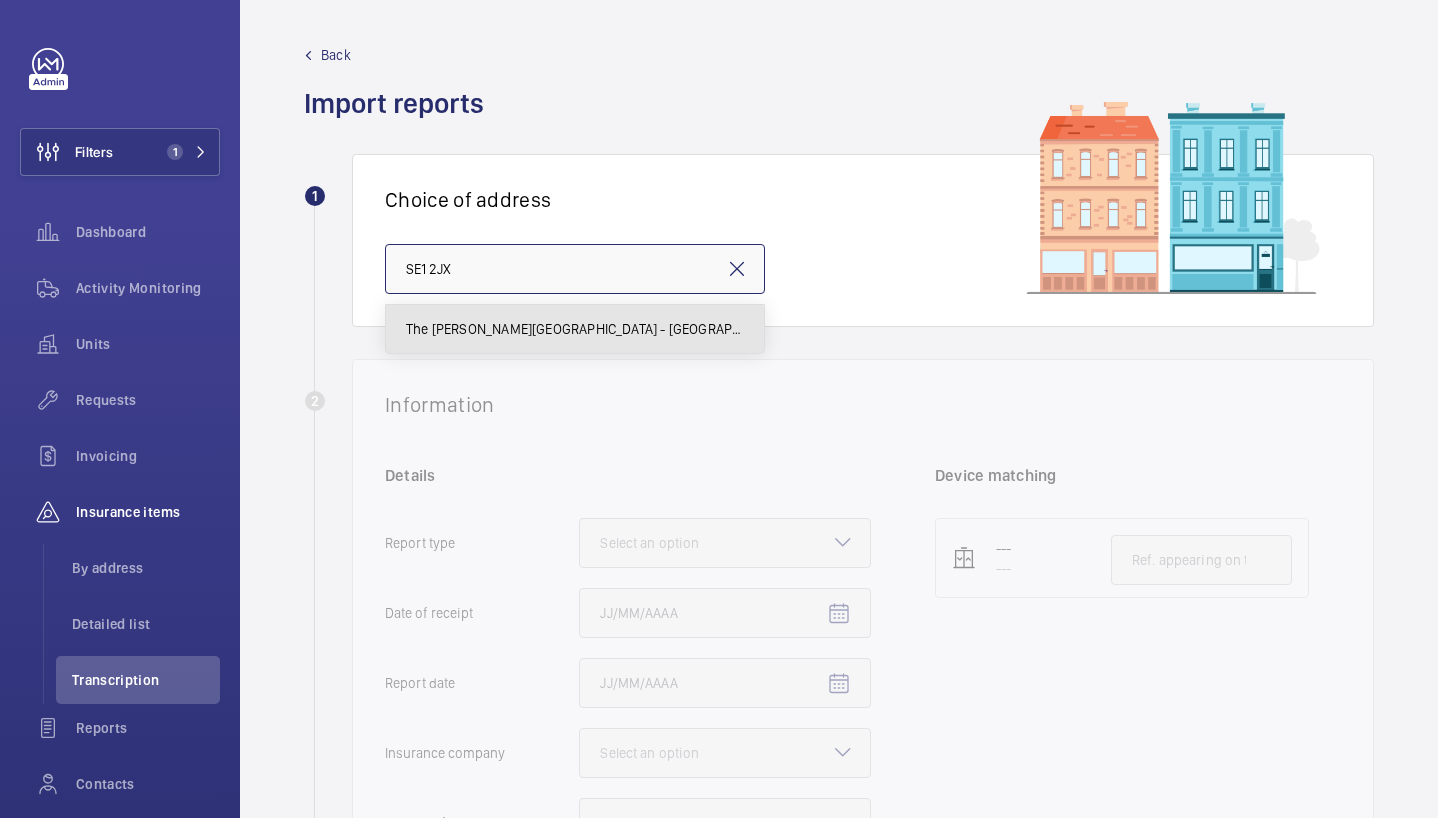 type on "The [PERSON_NAME][GEOGRAPHIC_DATA] - [GEOGRAPHIC_DATA][PERSON_NAME], [GEOGRAPHIC_DATA], Autograph Collection, [GEOGRAPHIC_DATA]" 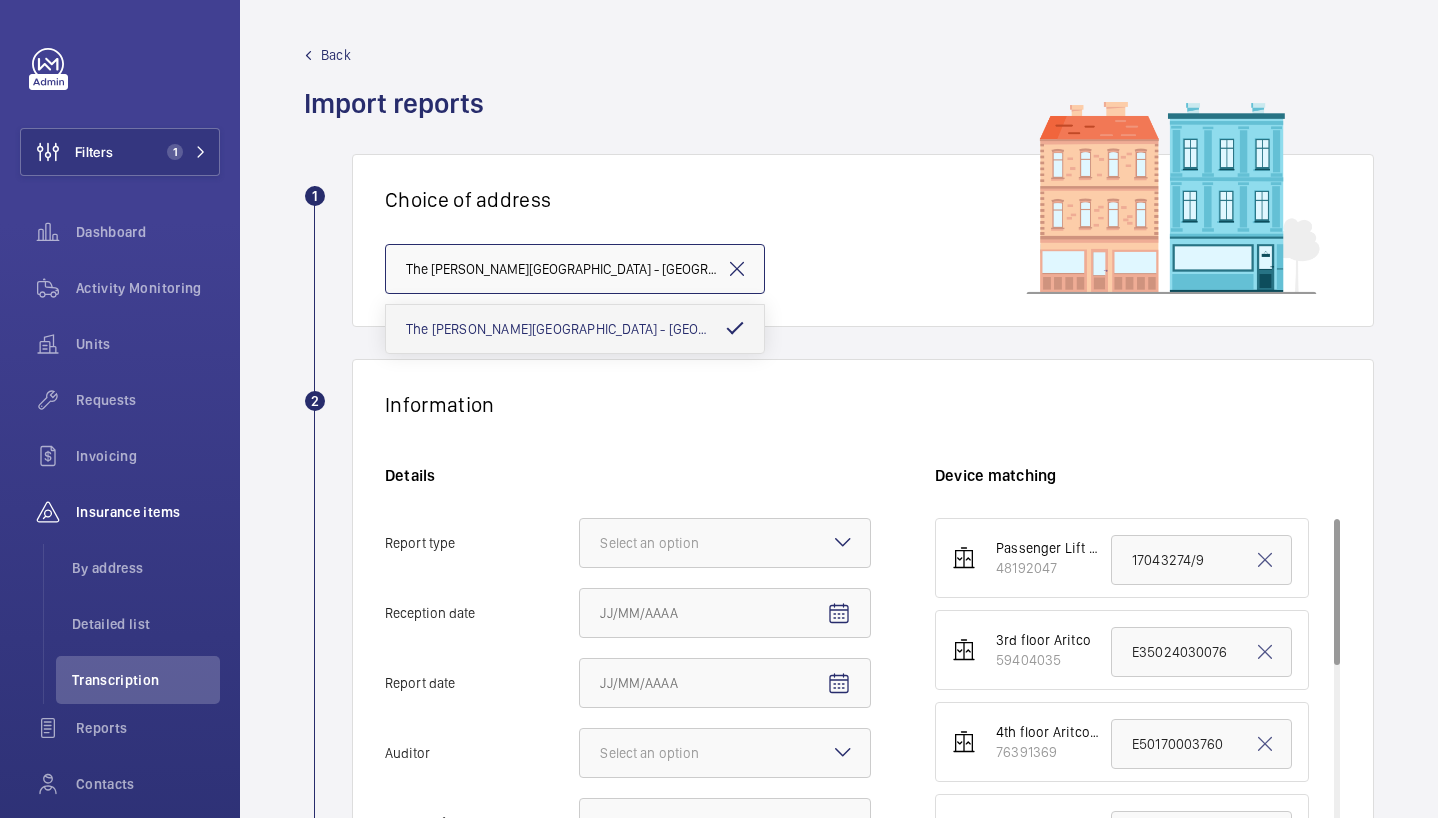 scroll, scrollTop: 0, scrollLeft: 171, axis: horizontal 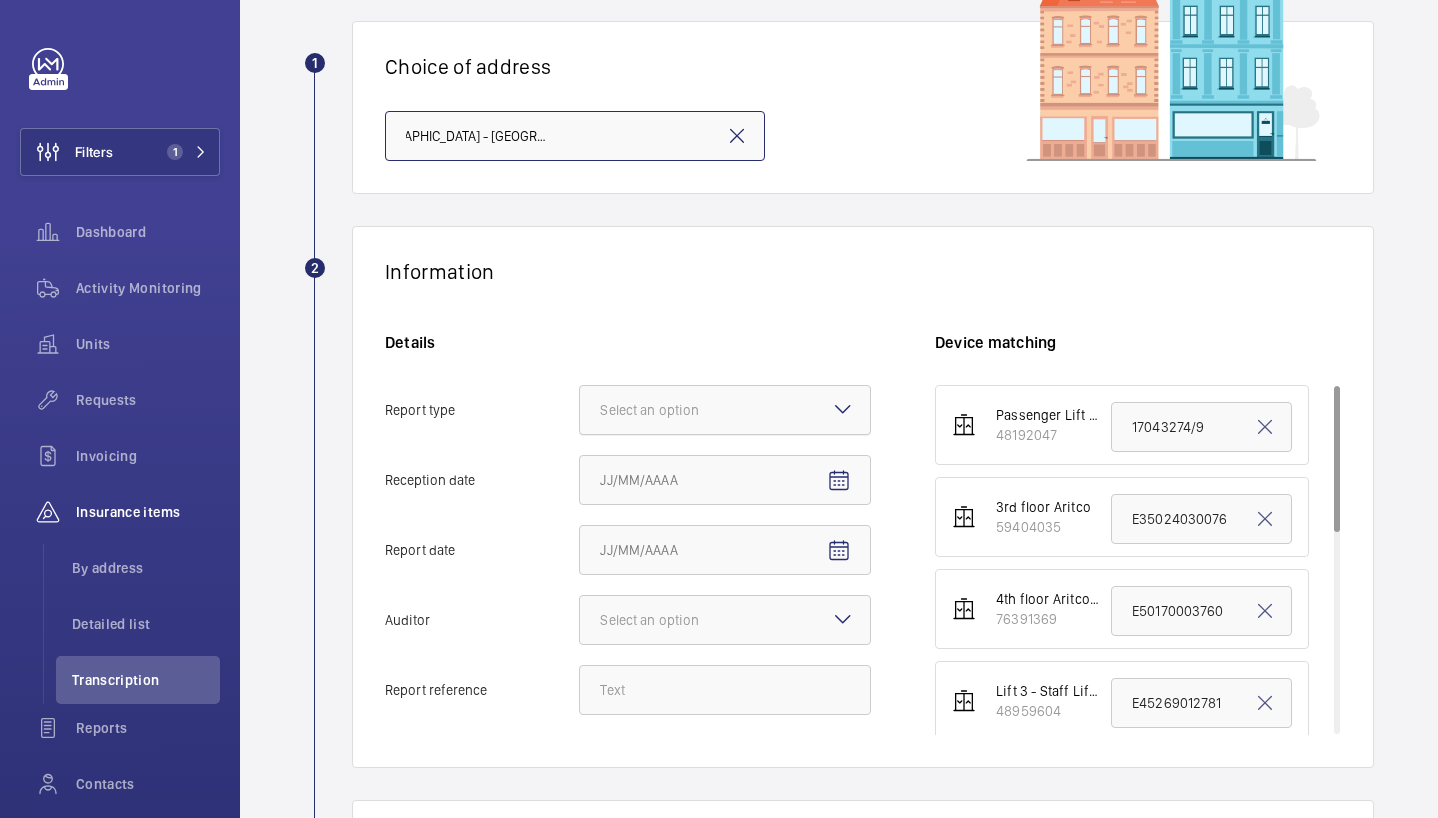 click 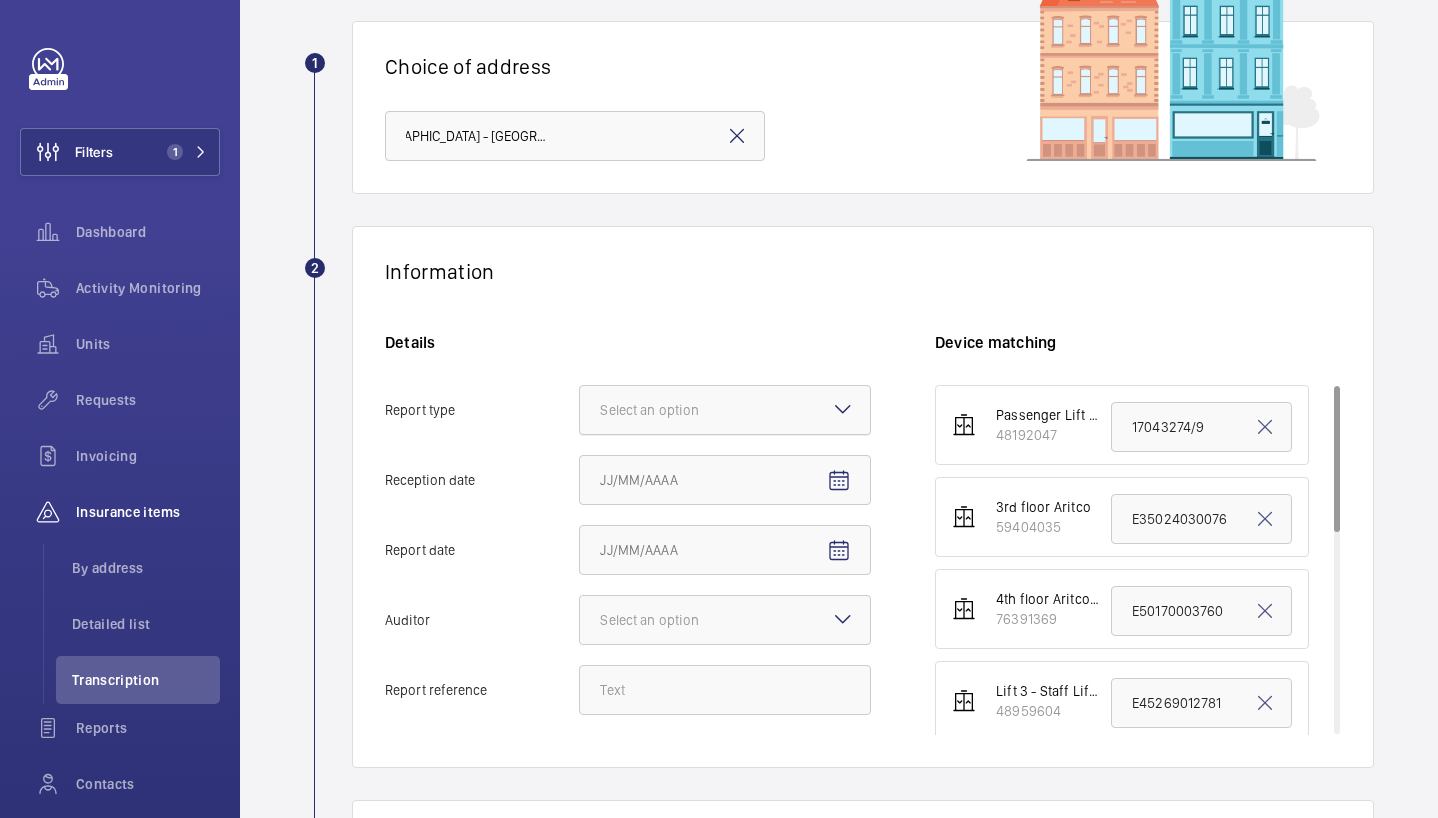click on "Report type Select an option" 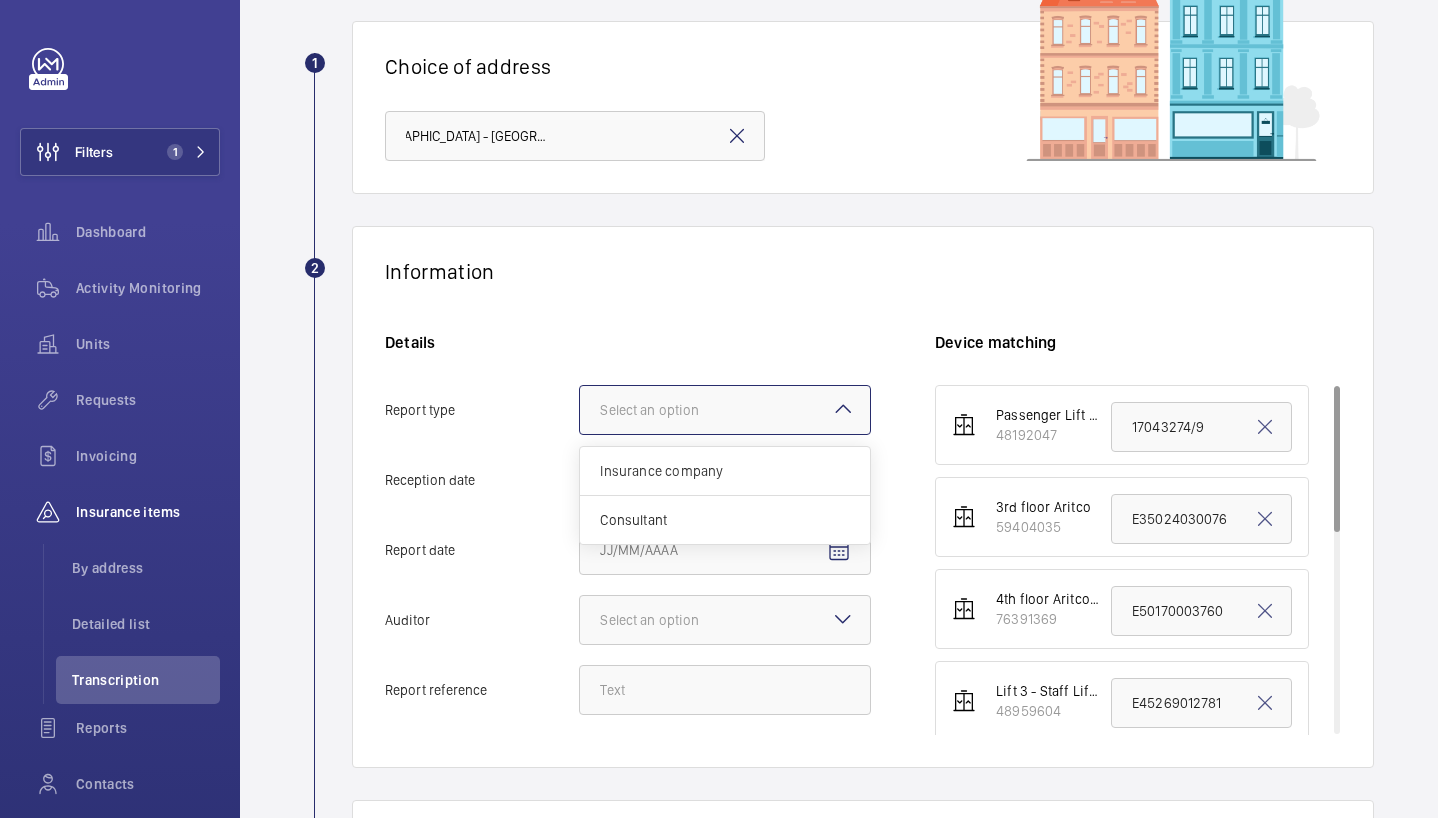 scroll, scrollTop: 0, scrollLeft: 0, axis: both 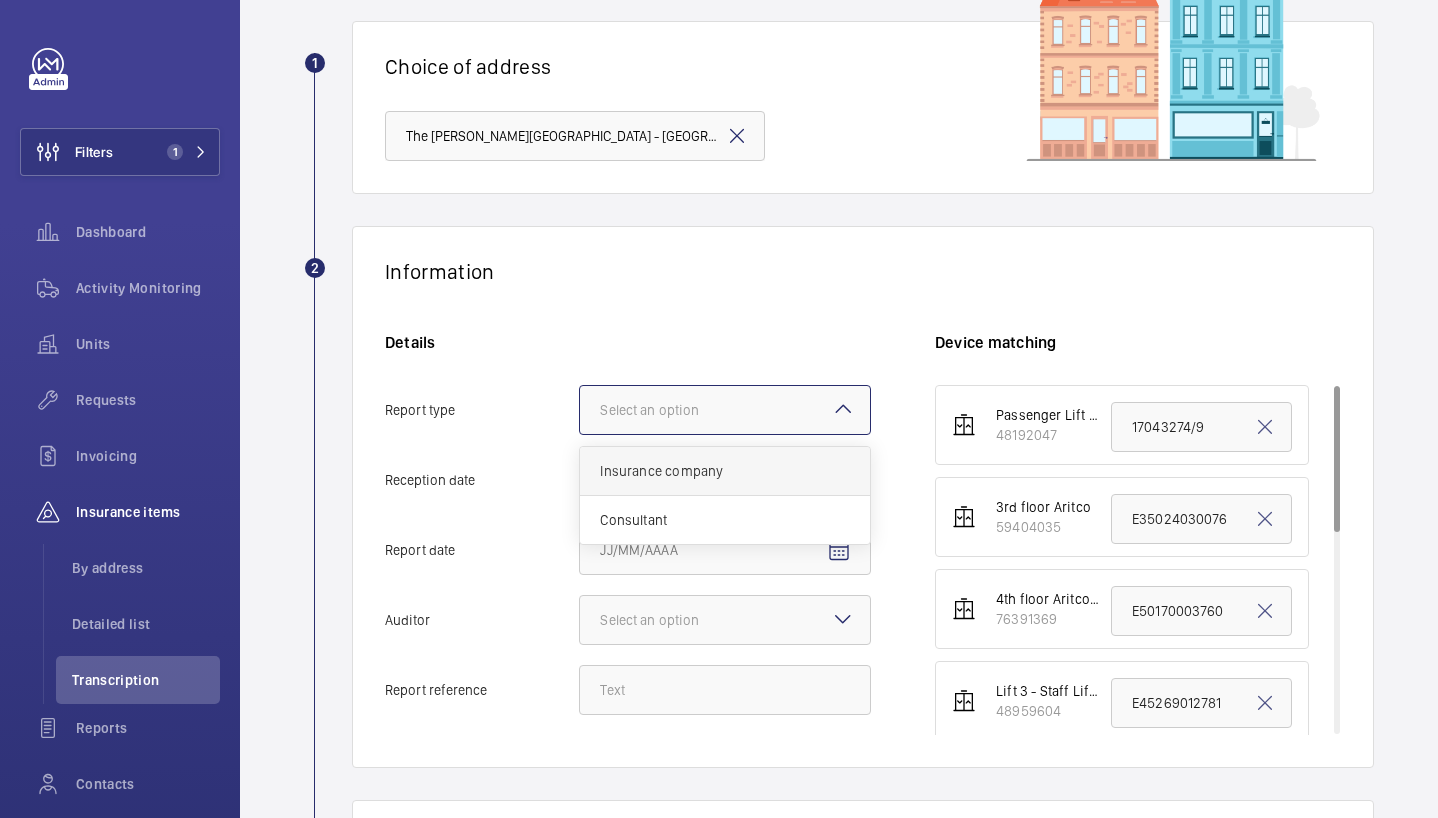 click on "Insurance company" at bounding box center [725, 471] 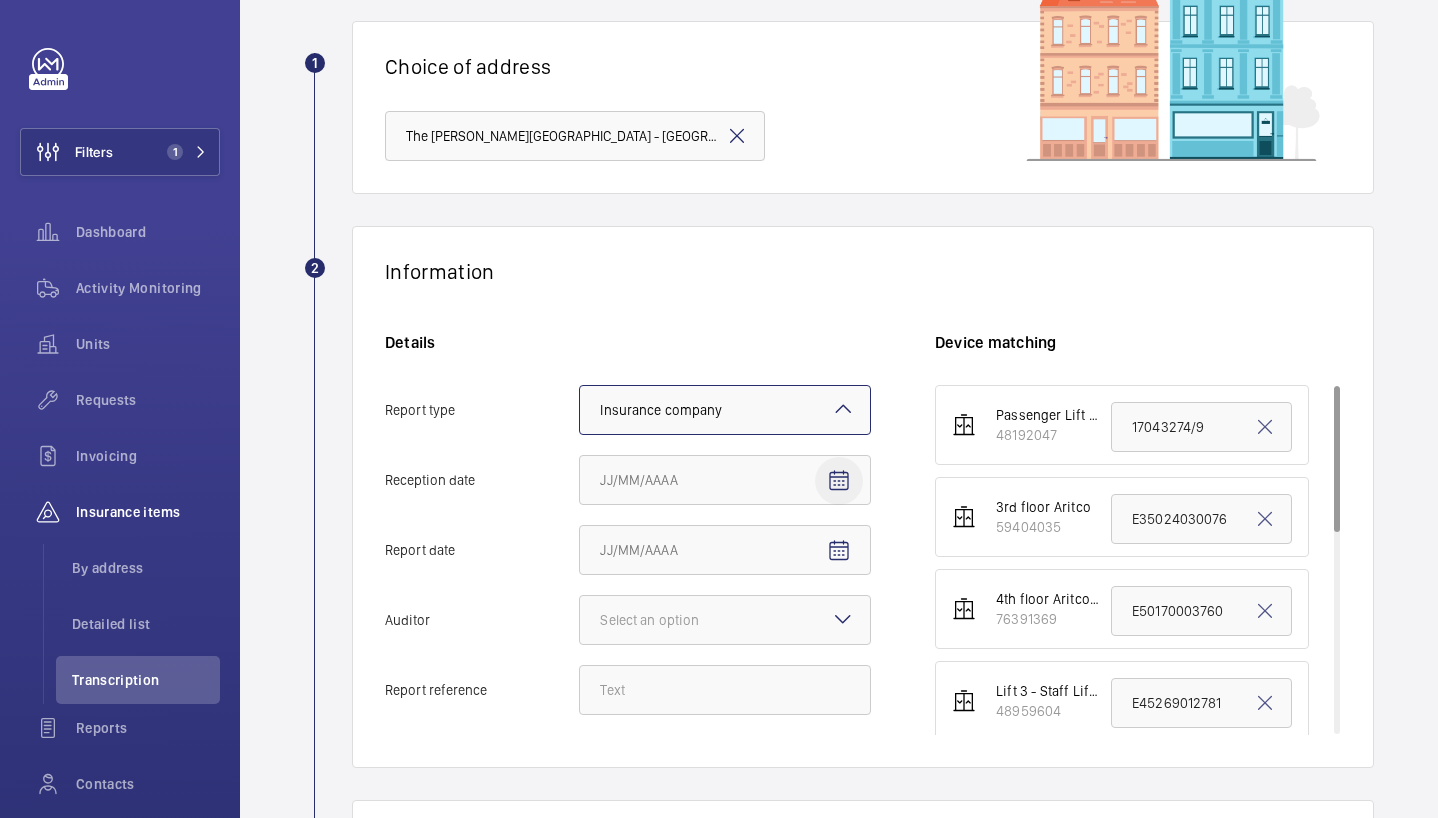 click 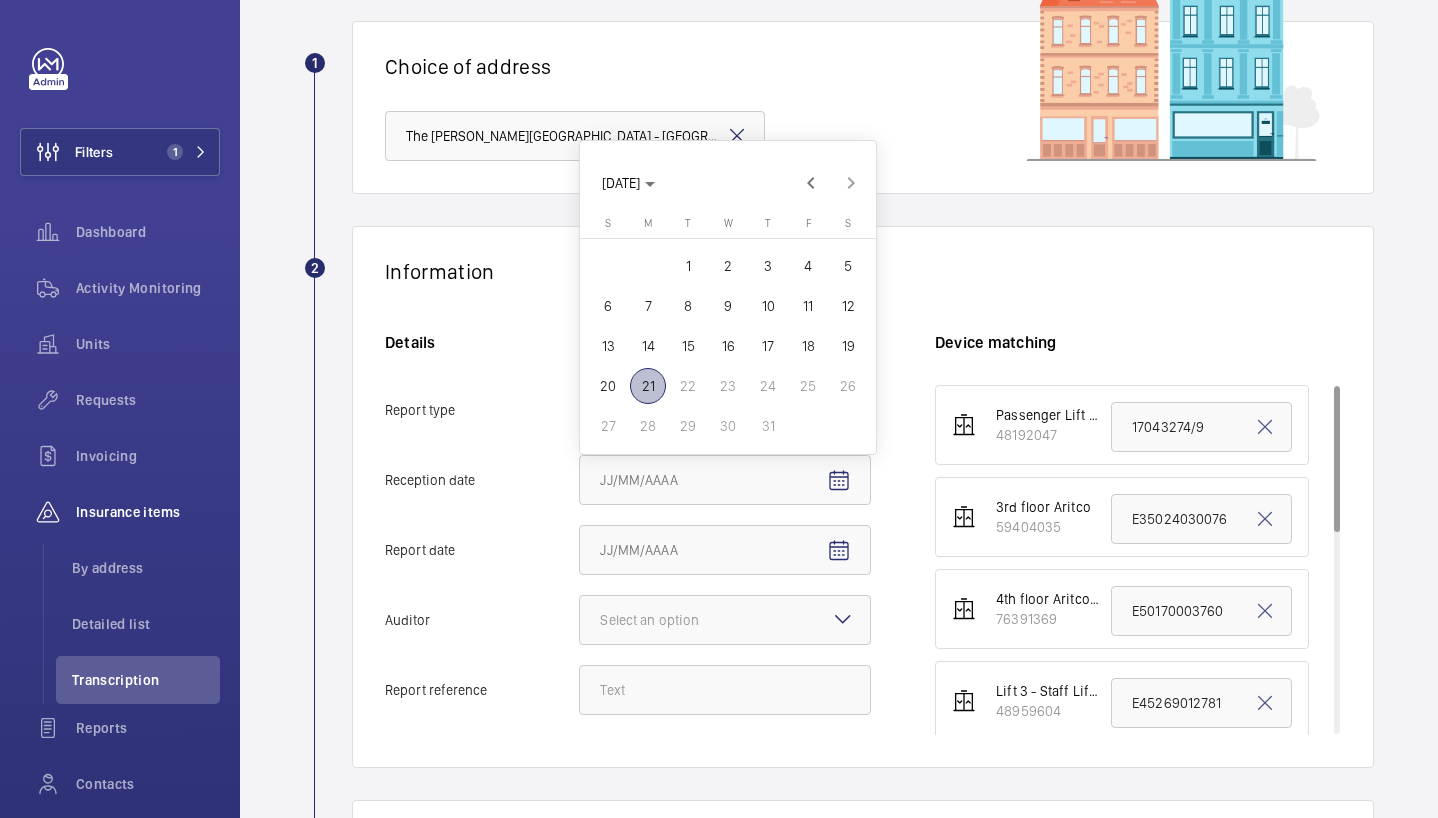 click on "21" at bounding box center (648, 386) 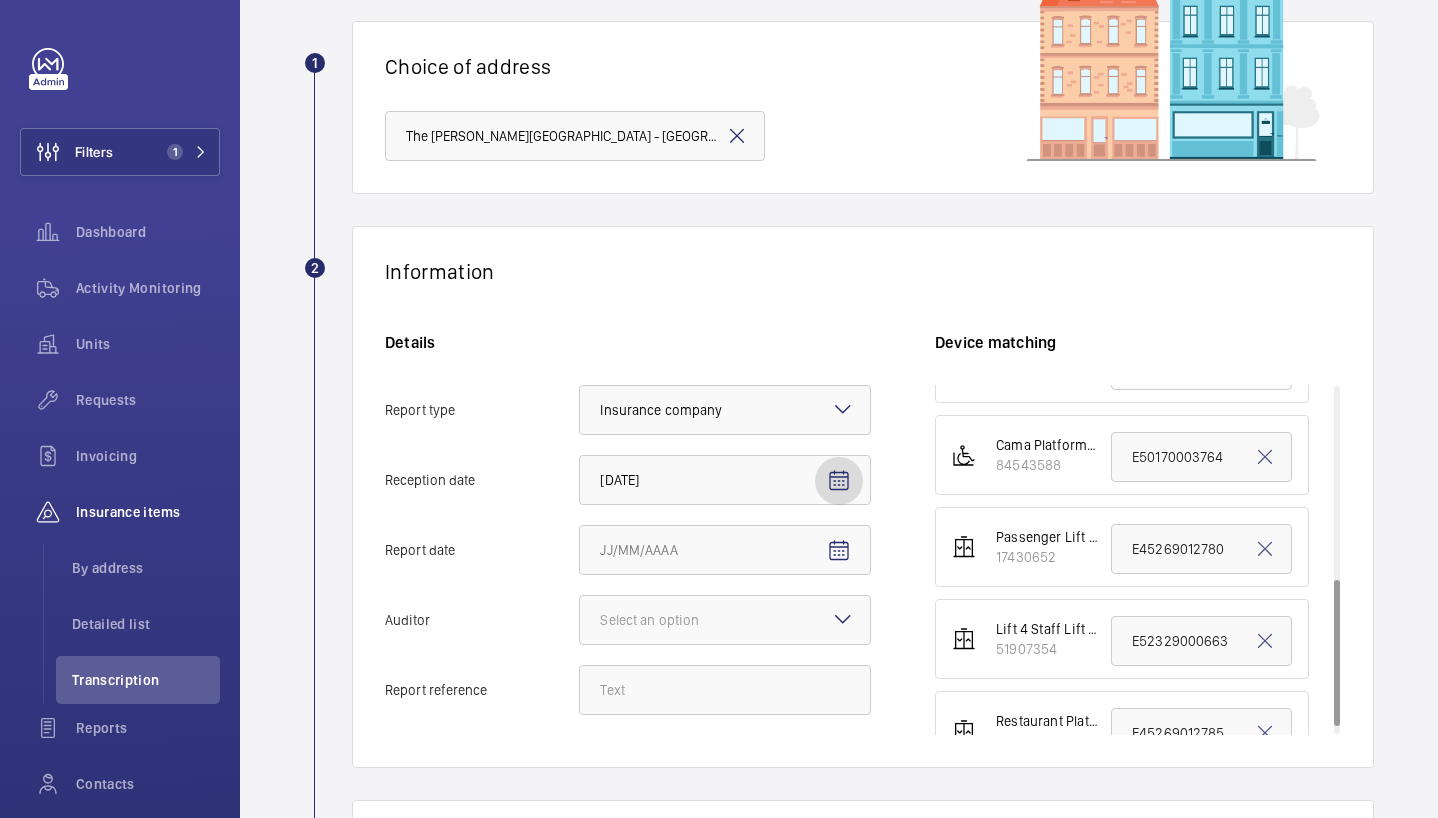 scroll, scrollTop: 478, scrollLeft: 0, axis: vertical 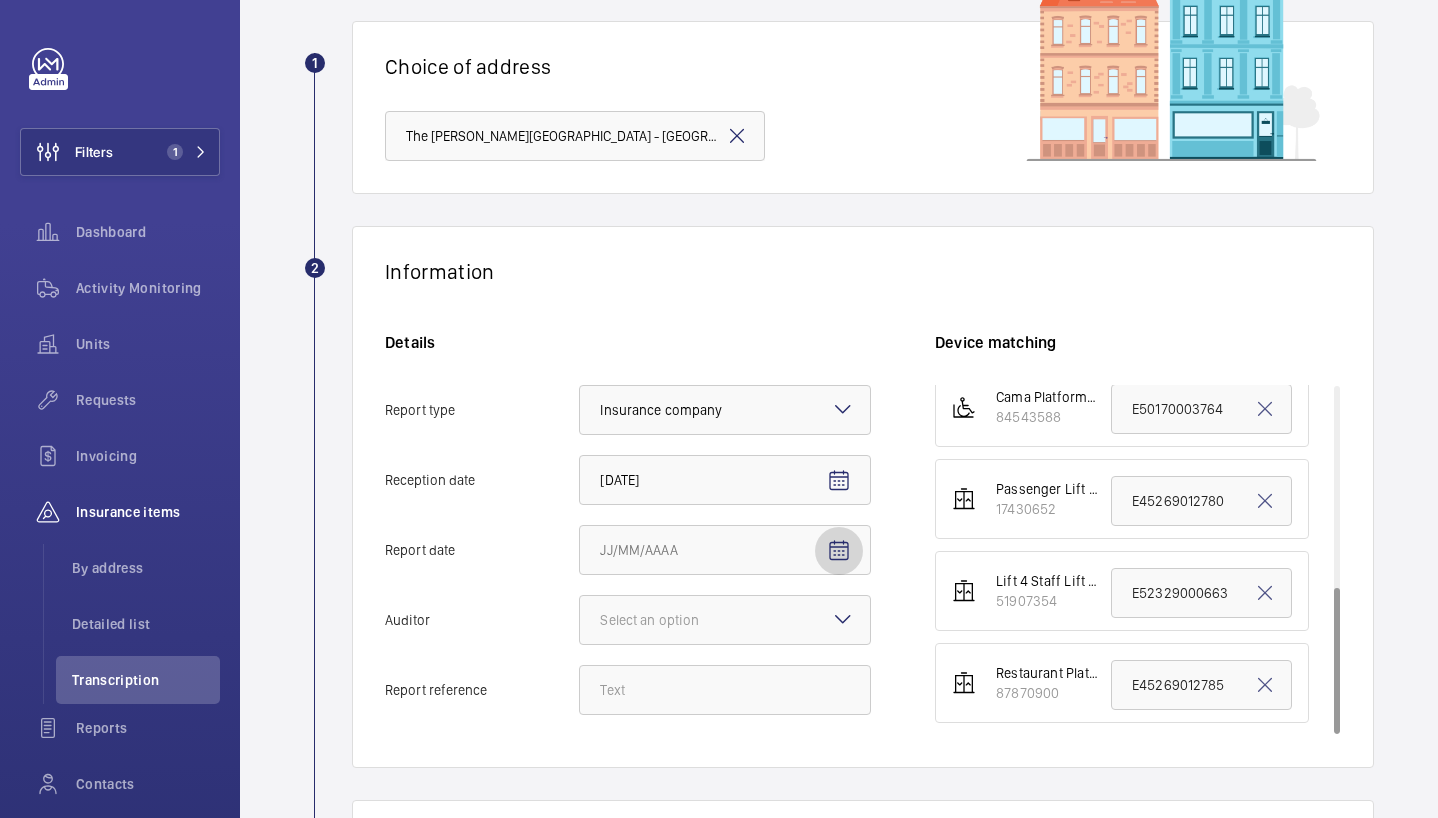 click 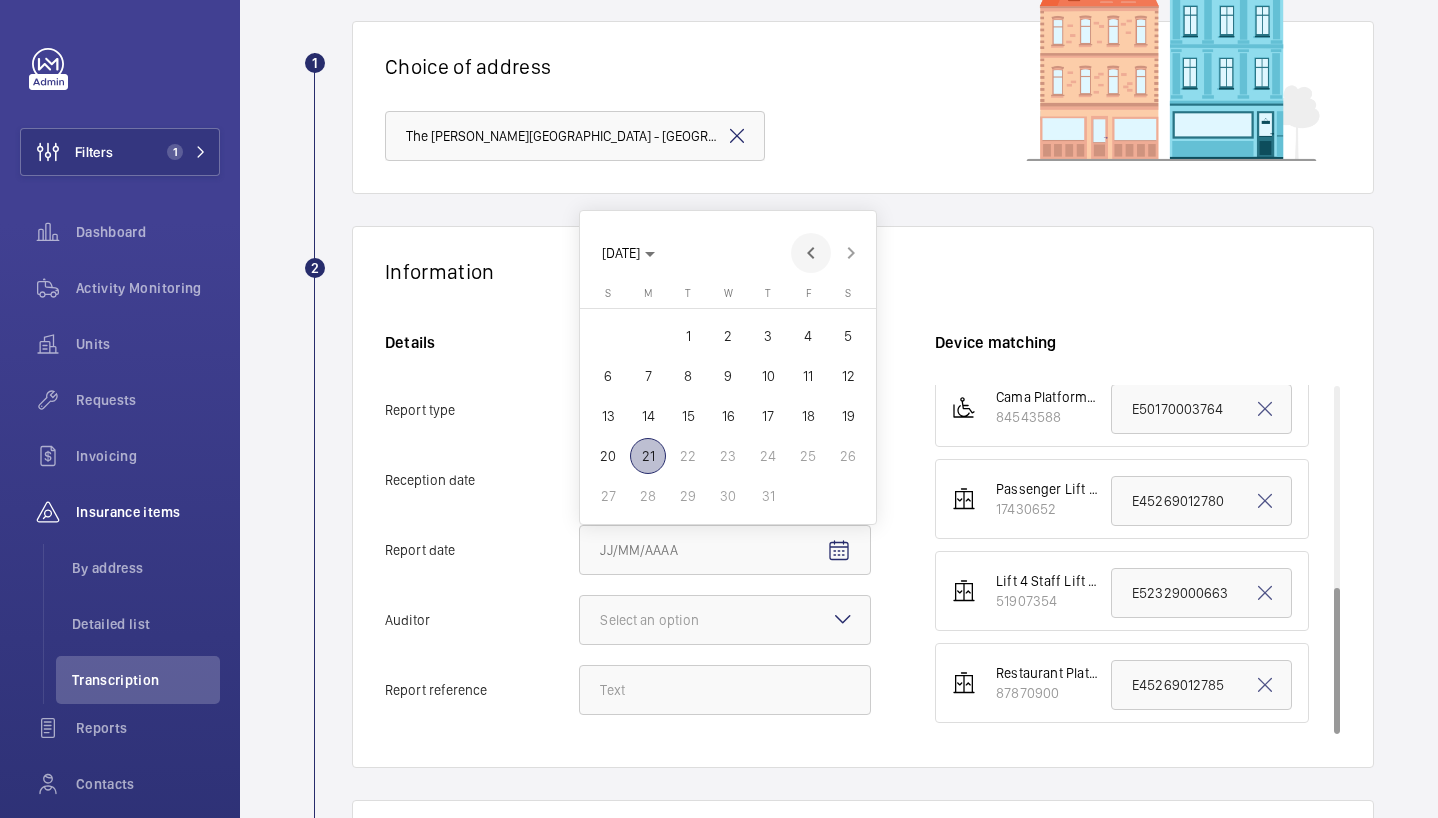 click at bounding box center (811, 253) 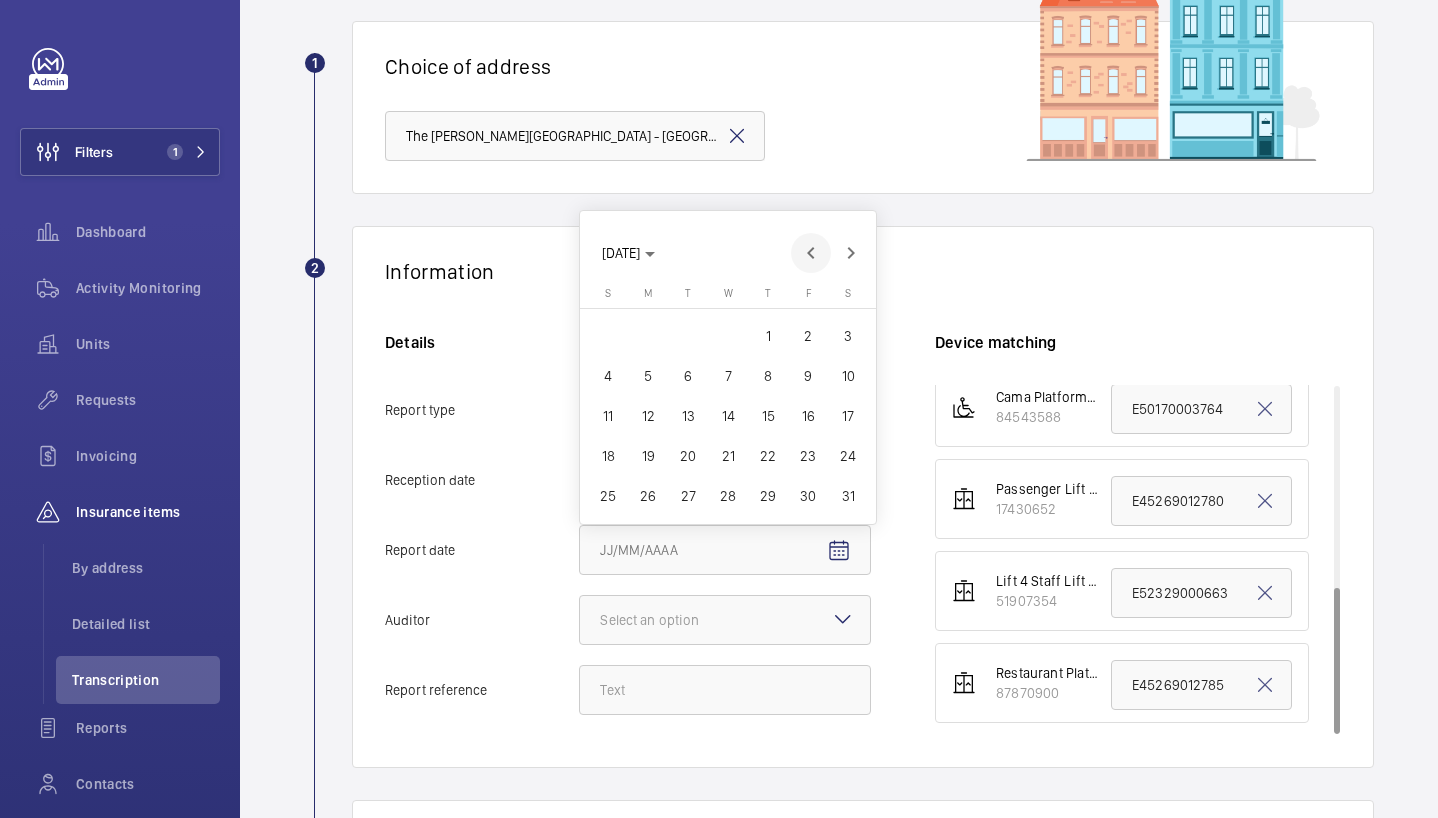 click at bounding box center [811, 253] 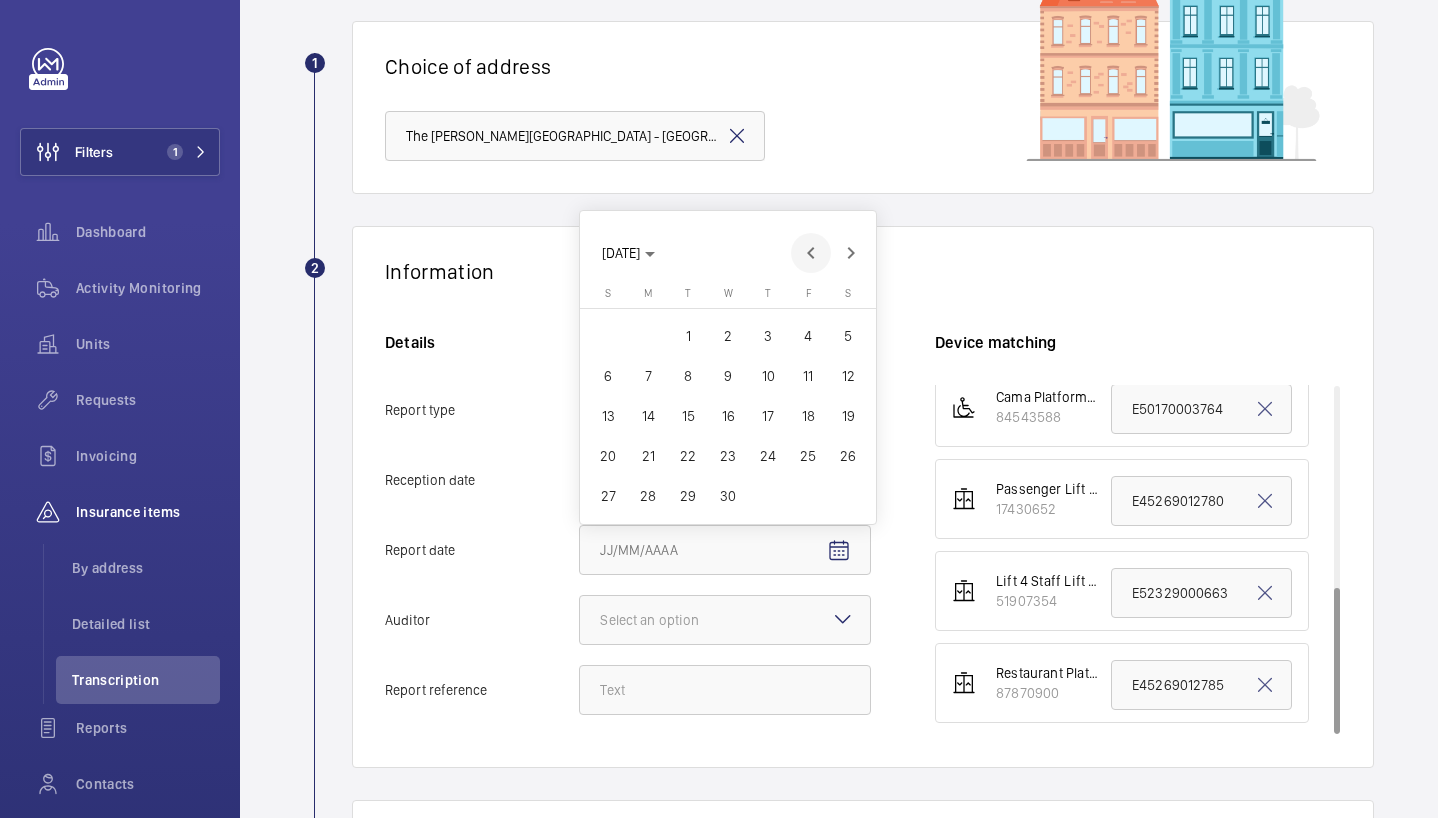 click at bounding box center [811, 253] 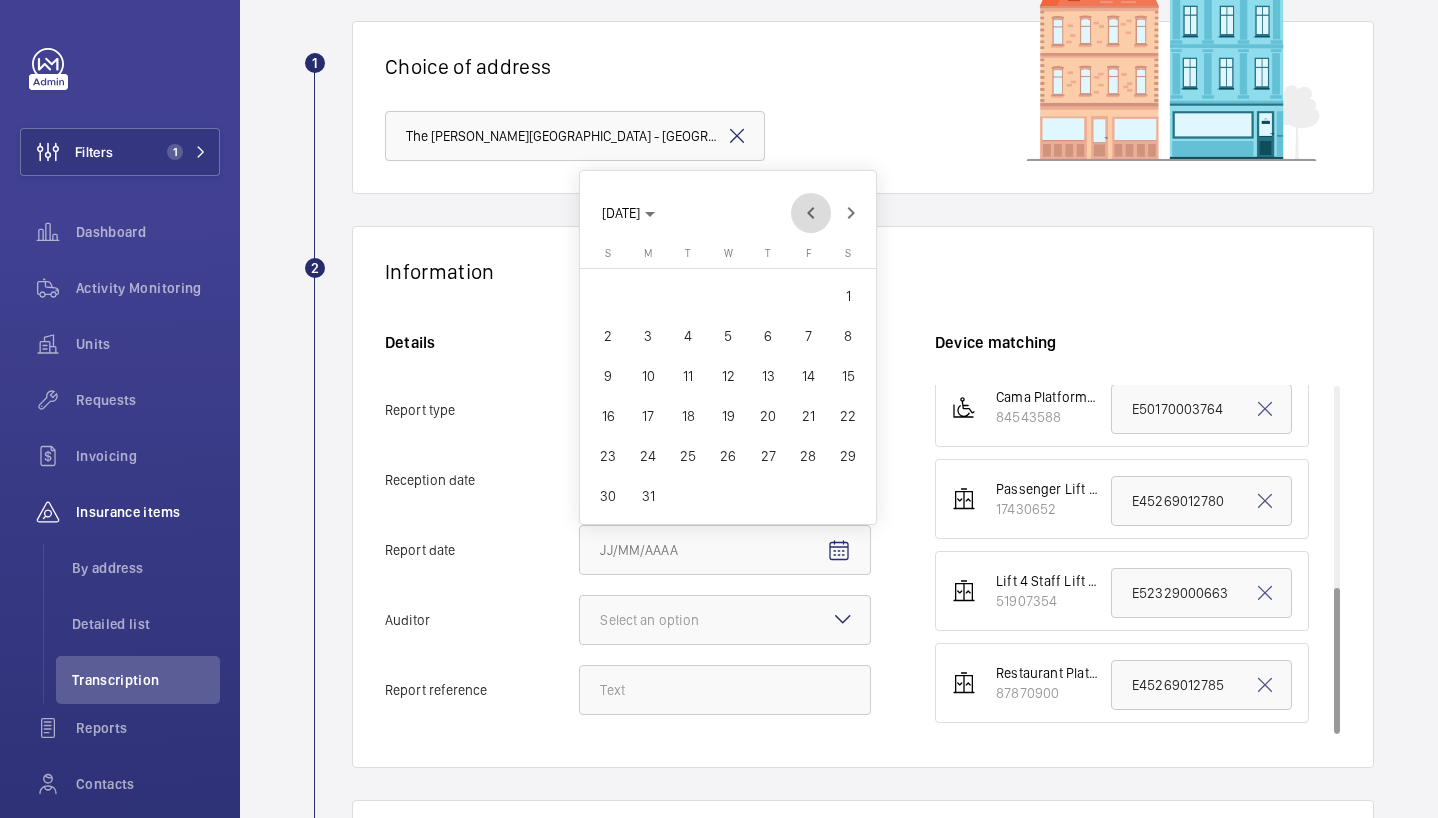 click at bounding box center (811, 213) 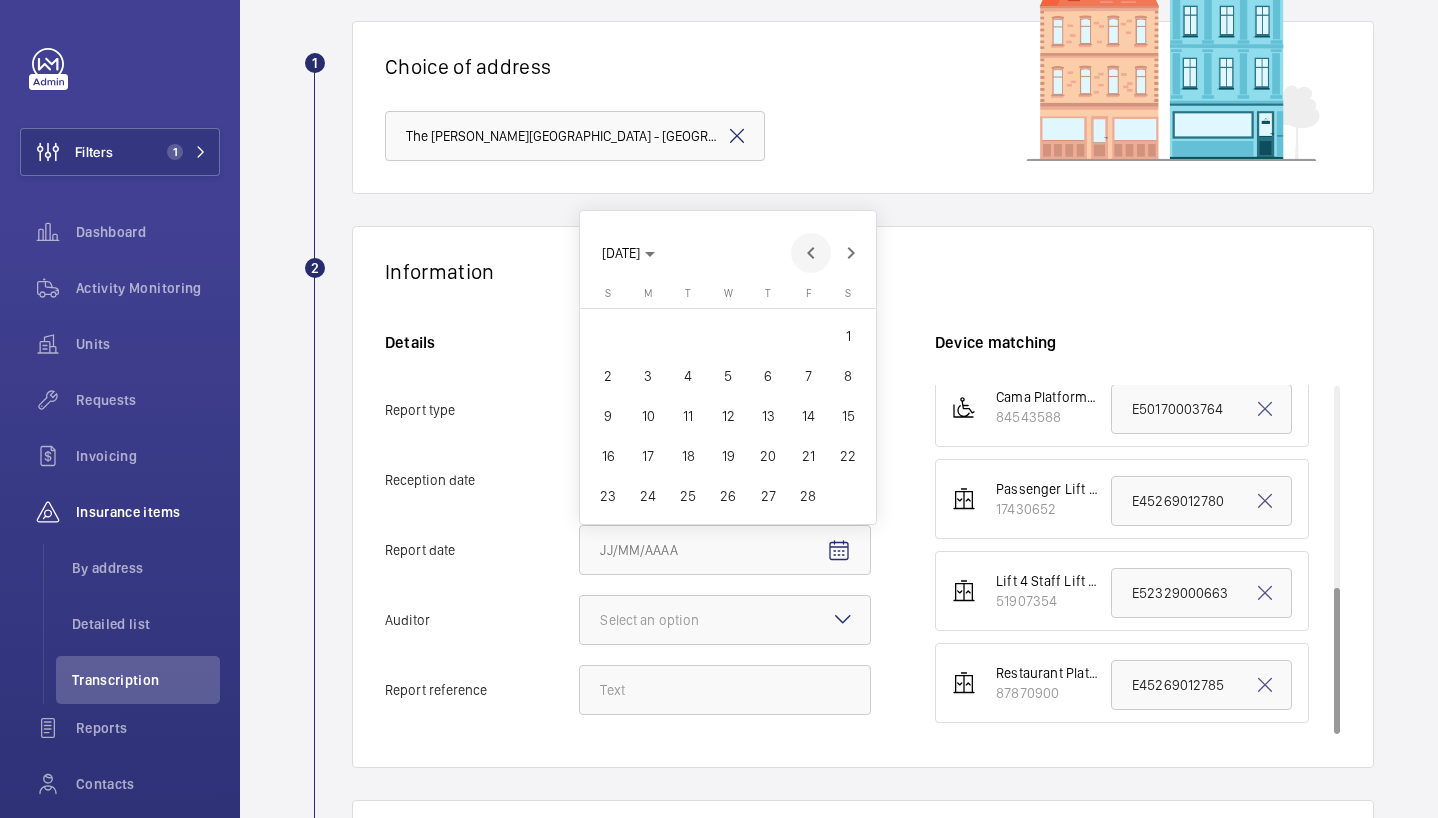 click at bounding box center (811, 253) 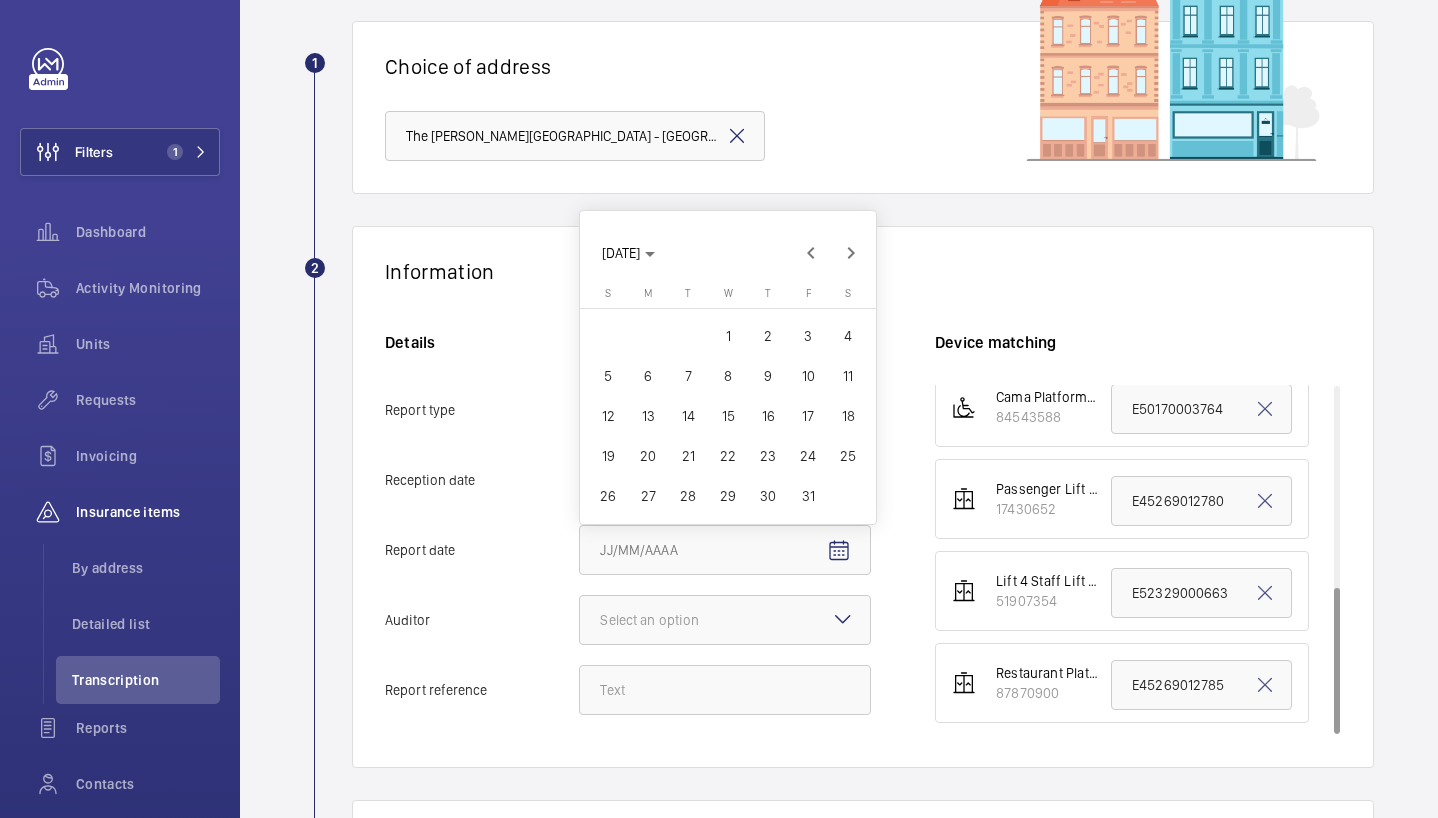 click on "8" at bounding box center [728, 376] 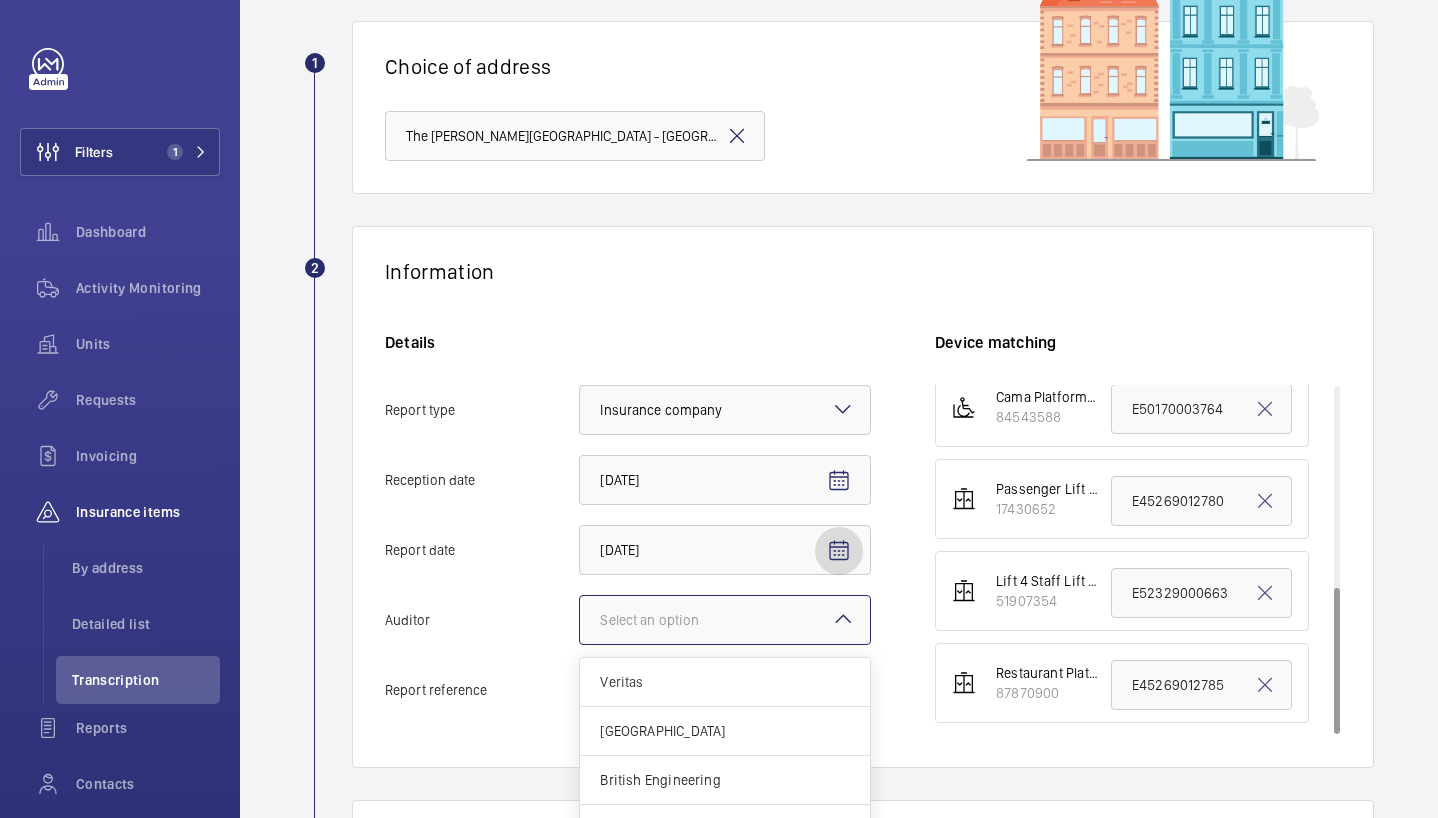 click 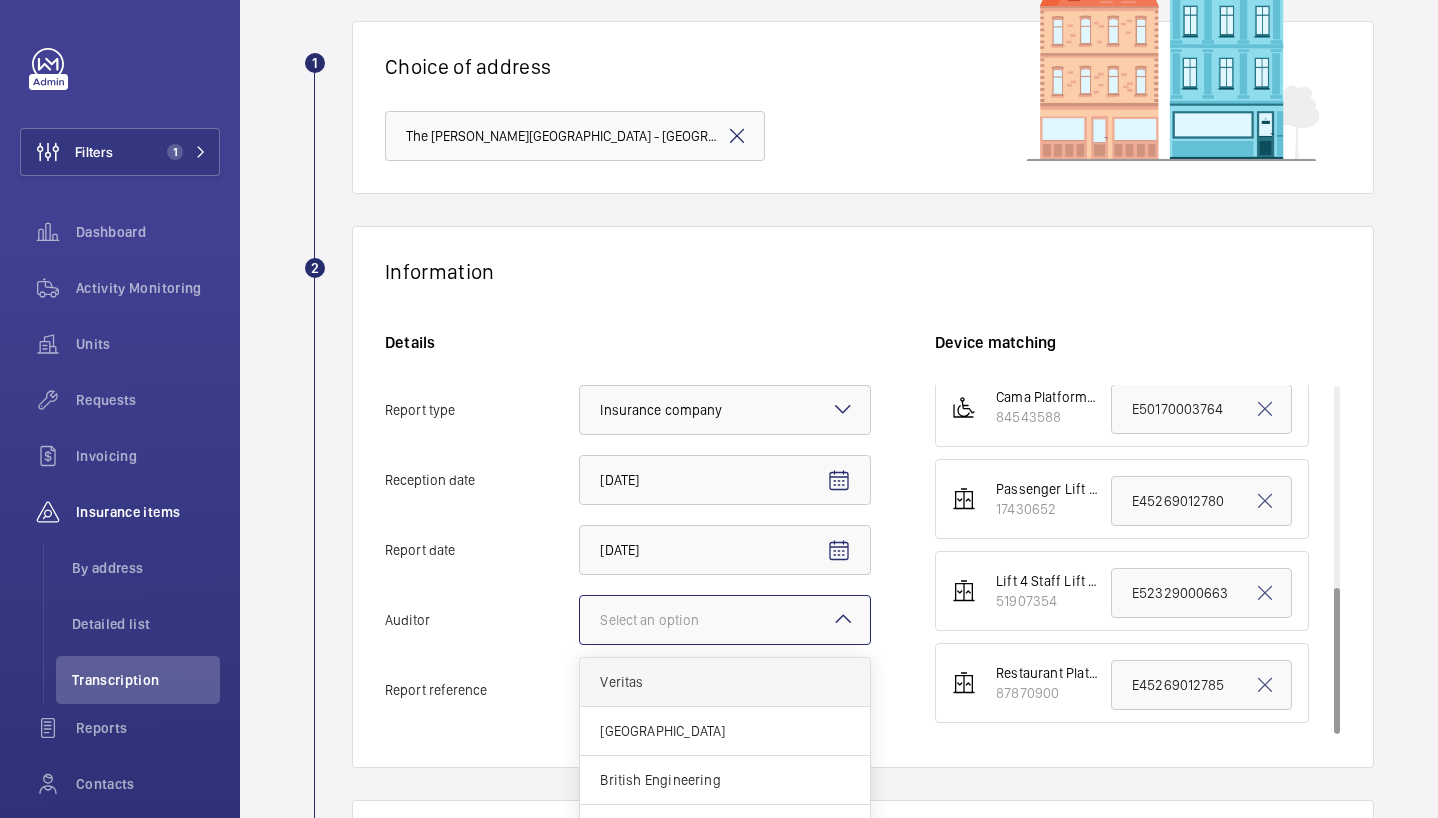 scroll, scrollTop: 24, scrollLeft: 0, axis: vertical 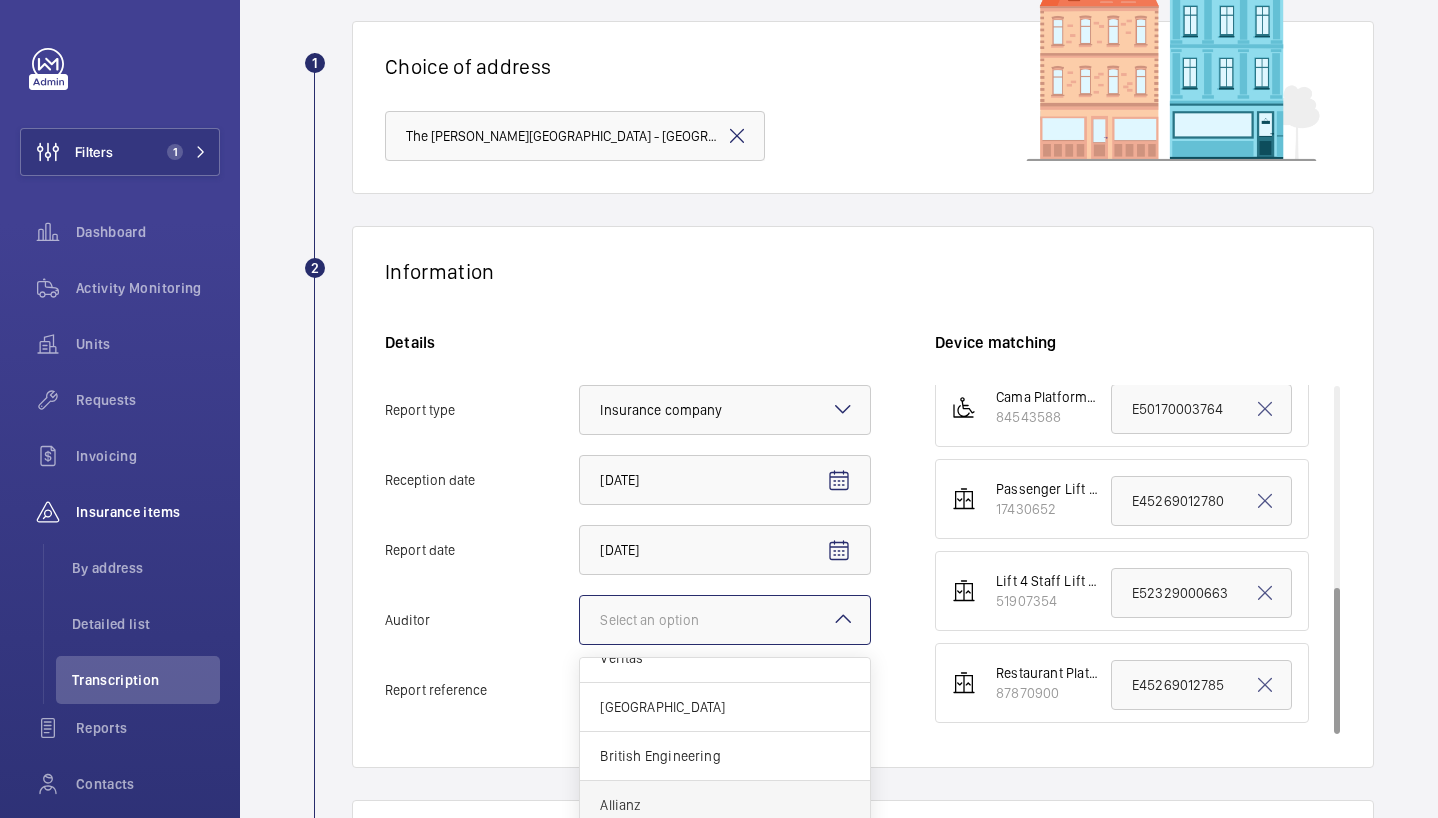click on "Allianz" at bounding box center (725, 805) 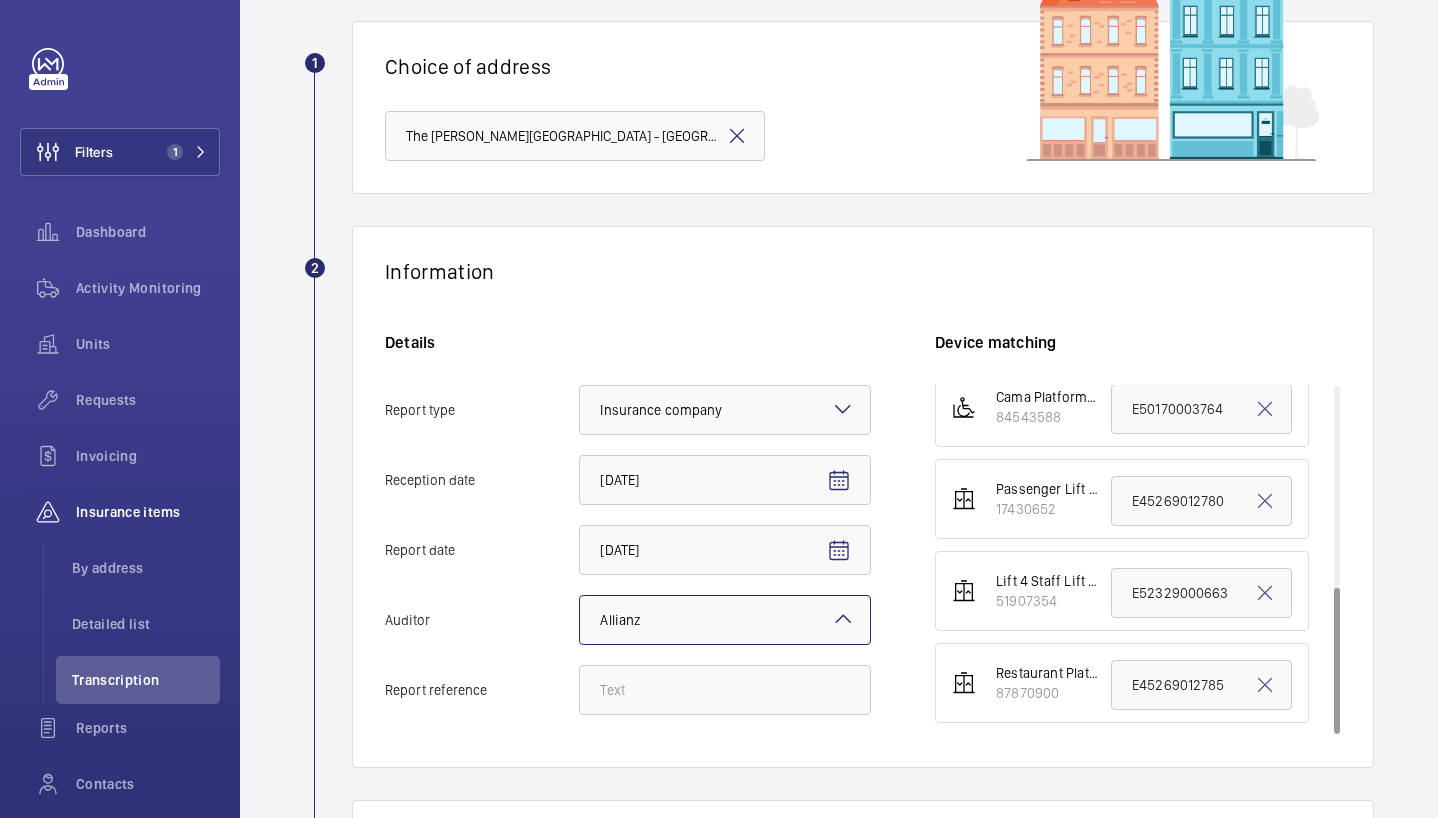 click on "Details Report type Select an option × Insurance company × Reception date [DATE] Report date [DATE] Auditor Select an option × Allianz × Report reference" 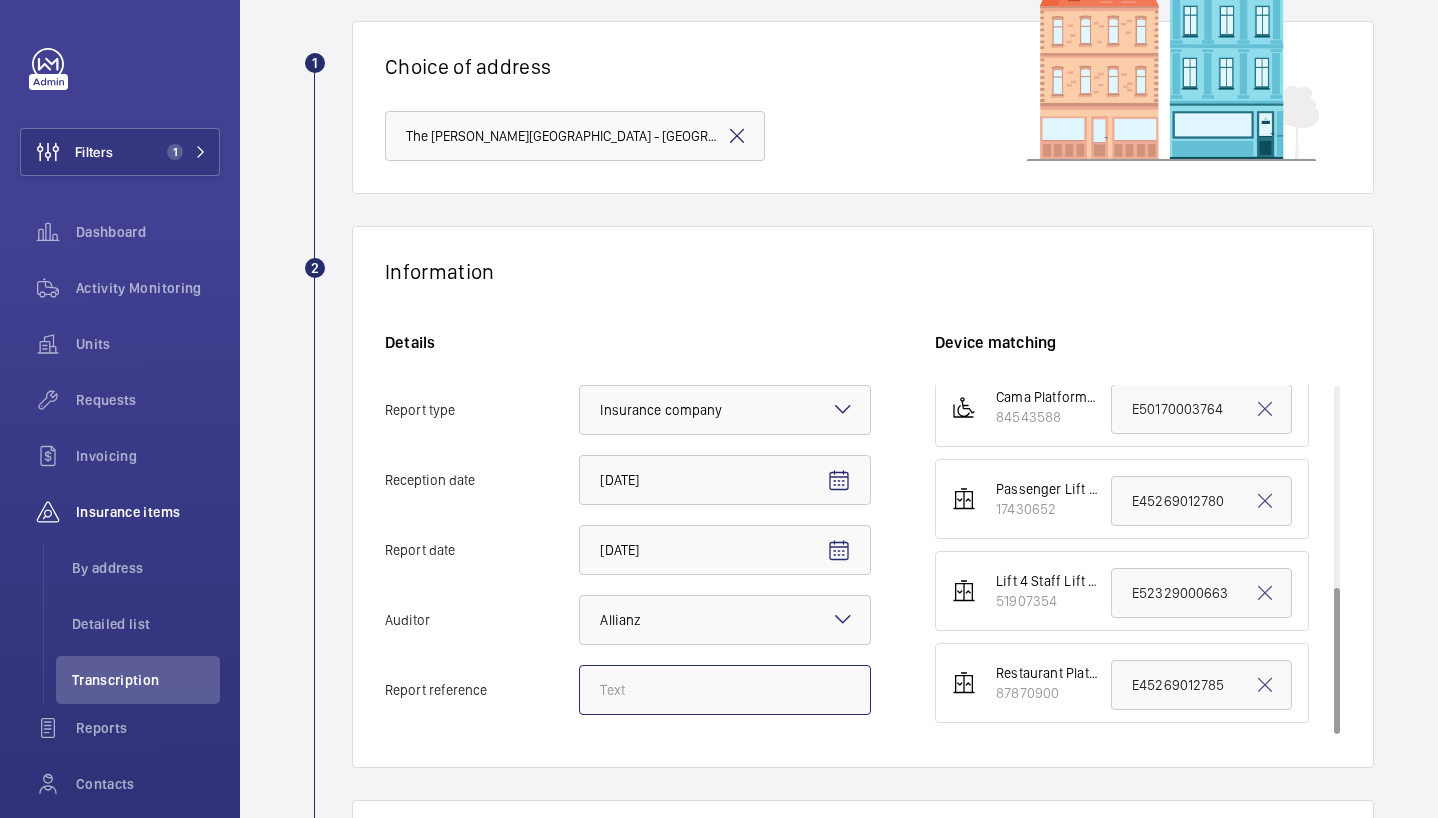 click on "Report reference" 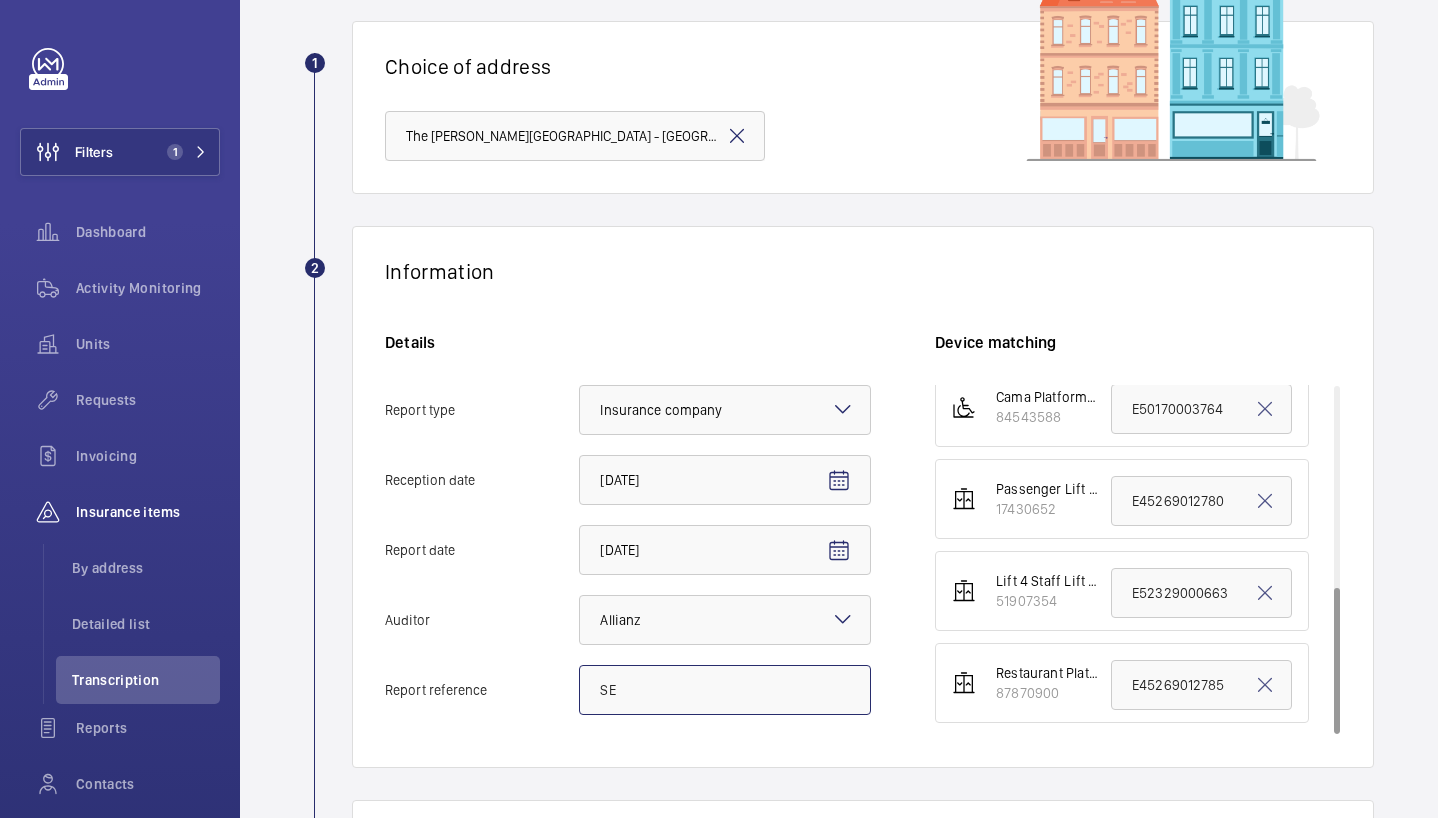 type on "S" 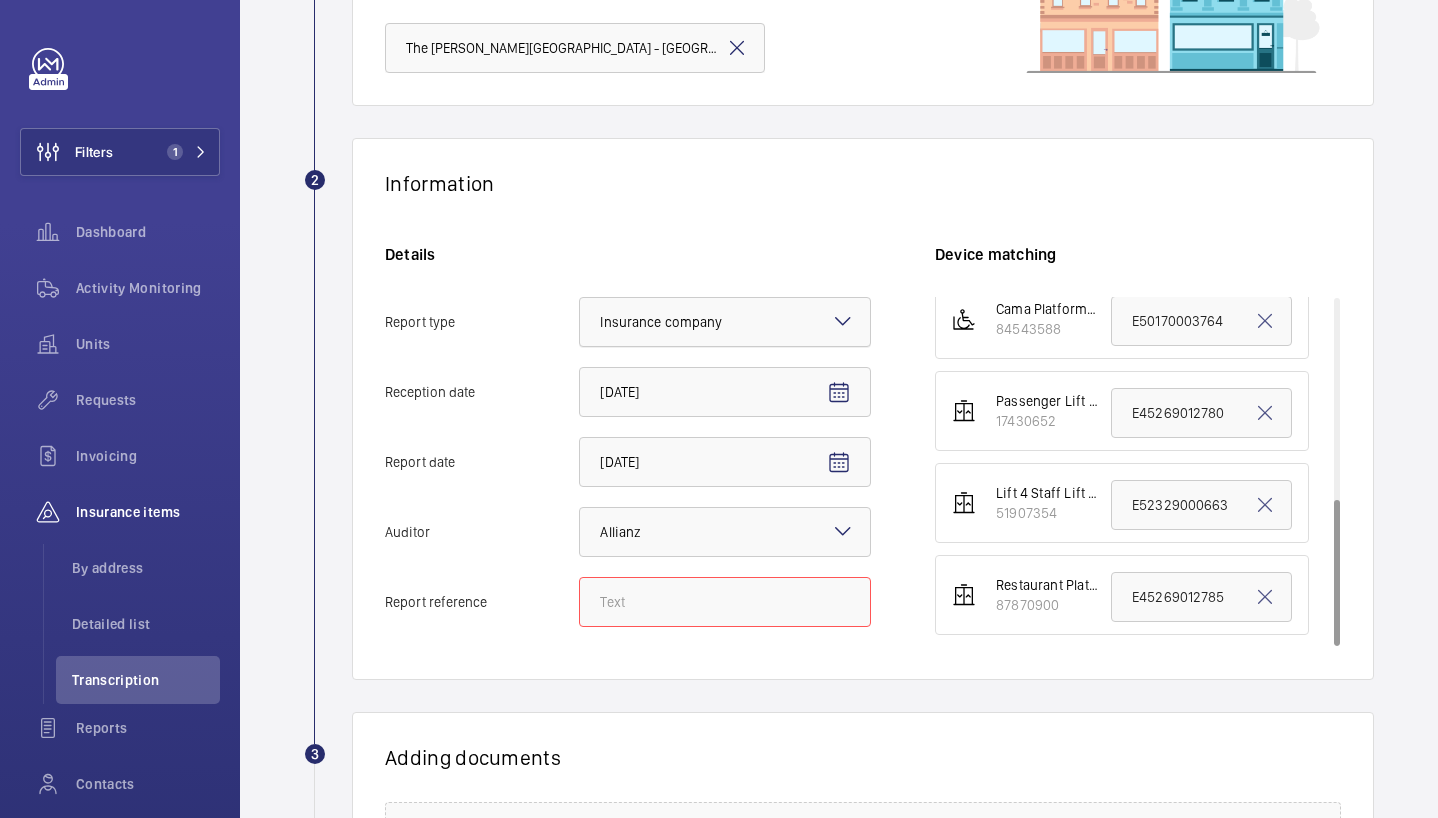 scroll, scrollTop: 229, scrollLeft: 0, axis: vertical 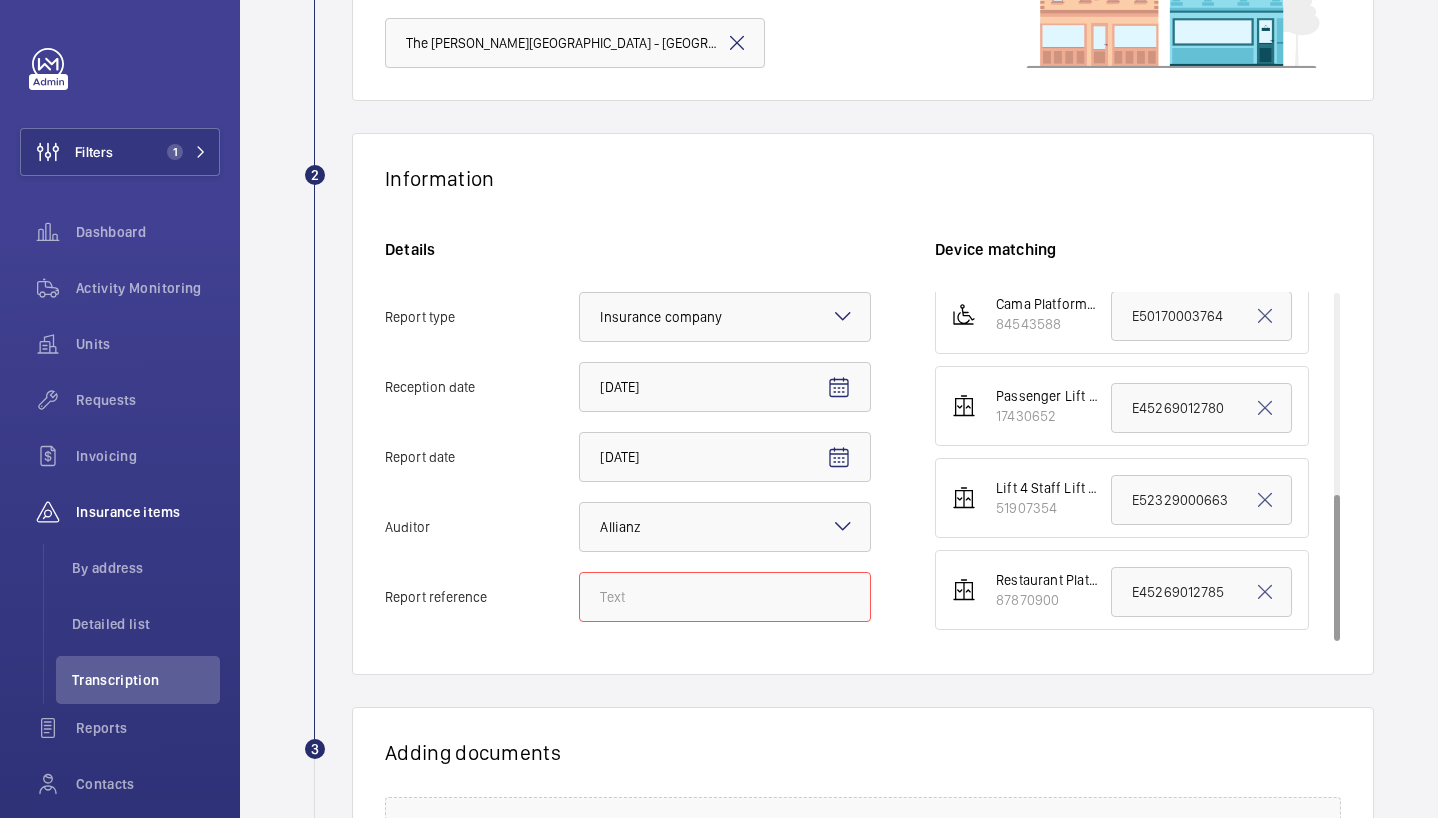 click on "Report reference" 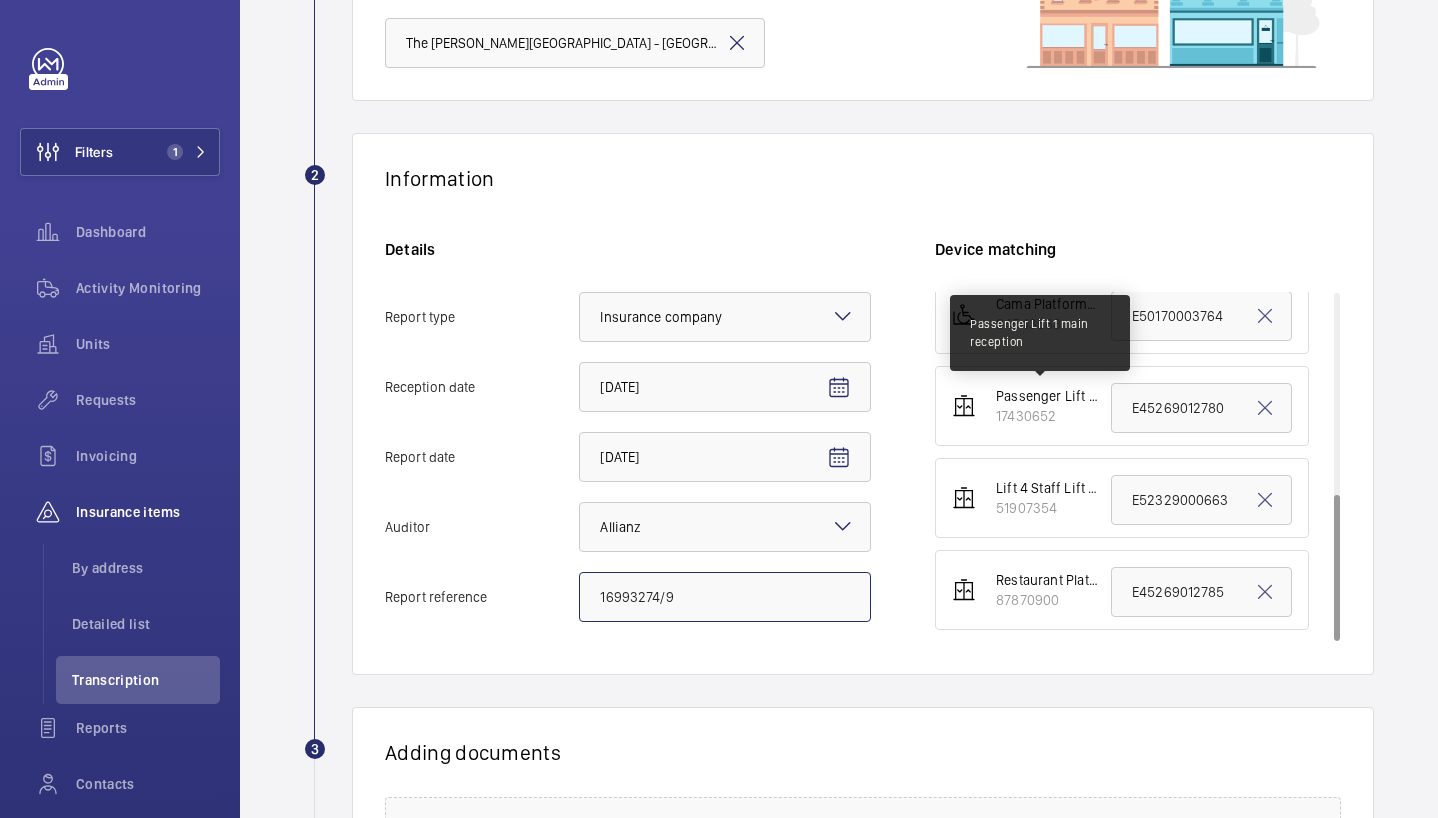 type on "16993274/9" 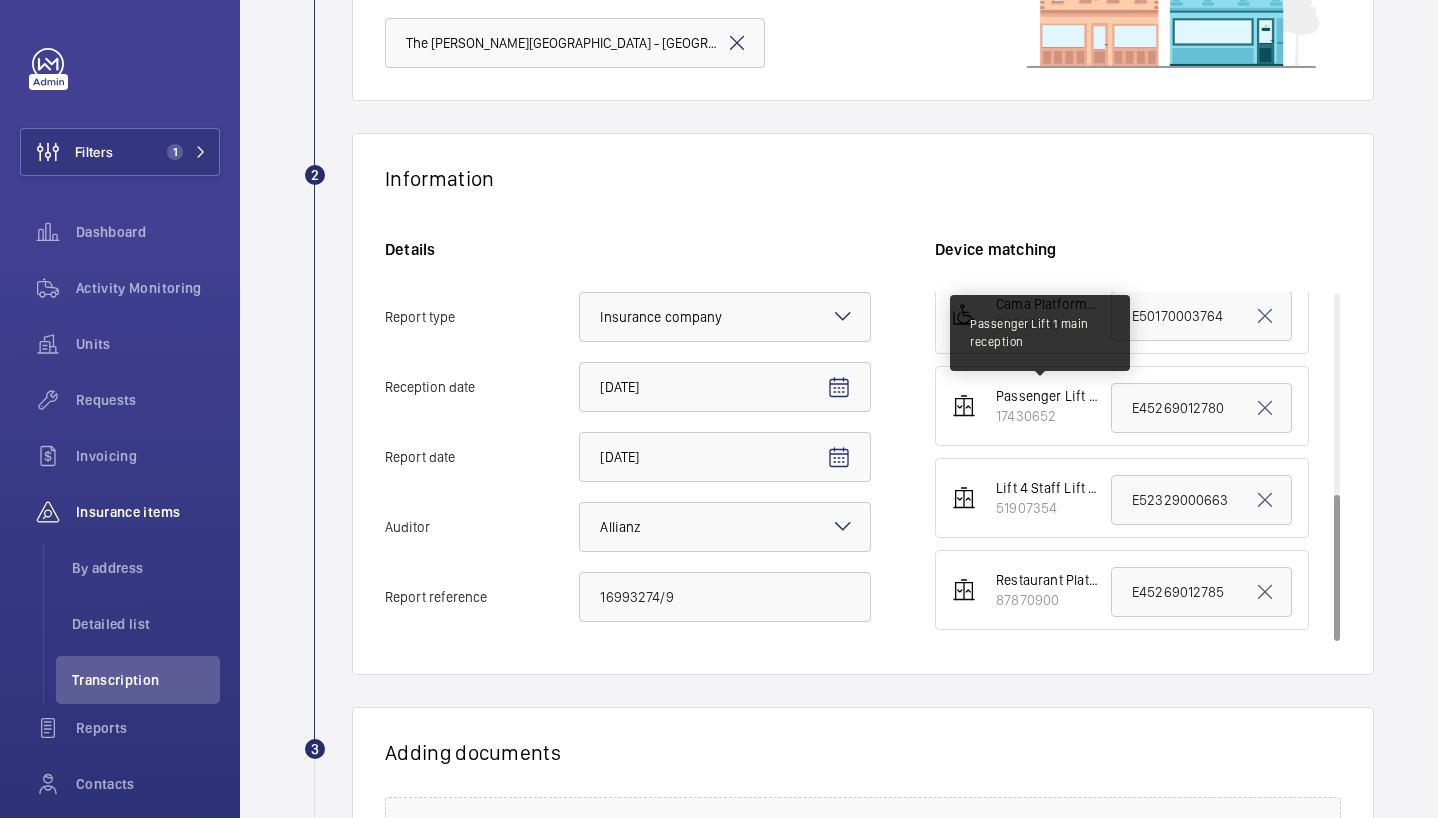 click on "Passenger Lift 1 main reception" 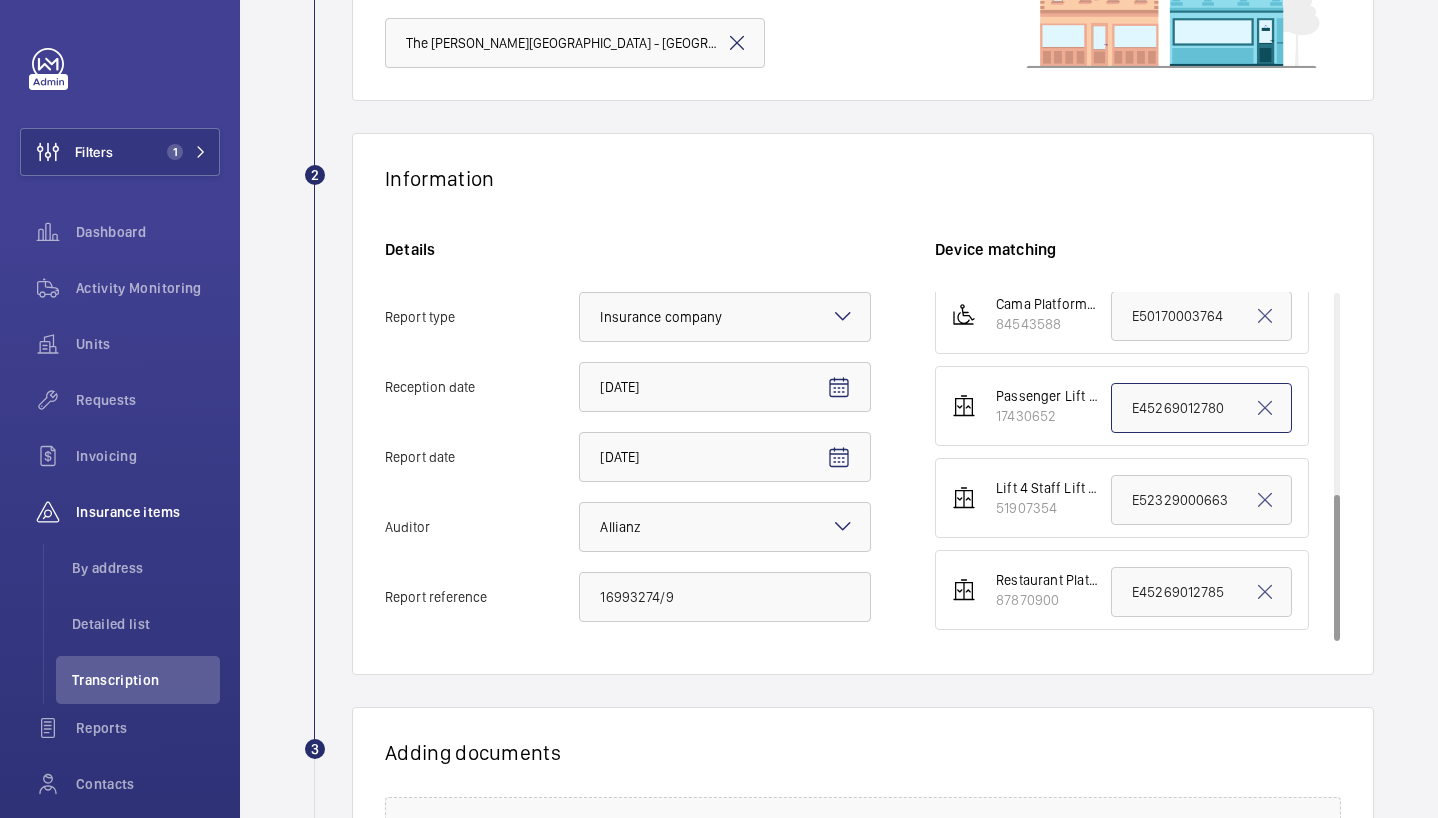 click on "E45269012780" 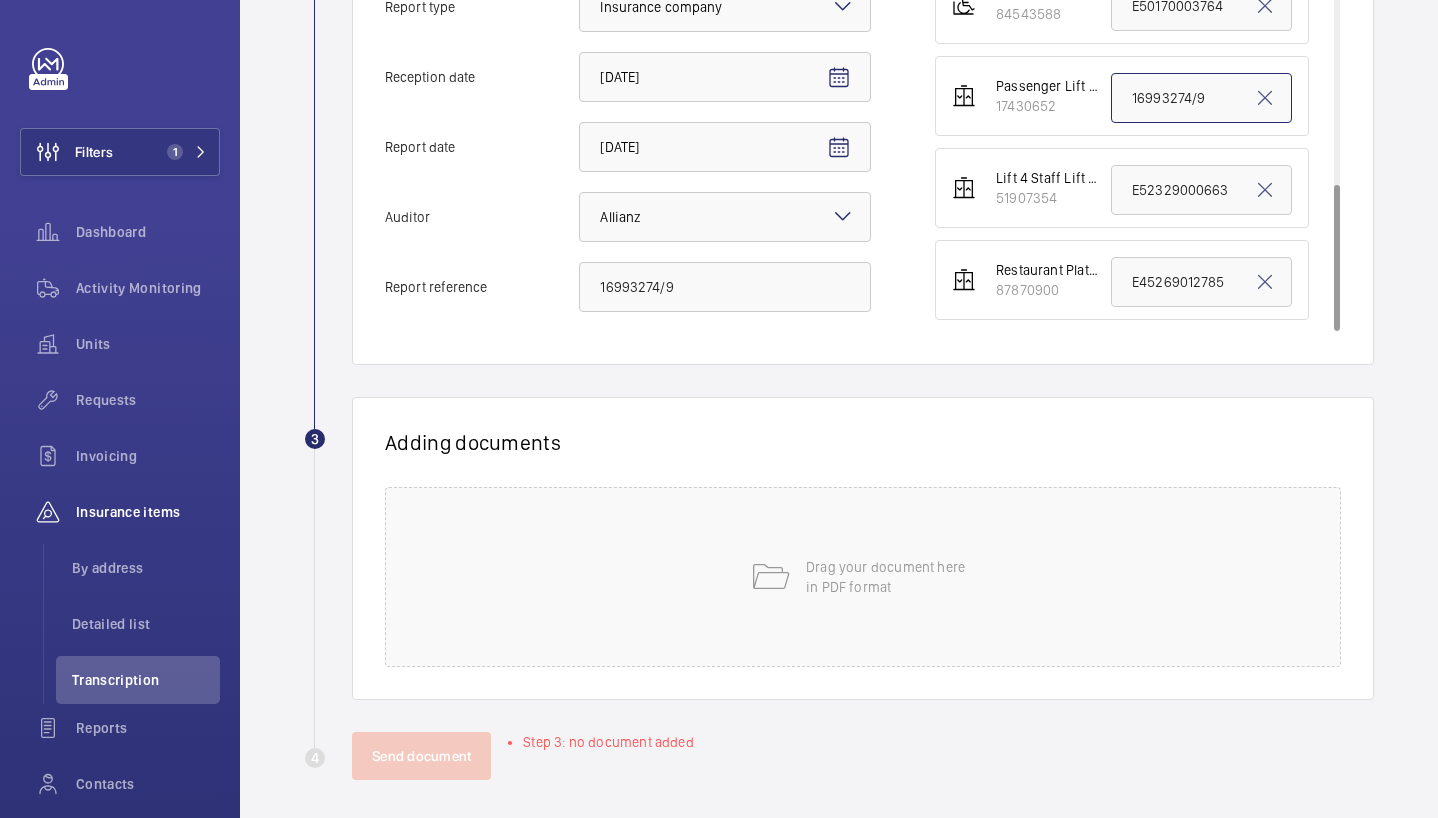 scroll, scrollTop: 549, scrollLeft: 0, axis: vertical 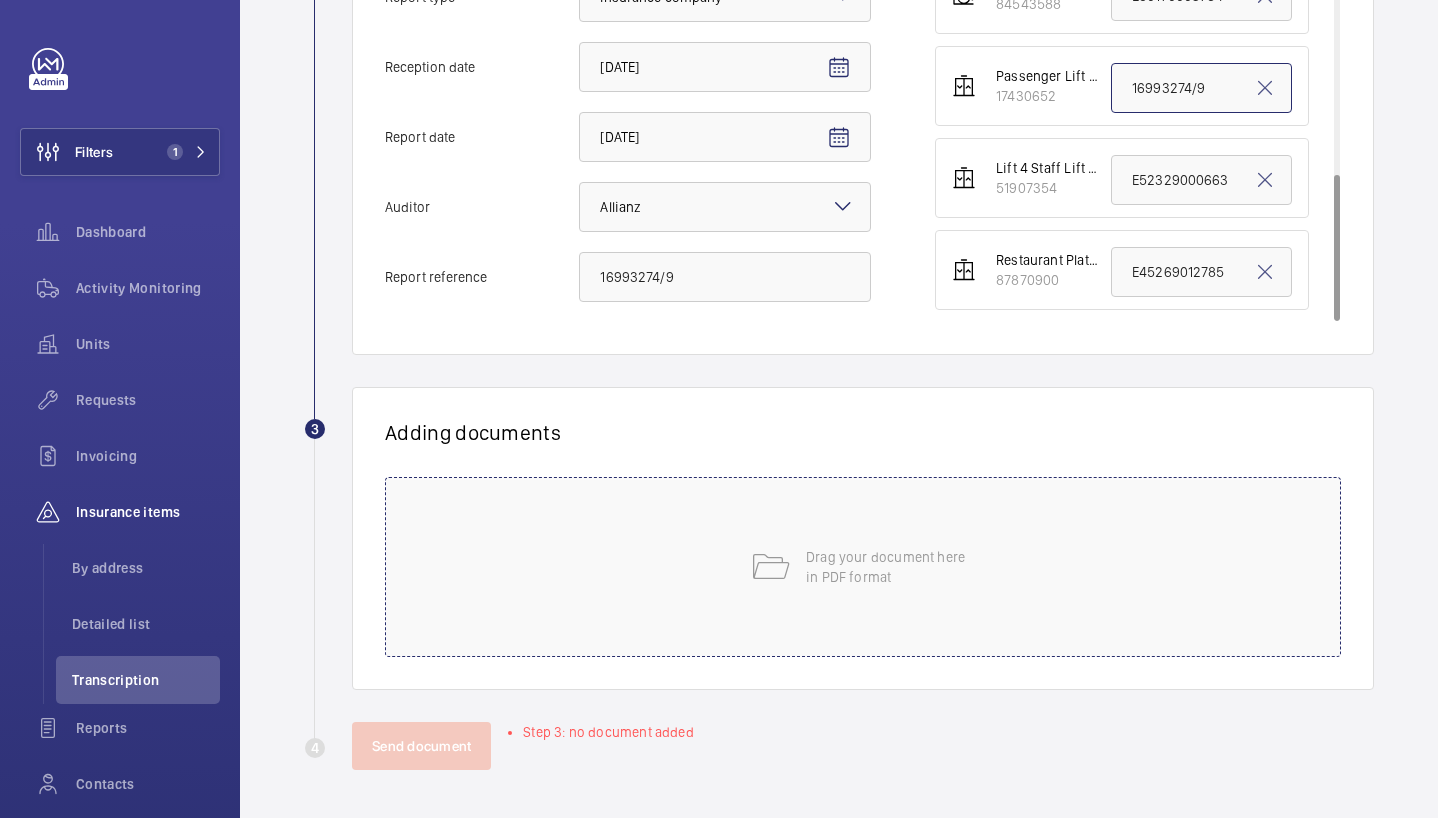 type on "16993274/9" 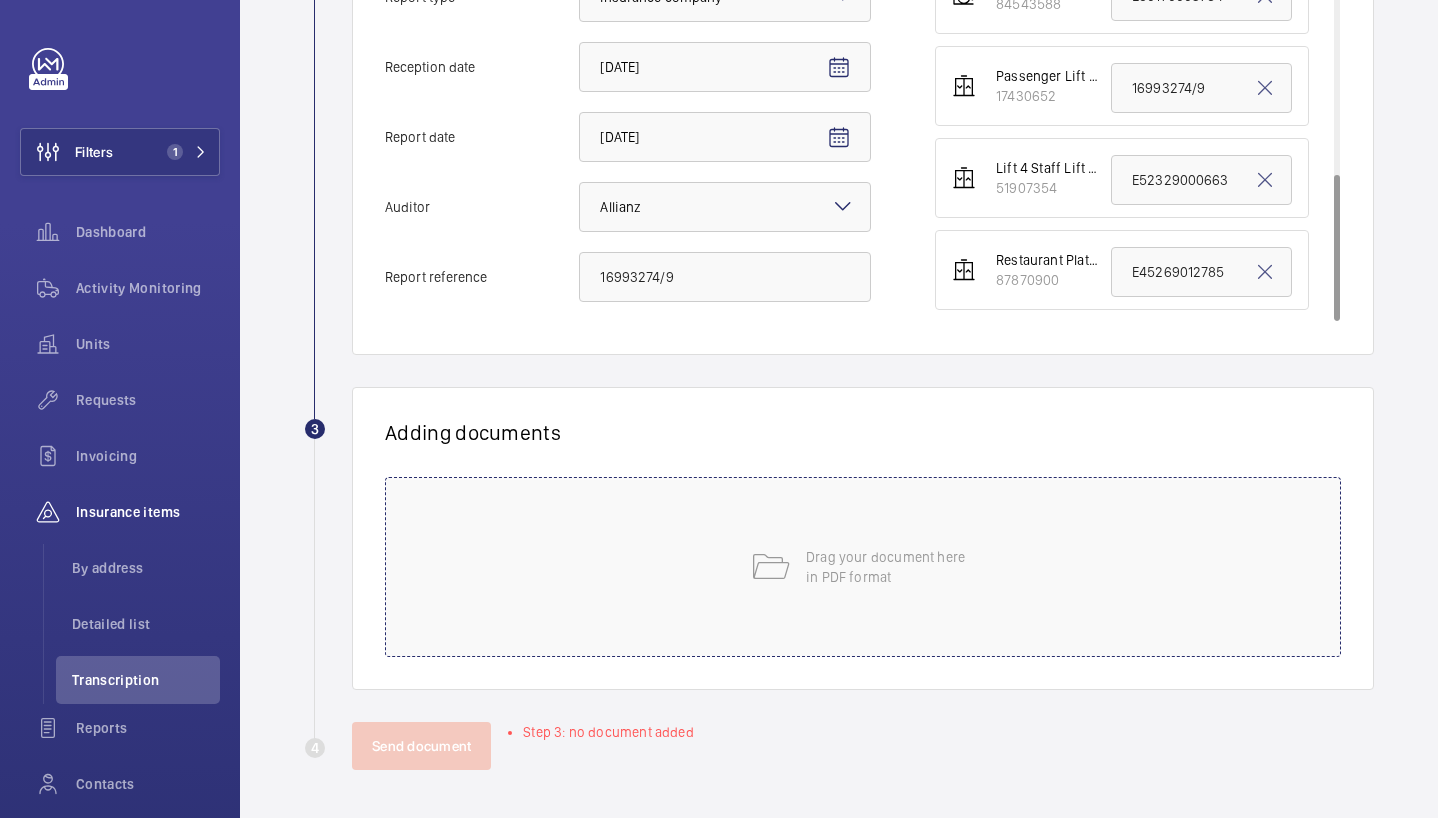 click on "Drag your document here
in PDF format" 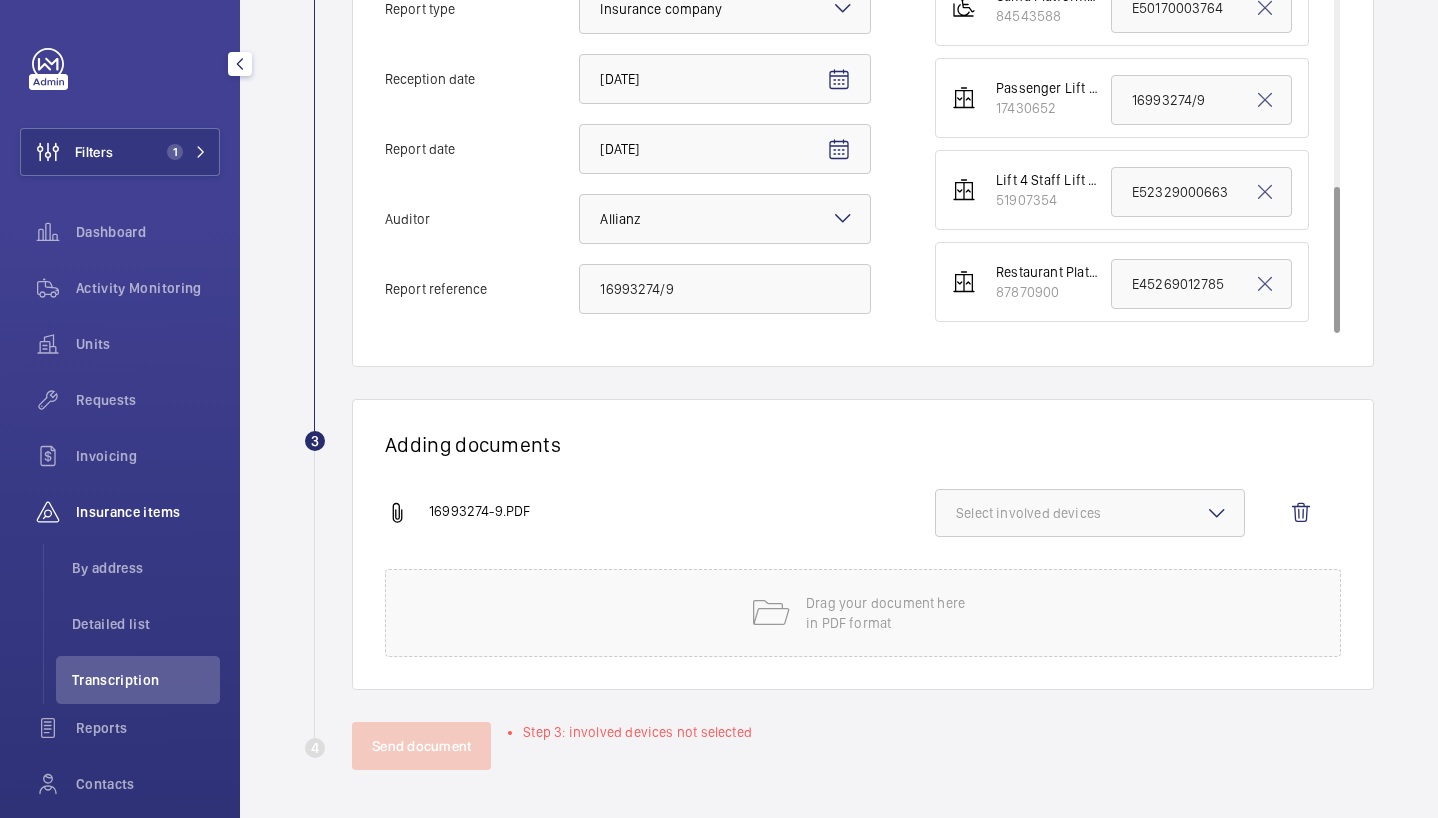scroll, scrollTop: 537, scrollLeft: 0, axis: vertical 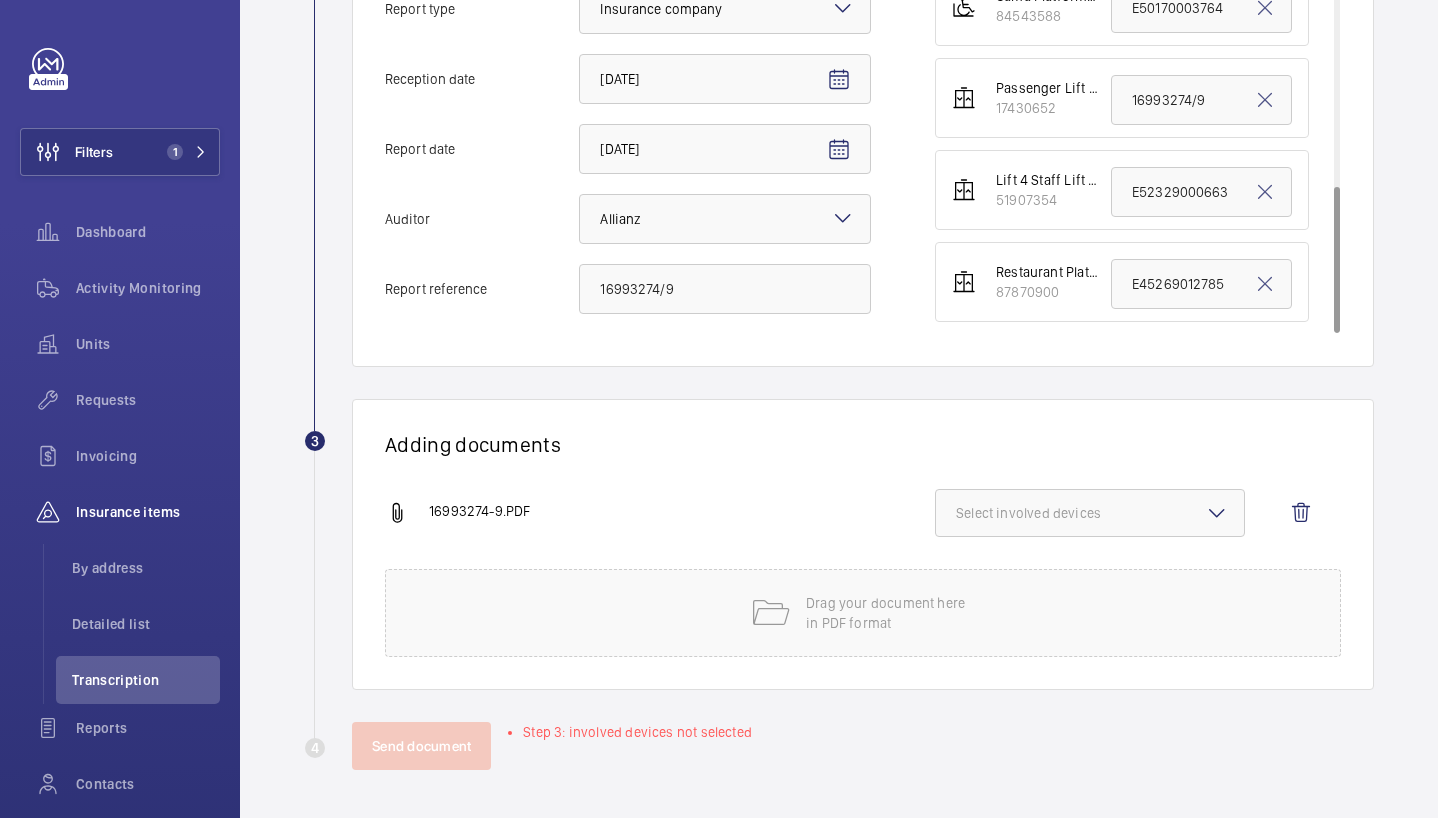 click on "Select involved devices" 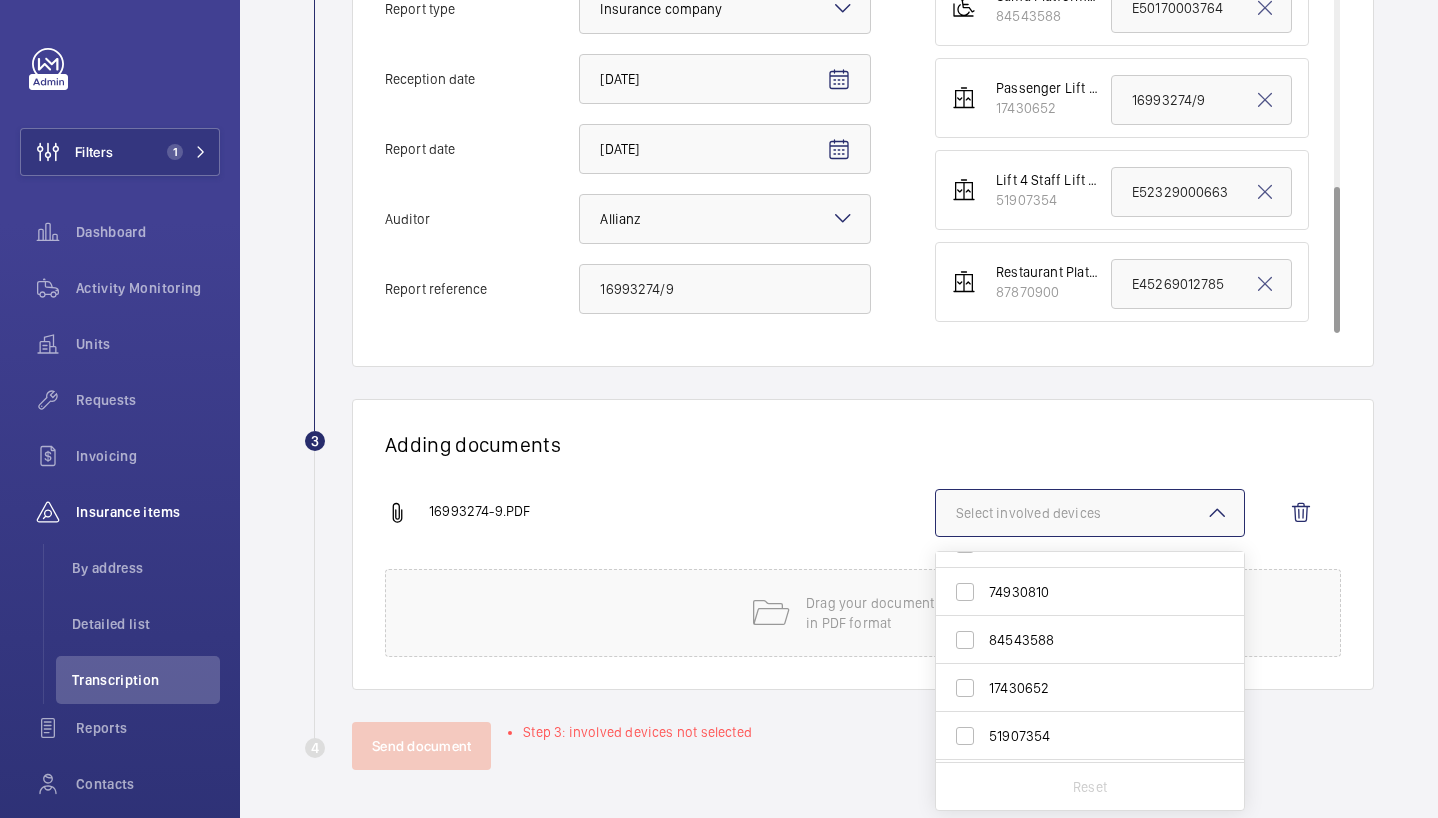 scroll, scrollTop: 180, scrollLeft: 0, axis: vertical 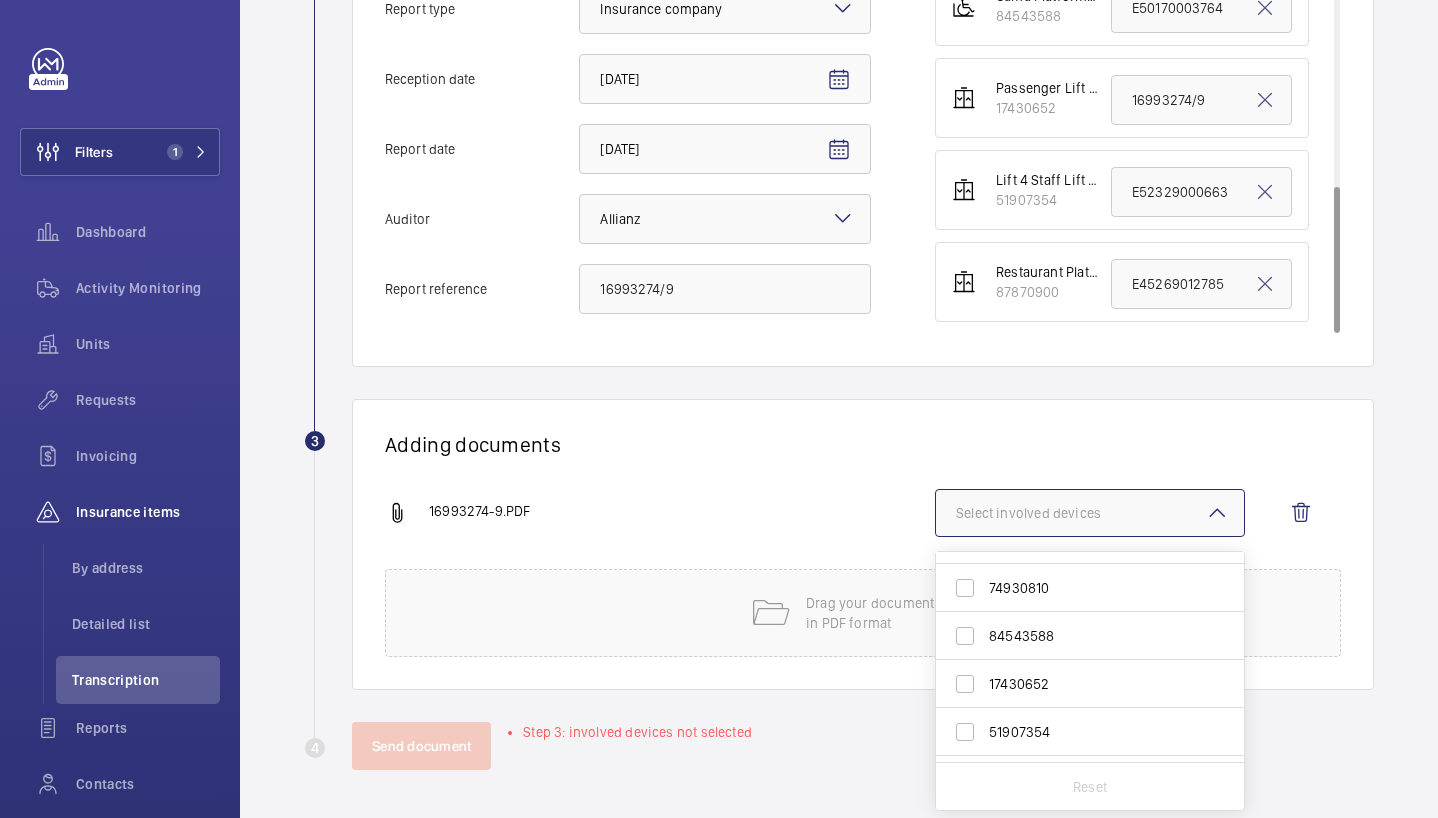 click on "17430652" at bounding box center [1091, 684] 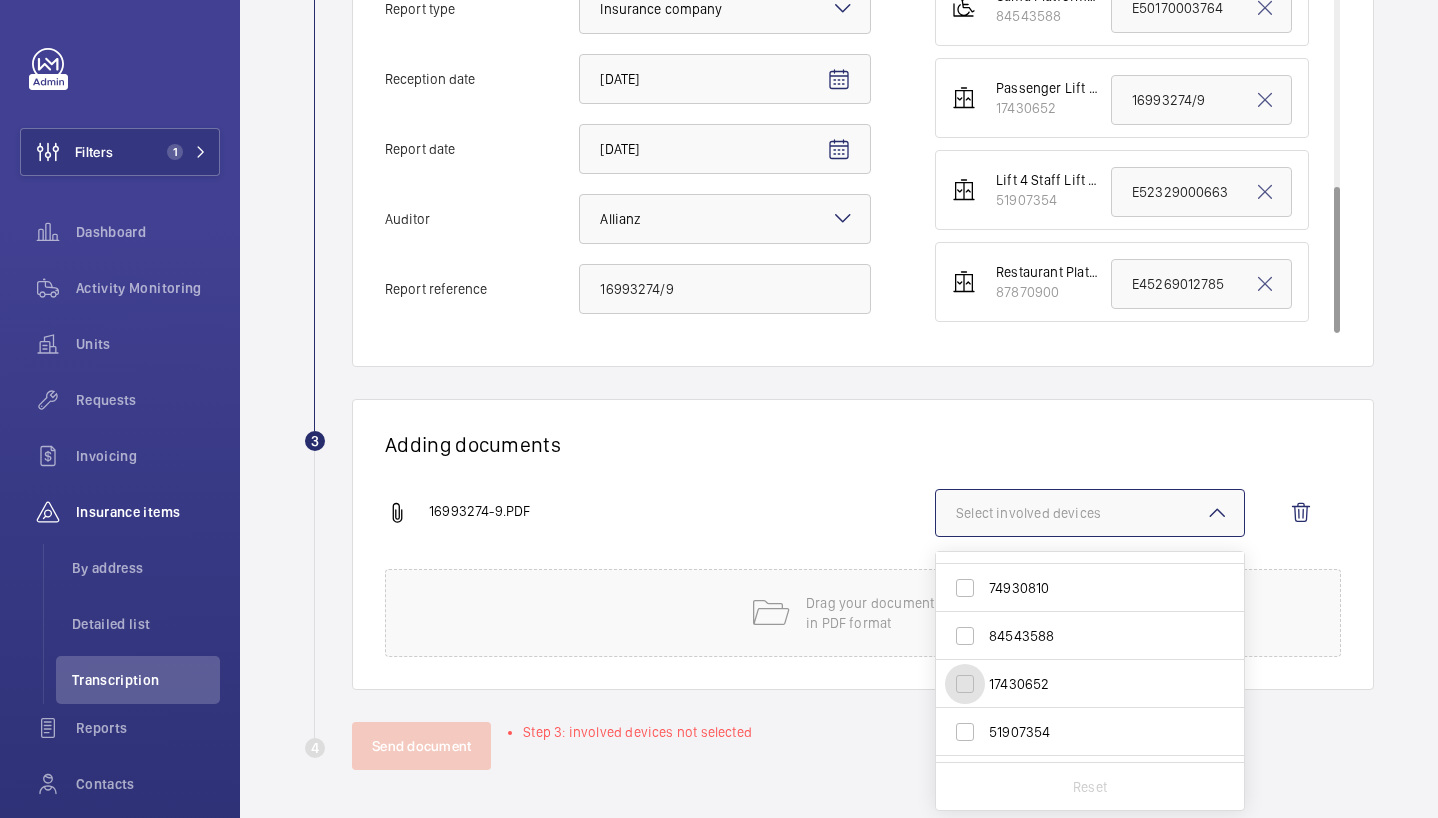 click on "17430652" at bounding box center [965, 684] 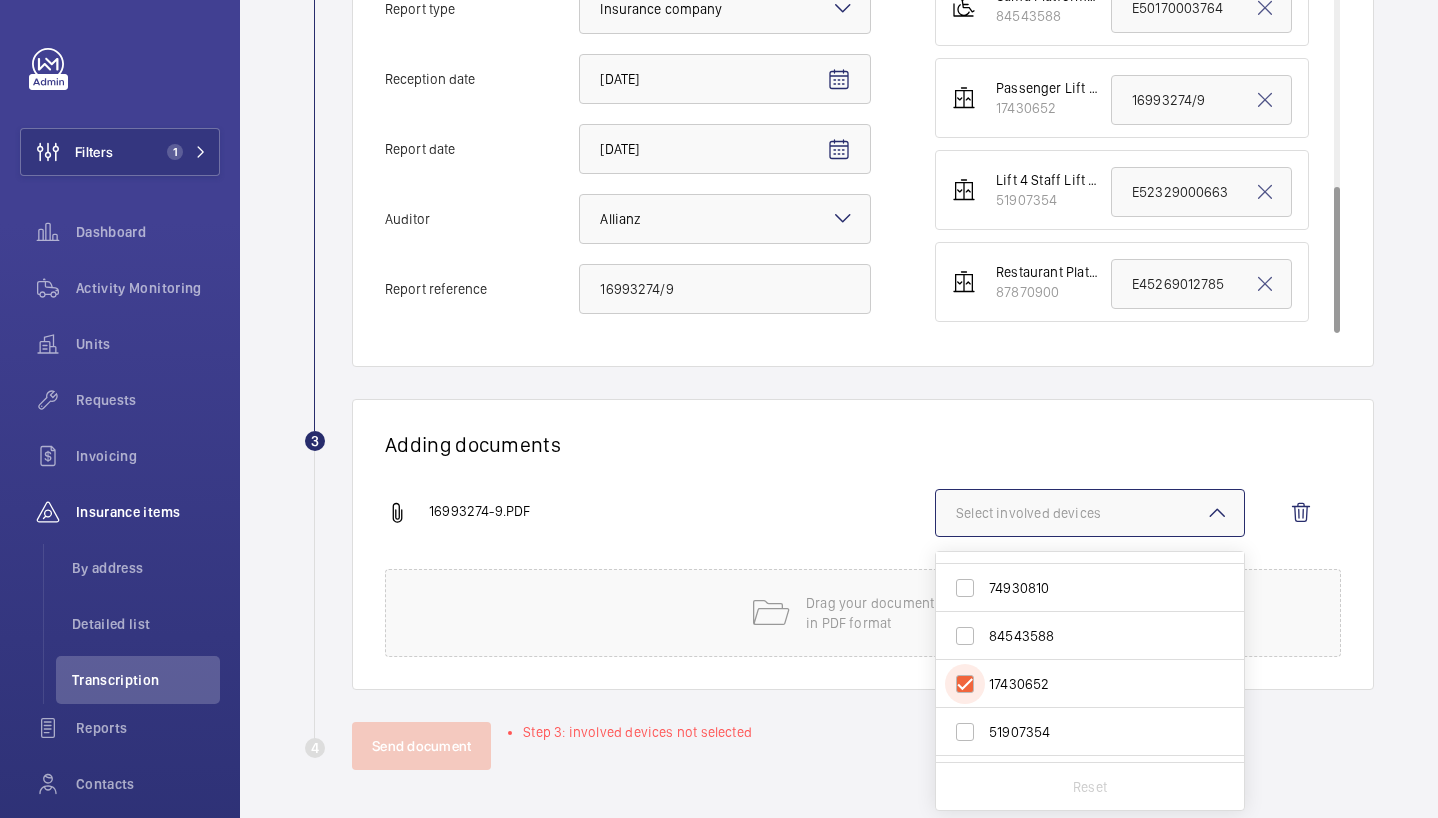 checkbox on "true" 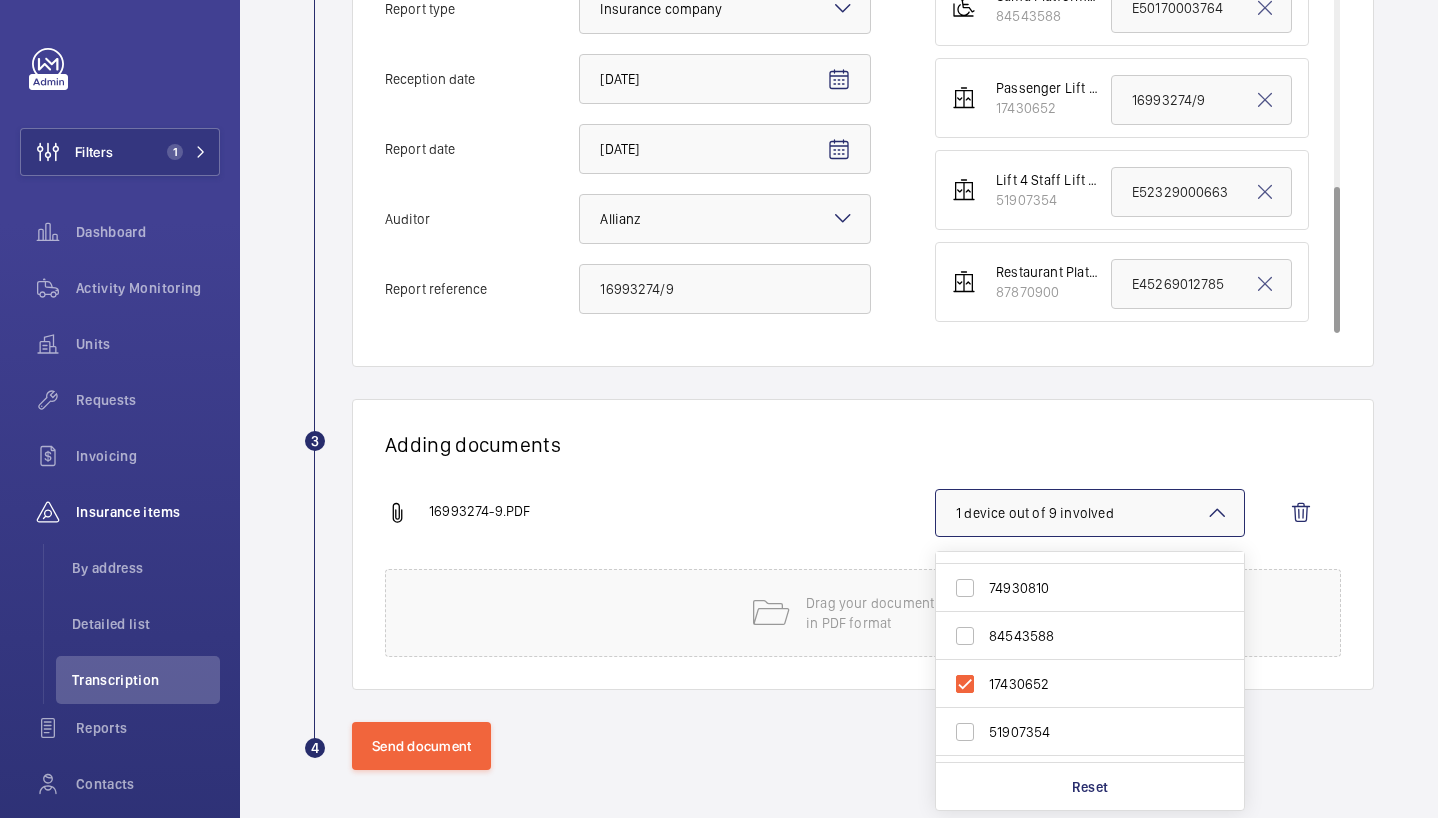 click on "16993274-9.PDF" 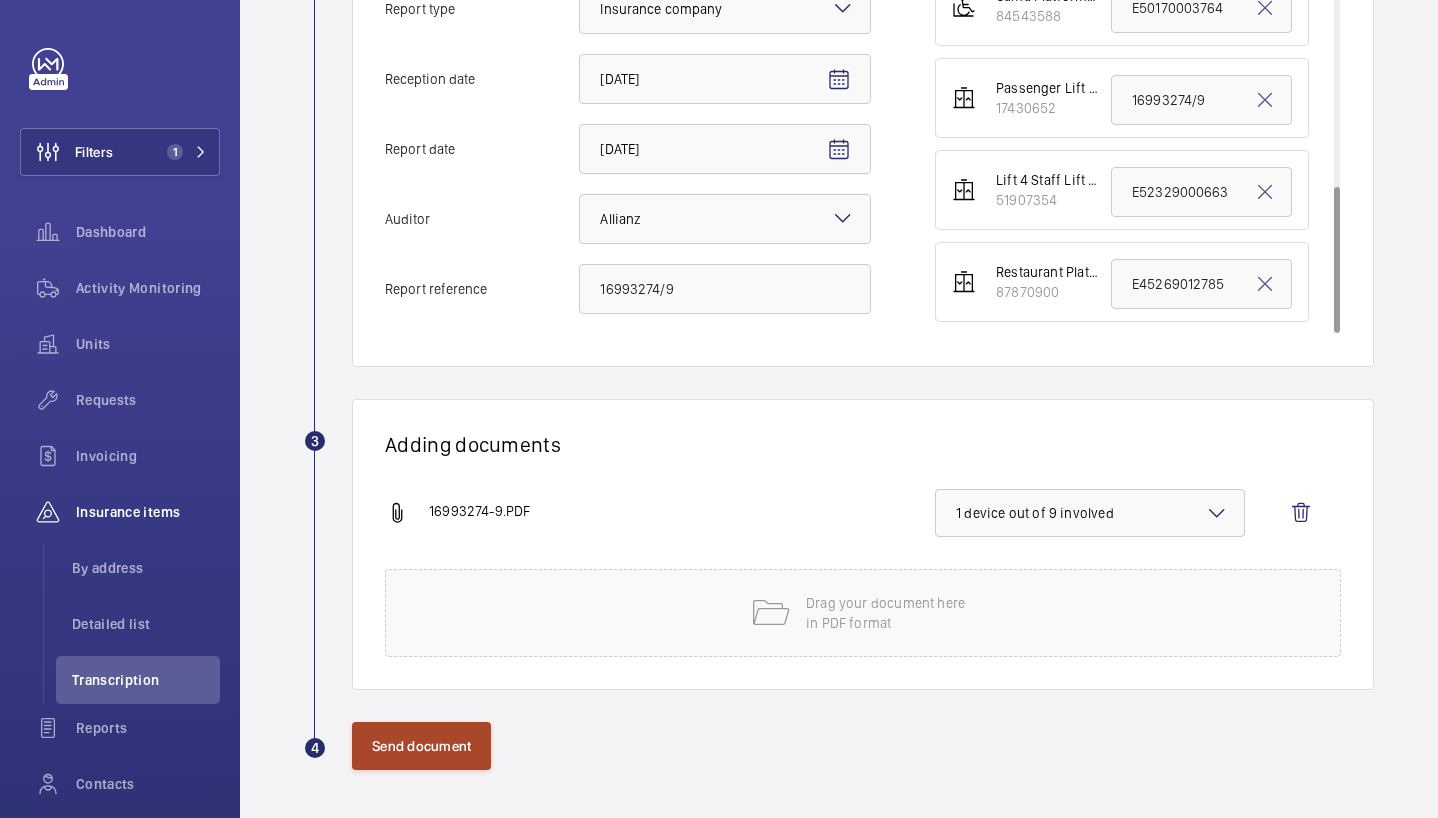click on "Send document" 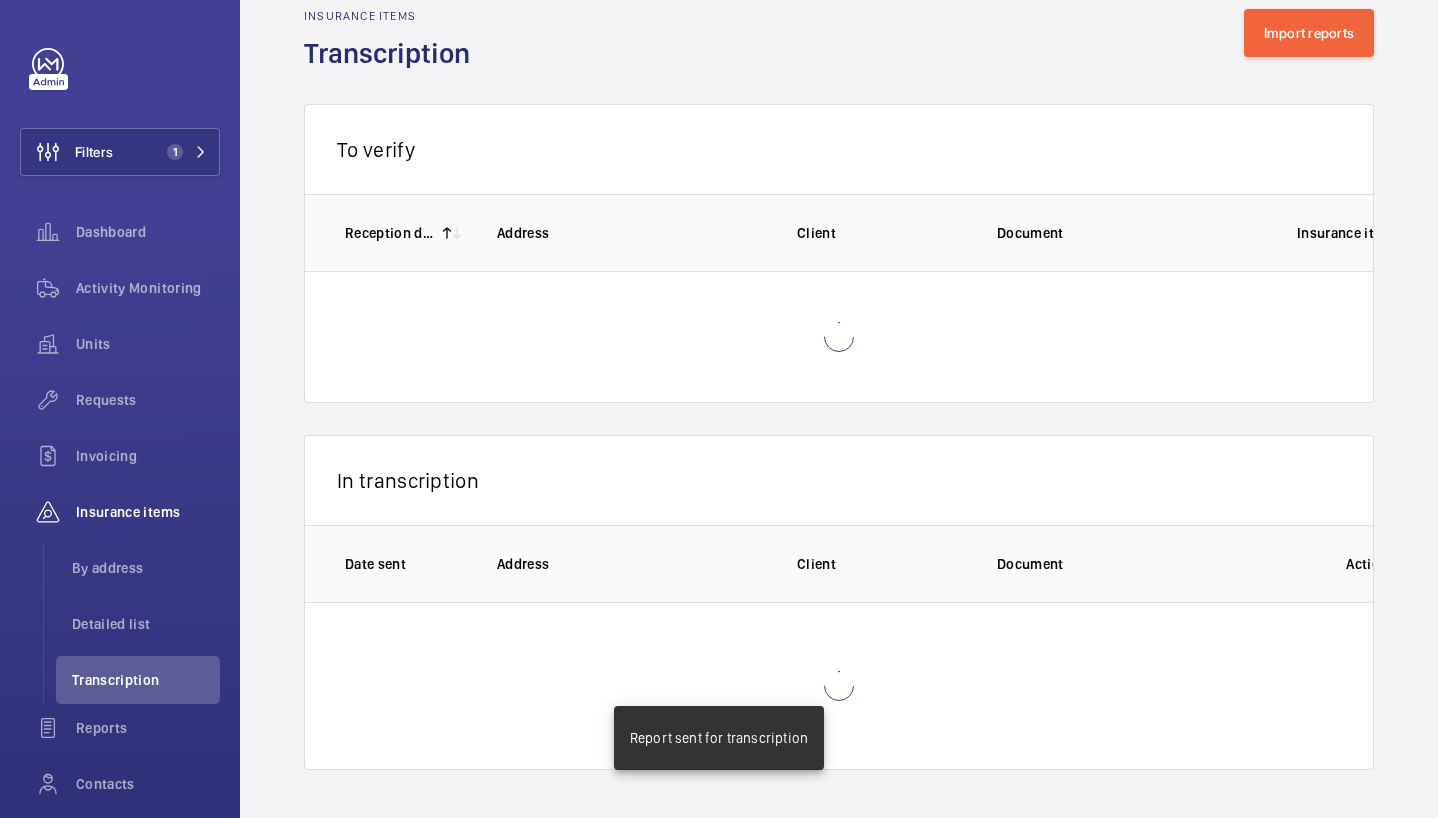 scroll, scrollTop: 3, scrollLeft: 0, axis: vertical 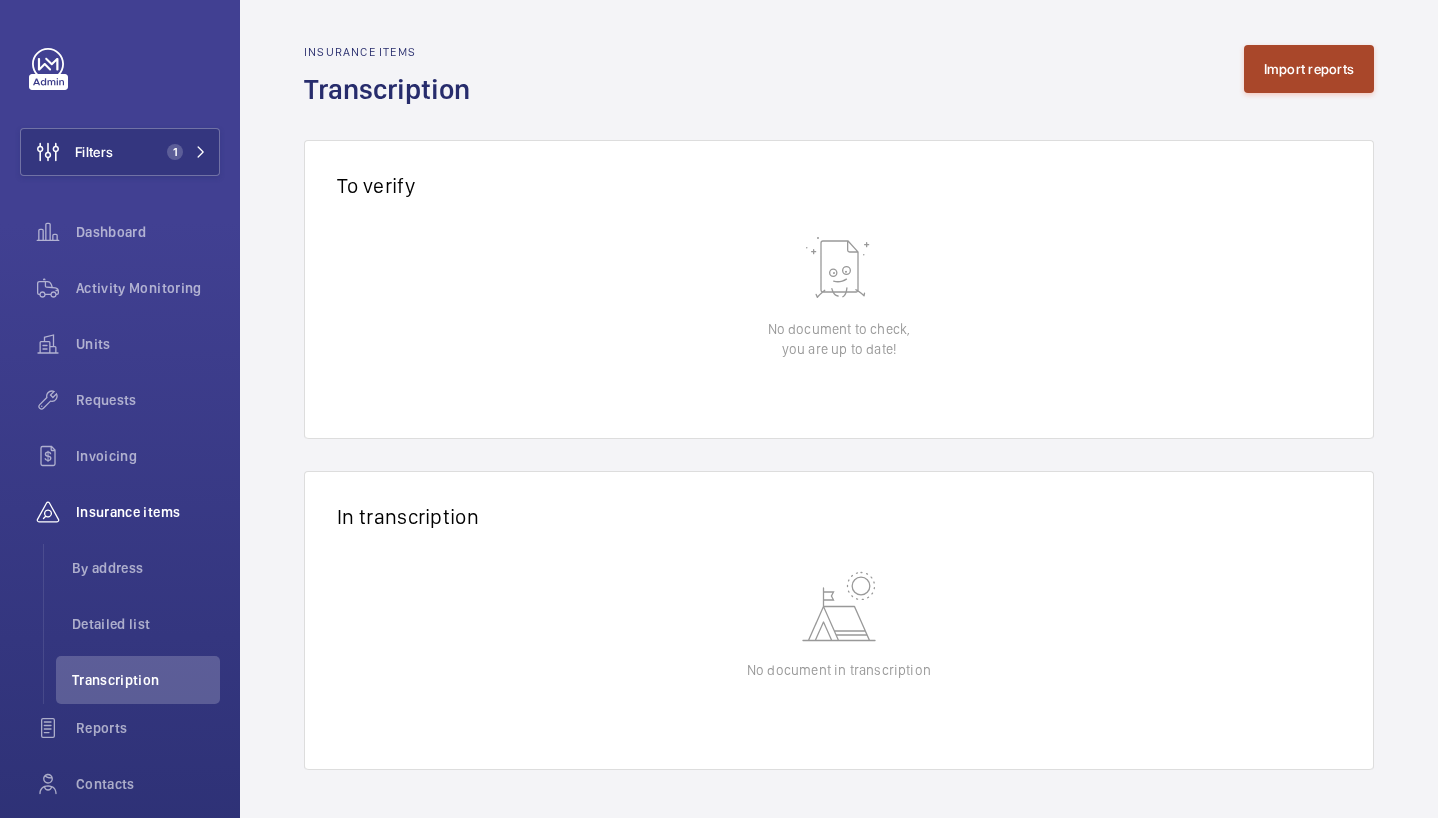 click on "Import reports" 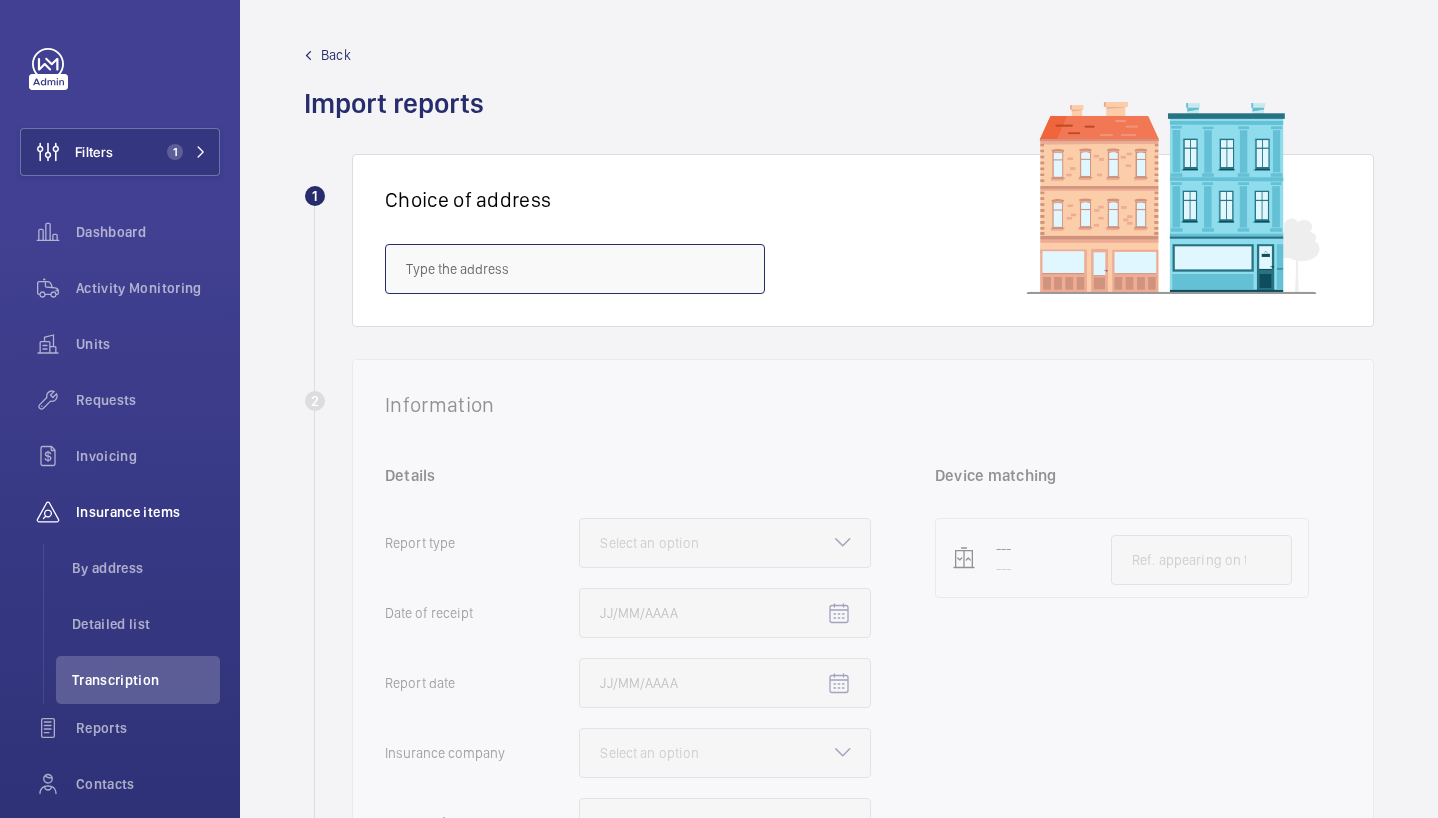click at bounding box center (575, 269) 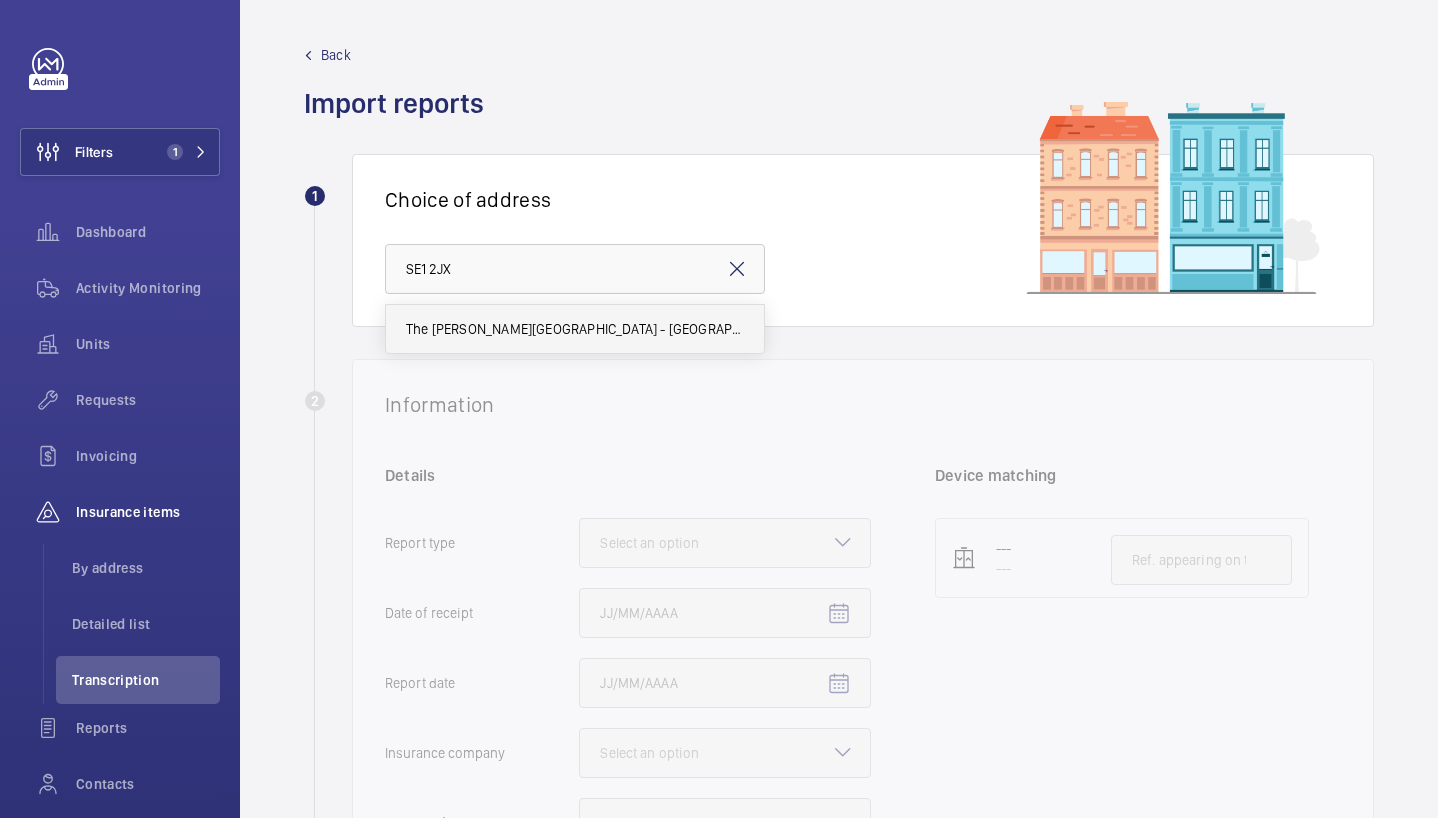 click on "The [PERSON_NAME][GEOGRAPHIC_DATA] - [GEOGRAPHIC_DATA][PERSON_NAME], [GEOGRAPHIC_DATA], Autograph Collection, [GEOGRAPHIC_DATA]" at bounding box center [575, 329] 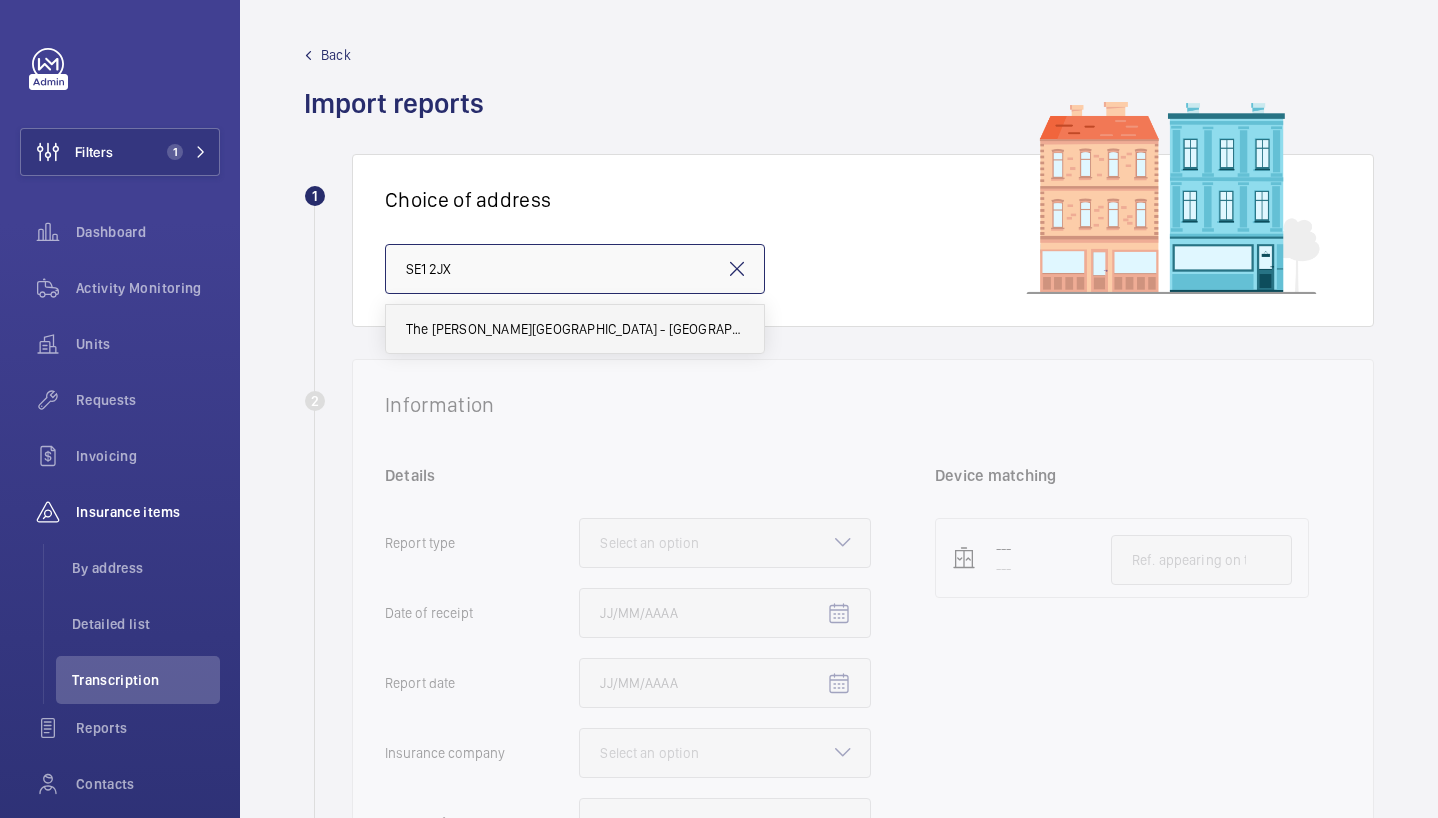 type on "The [PERSON_NAME][GEOGRAPHIC_DATA] - [GEOGRAPHIC_DATA][PERSON_NAME], [GEOGRAPHIC_DATA], Autograph Collection, [GEOGRAPHIC_DATA]" 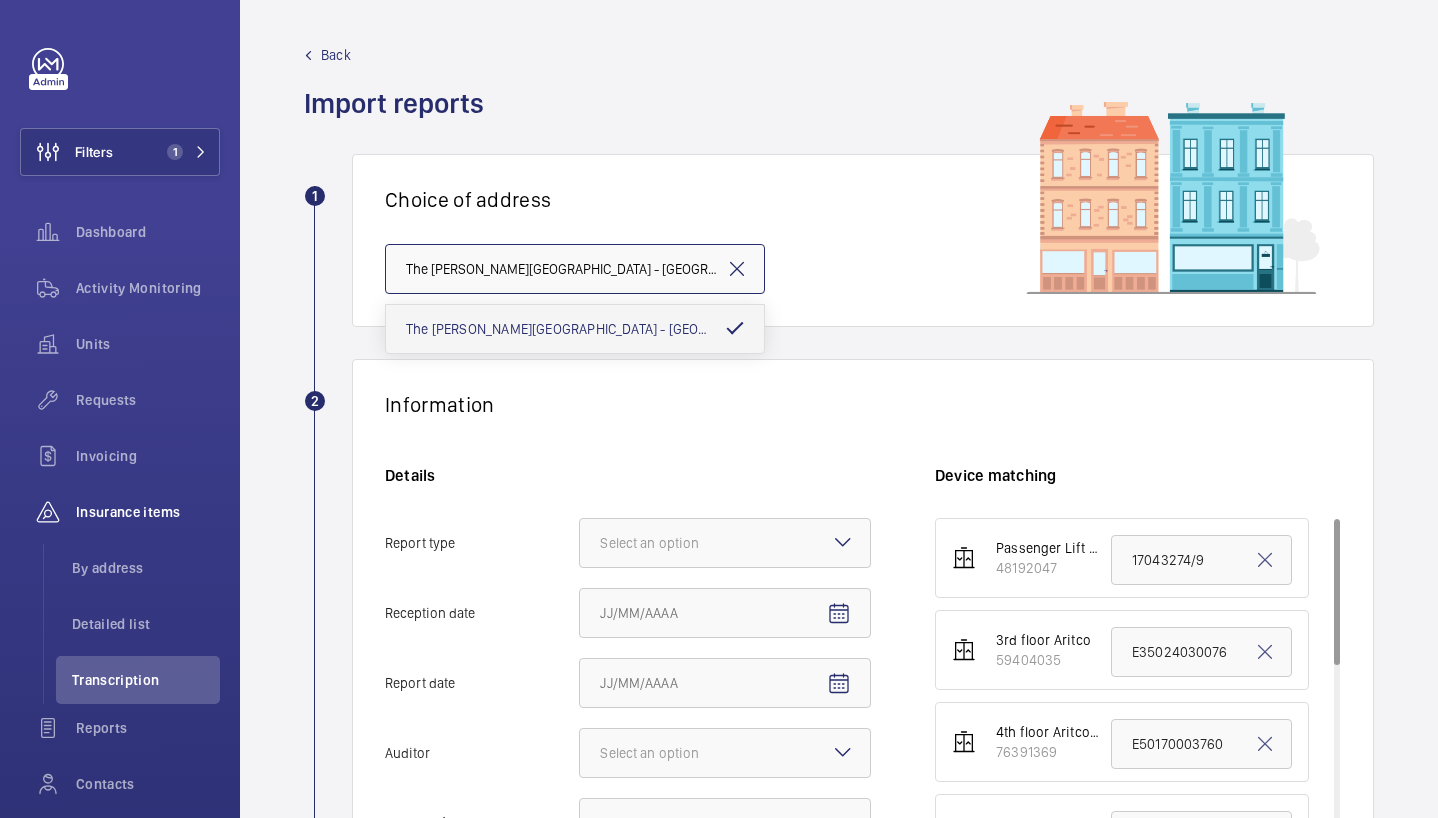 scroll, scrollTop: 0, scrollLeft: 171, axis: horizontal 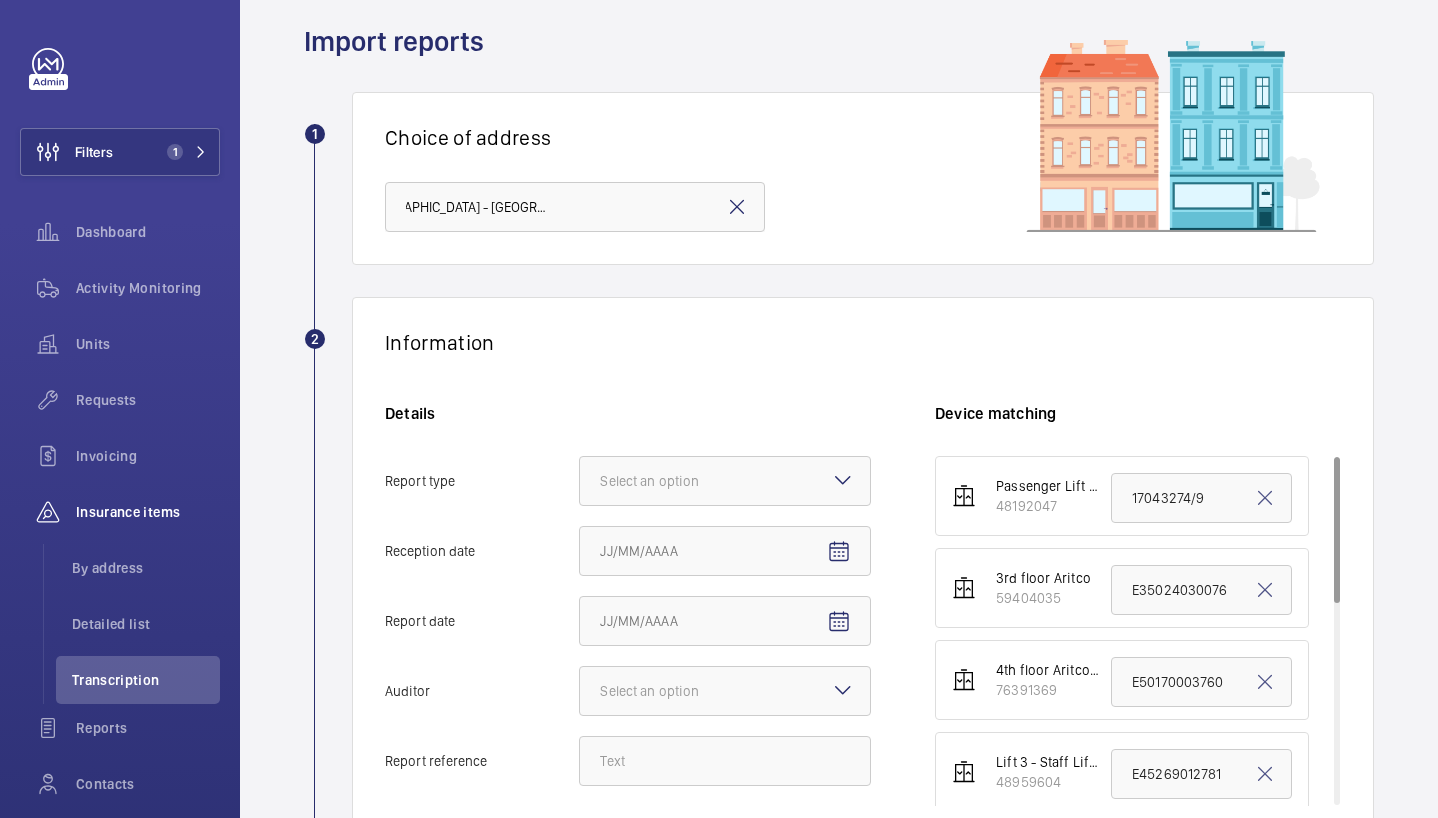 click 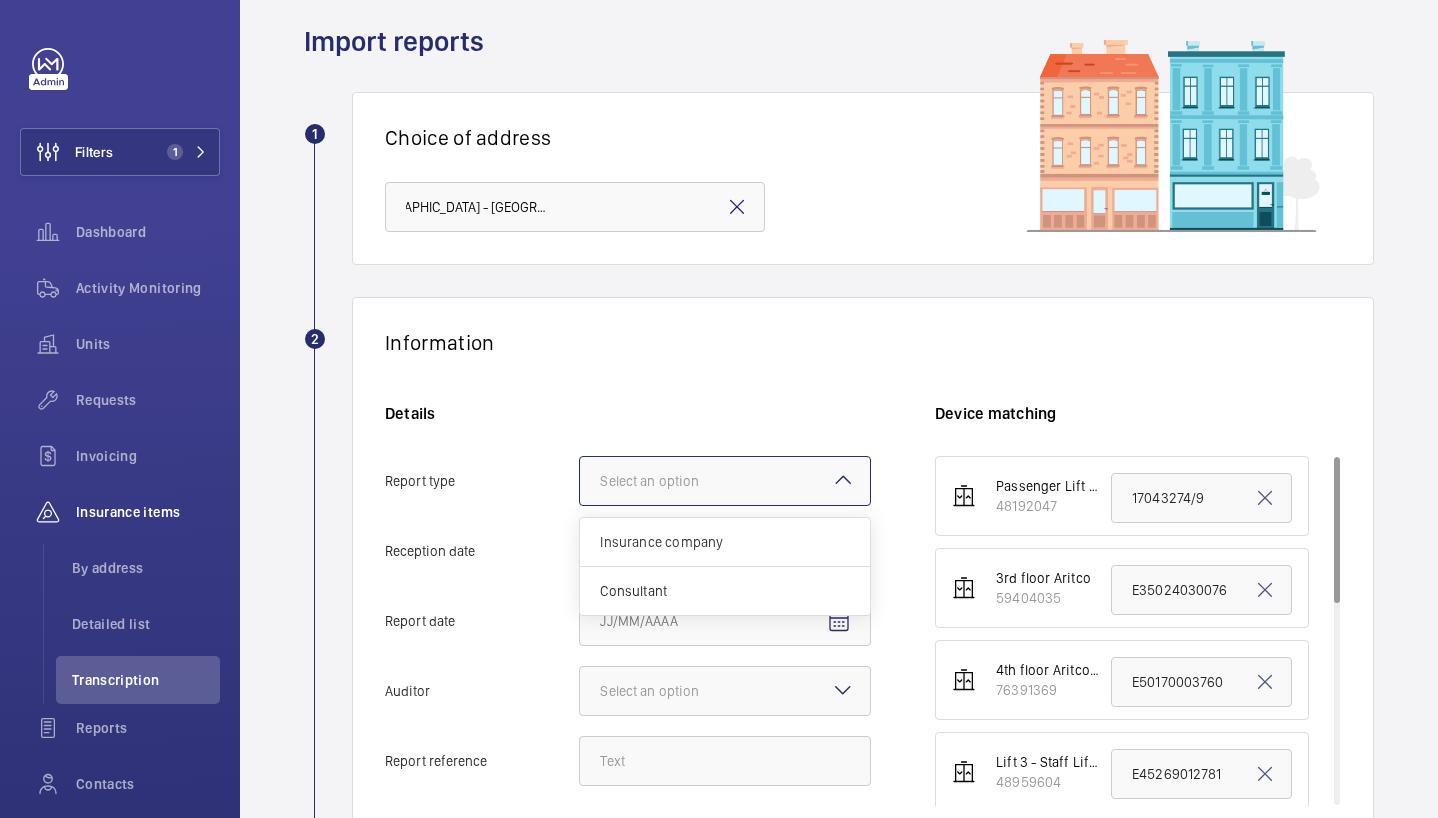 scroll, scrollTop: 0, scrollLeft: 0, axis: both 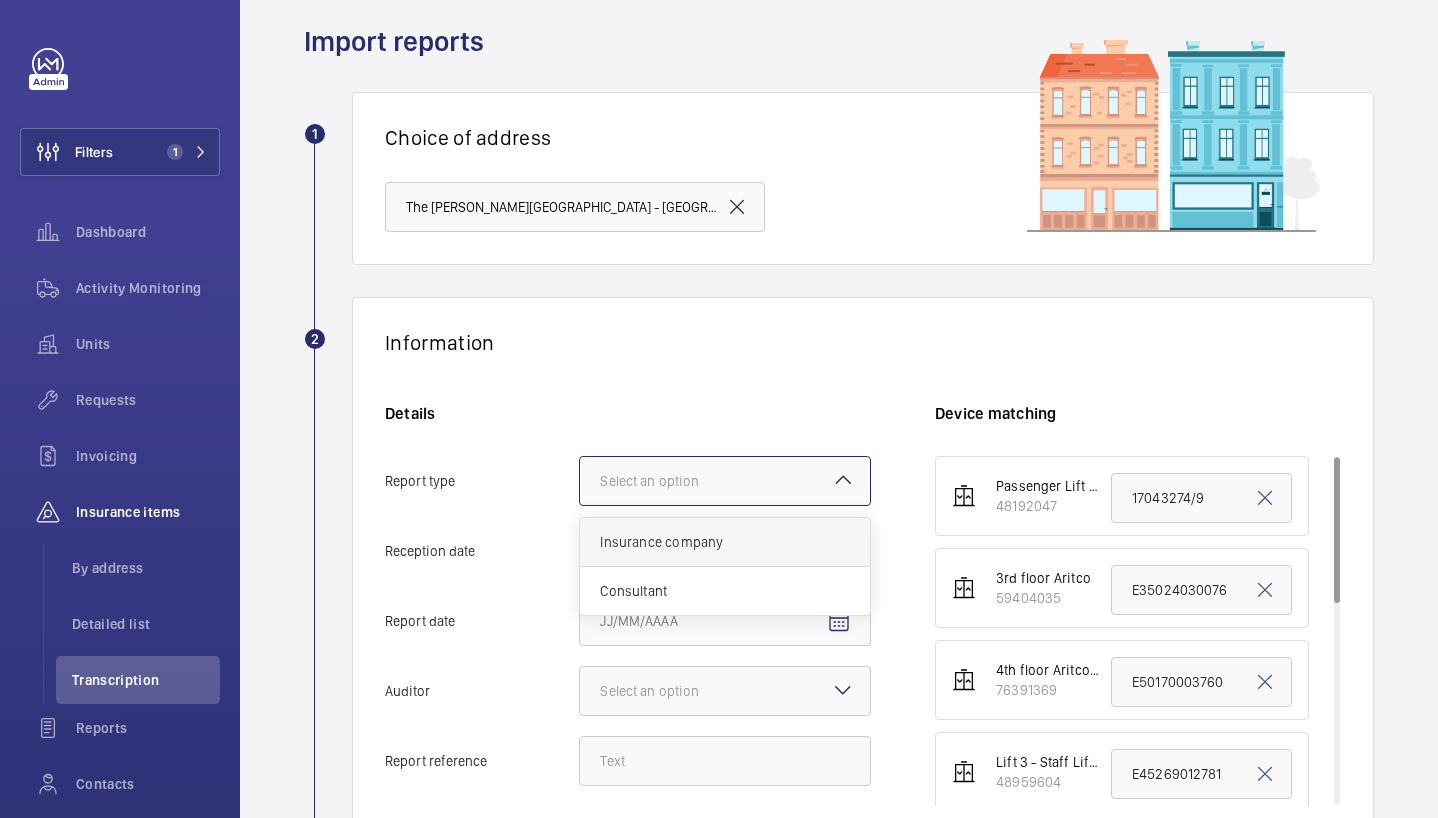click on "Insurance company" at bounding box center (725, 542) 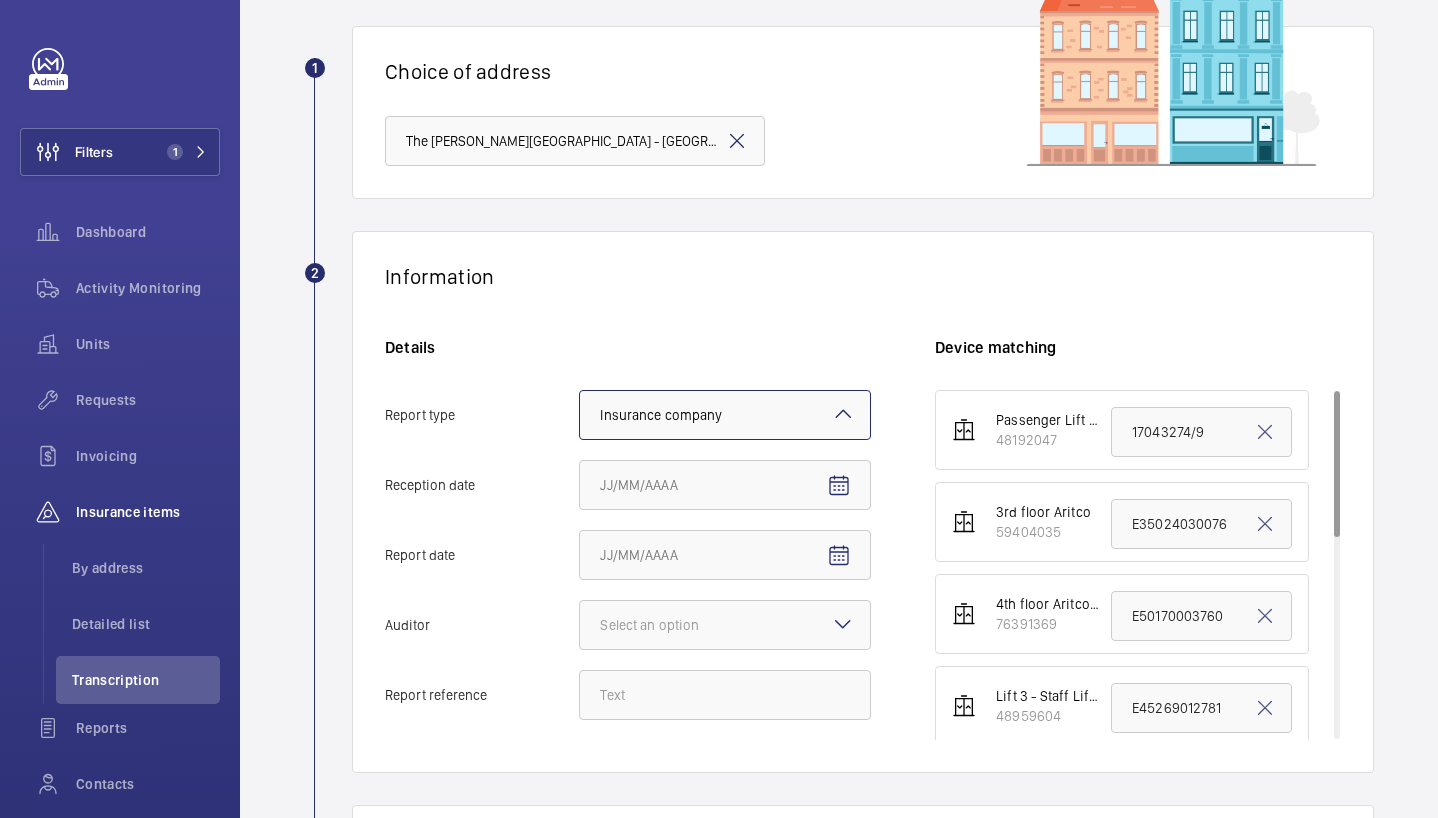 scroll, scrollTop: 132, scrollLeft: 0, axis: vertical 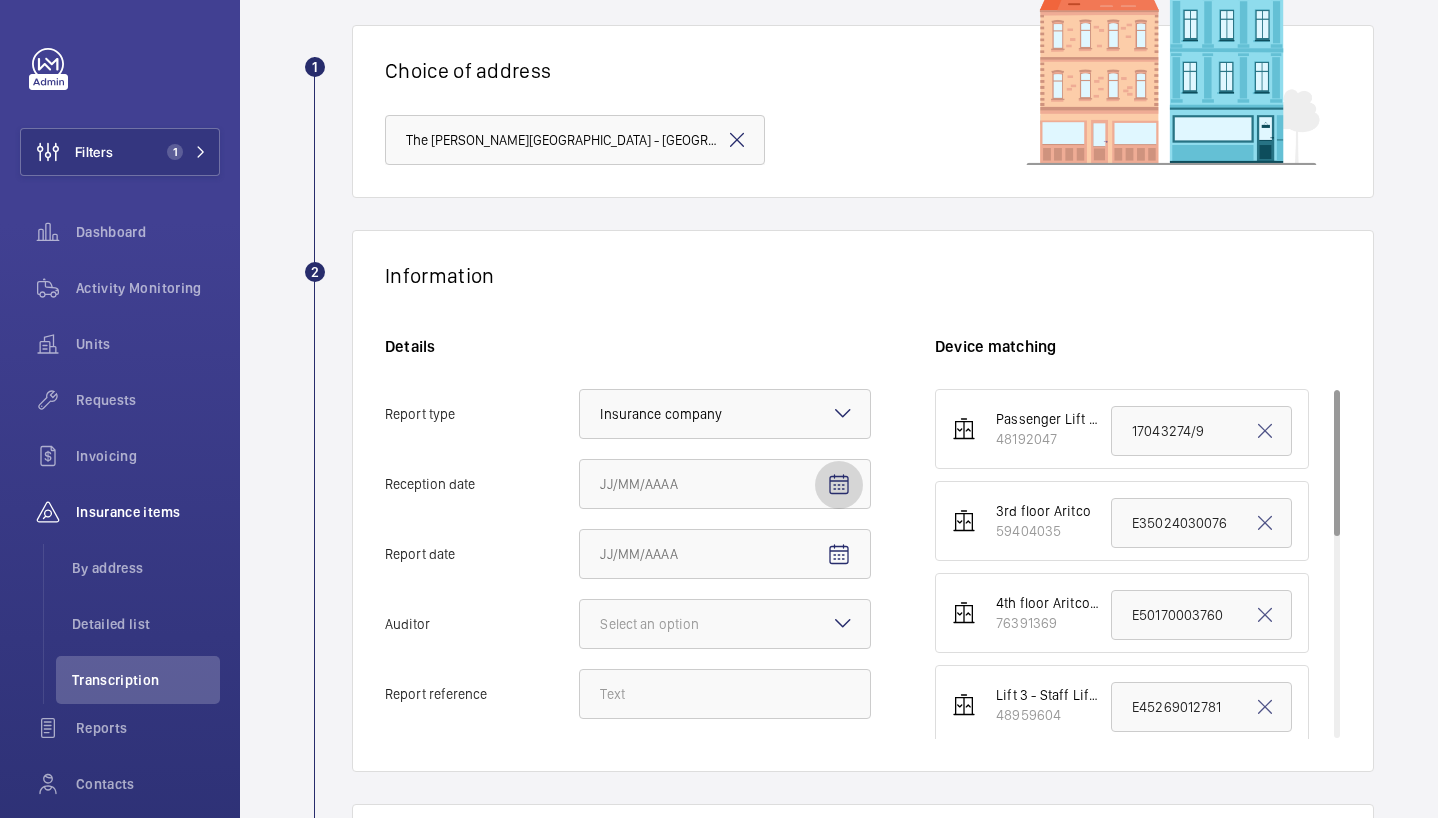 click 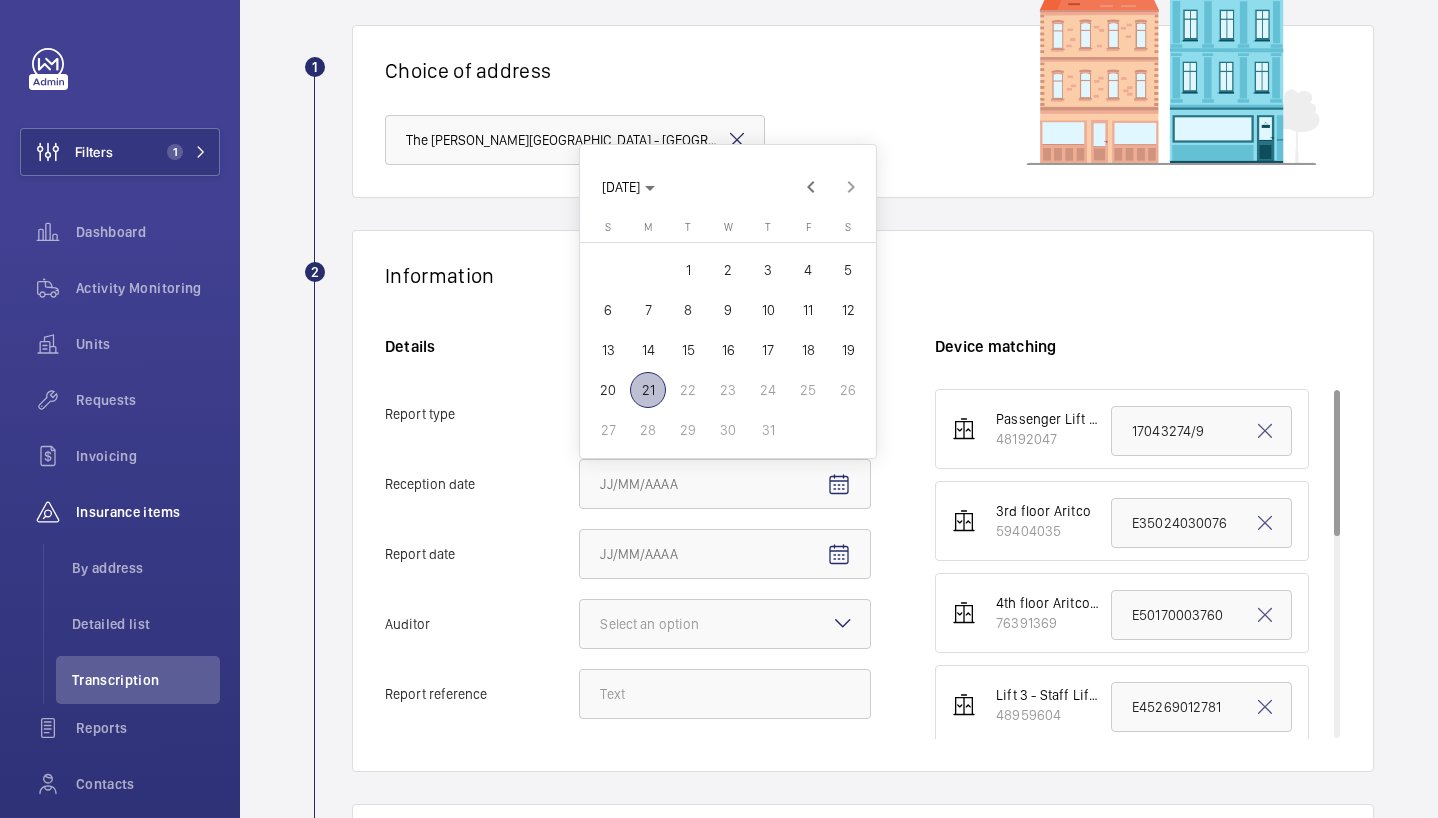 click on "21" at bounding box center [648, 390] 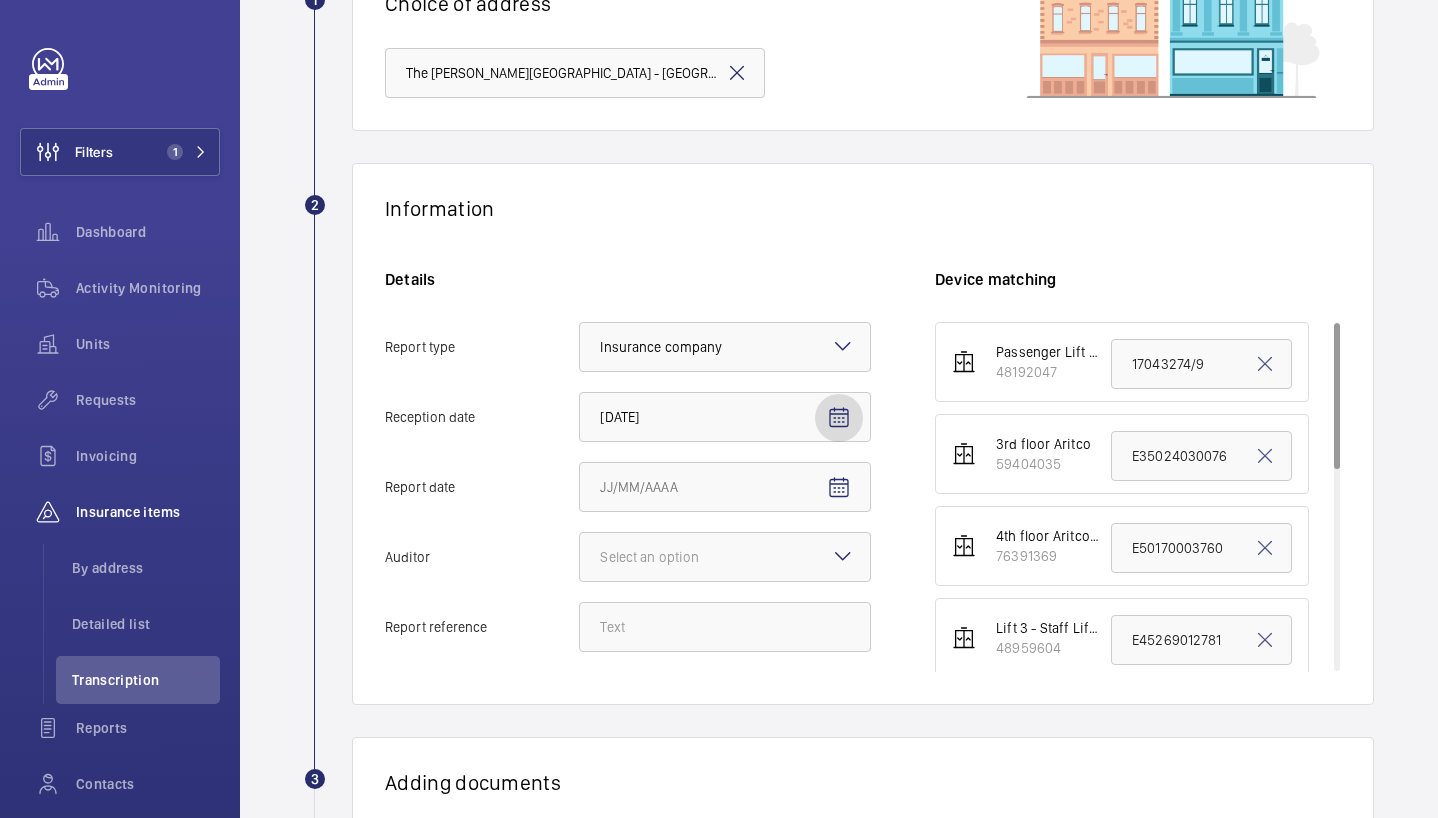 scroll, scrollTop: 200, scrollLeft: 0, axis: vertical 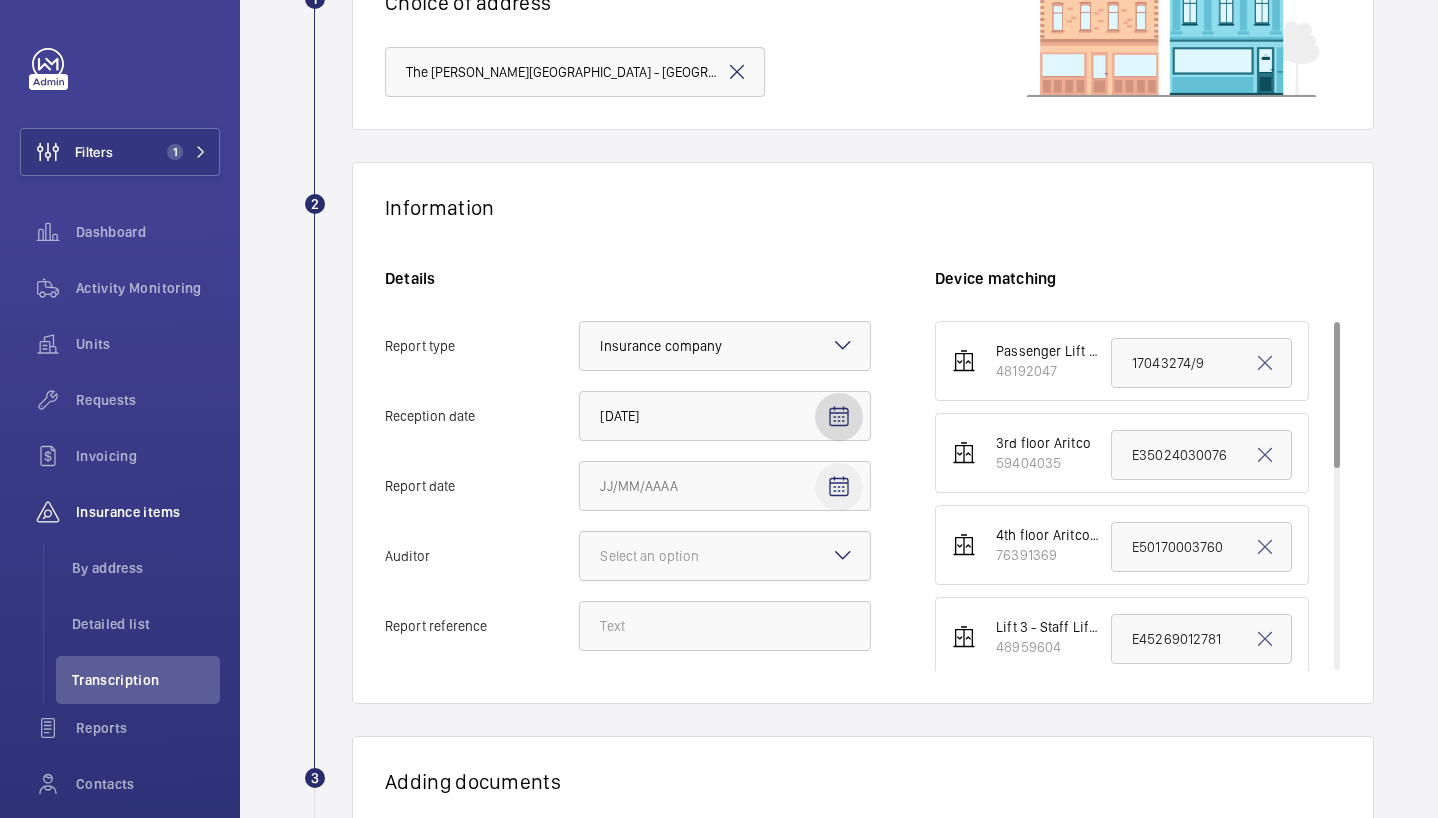 click 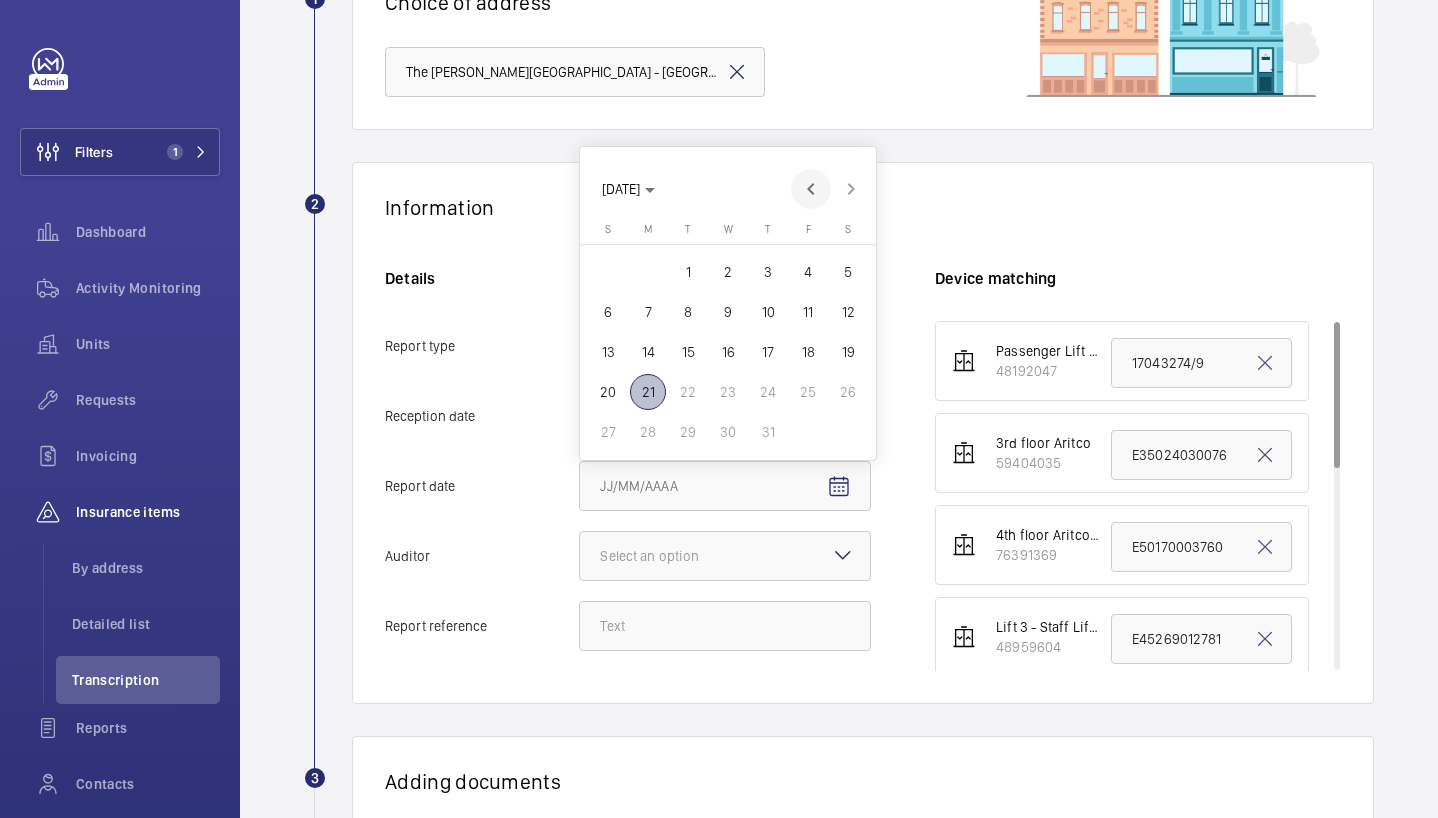 click at bounding box center (811, 189) 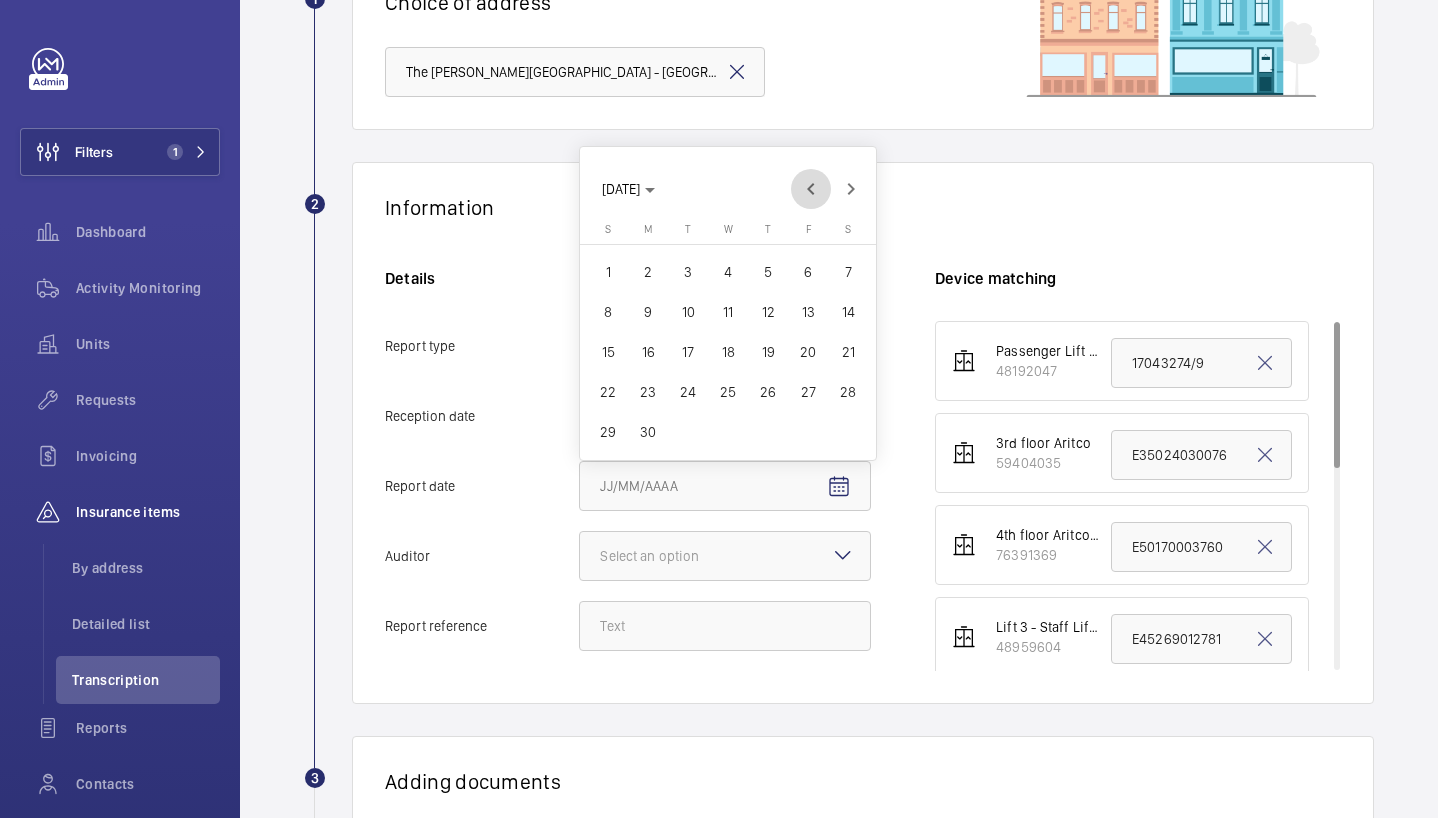 click at bounding box center [811, 189] 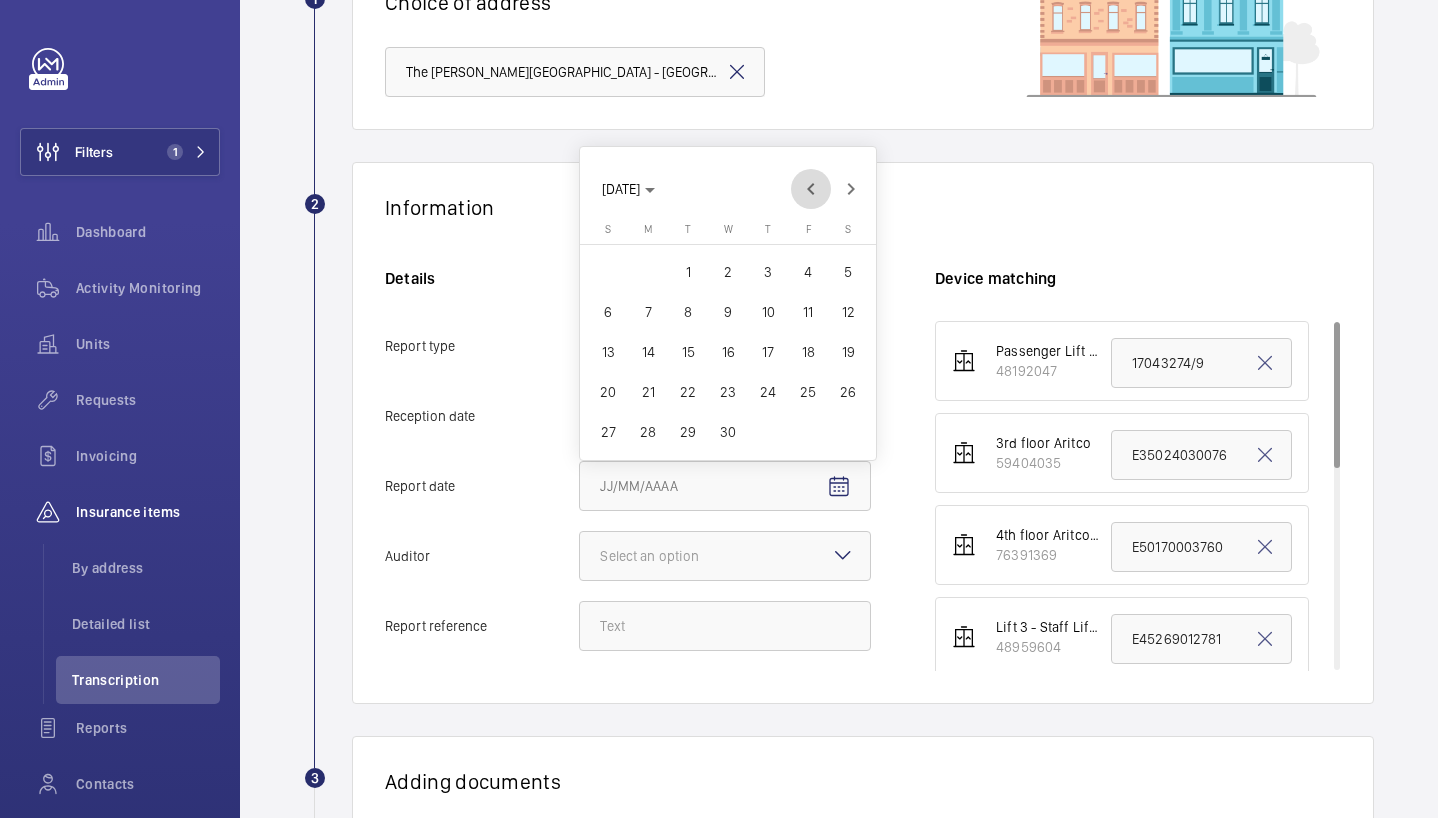 click at bounding box center [811, 189] 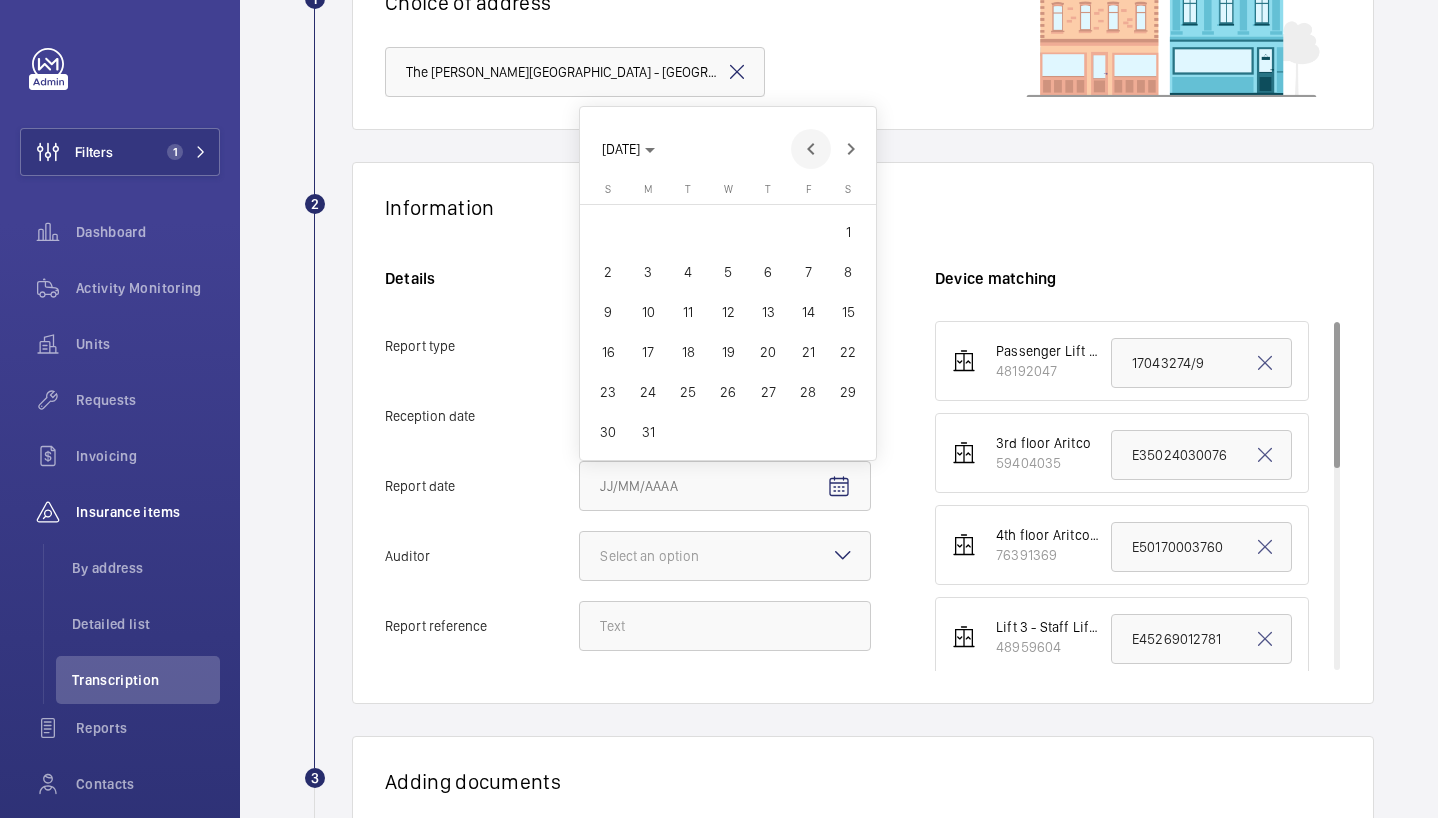 click at bounding box center (811, 149) 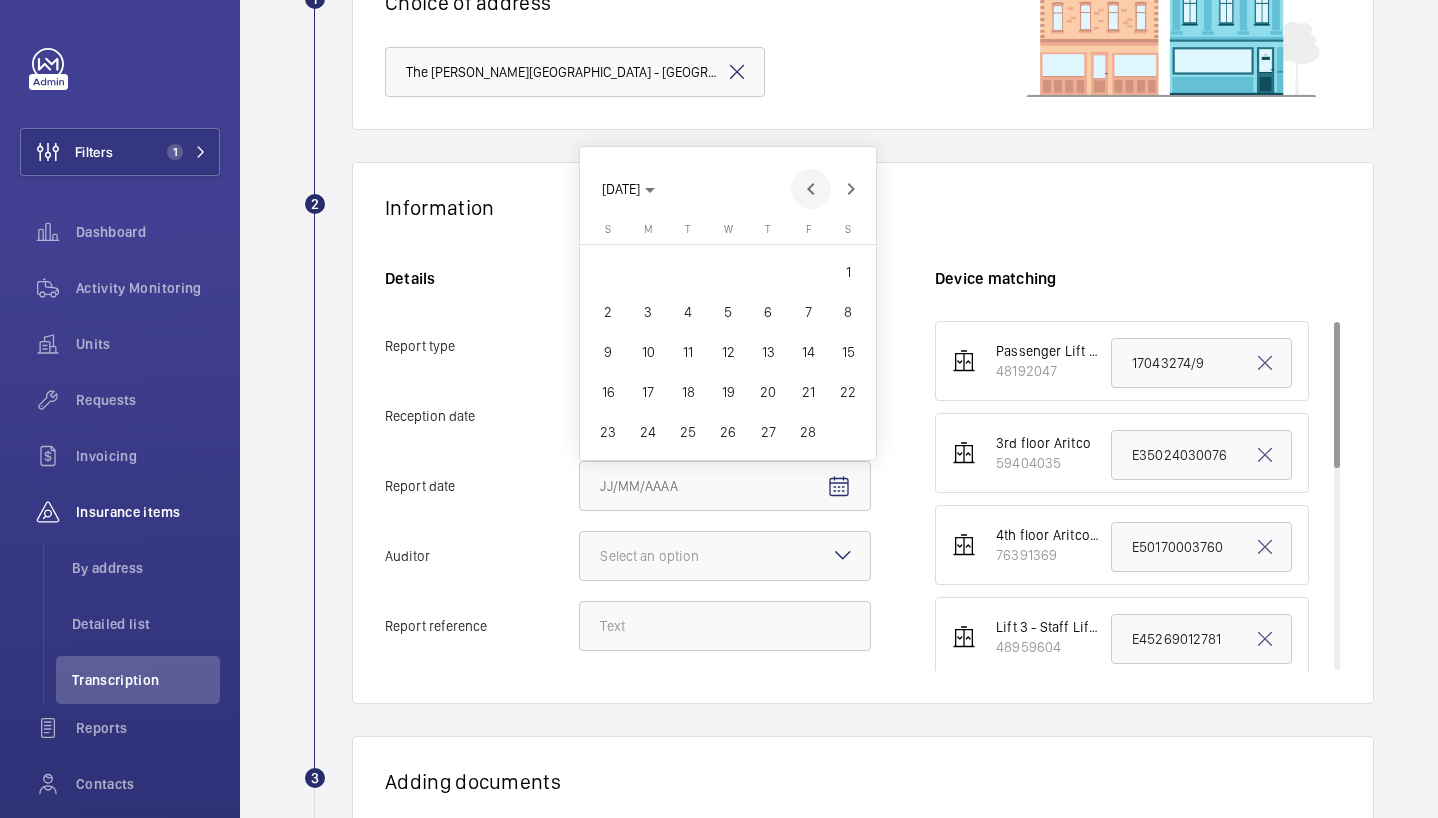 click at bounding box center (811, 189) 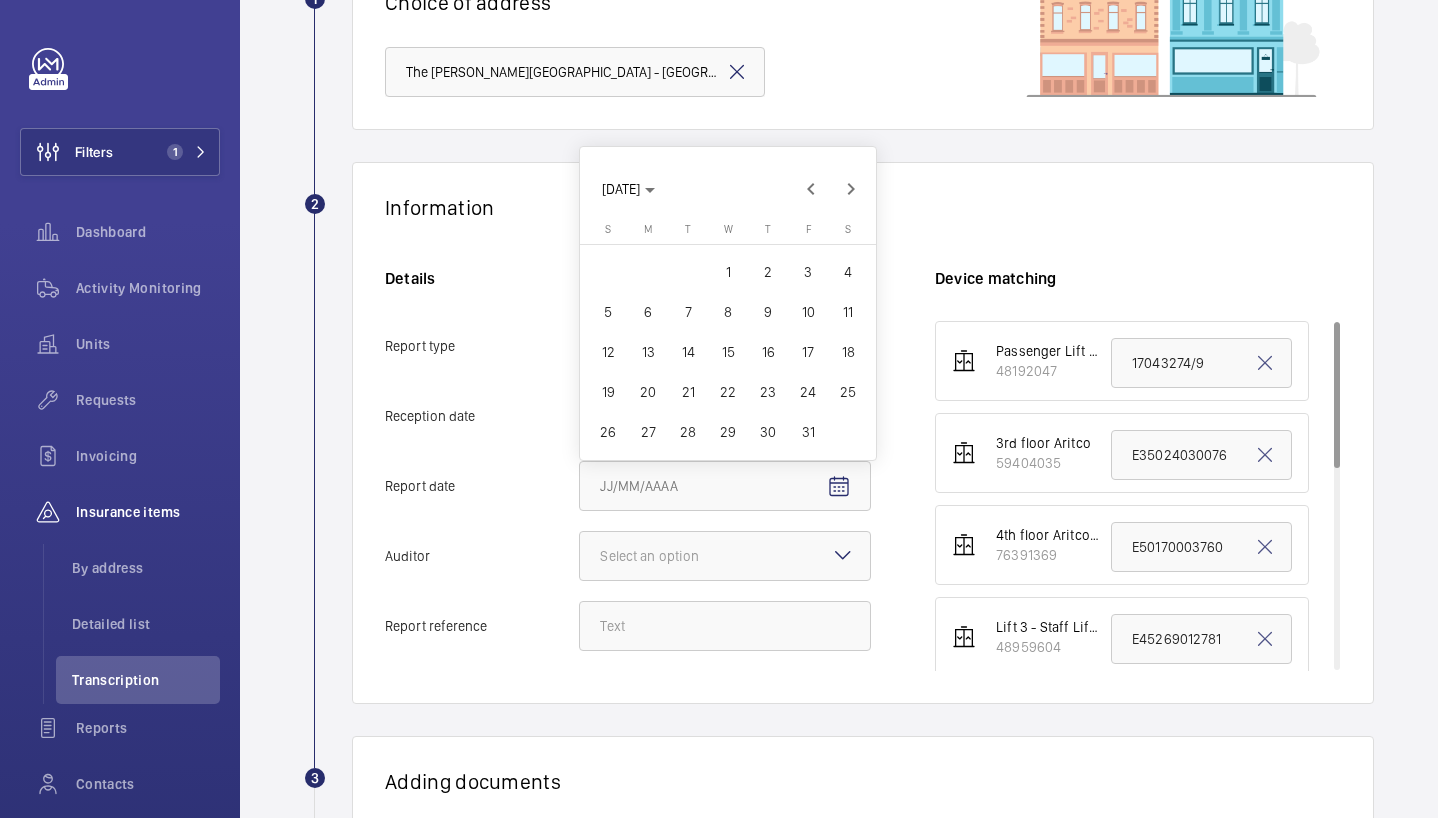 click on "8" at bounding box center [728, 312] 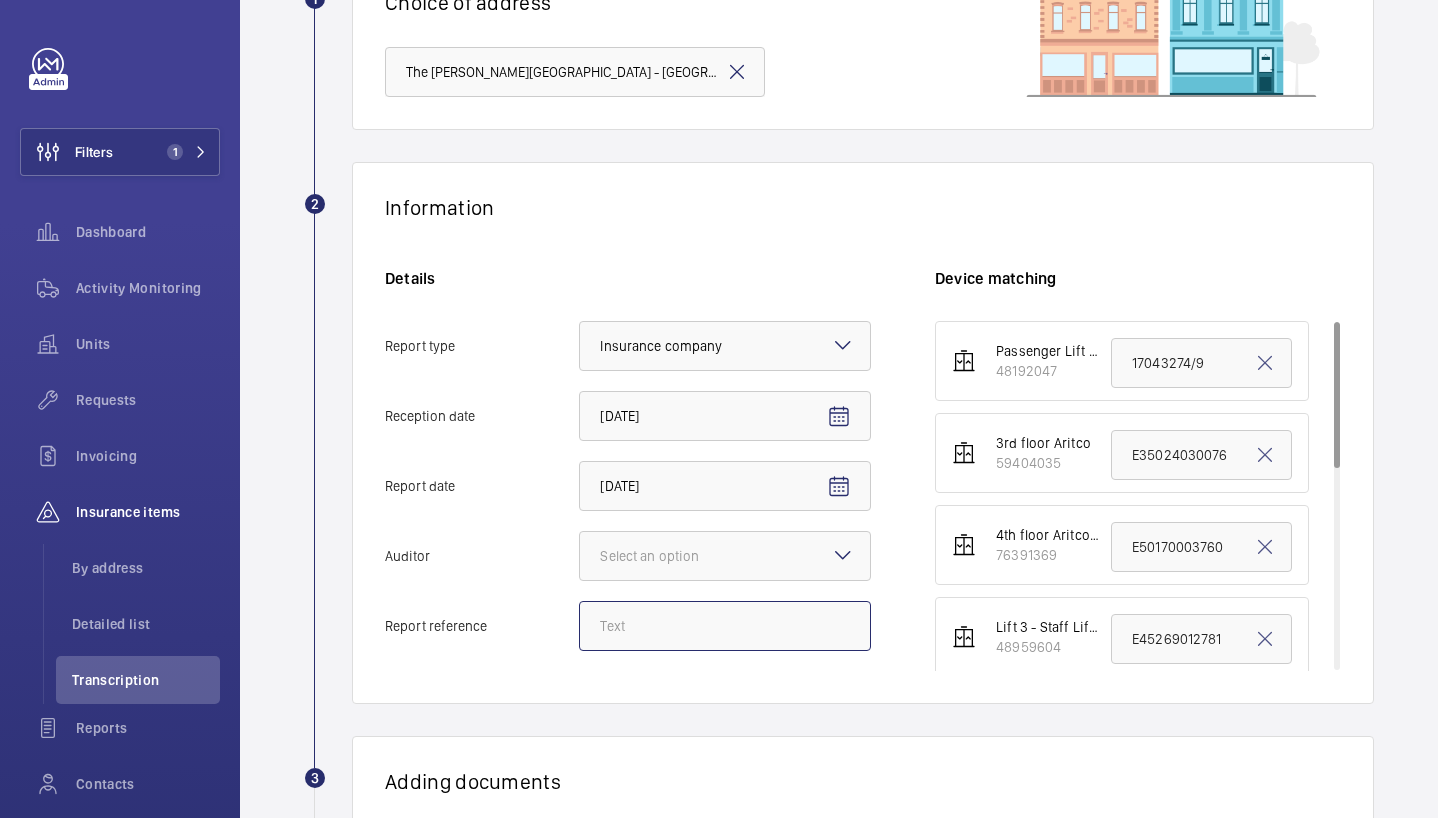 click on "Report reference" 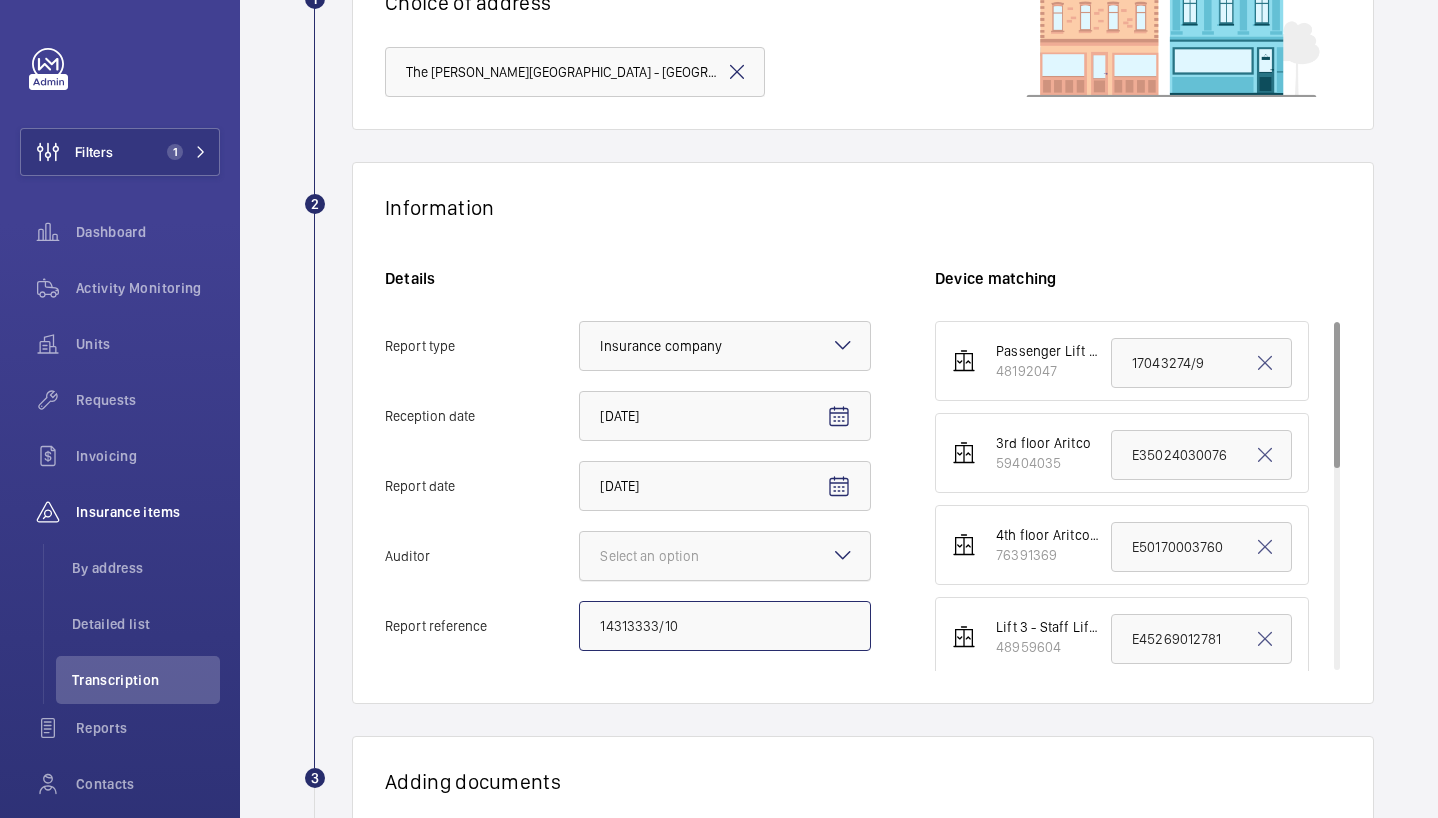 click on "Select an option" 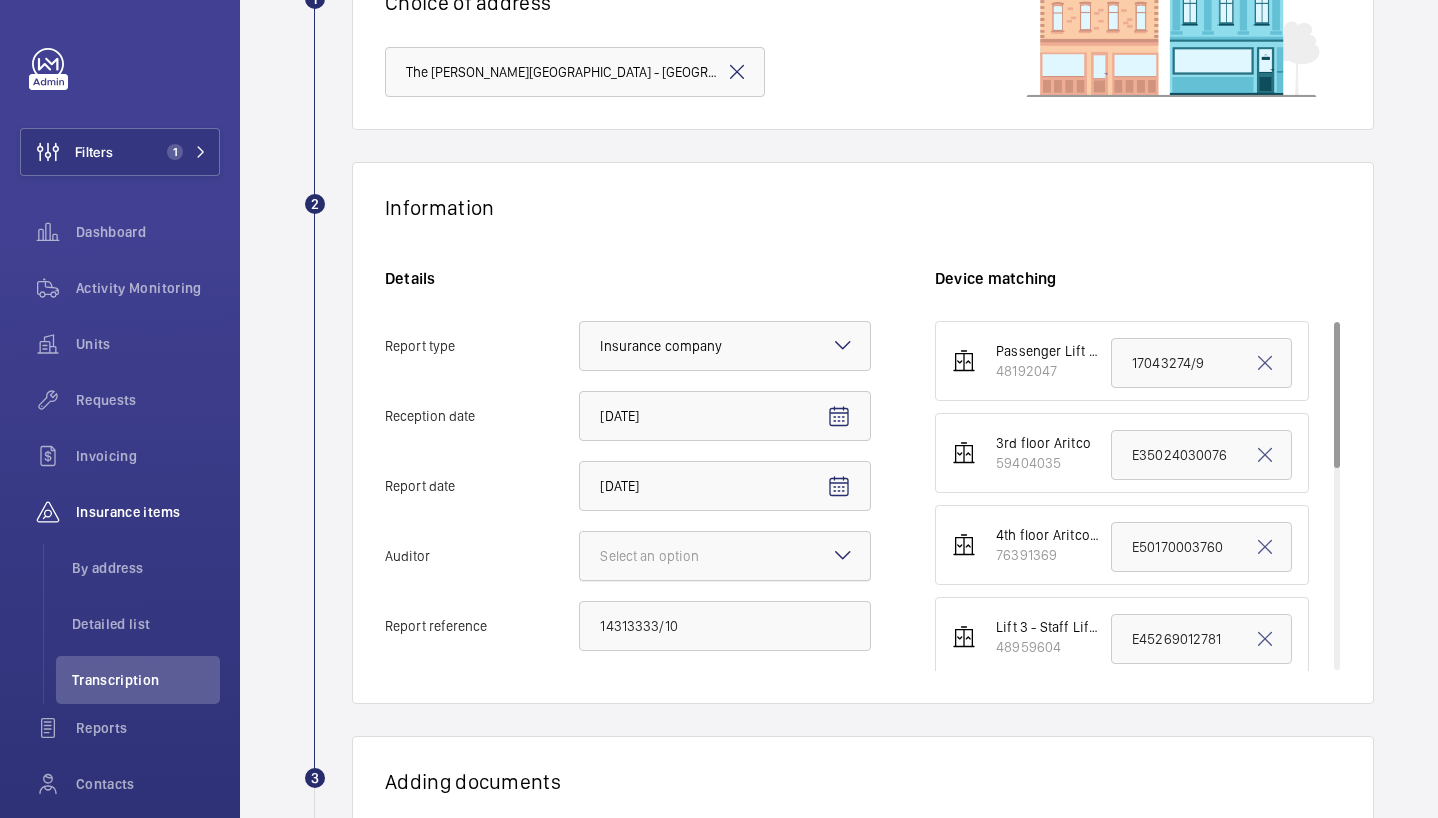 click on "Auditor Select an option" 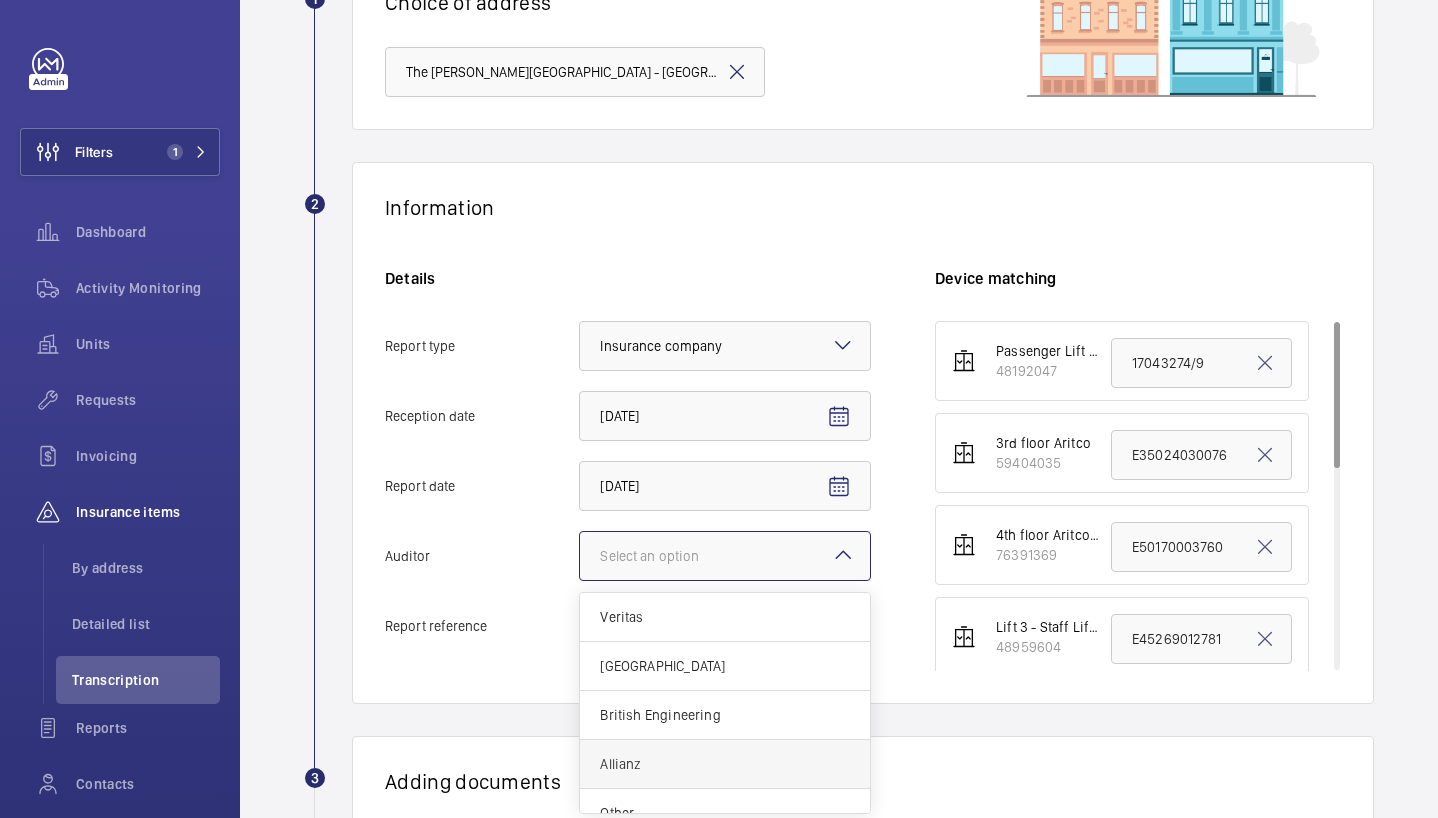 click on "Allianz" at bounding box center [725, 764] 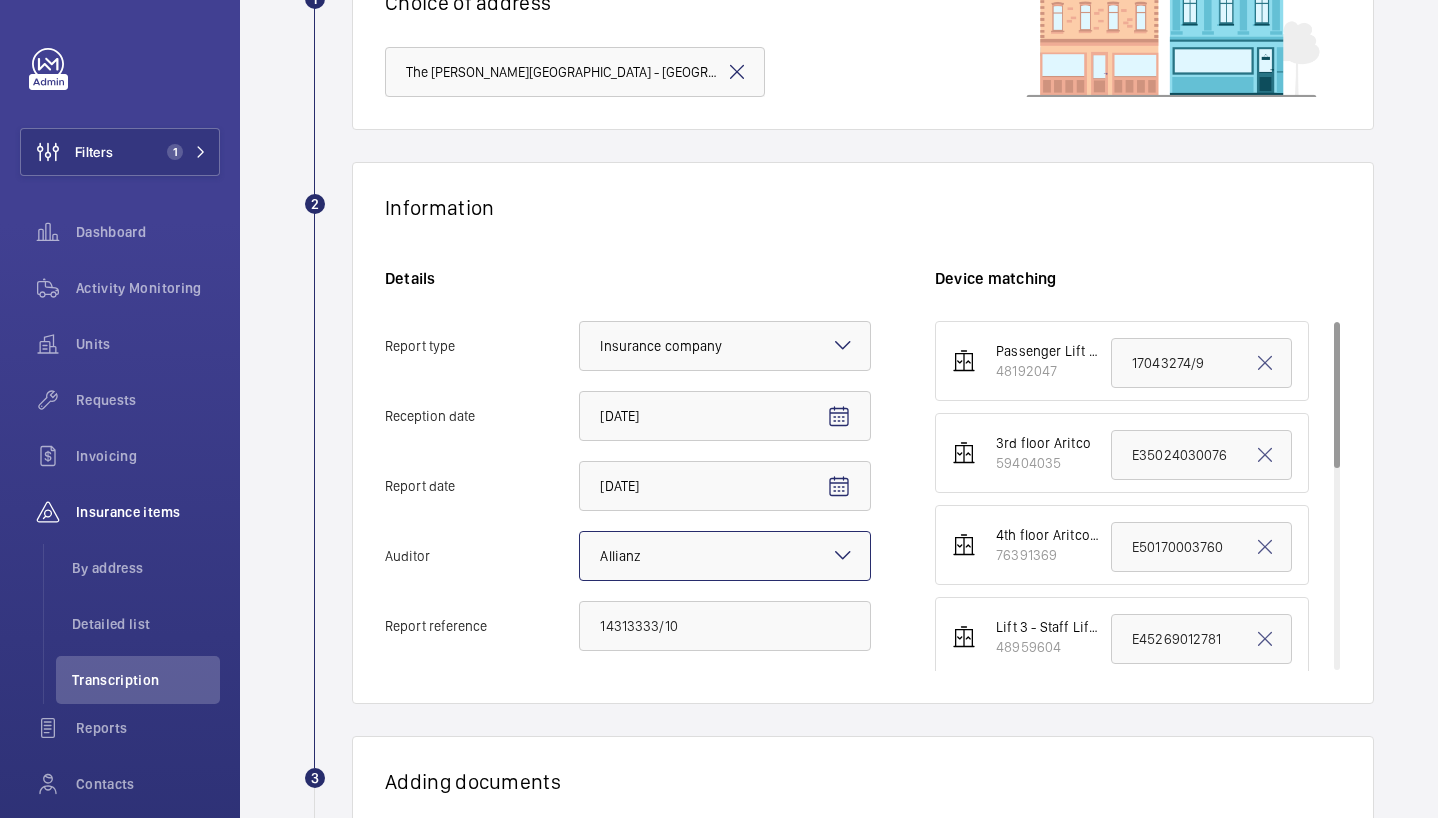 click 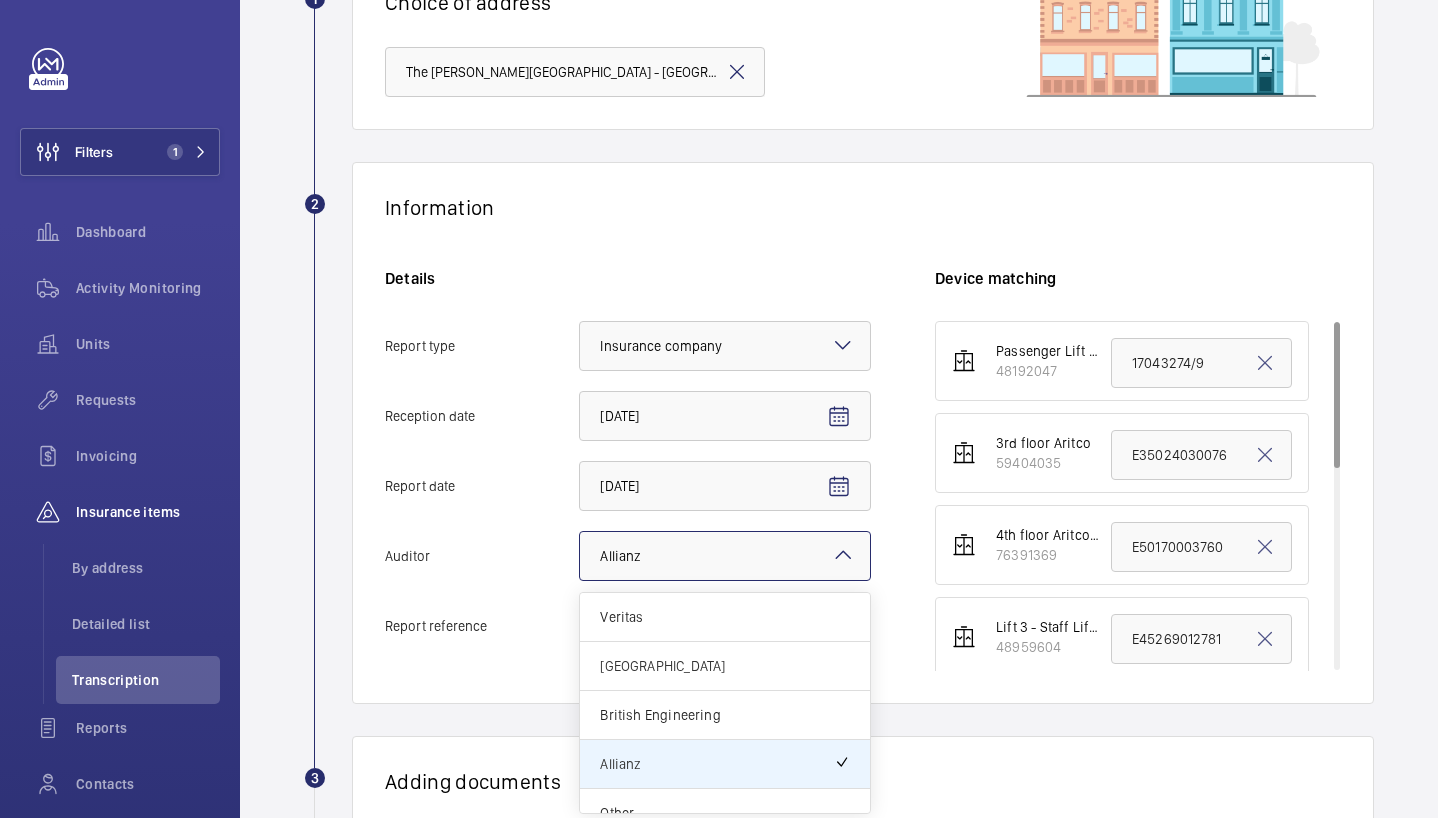 click on "[GEOGRAPHIC_DATA]" at bounding box center [725, 666] 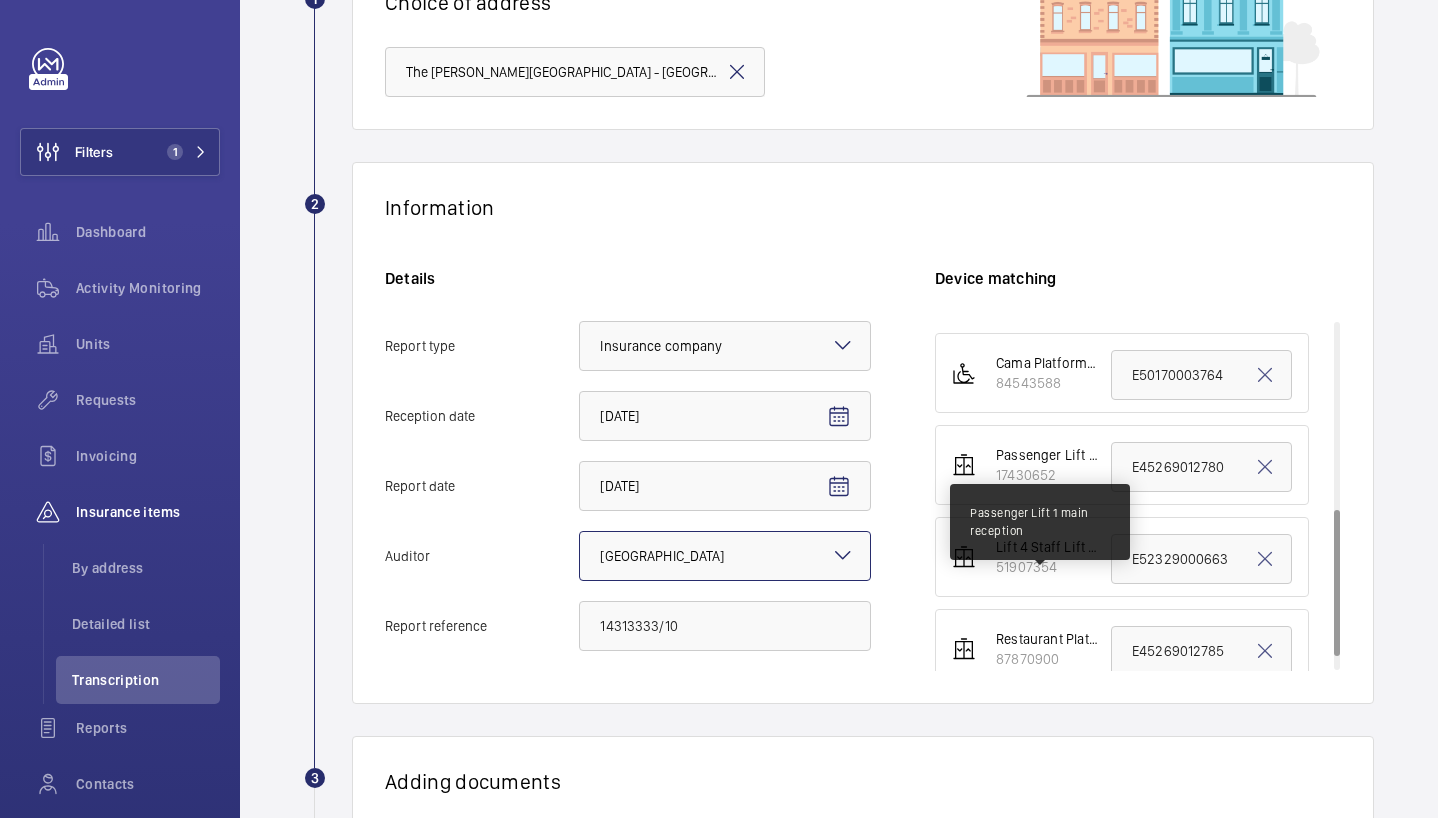 scroll, scrollTop: 449, scrollLeft: 0, axis: vertical 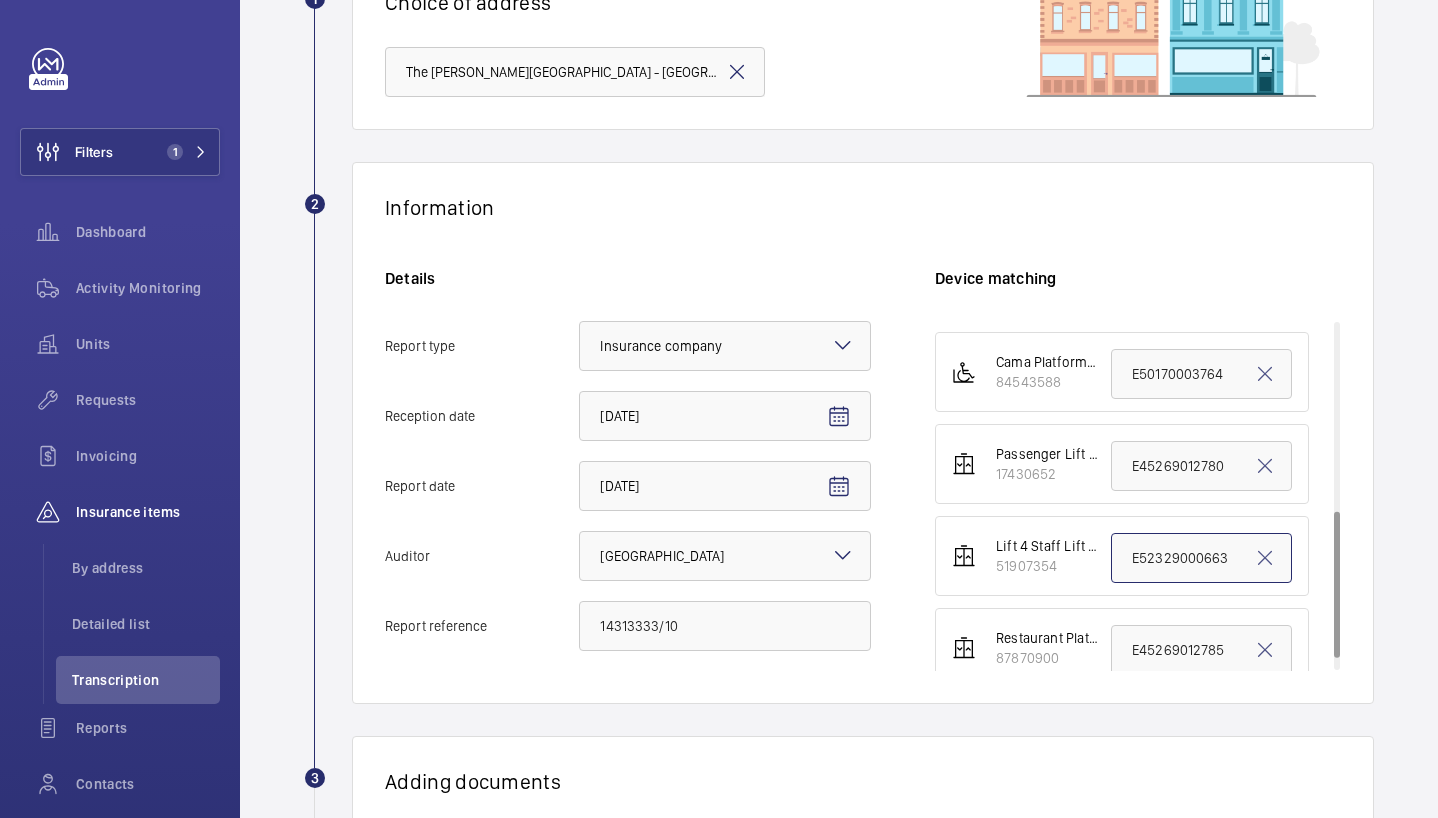 click on "E52329000663" 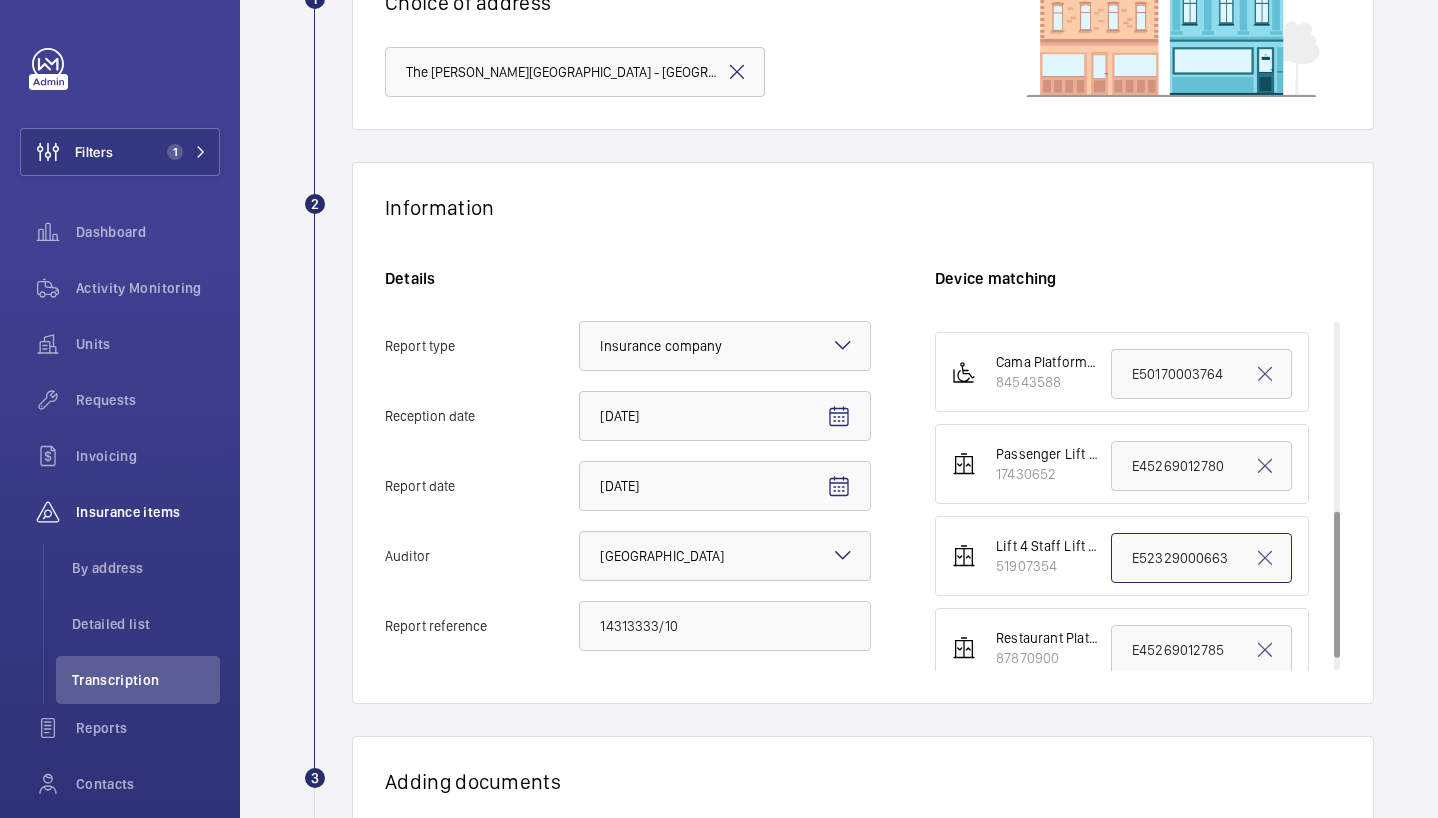 click on "E52329000663" 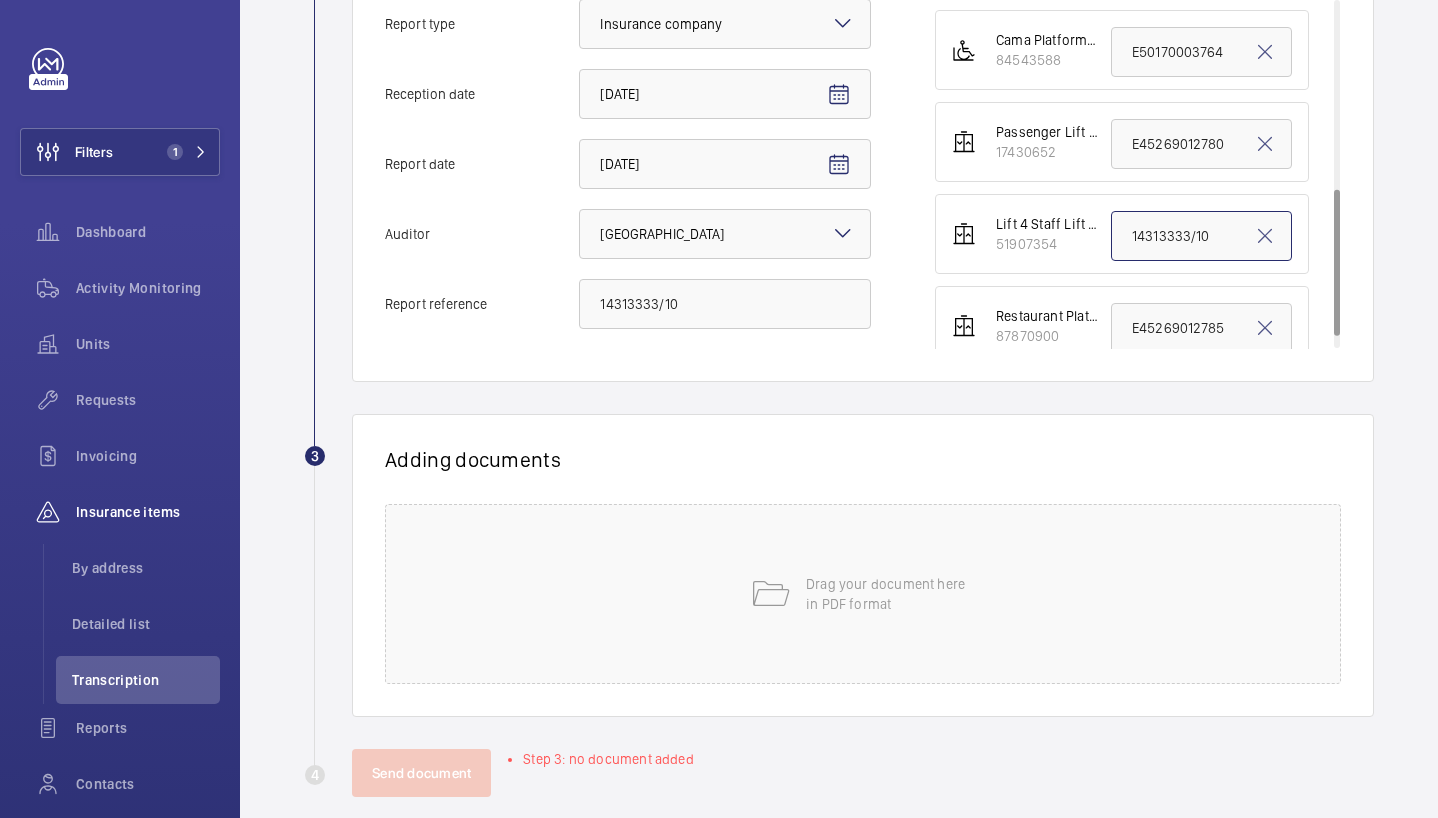 scroll, scrollTop: 523, scrollLeft: 0, axis: vertical 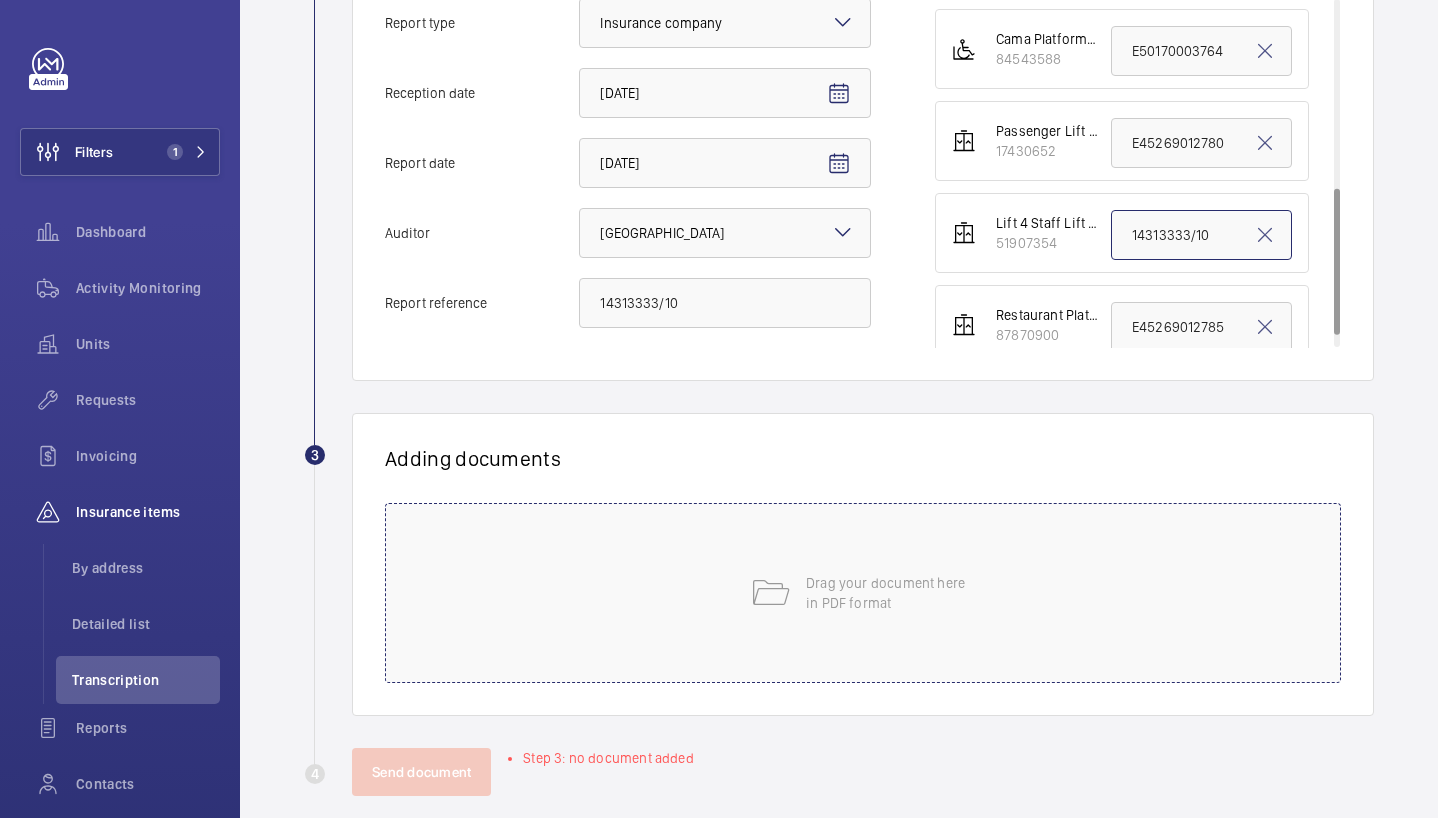 type on "14313333/10" 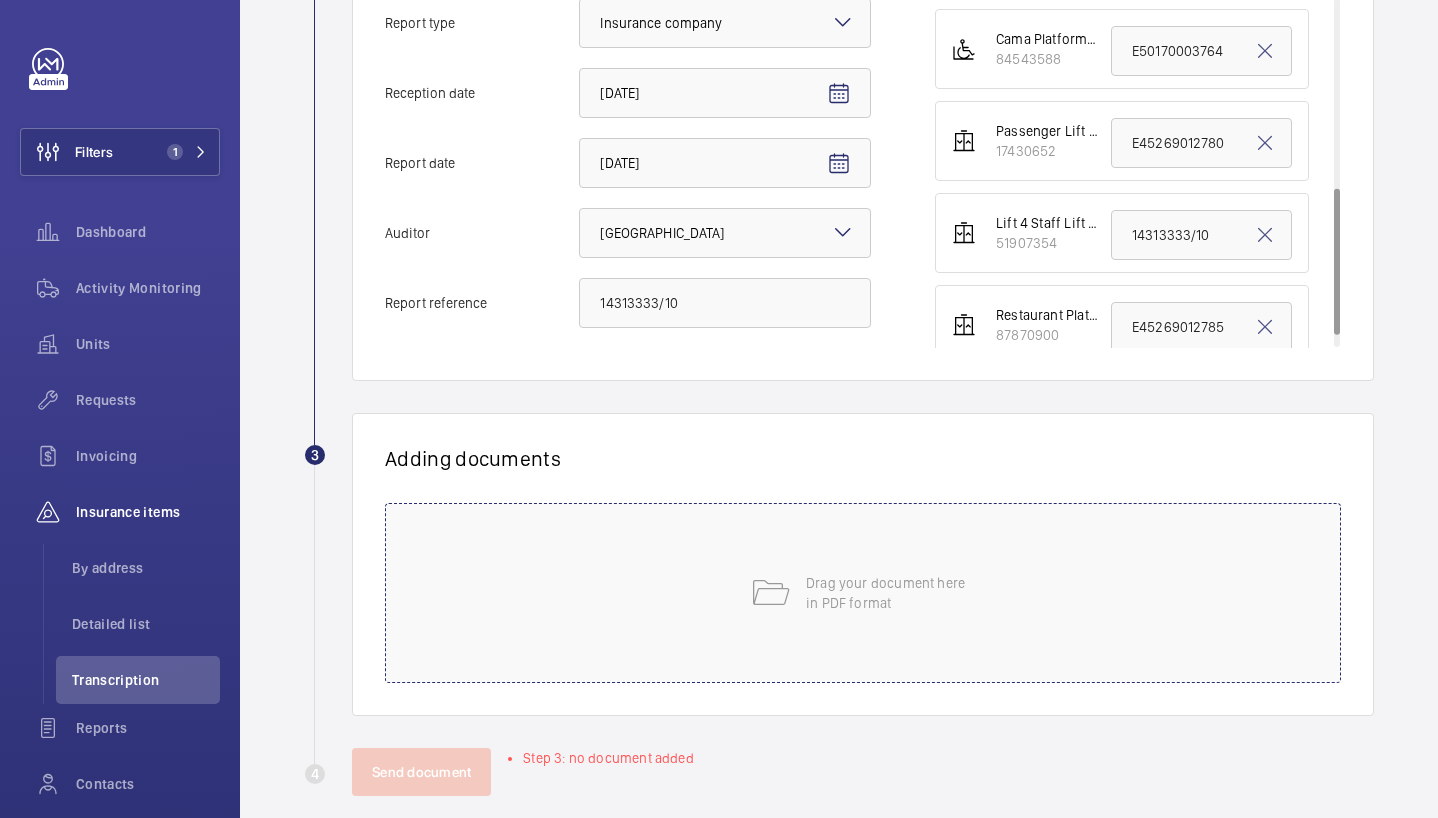 click on "Drag your document here
in PDF format" 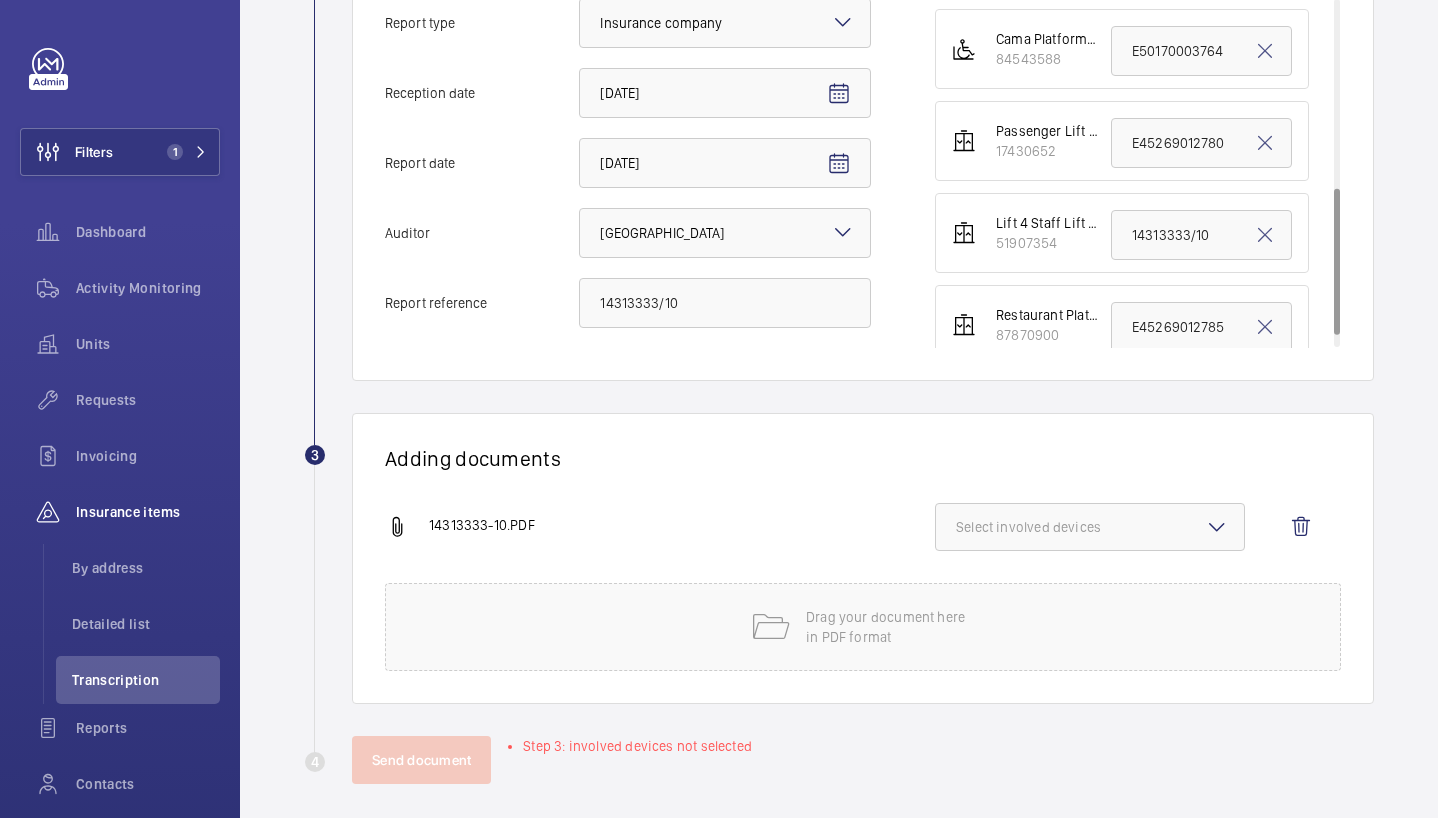 click on "Select involved devices" 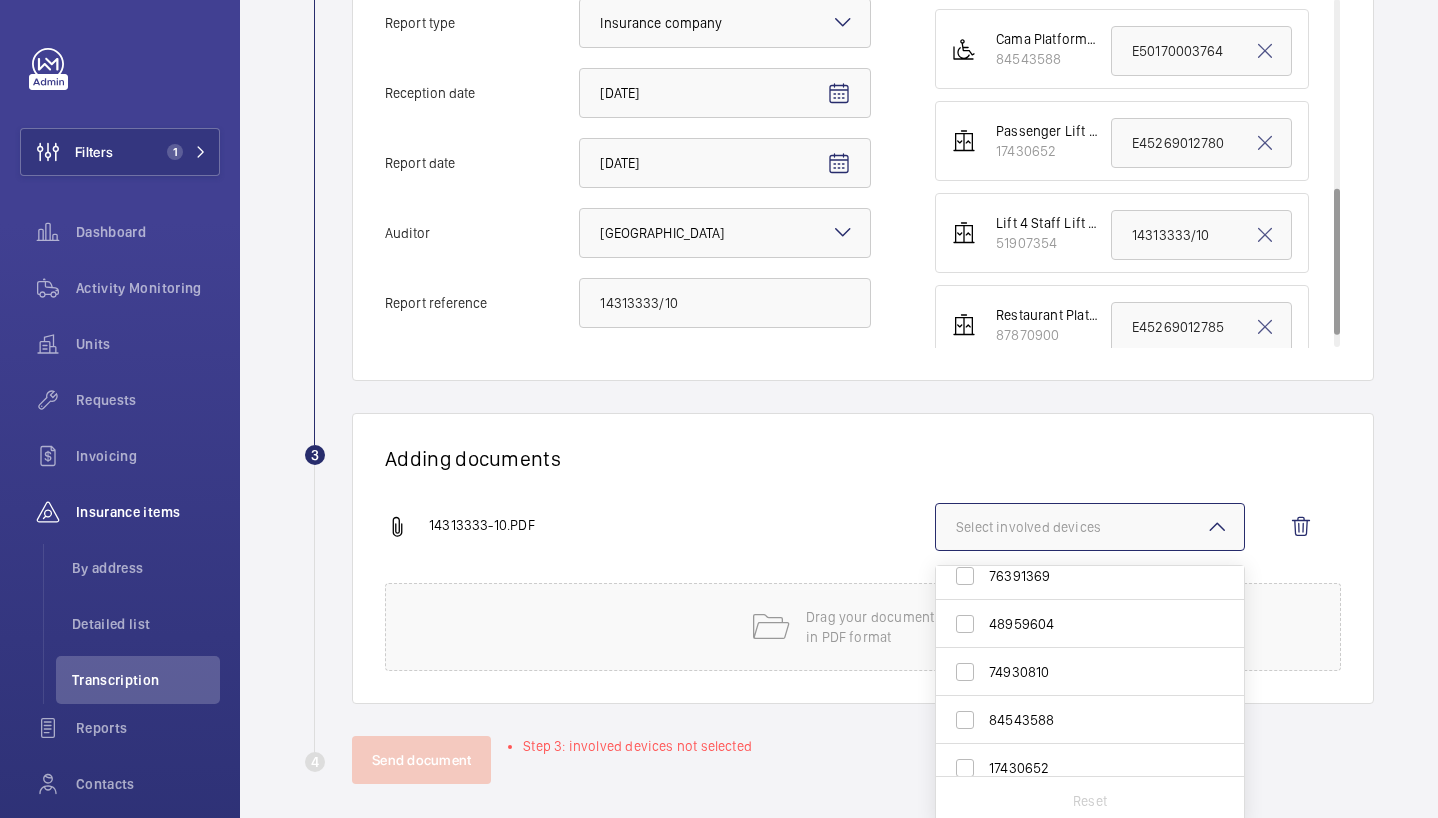 scroll, scrollTop: 222, scrollLeft: 0, axis: vertical 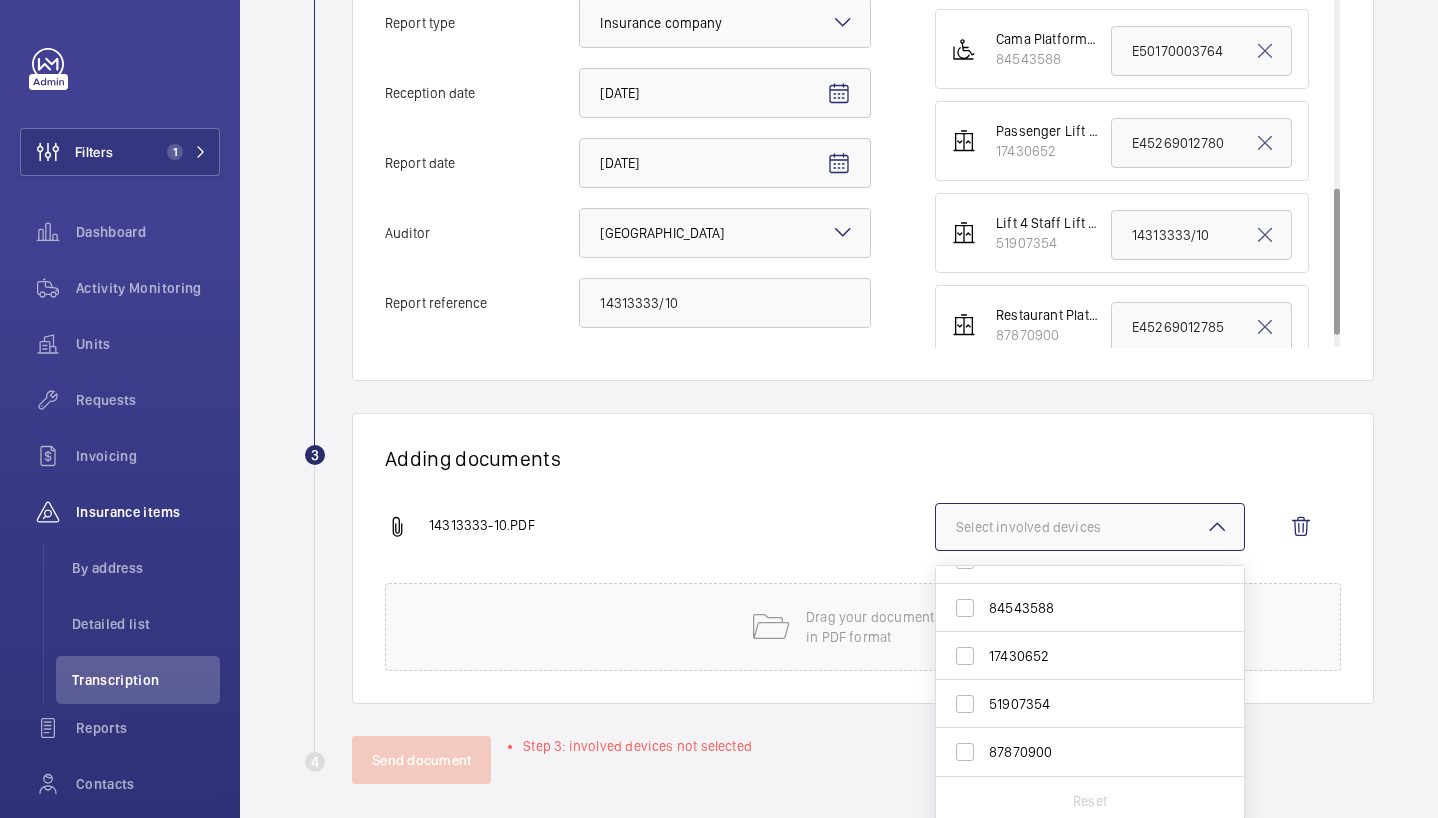 click on "51907354" at bounding box center [1075, 704] 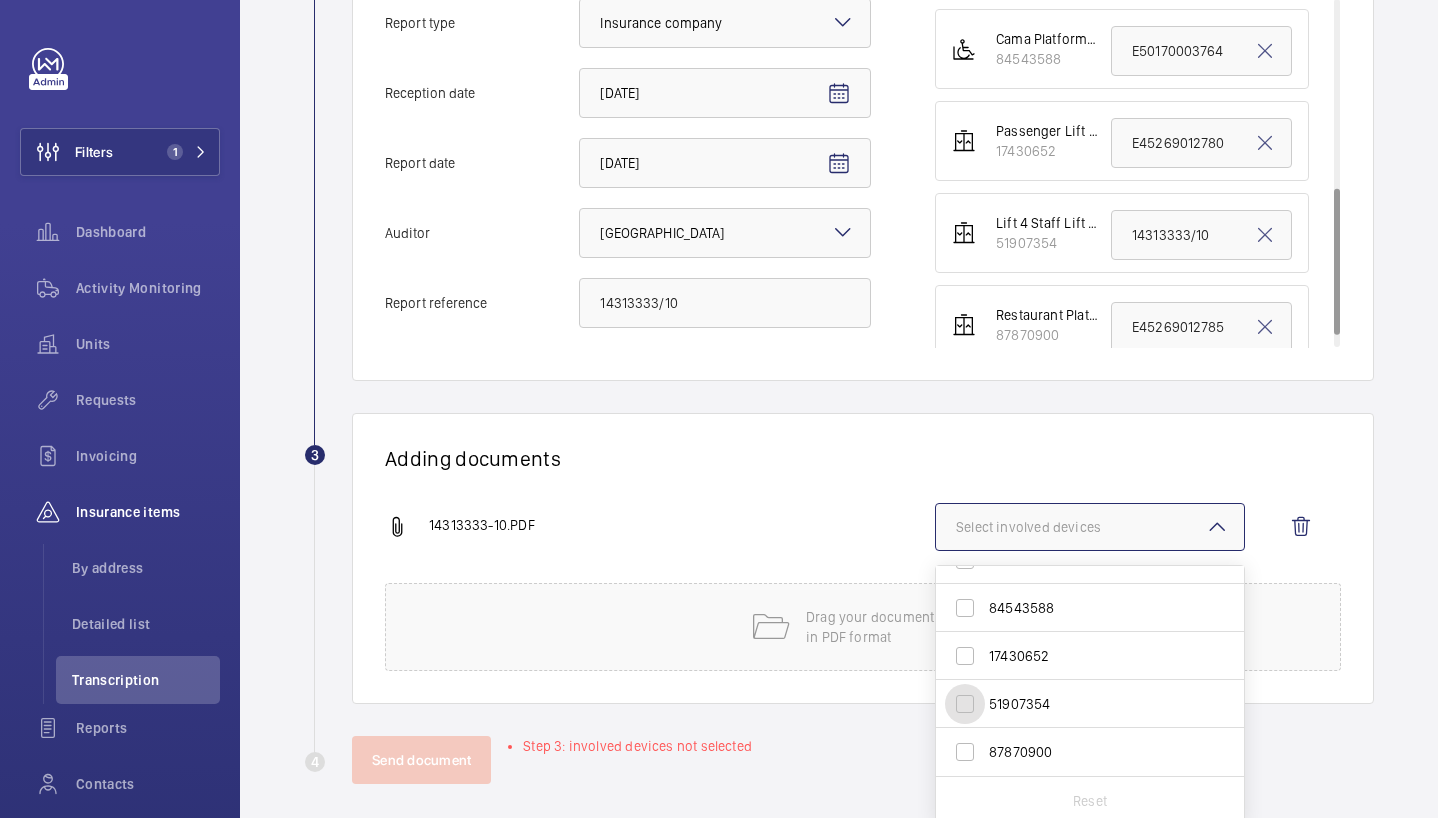 click on "51907354" at bounding box center [965, 704] 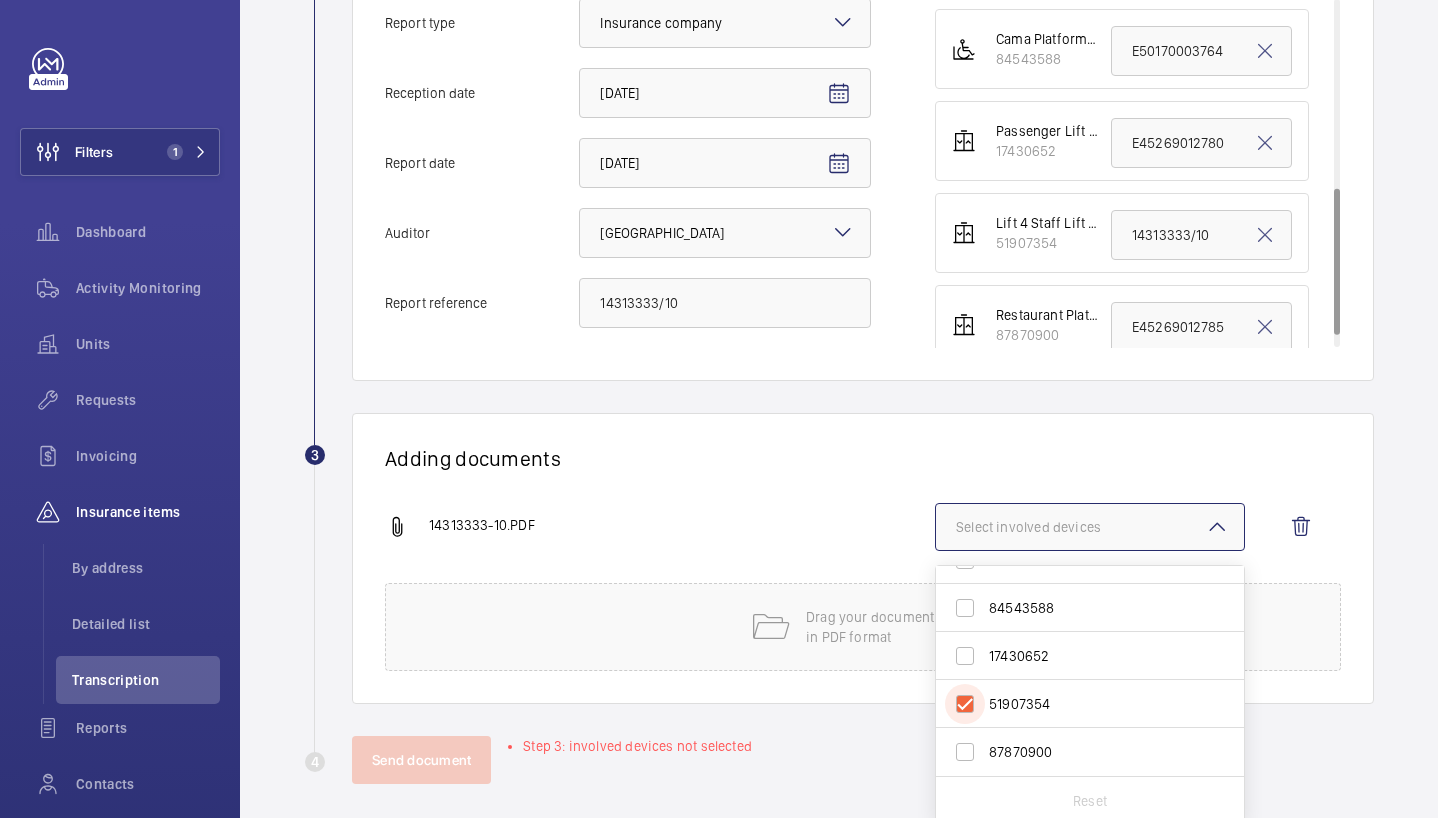 checkbox on "true" 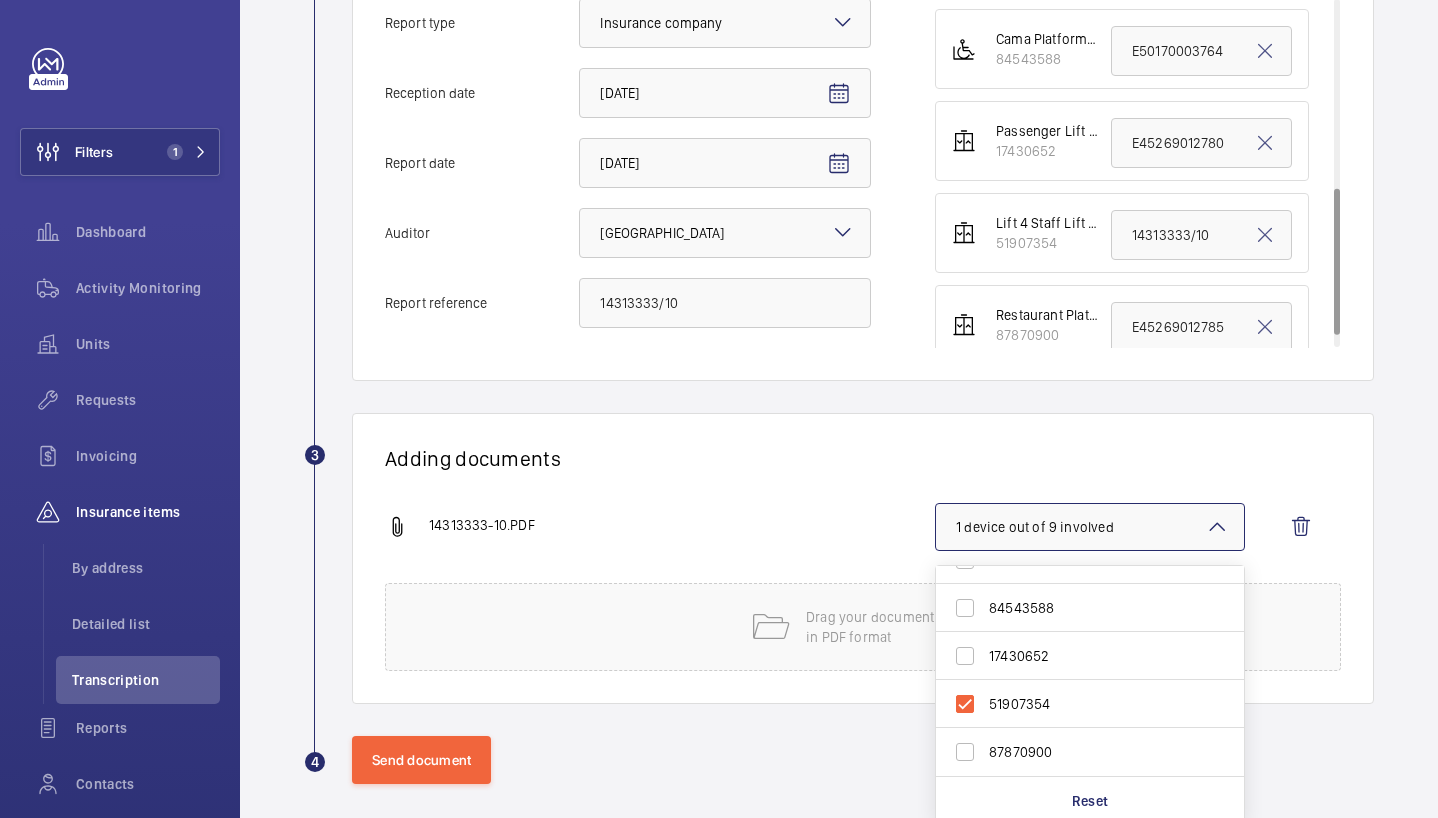 click on "Adding documents" 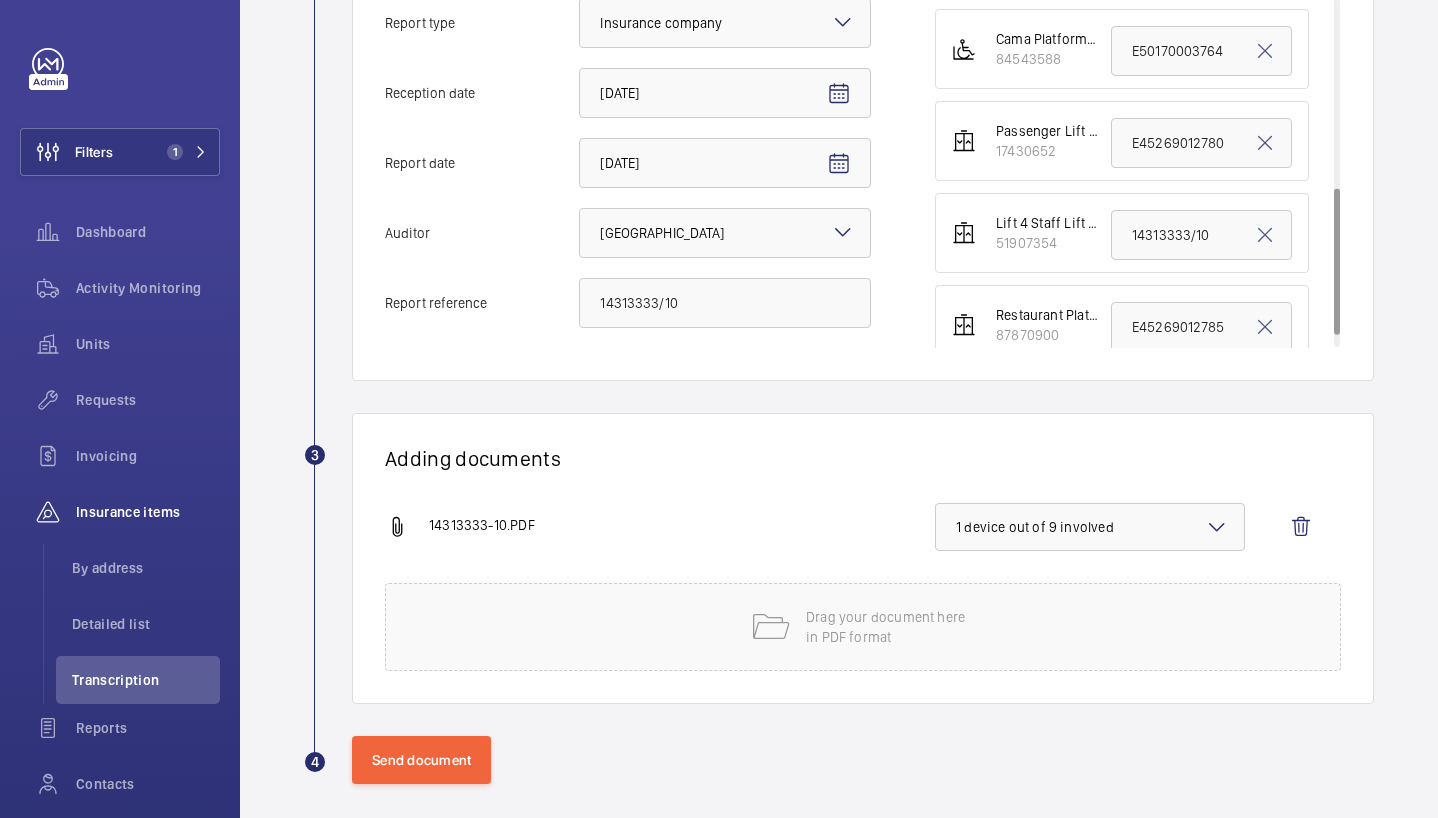 click on "Back  Import reports 1  Choice of address  The [PERSON_NAME][GEOGRAPHIC_DATA] - [GEOGRAPHIC_DATA][PERSON_NAME], Autograph Collection[GEOGRAPHIC_DATA] 2JX 2 Information Details Report type Select an option × Insurance company × Reception date [DATE] Report date [DATE] Auditor Select an option × [GEOGRAPHIC_DATA] × Report reference 14313333/10  Device matching  Passenger Lift 2 - Main Reception   48192047  17043274/9  3rd floor Aritco    59404035  E35024030076  4th floor Aritco platform    76391369  E50170003760  Lift 3 - Staff Lift - 9 Stops   48959604  E45269012781  2nd floor Disabled Lift Rooms 201-204   74930810  E50170003761  Cama Platform Side of Building     84543588  E50170003764  Passenger Lift 1 main reception   17430652  E45269012780  Lift 4 Staff Lift 3 Stops   51907354  14313333/10  Restaurant Platform    87870900  E45269012785 3 Adding documents 14313333-10.PDF 1 device out of 9 involved  Drag your document here
in PDF format 4 Send document" 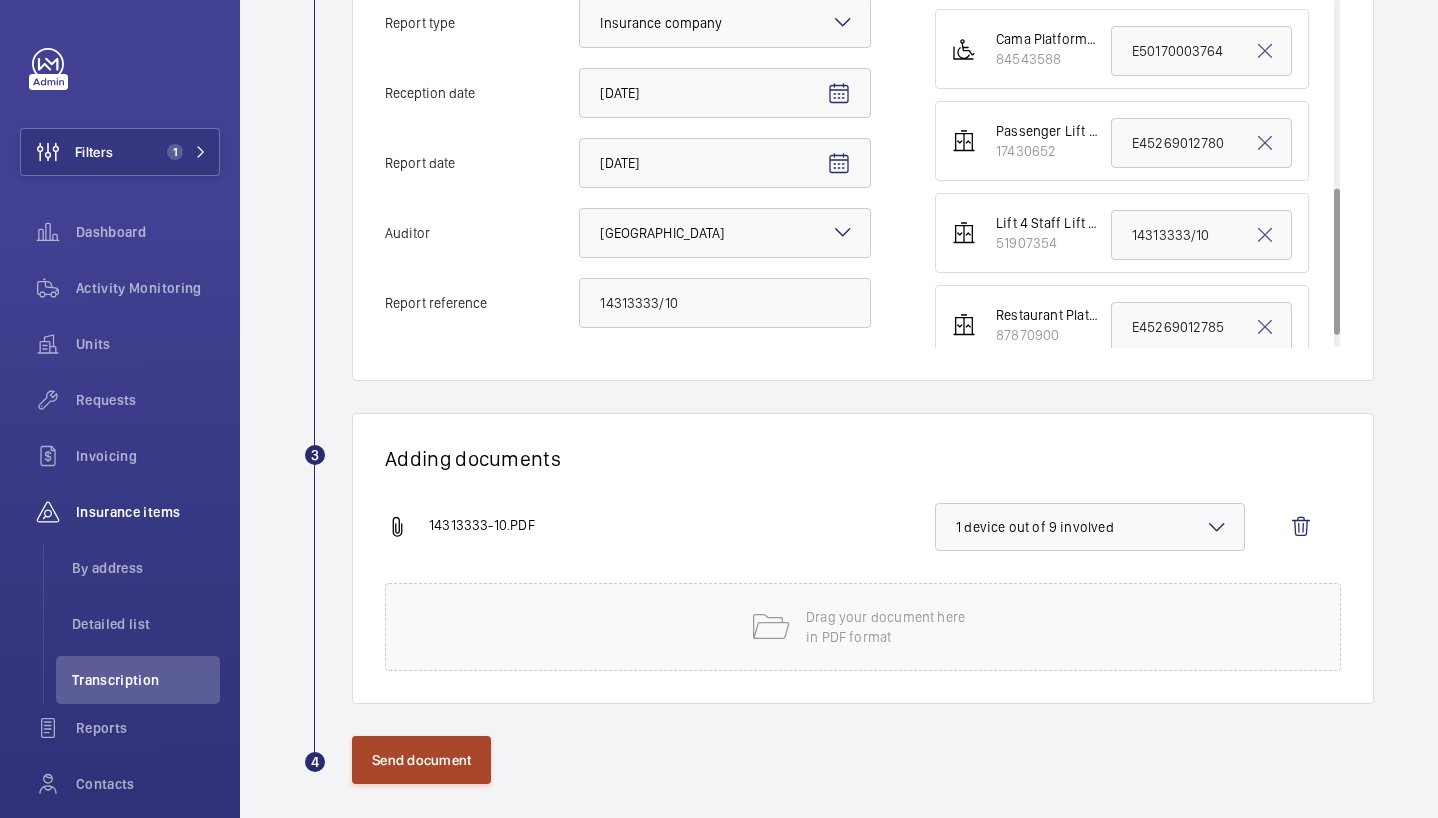 click on "Send document" 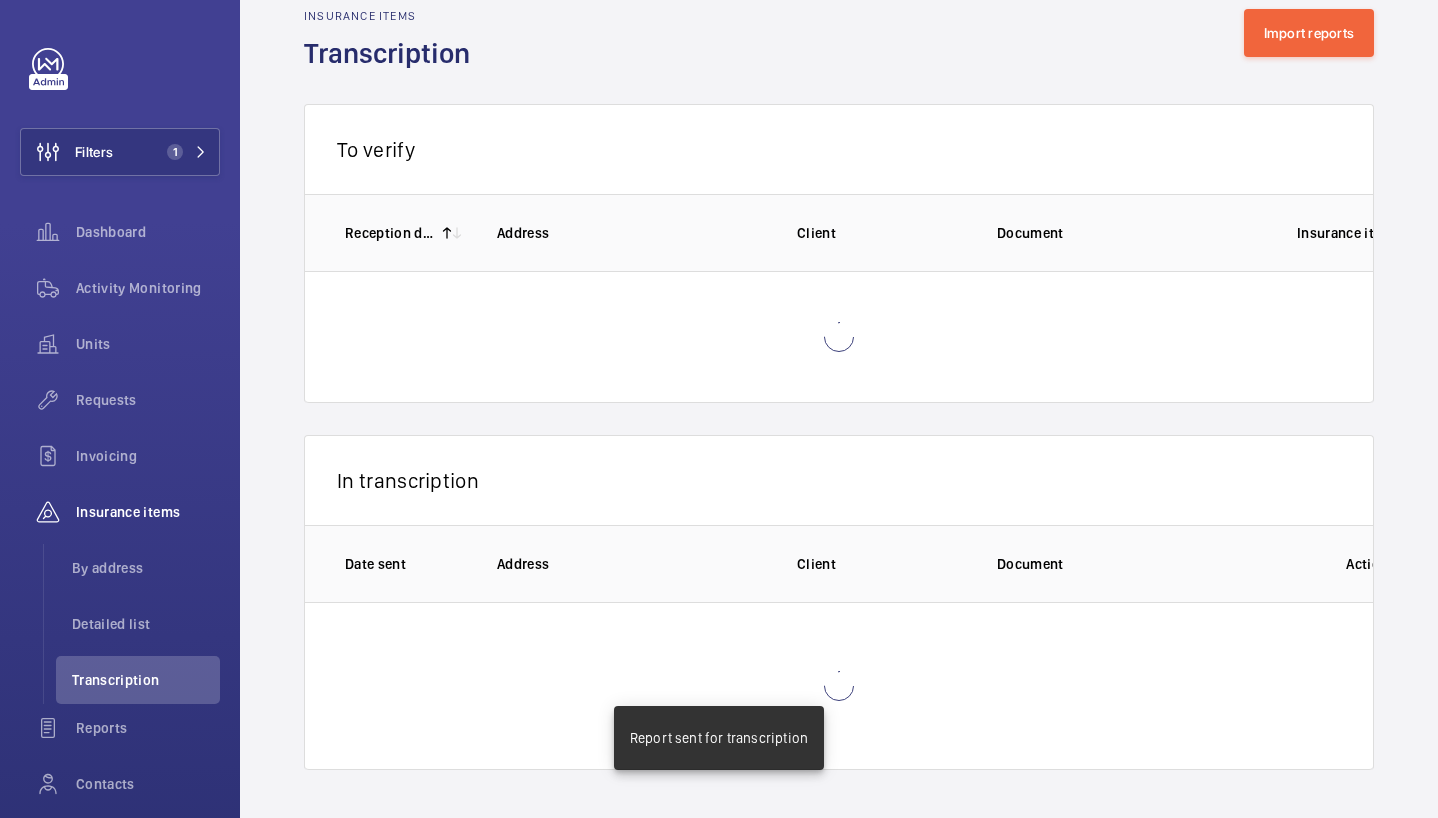 scroll, scrollTop: 3, scrollLeft: 0, axis: vertical 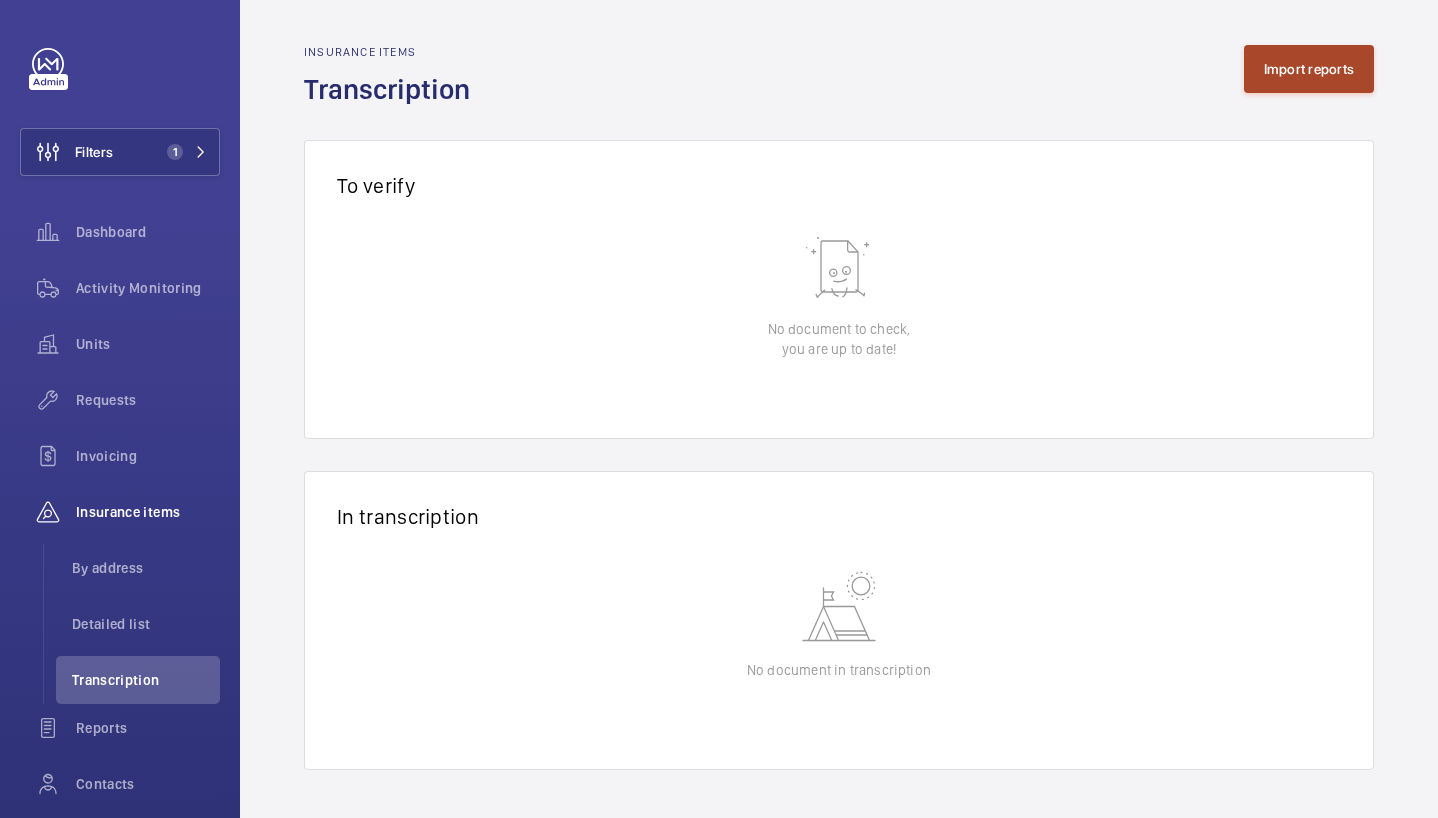 click on "Import reports" 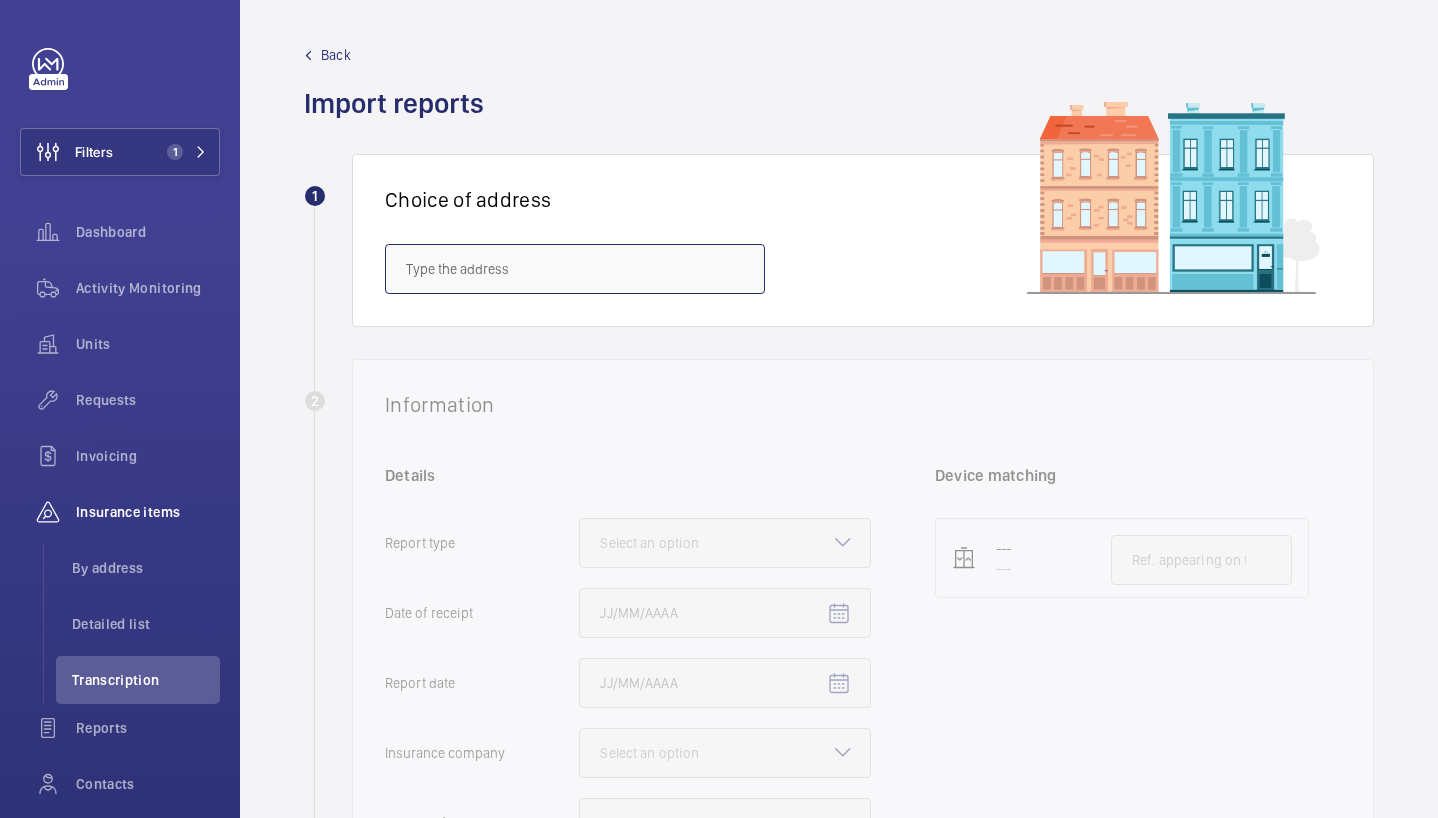 click at bounding box center (575, 269) 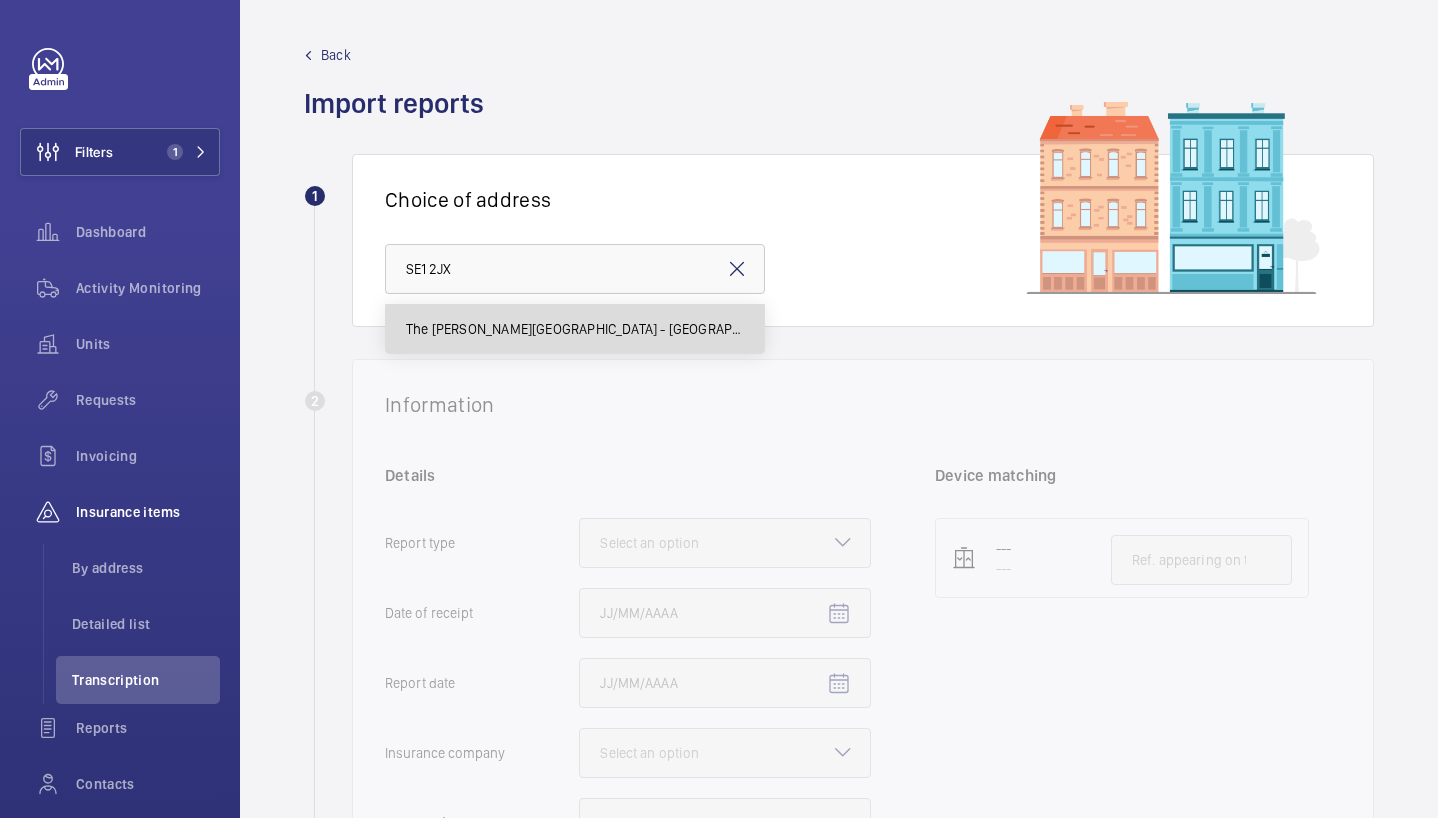 click on "The [PERSON_NAME][GEOGRAPHIC_DATA] - [GEOGRAPHIC_DATA][PERSON_NAME], [GEOGRAPHIC_DATA], Autograph Collection, [GEOGRAPHIC_DATA]" at bounding box center [575, 329] 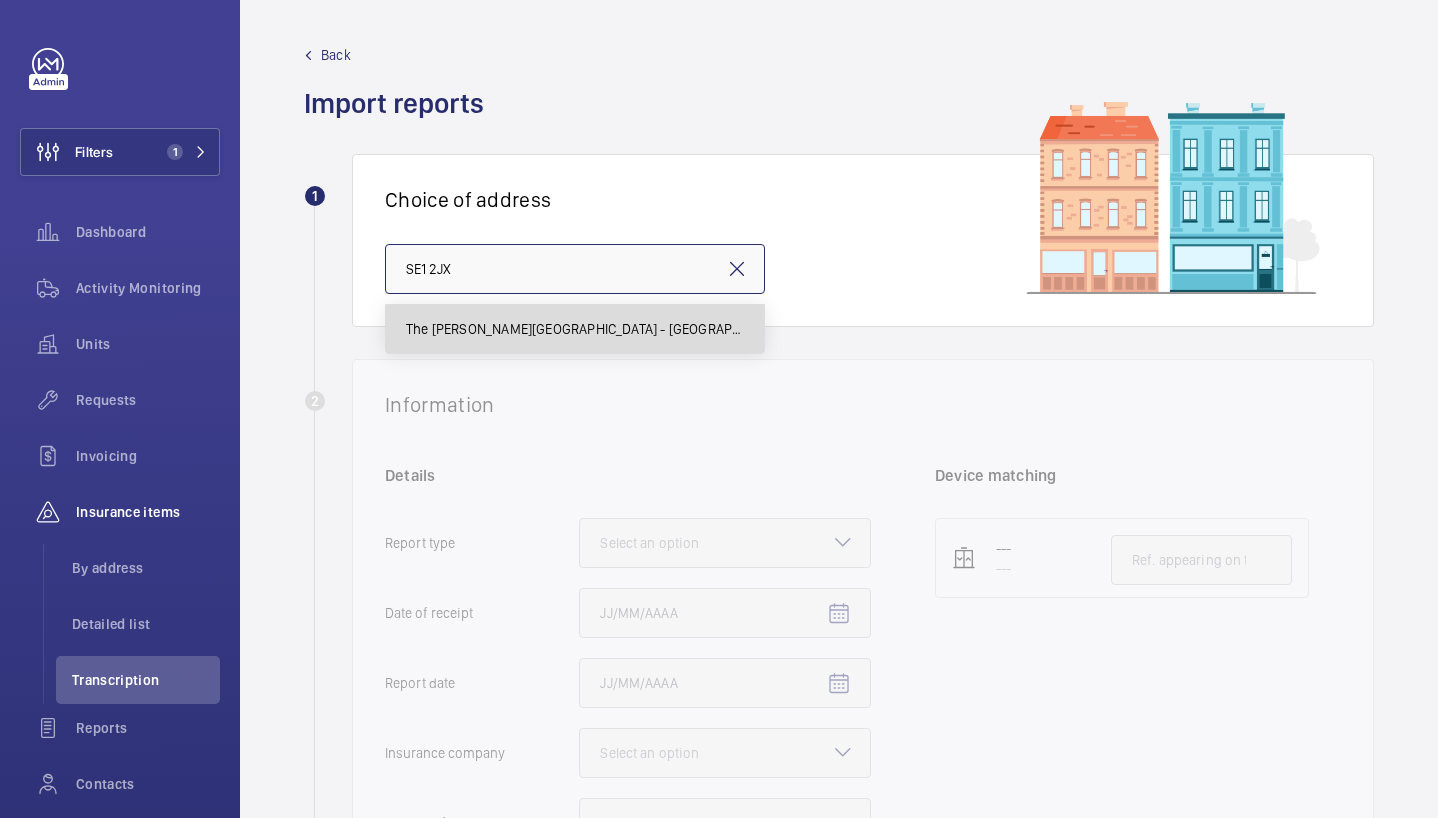 type on "The [PERSON_NAME][GEOGRAPHIC_DATA] - [GEOGRAPHIC_DATA][PERSON_NAME], [GEOGRAPHIC_DATA], Autograph Collection, [GEOGRAPHIC_DATA]" 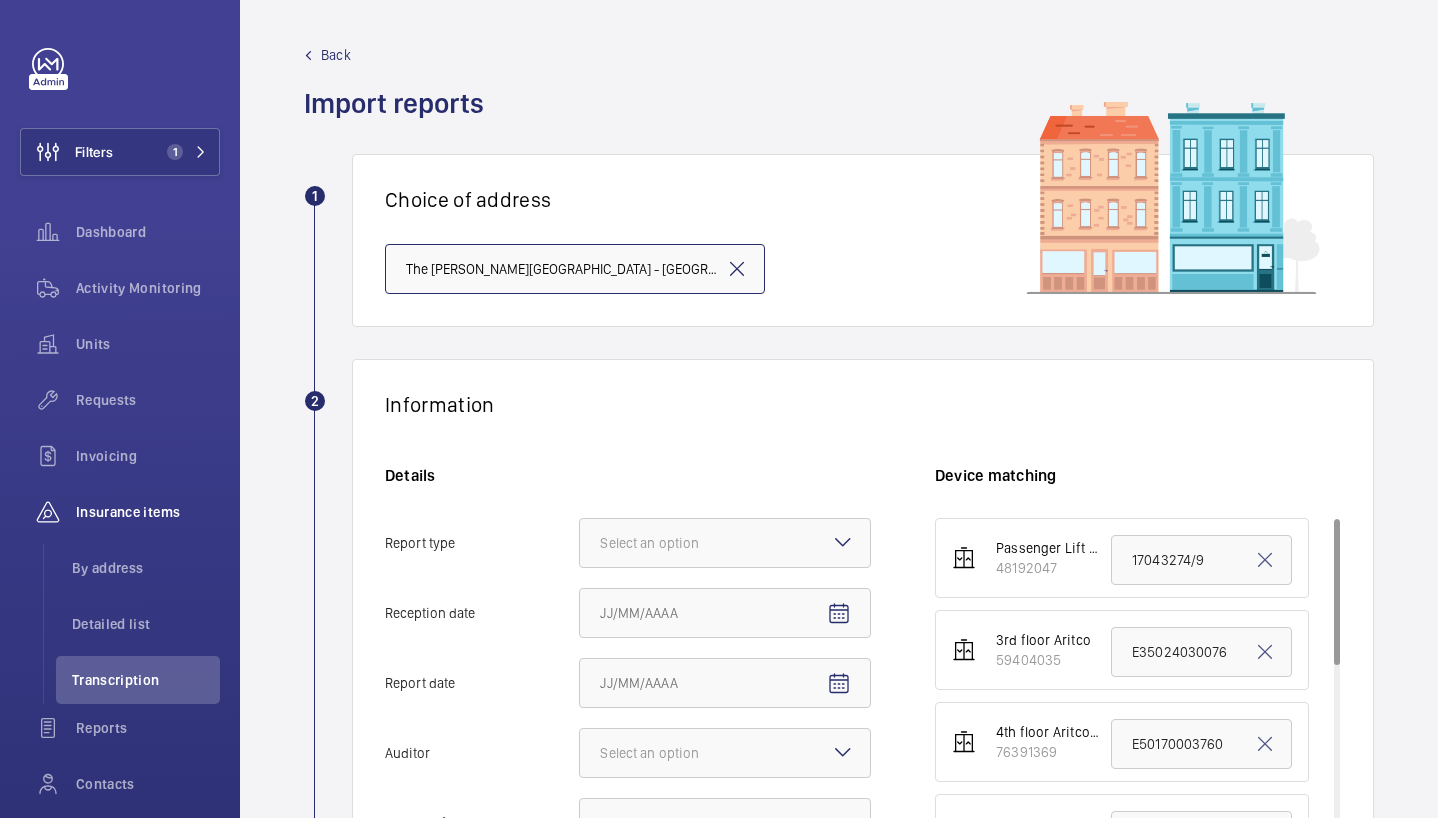 scroll, scrollTop: 0, scrollLeft: 171, axis: horizontal 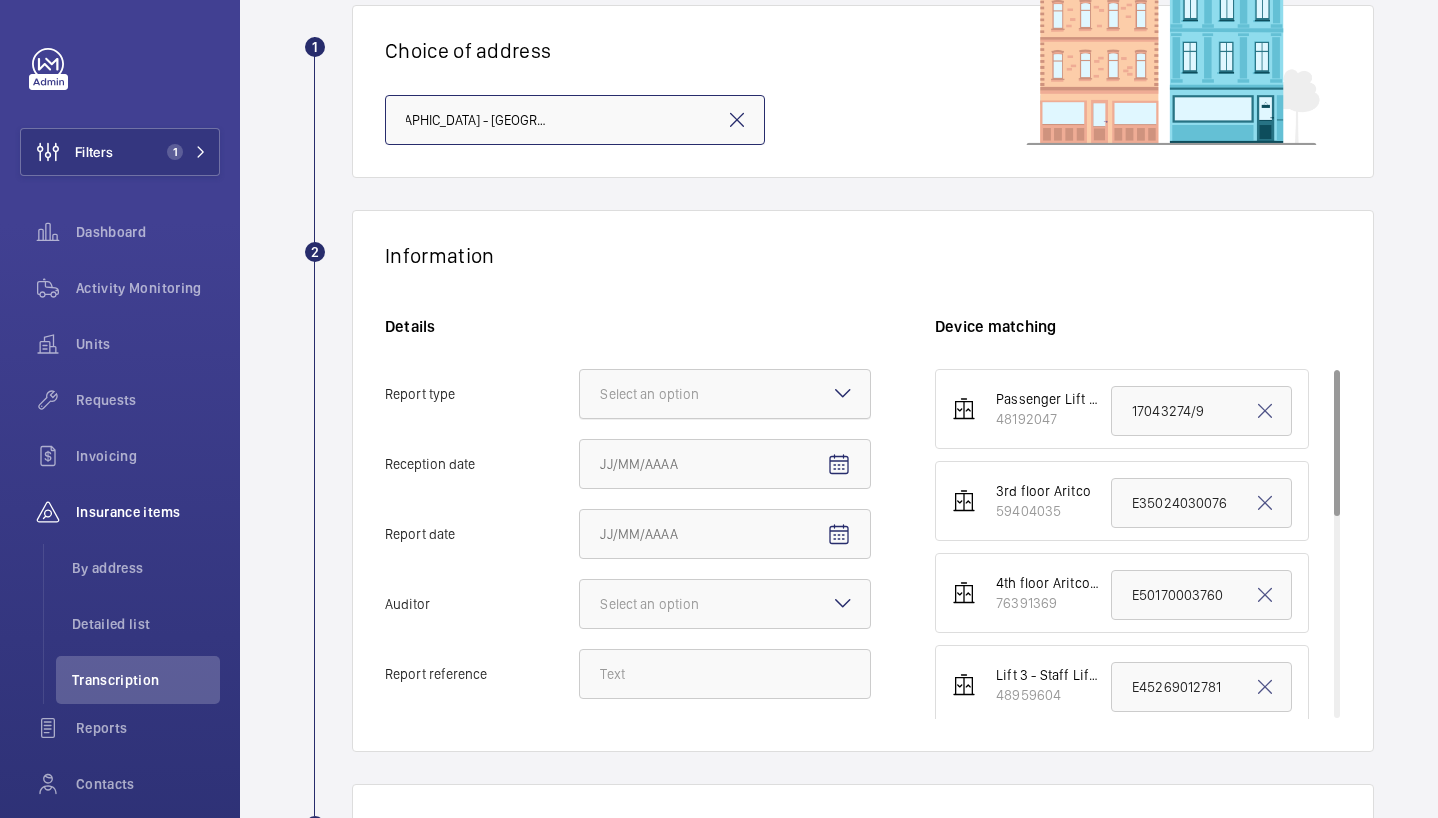 click 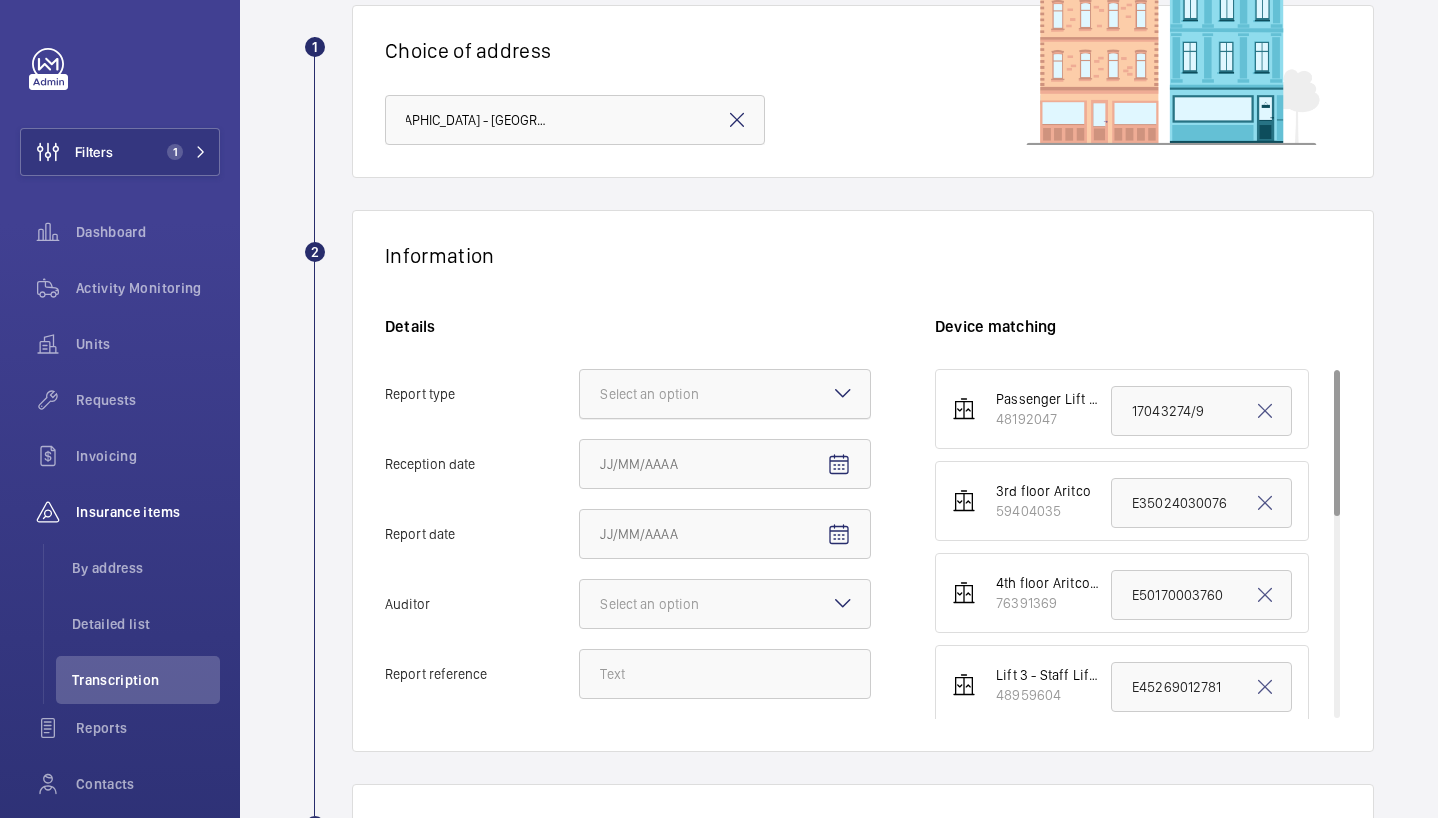 click on "Report type Select an option" 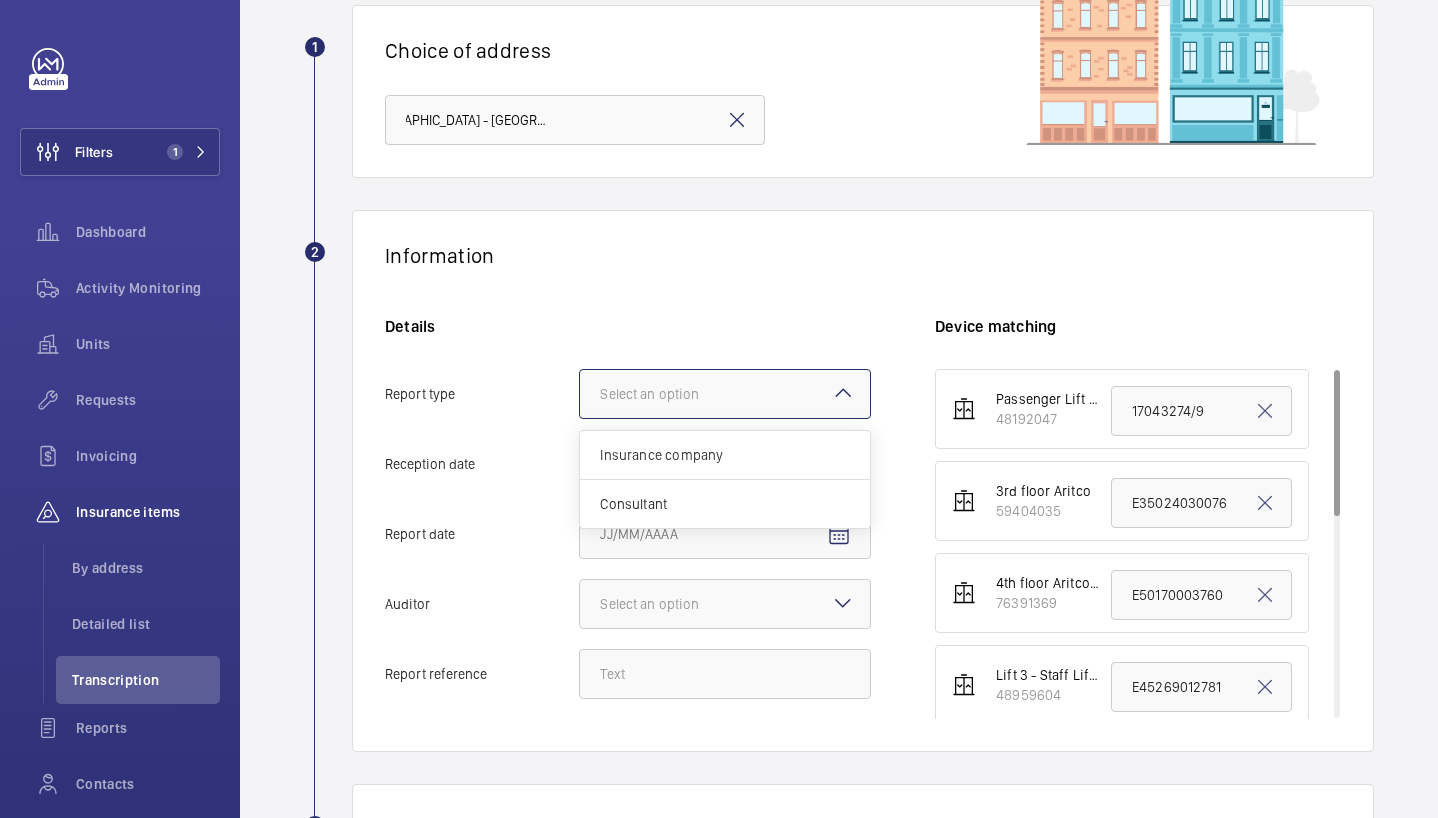 scroll, scrollTop: 0, scrollLeft: 0, axis: both 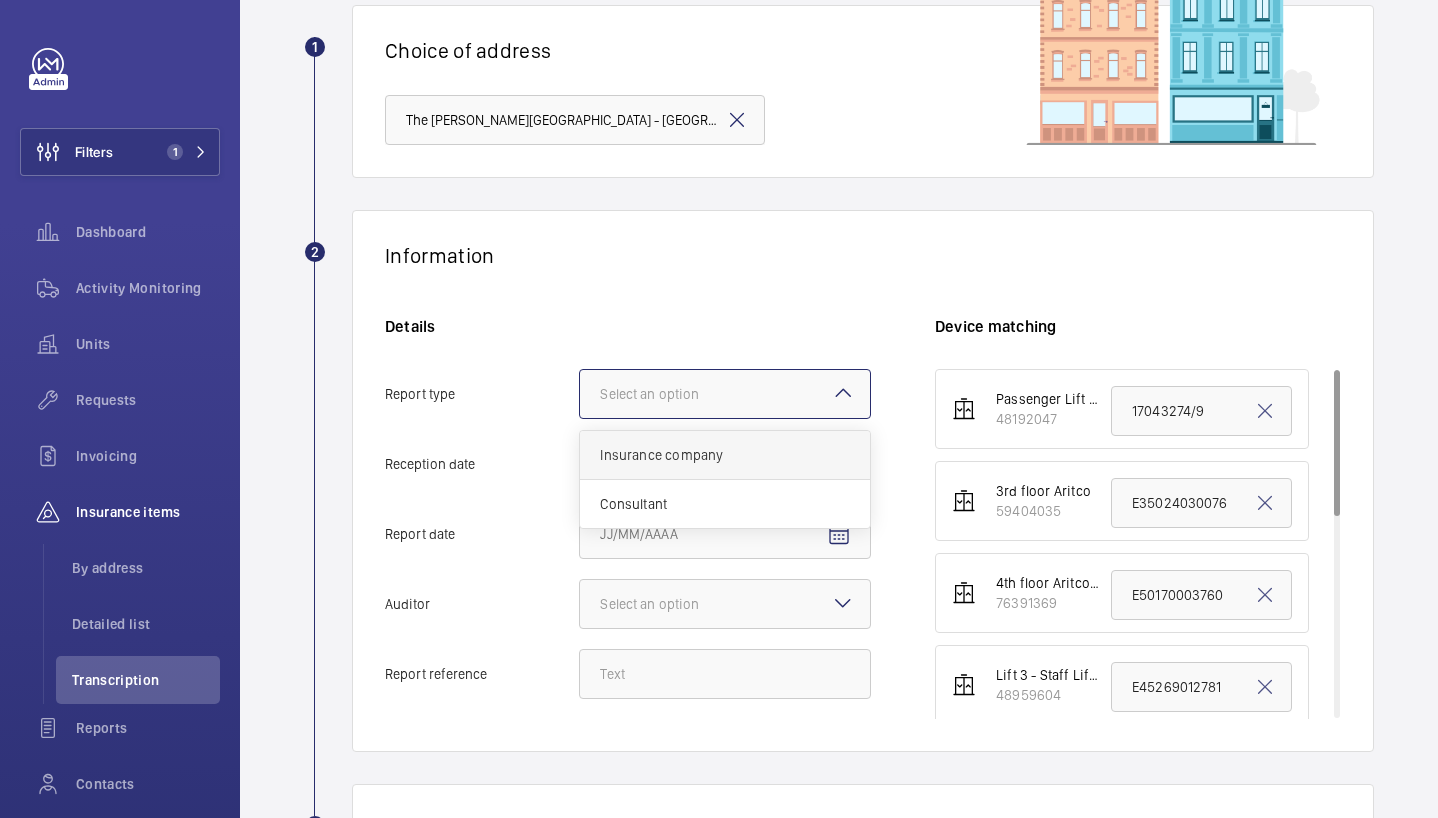 click on "Insurance company" at bounding box center (725, 455) 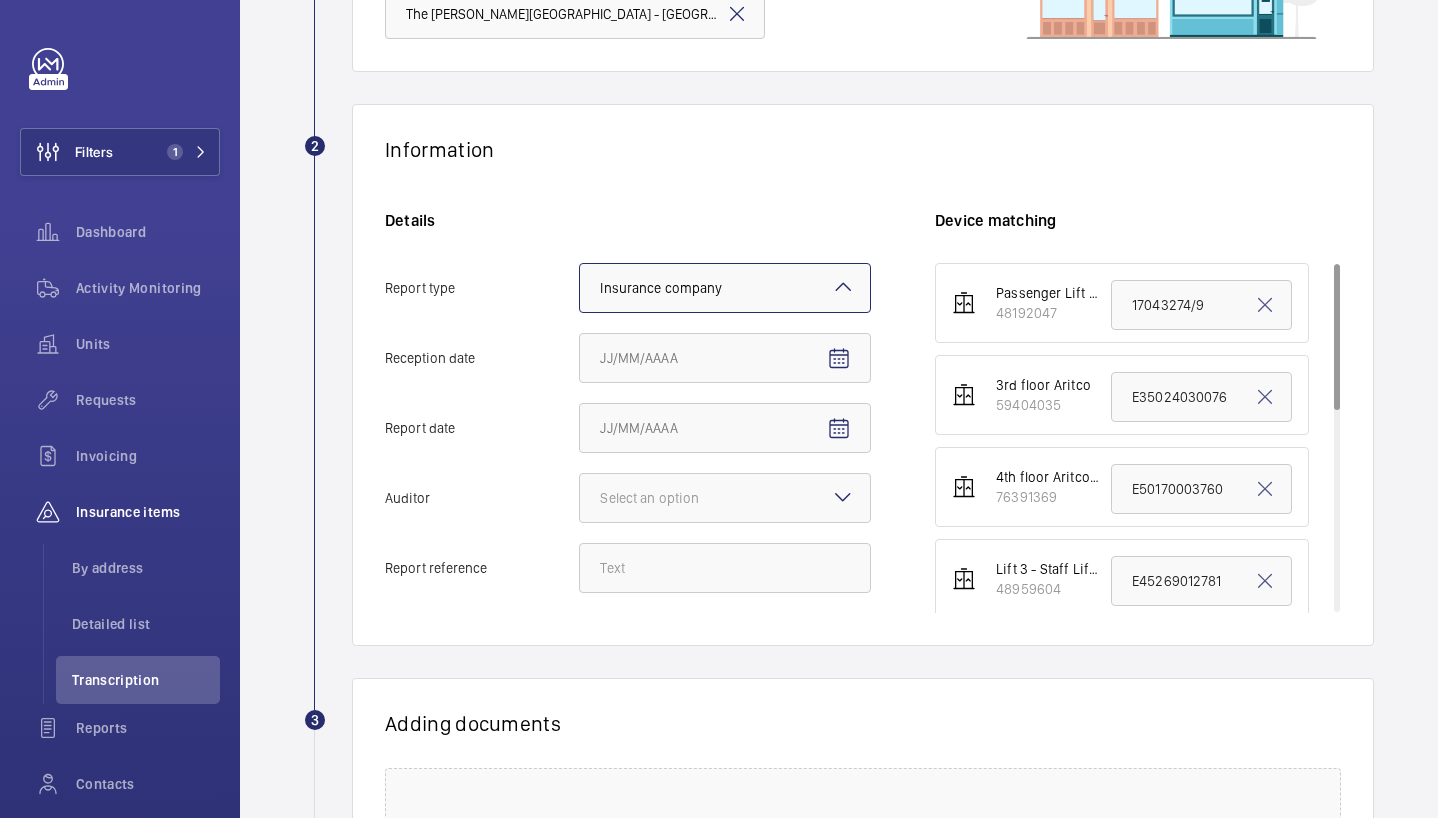 scroll, scrollTop: 262, scrollLeft: 0, axis: vertical 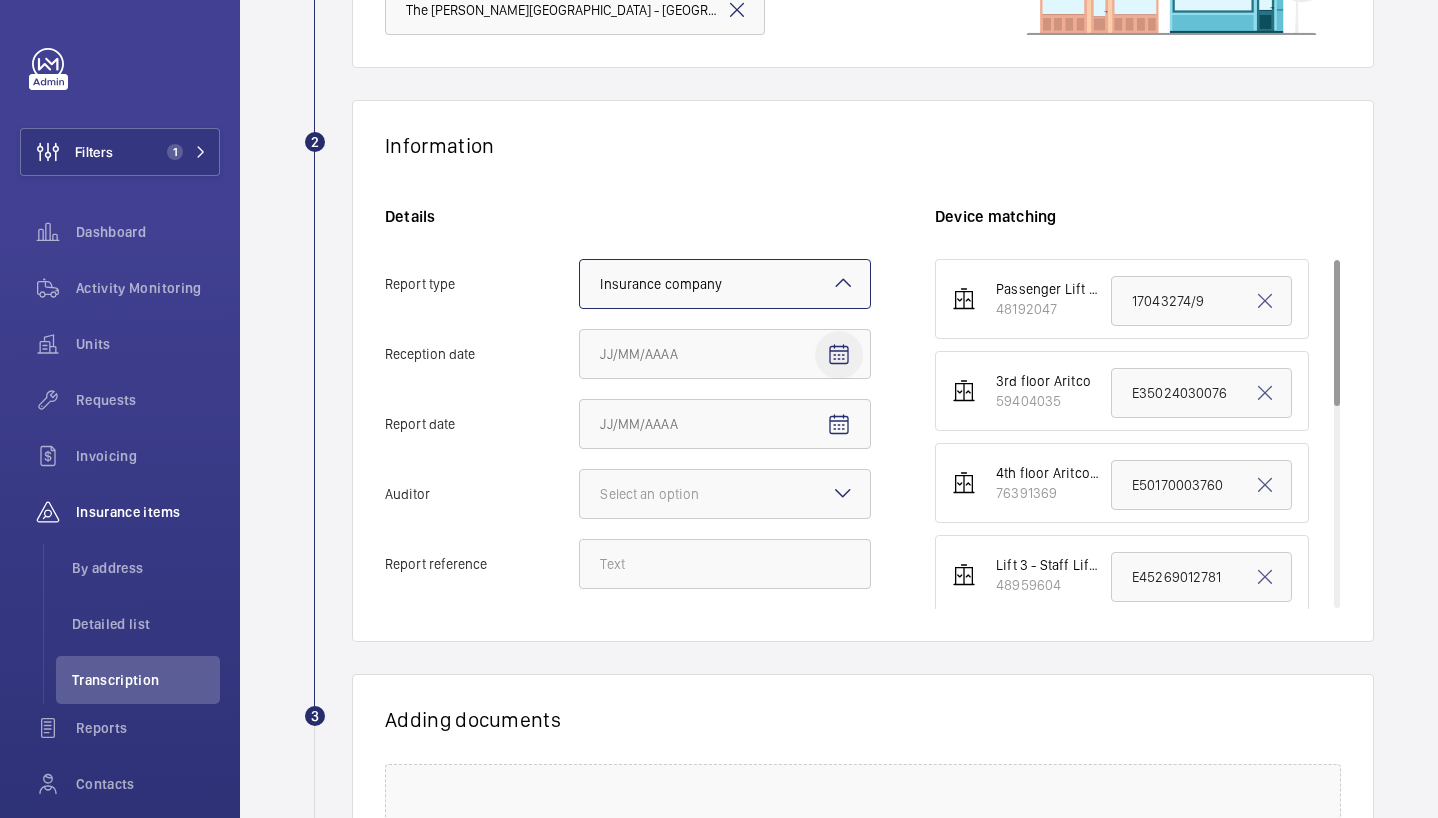 click 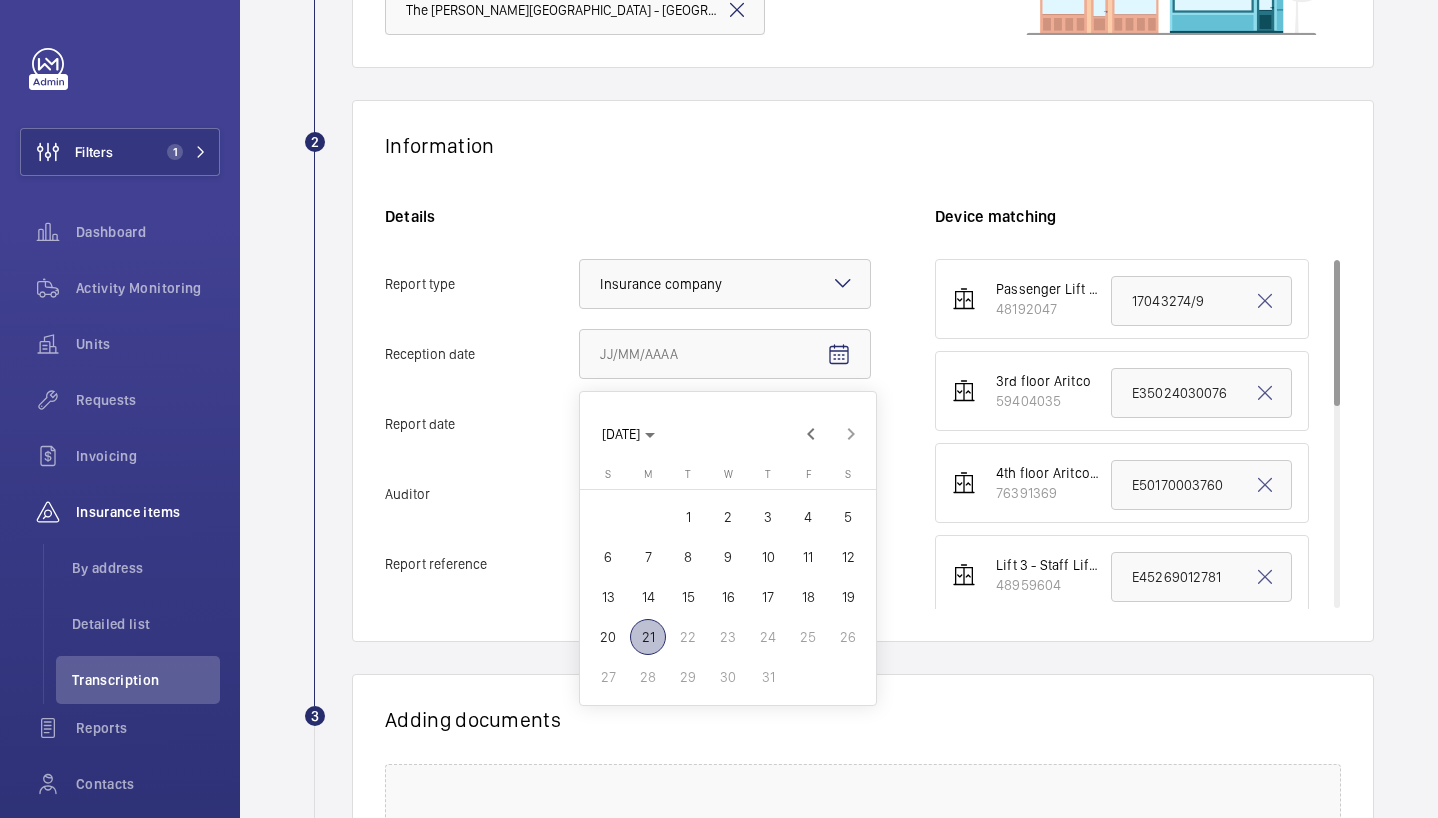 click on "21" at bounding box center (648, 637) 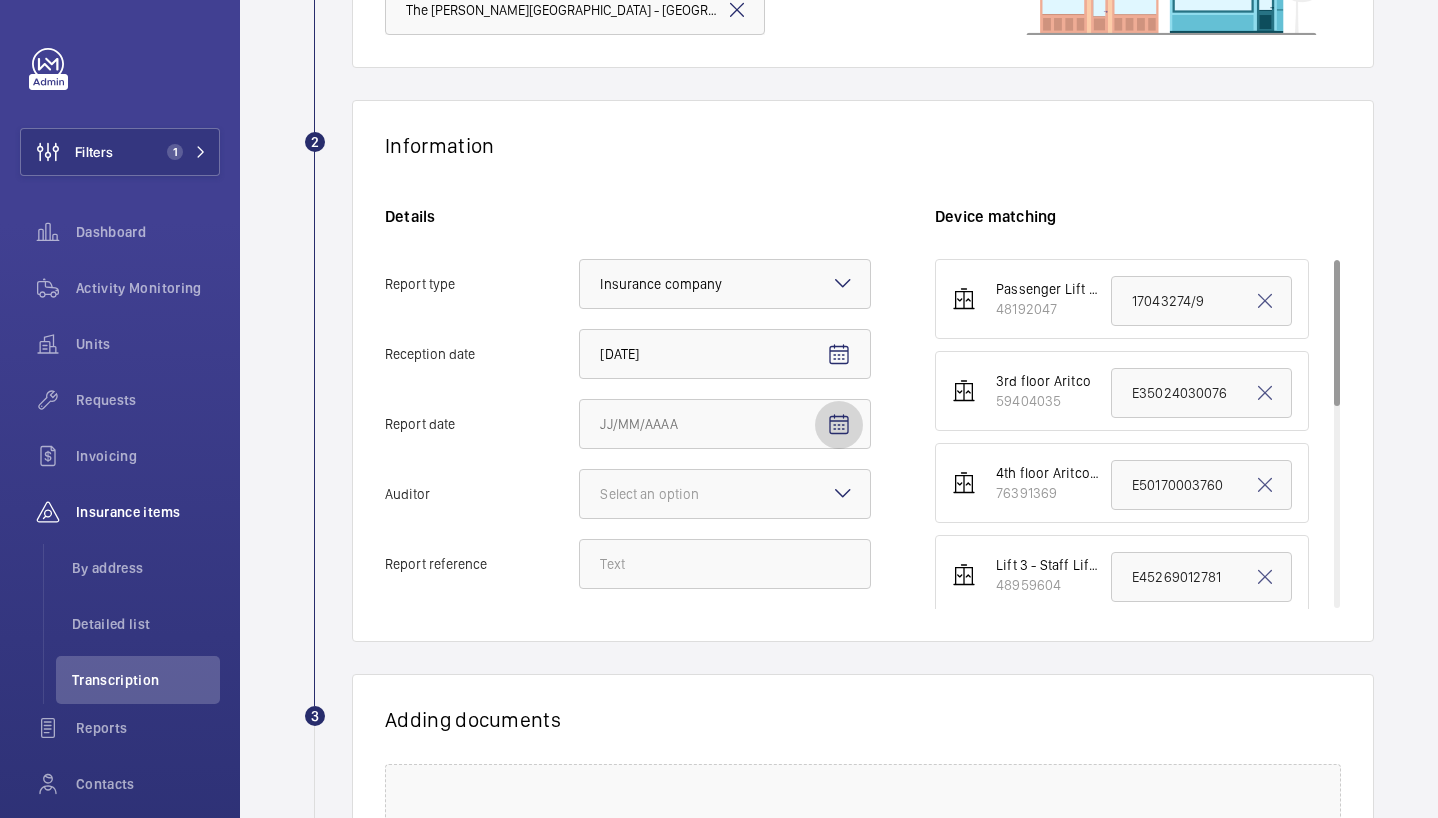 click 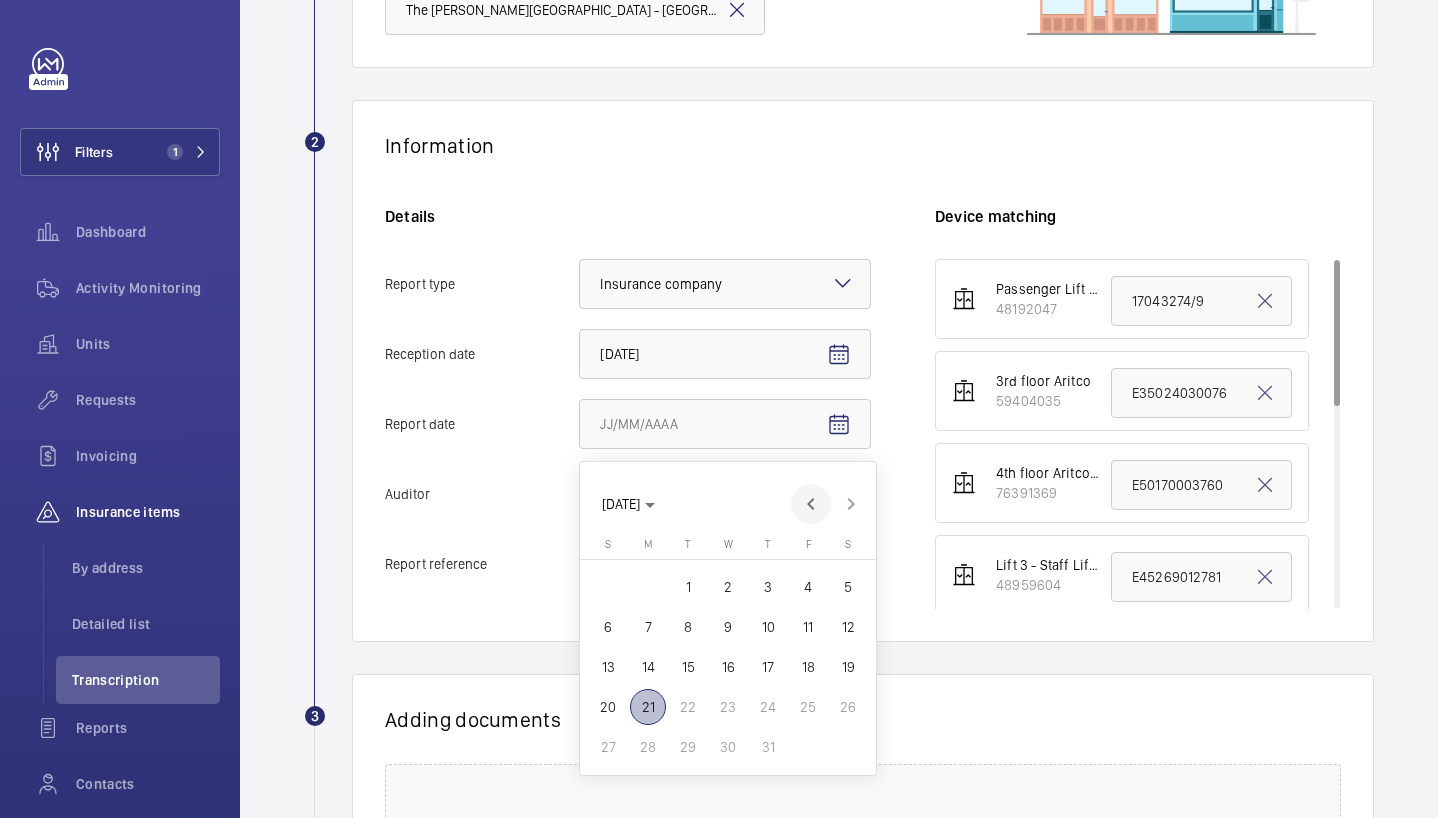 click at bounding box center [811, 504] 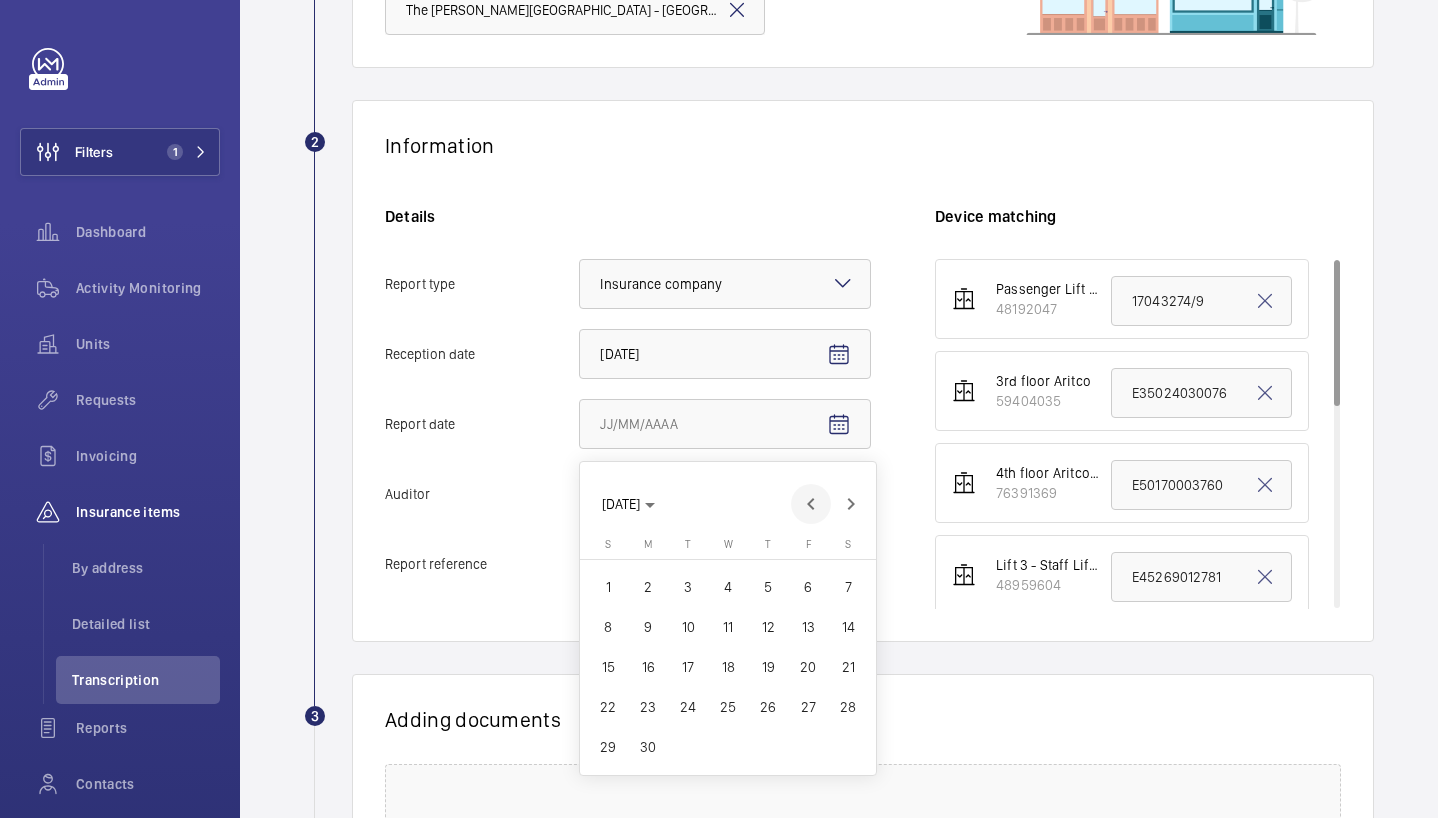 click at bounding box center (811, 504) 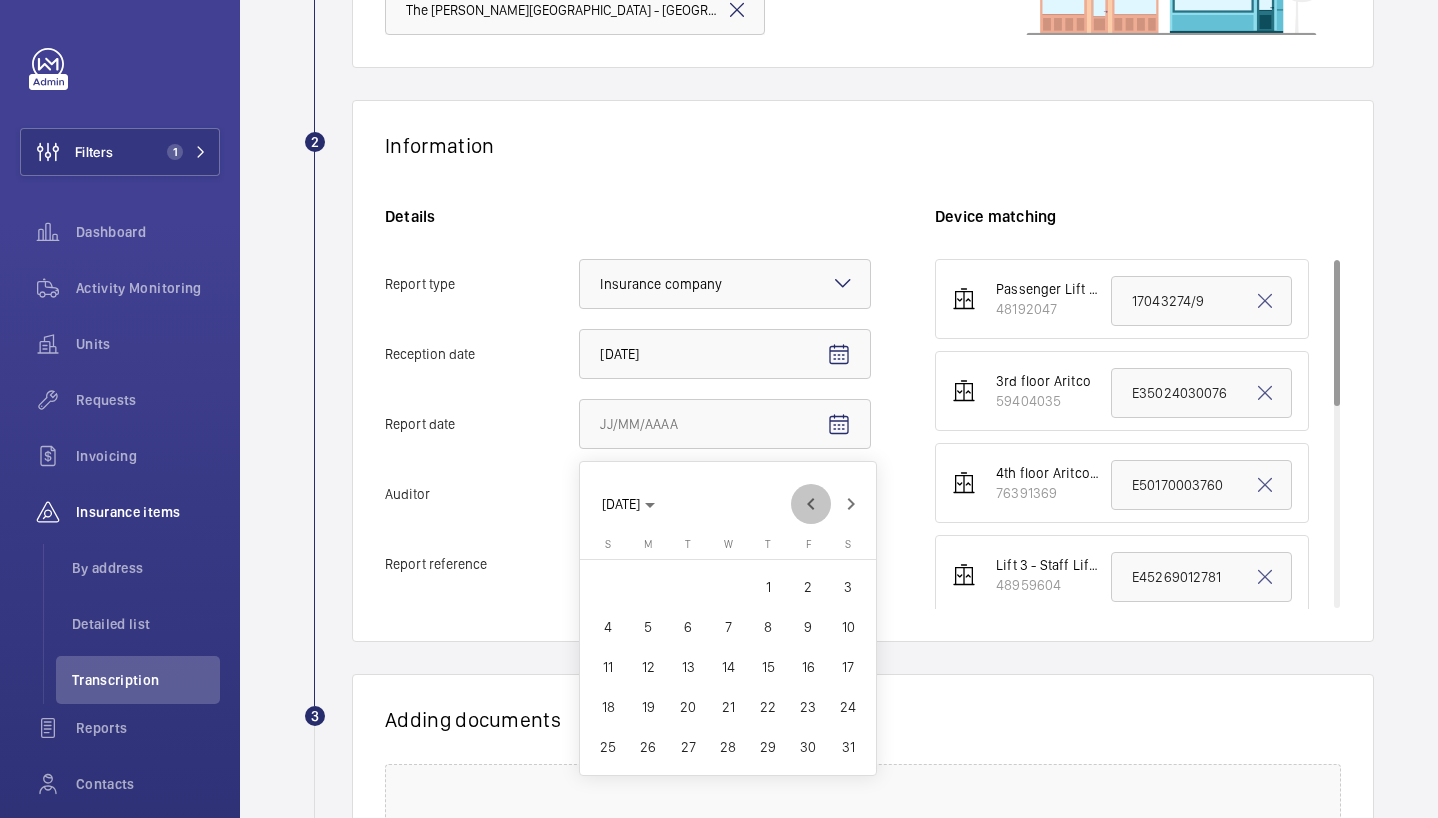 click at bounding box center (811, 504) 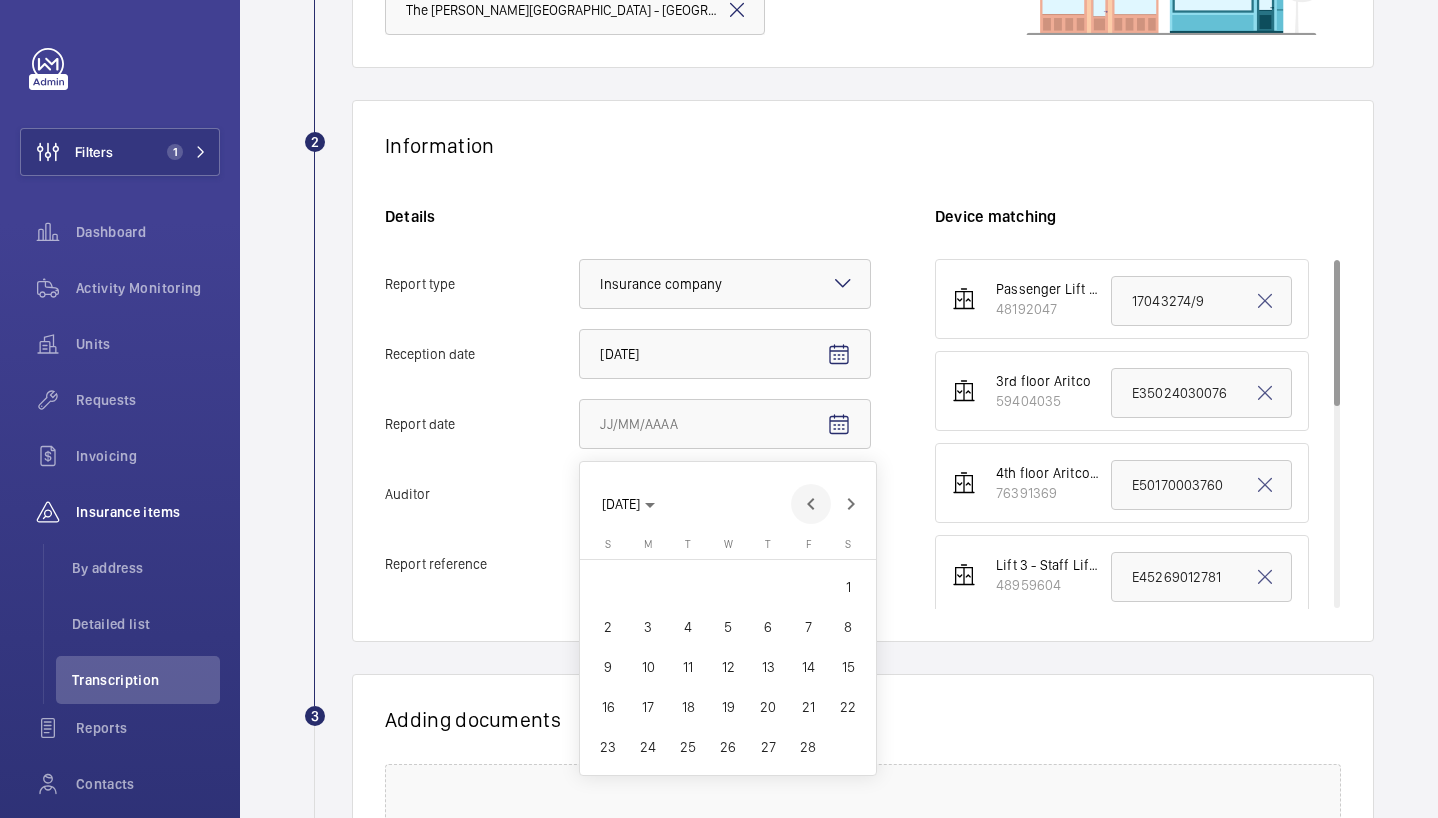 click at bounding box center [811, 504] 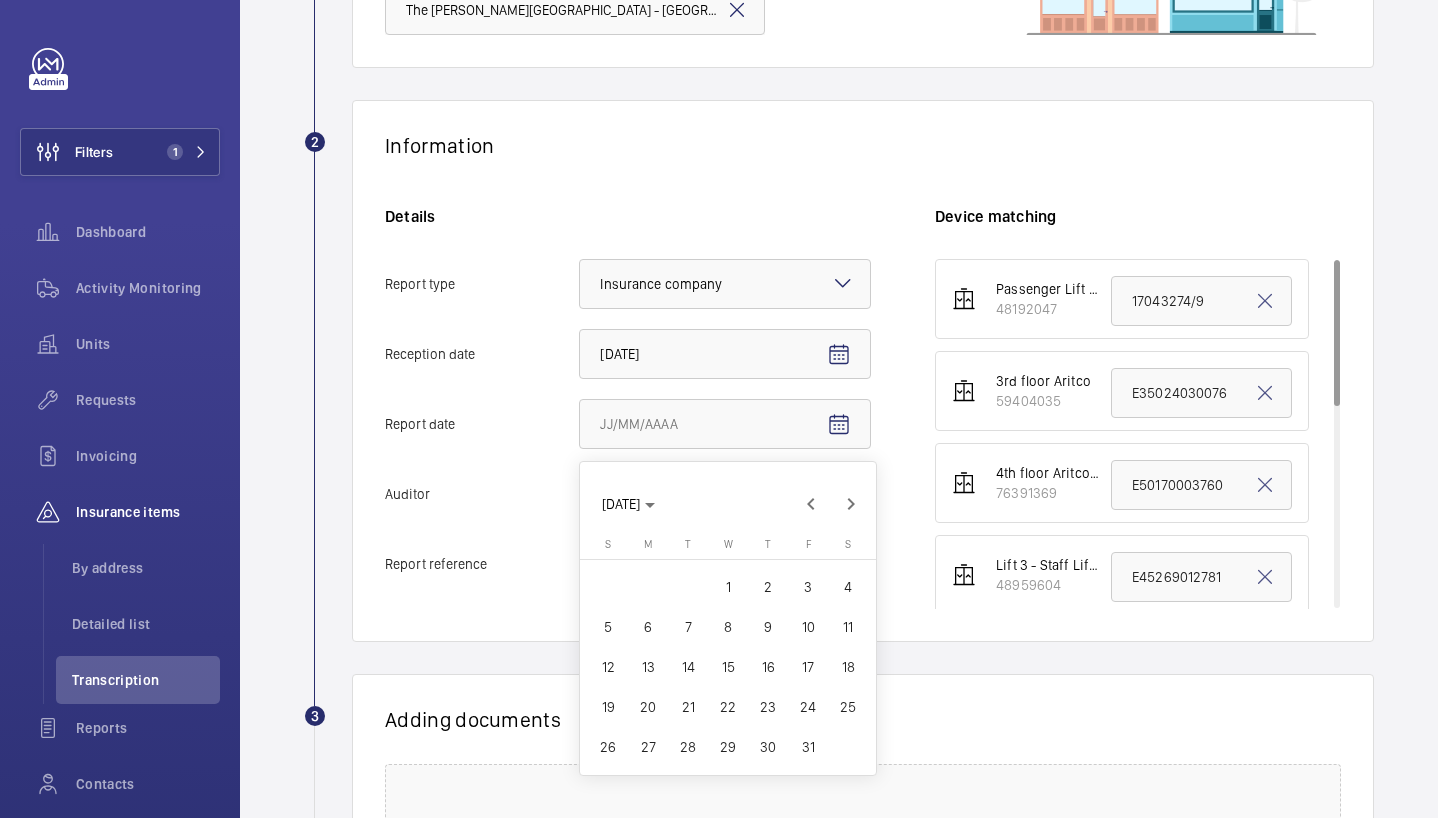 click on "8" at bounding box center (728, 627) 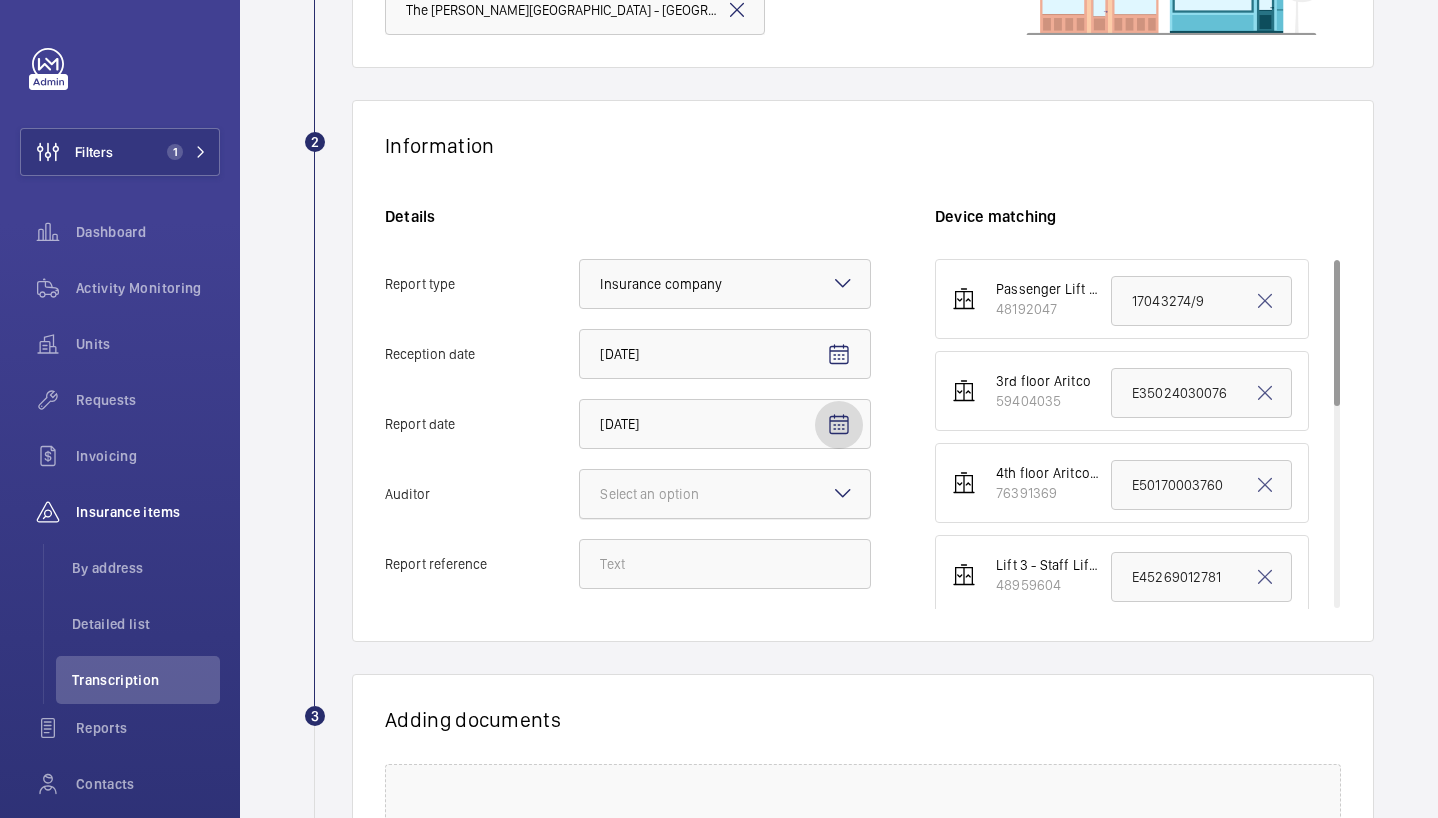 click 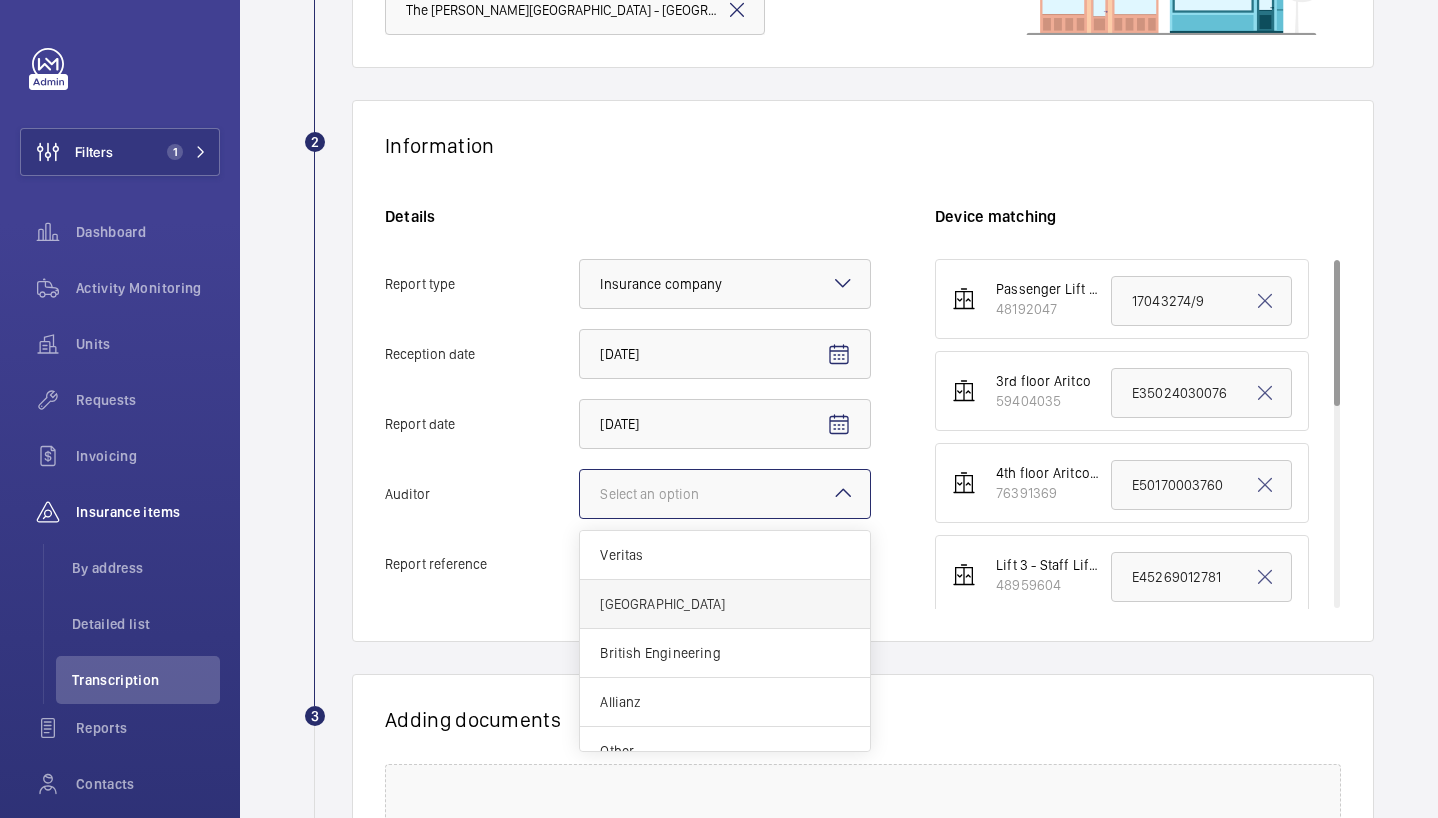 click on "[GEOGRAPHIC_DATA]" at bounding box center (725, 604) 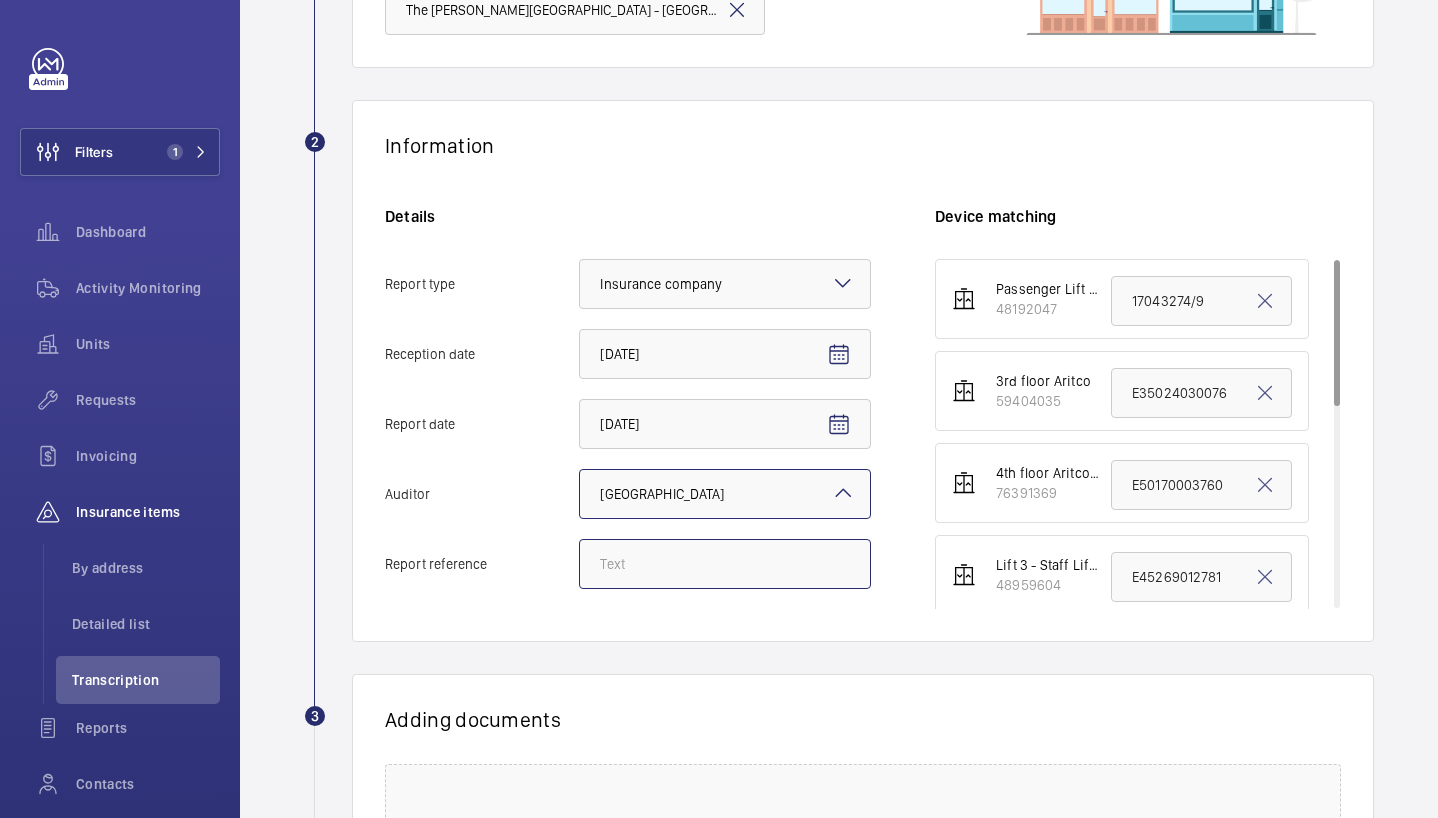 click on "Report reference" 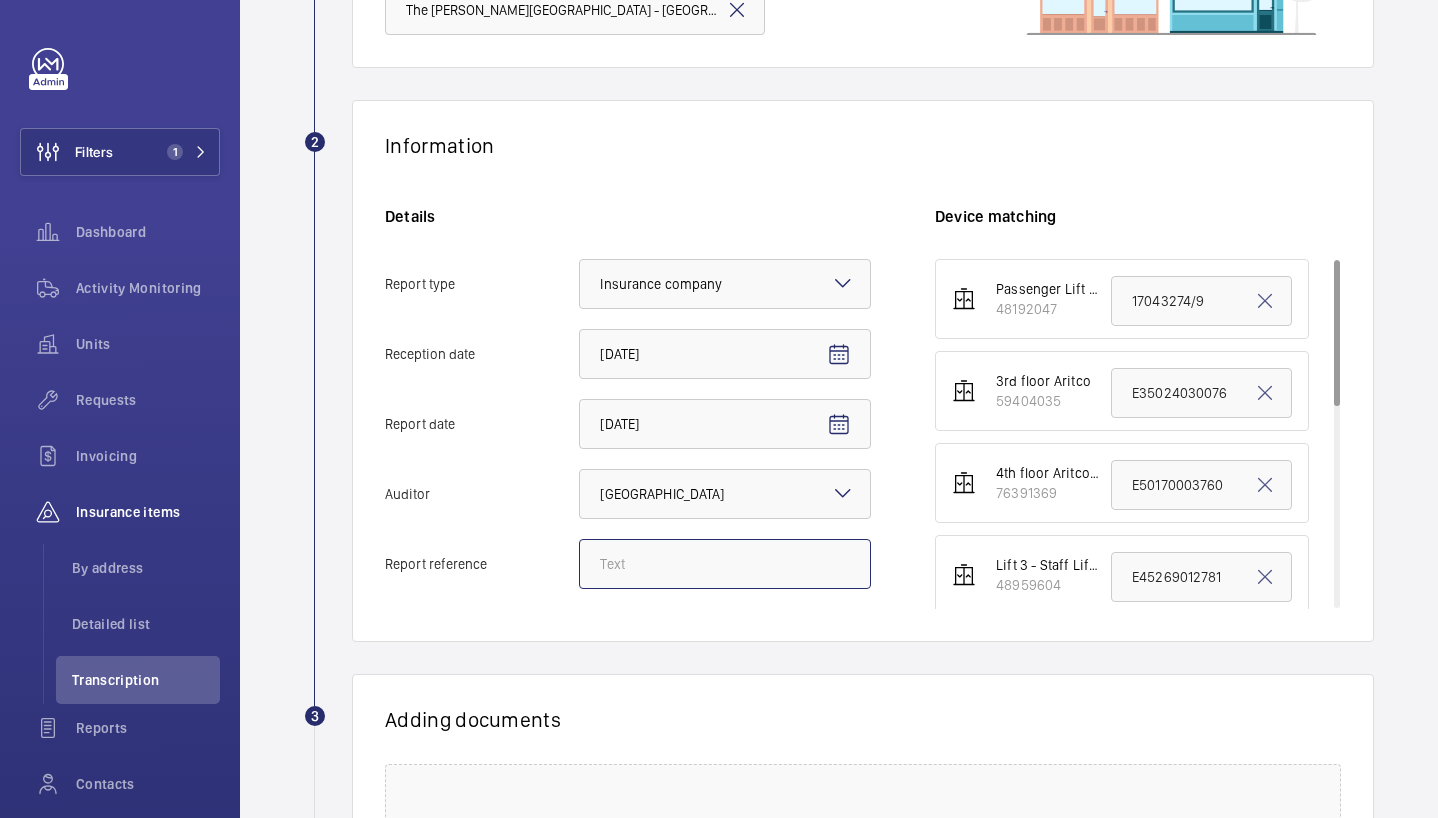 paste on "14263333/10" 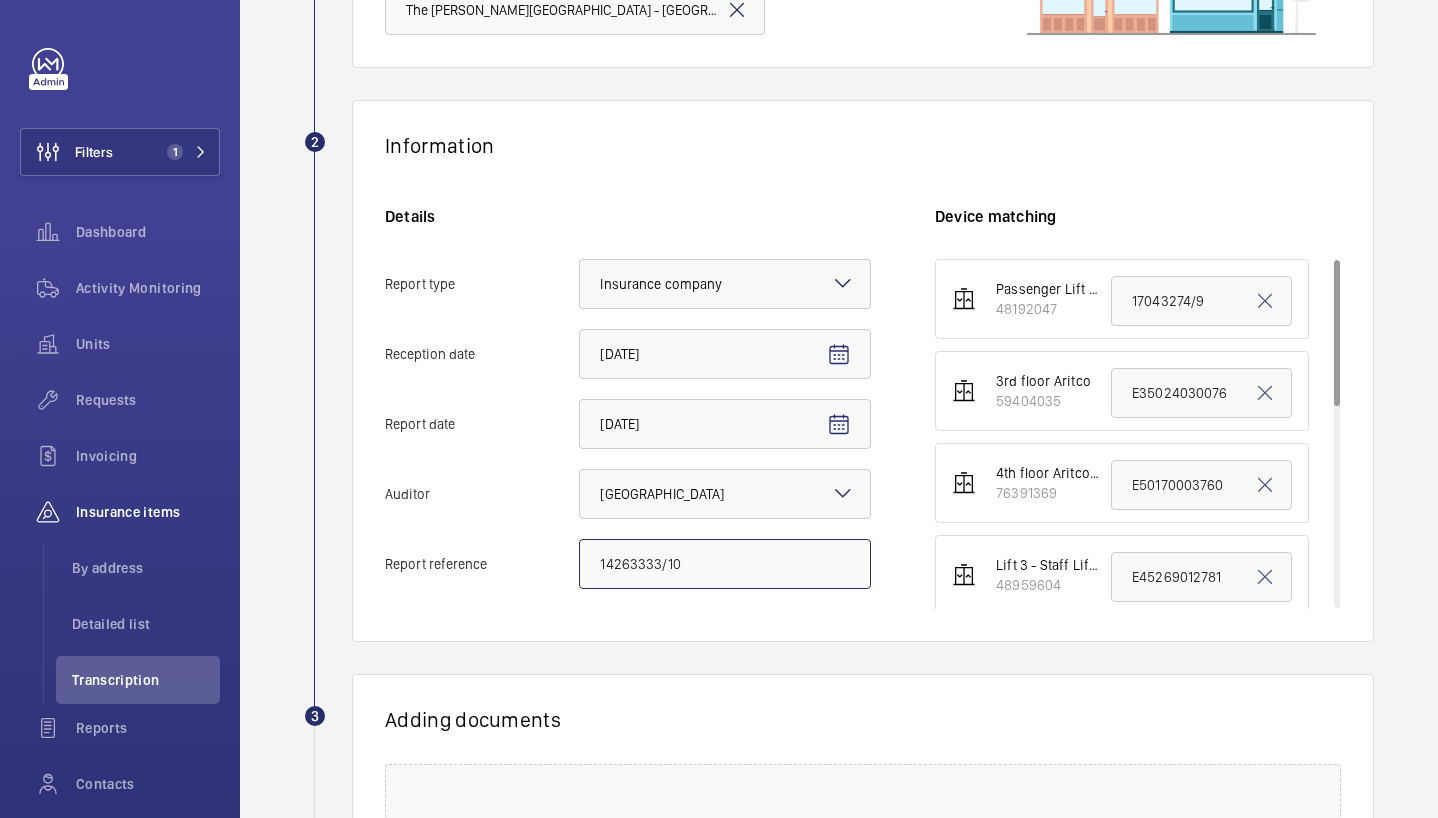 type on "14263333/10" 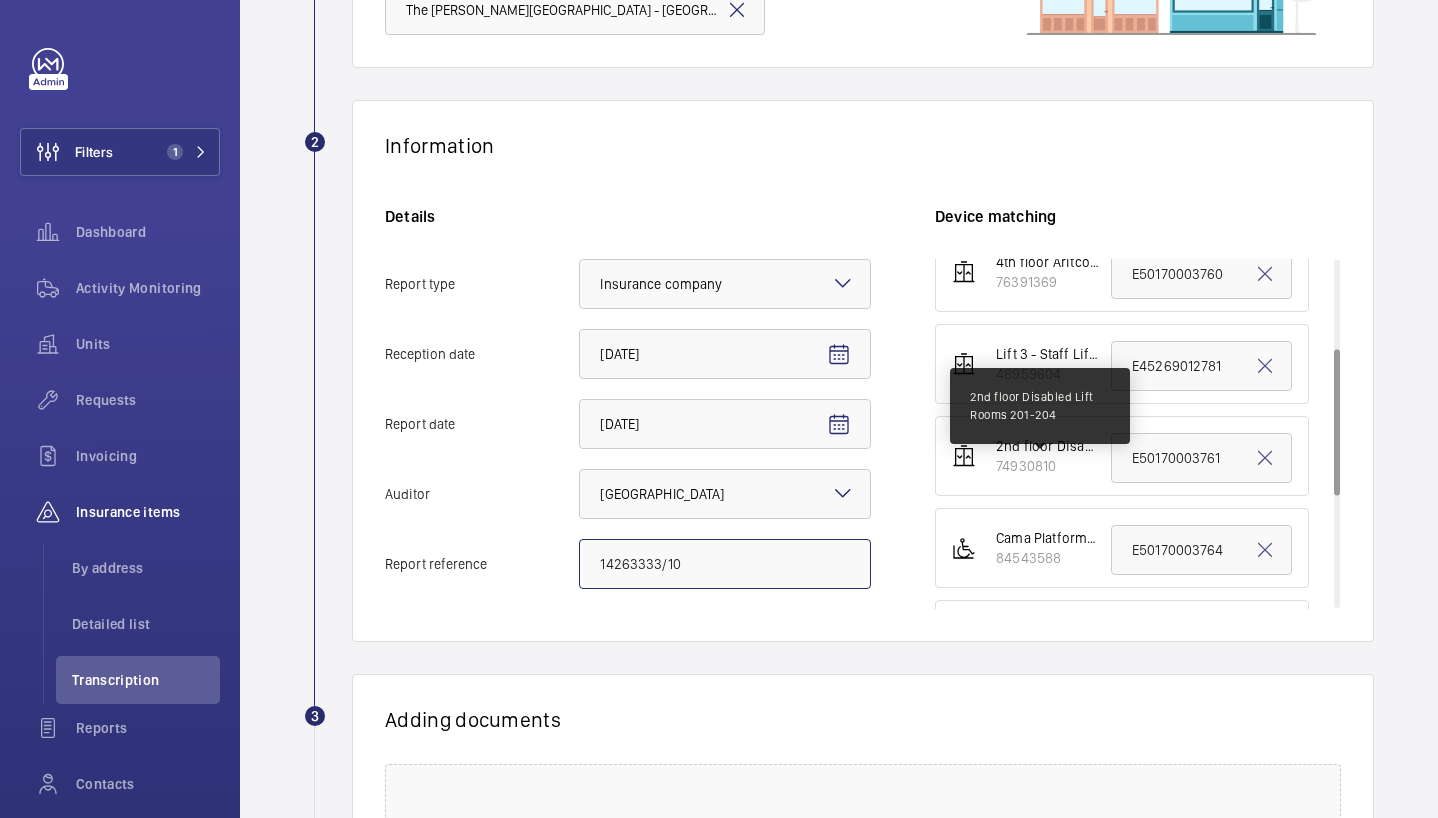 scroll, scrollTop: 212, scrollLeft: 0, axis: vertical 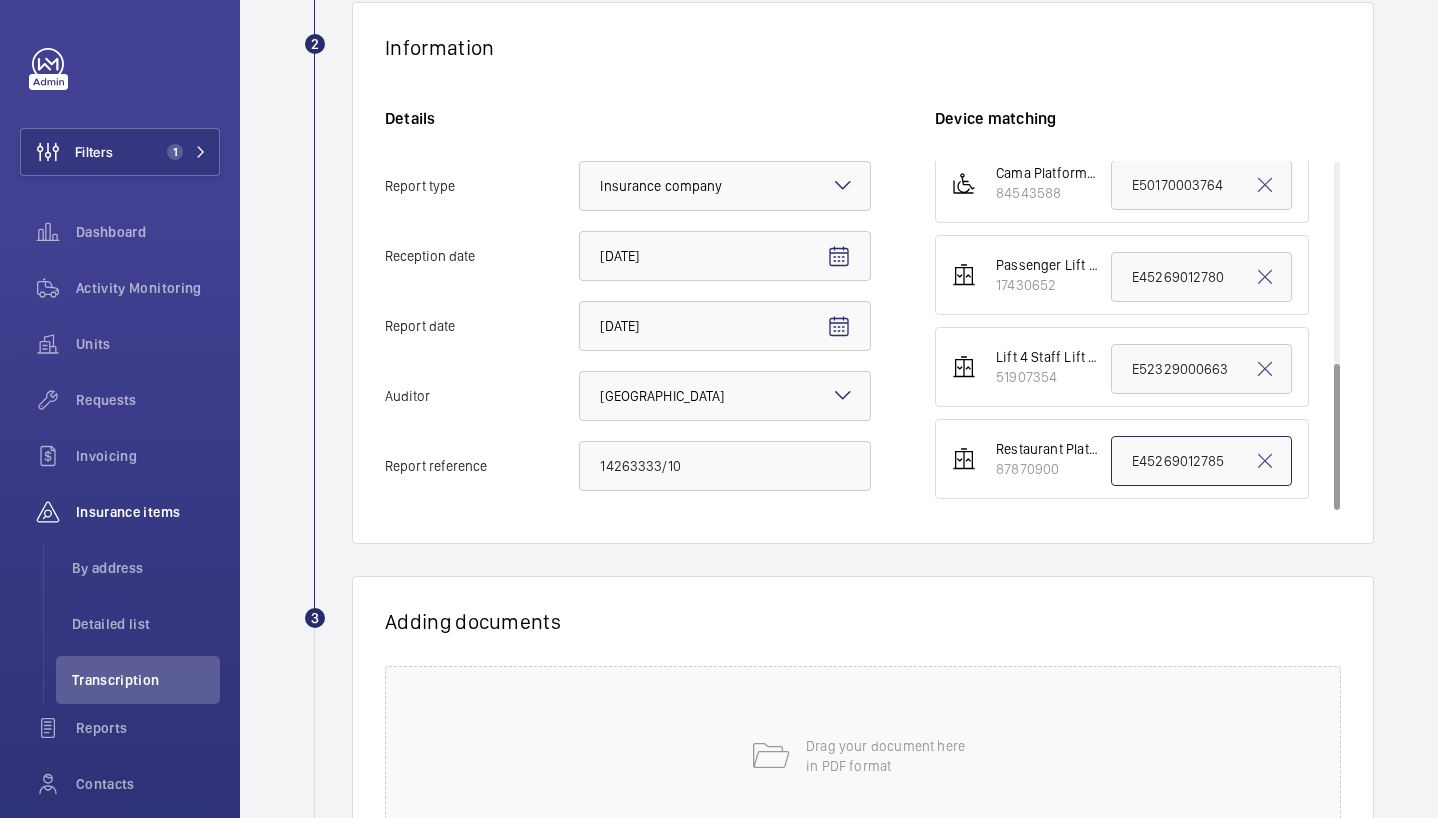 click on "E45269012785" 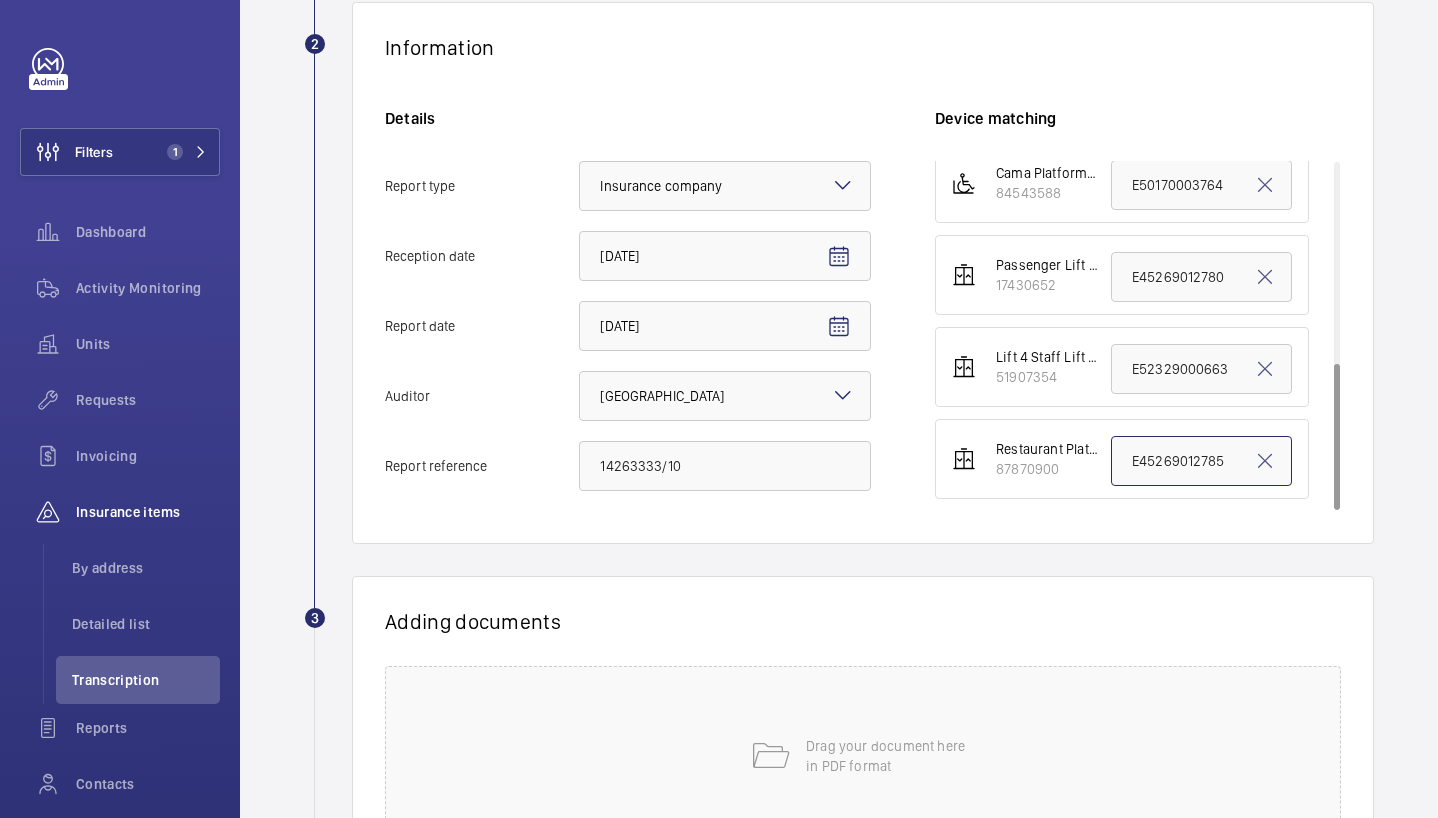 click on "E45269012785" 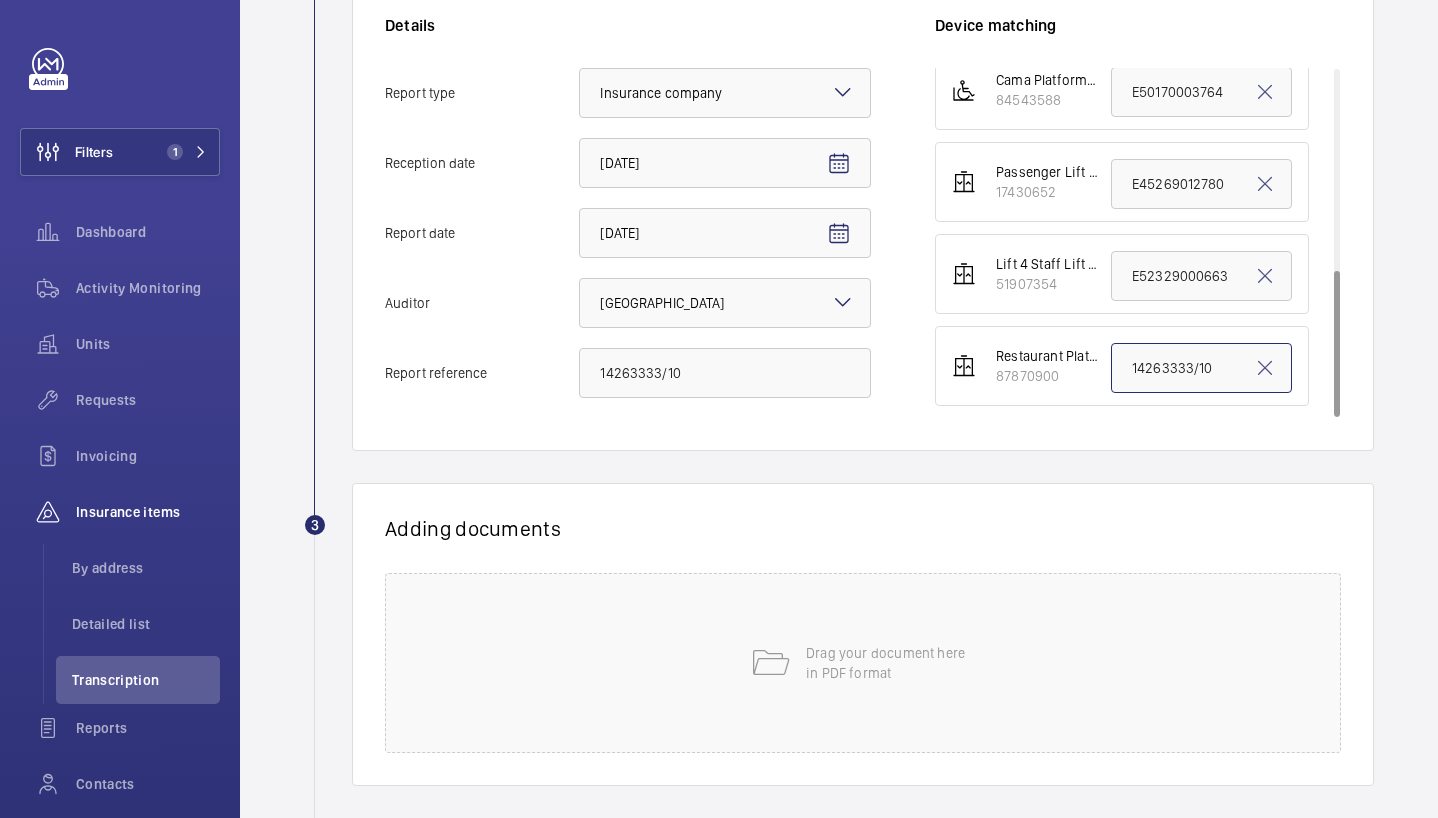 scroll, scrollTop: 549, scrollLeft: 0, axis: vertical 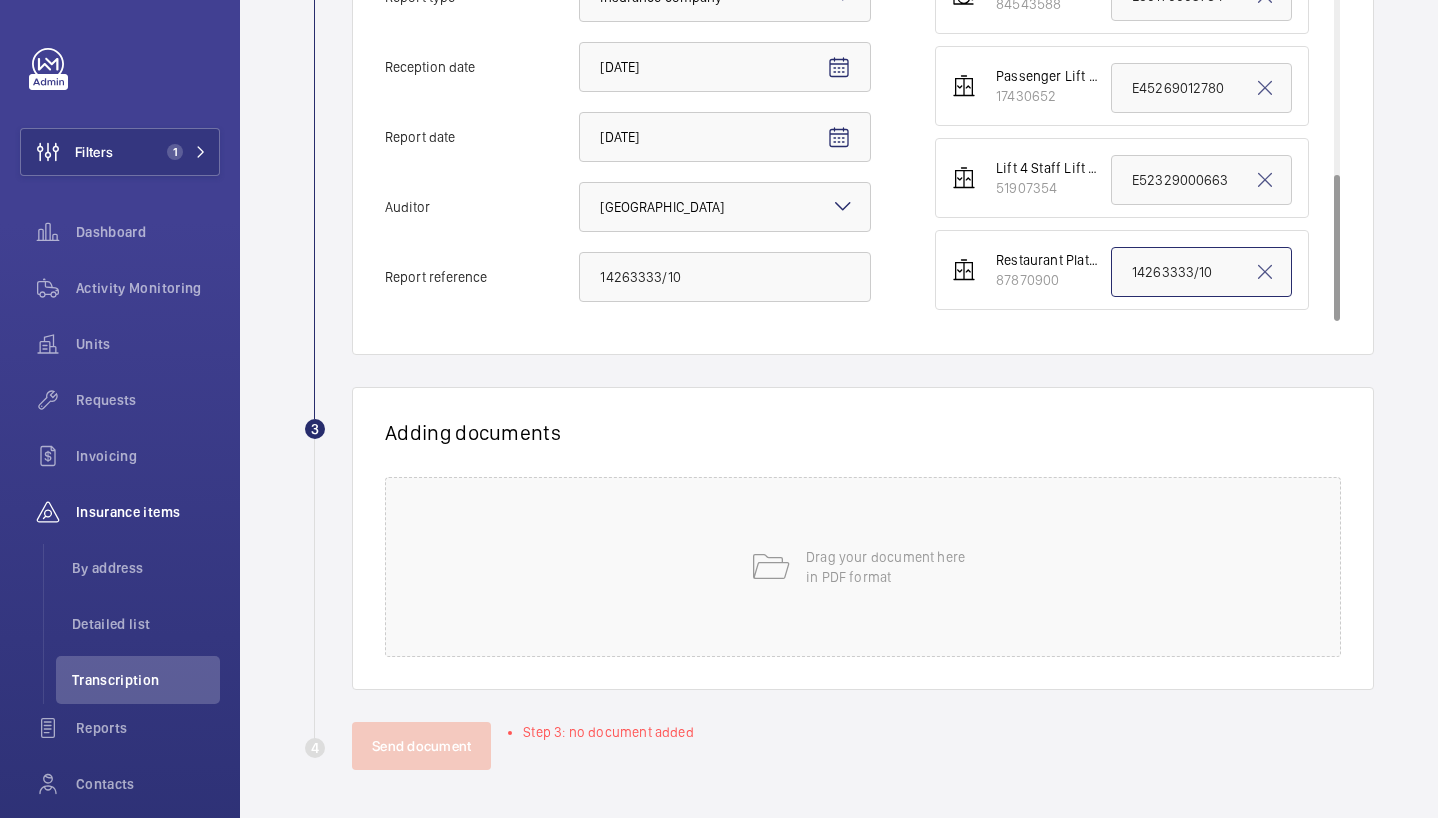 type on "14263333/10" 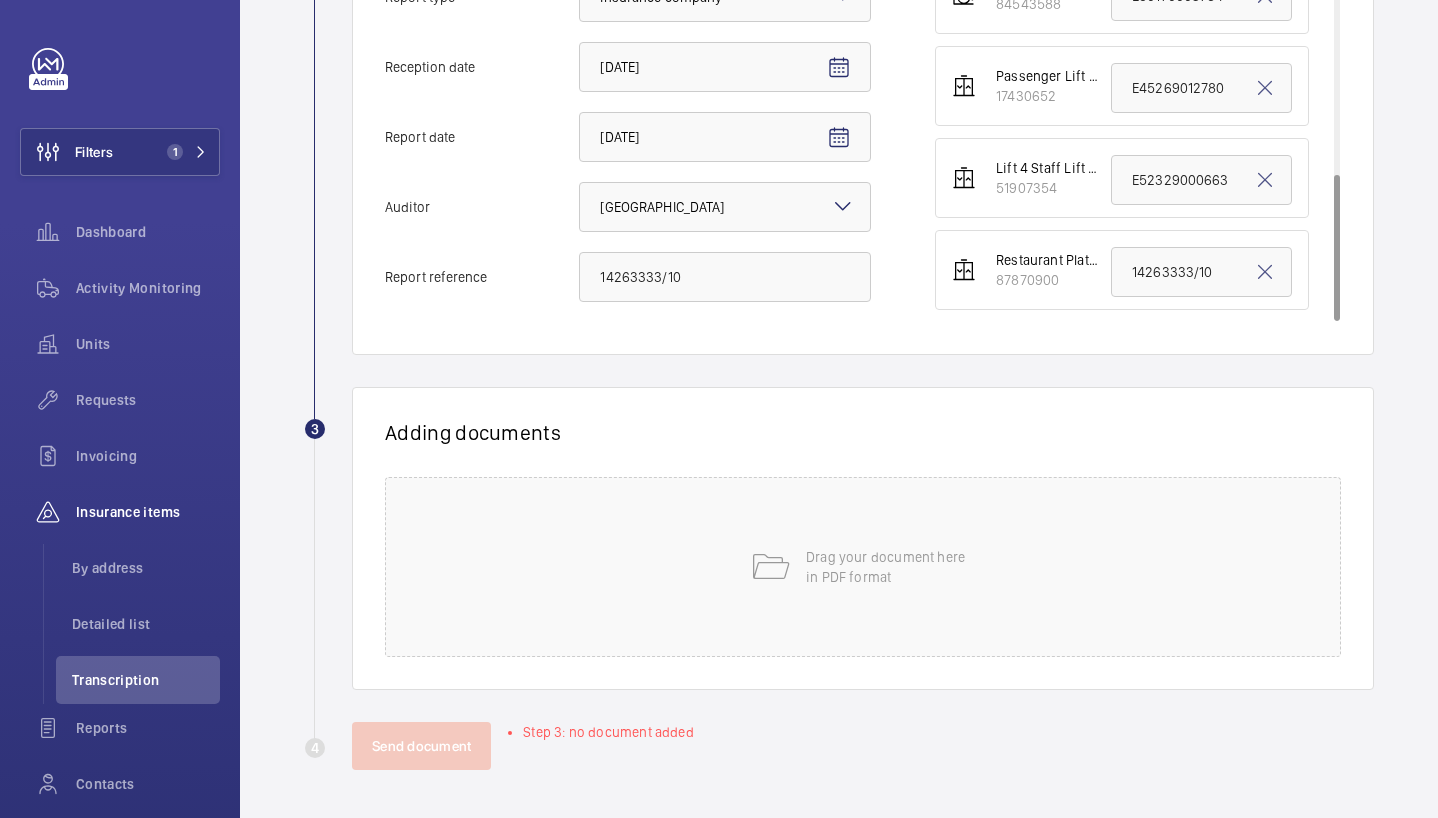 click on "Drag your document here
in PDF format" 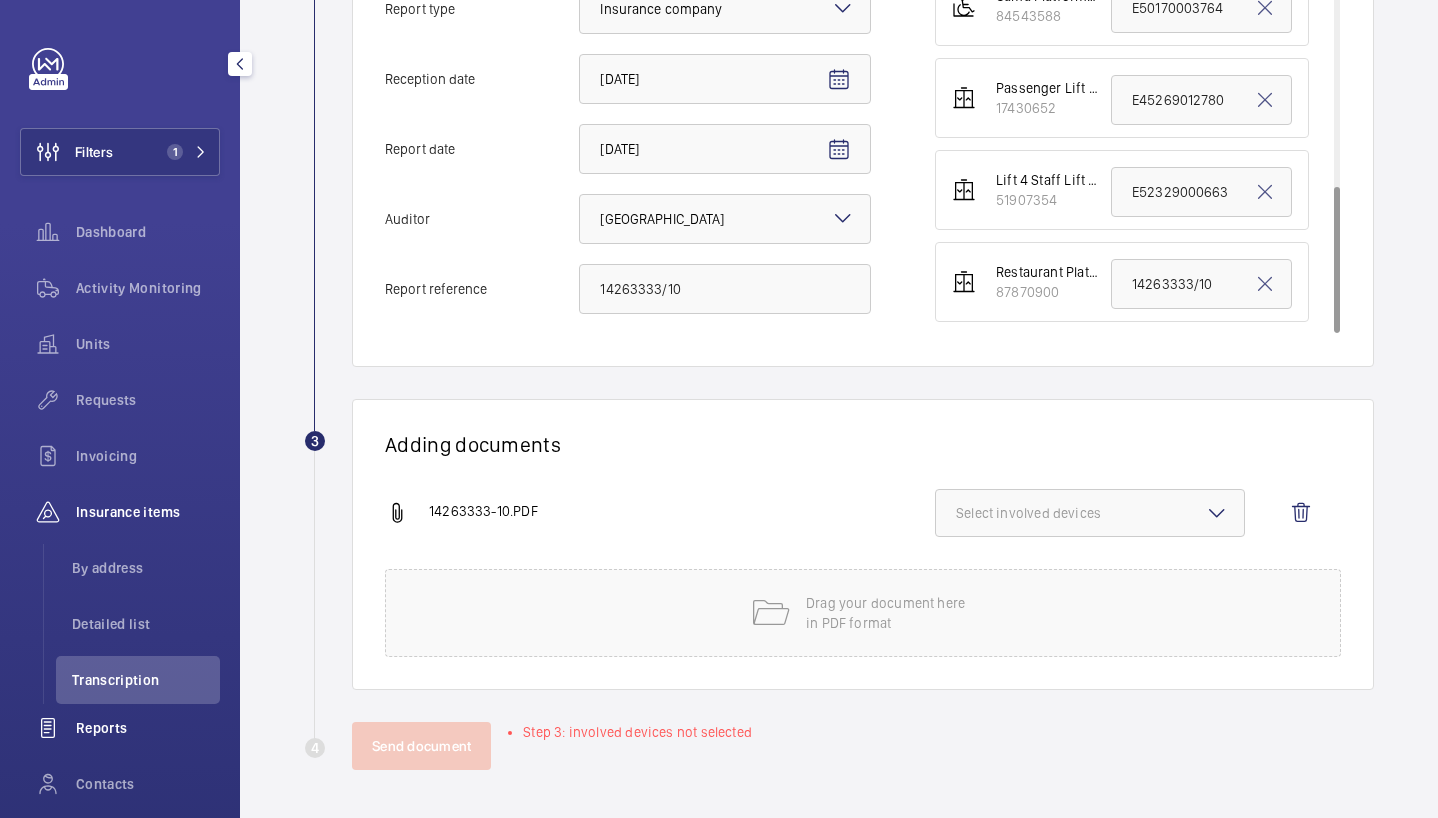 scroll, scrollTop: 537, scrollLeft: 0, axis: vertical 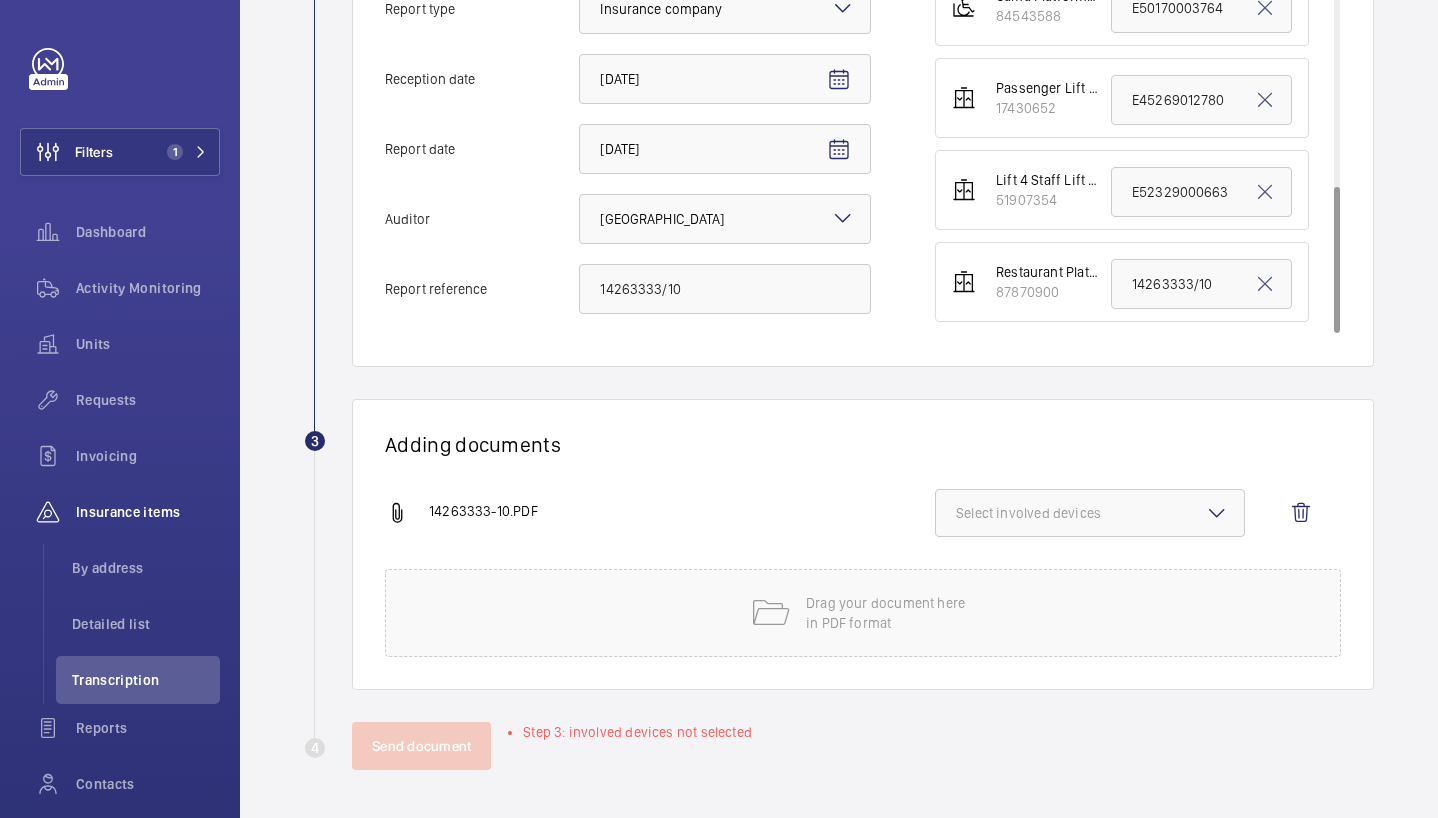 click on "Select involved devices" 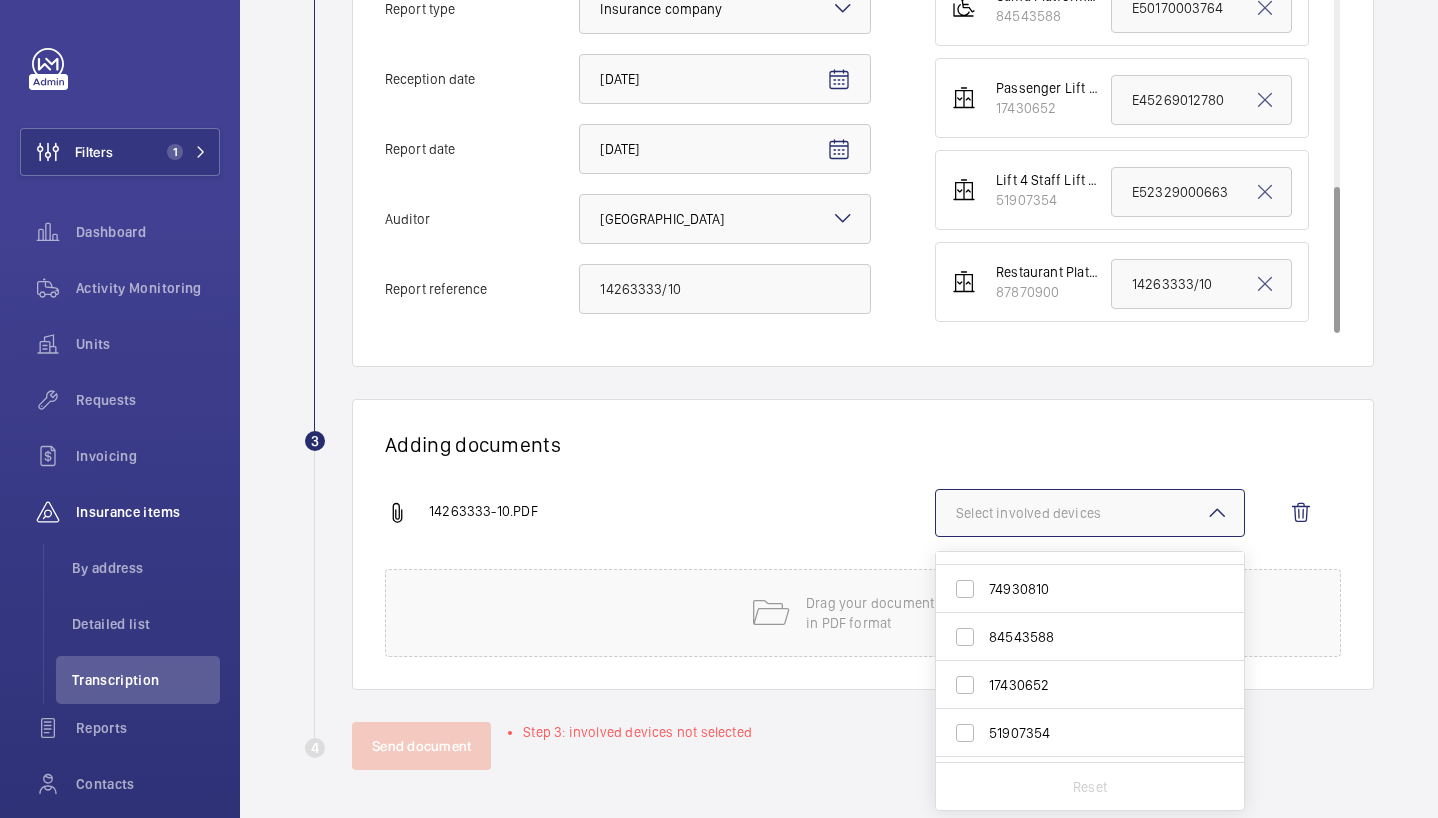 scroll, scrollTop: 222, scrollLeft: 0, axis: vertical 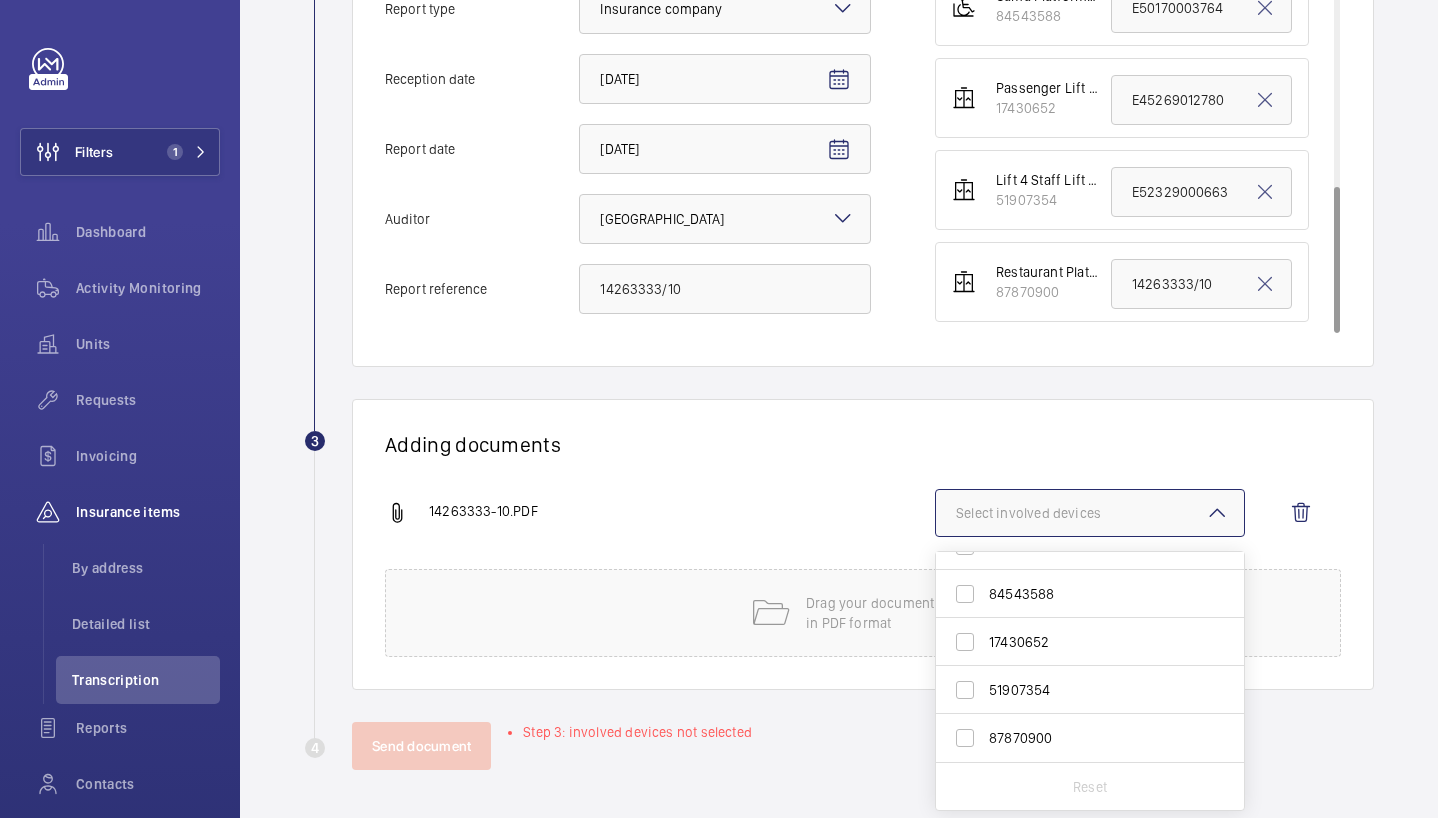click on "87870900" at bounding box center [1091, 738] 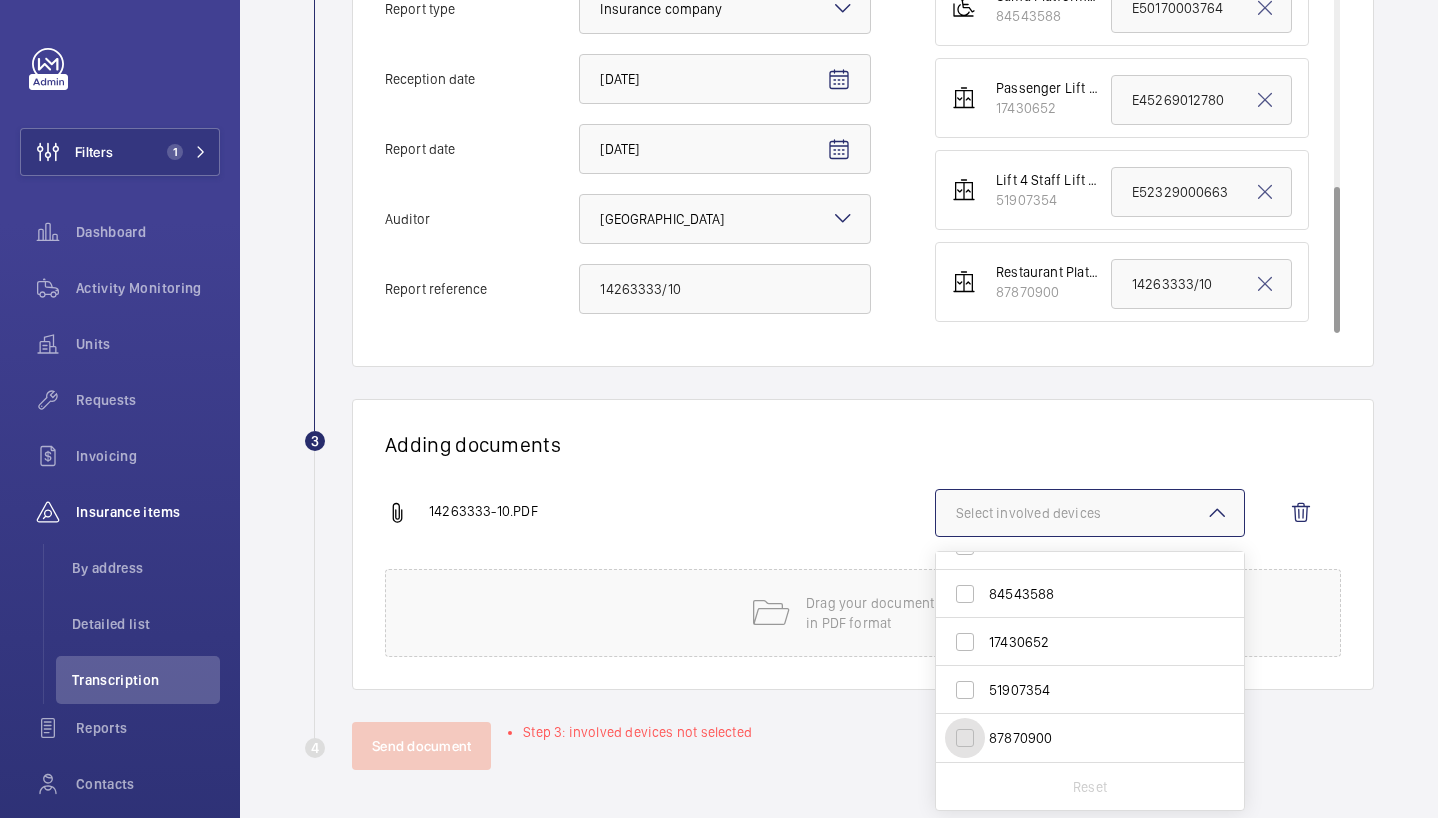 click on "87870900" at bounding box center [965, 738] 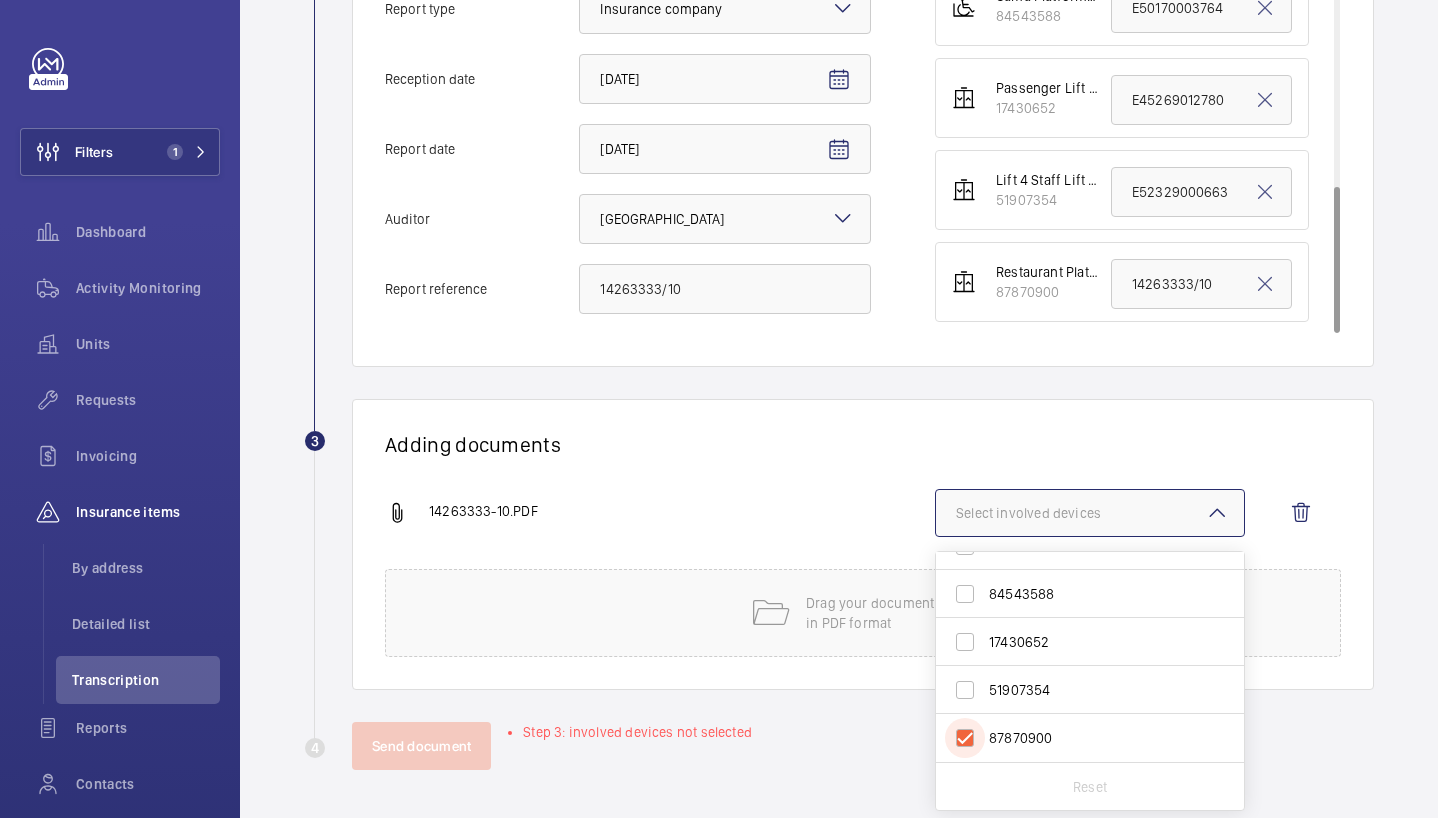 checkbox on "true" 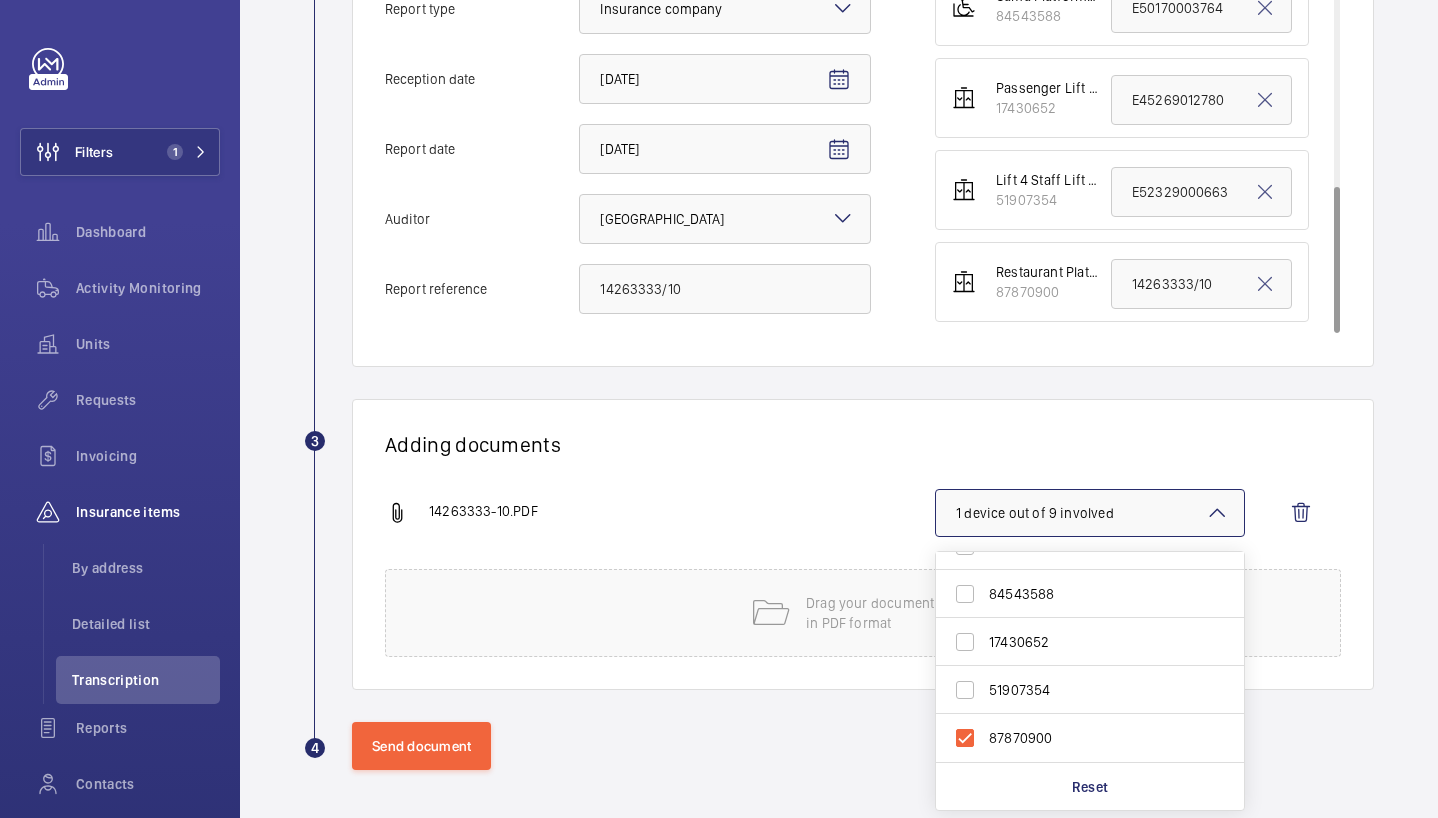 click on "Adding documents 14263333-10.PDF 1 device out of 9 involved  48192047 59404035 76391369 48959604 74930810 84543588 17430652 51907354 87870900 Reset Drag your document here
in PDF format" 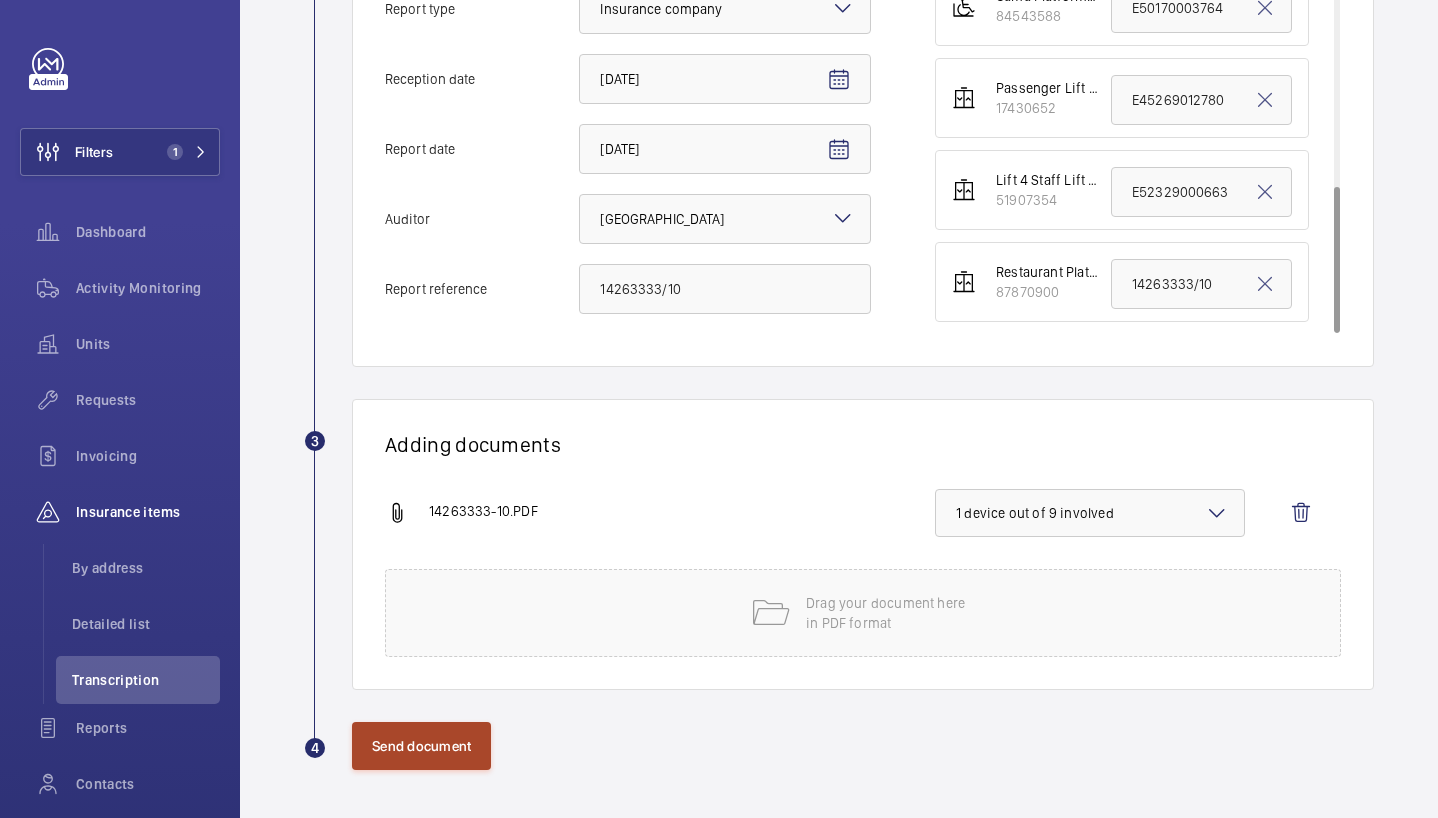 click on "Send document" 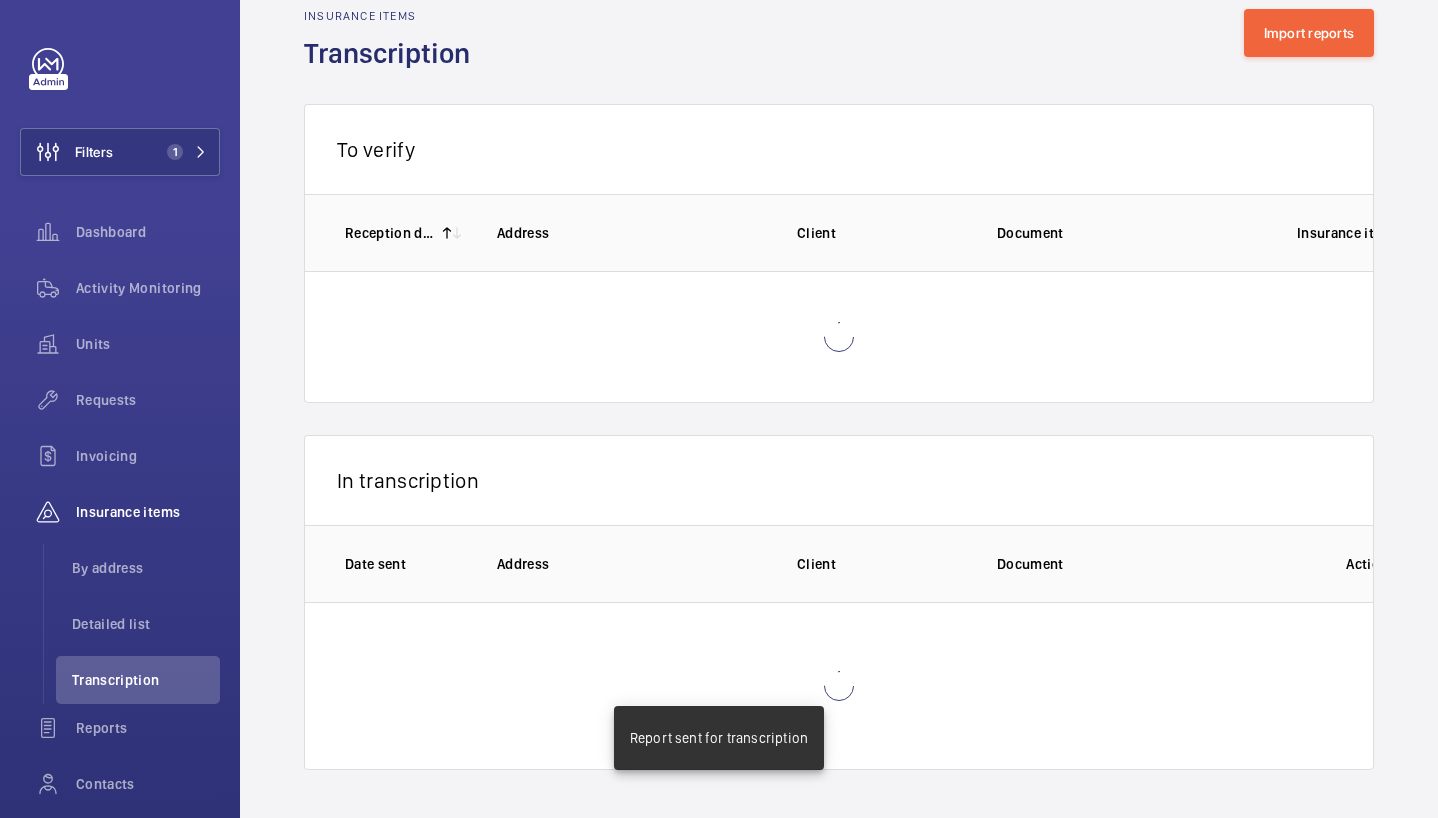 scroll, scrollTop: 3, scrollLeft: 0, axis: vertical 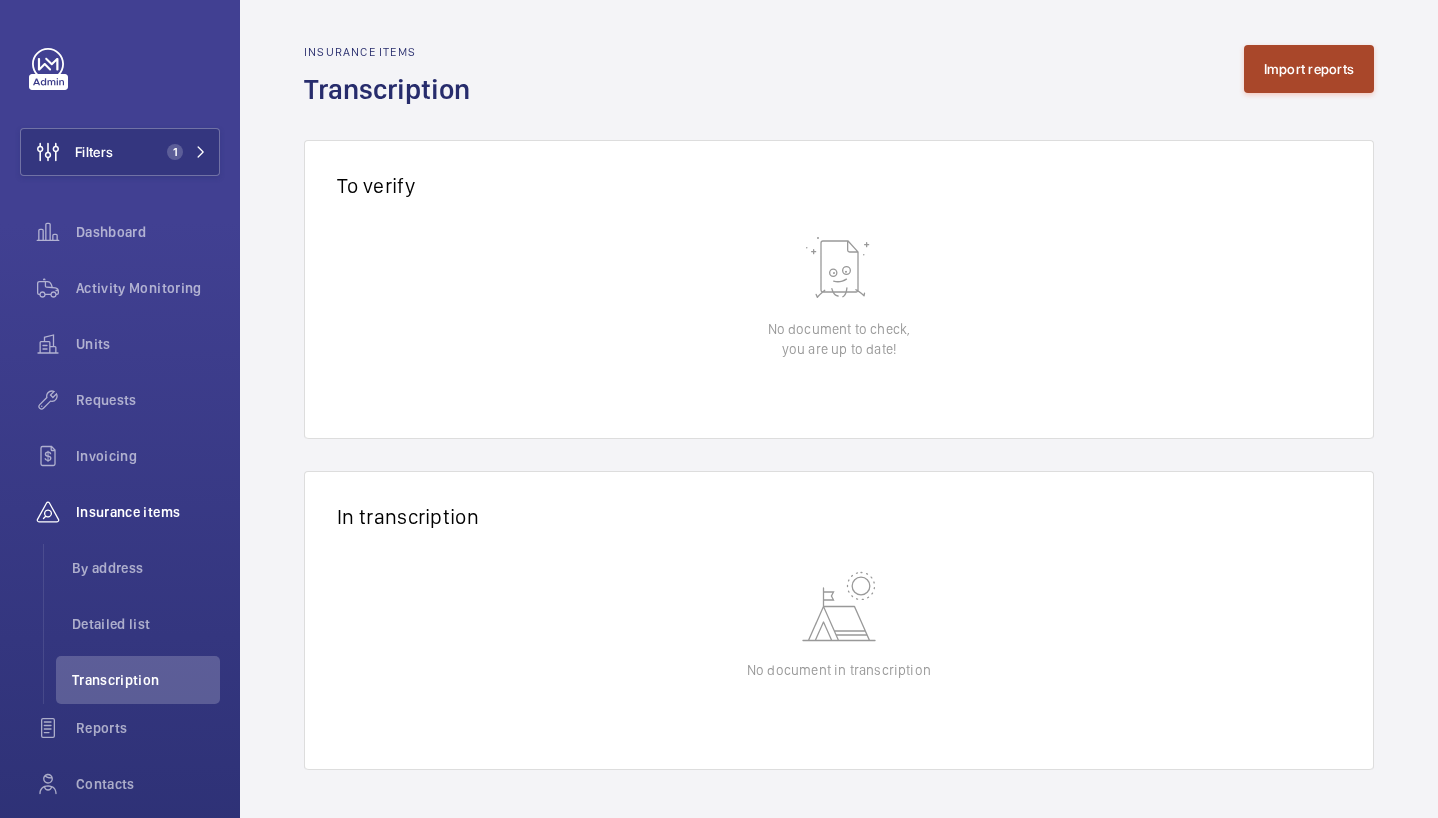 click on "Import reports" 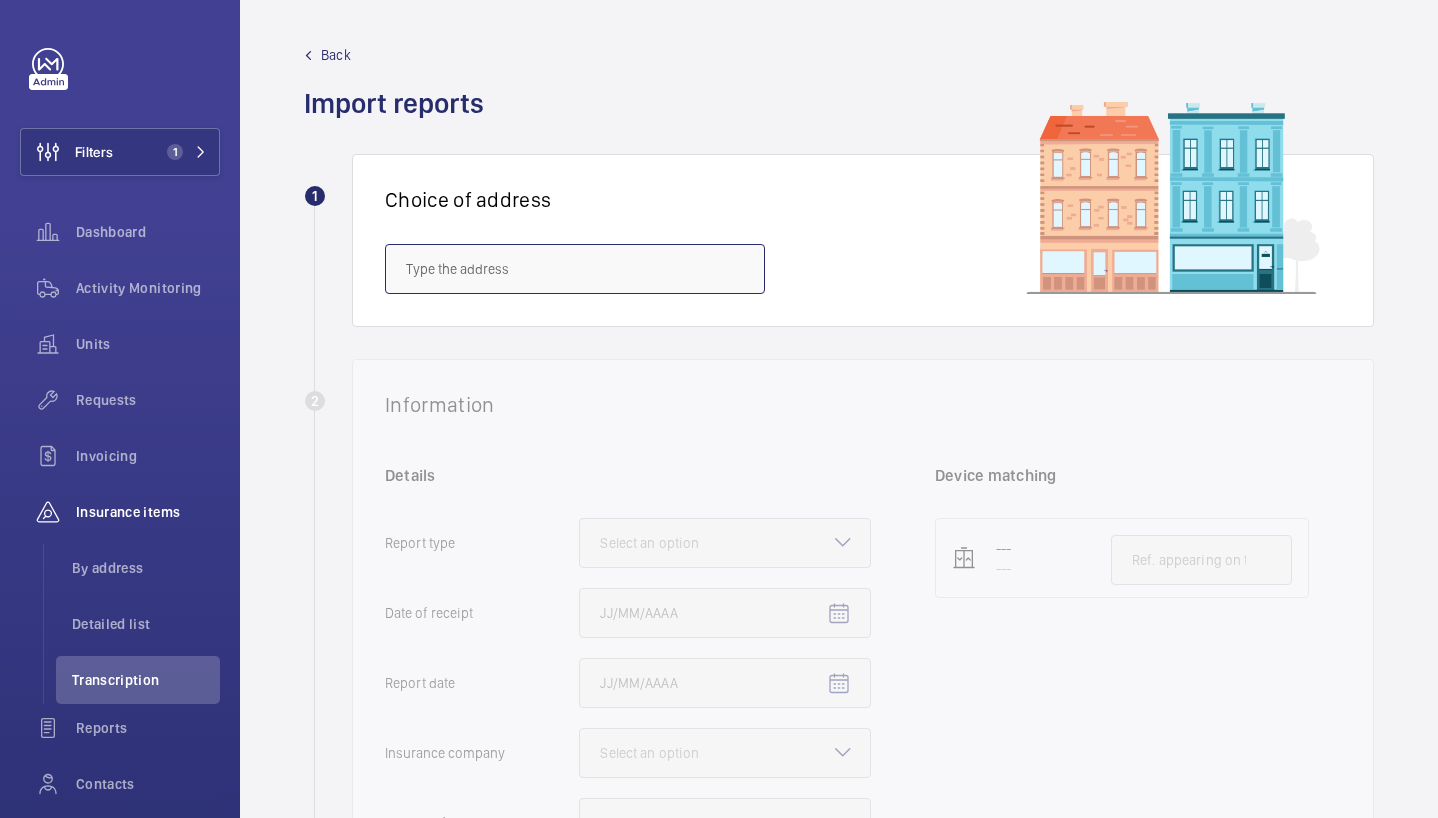 click at bounding box center (575, 269) 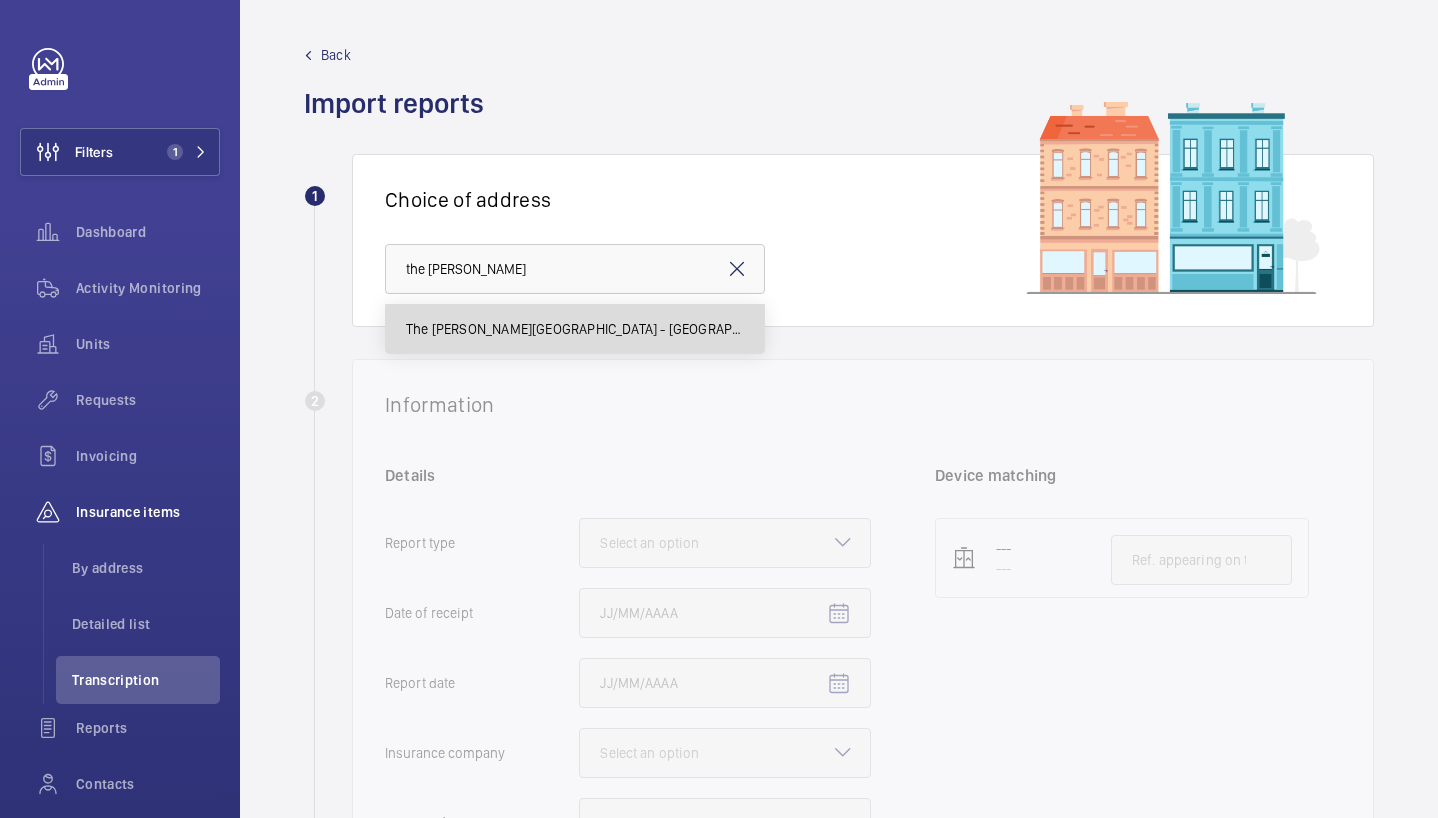 click on "The [PERSON_NAME][GEOGRAPHIC_DATA] - [GEOGRAPHIC_DATA][PERSON_NAME], [GEOGRAPHIC_DATA], Autograph Collection, [GEOGRAPHIC_DATA]" at bounding box center (575, 329) 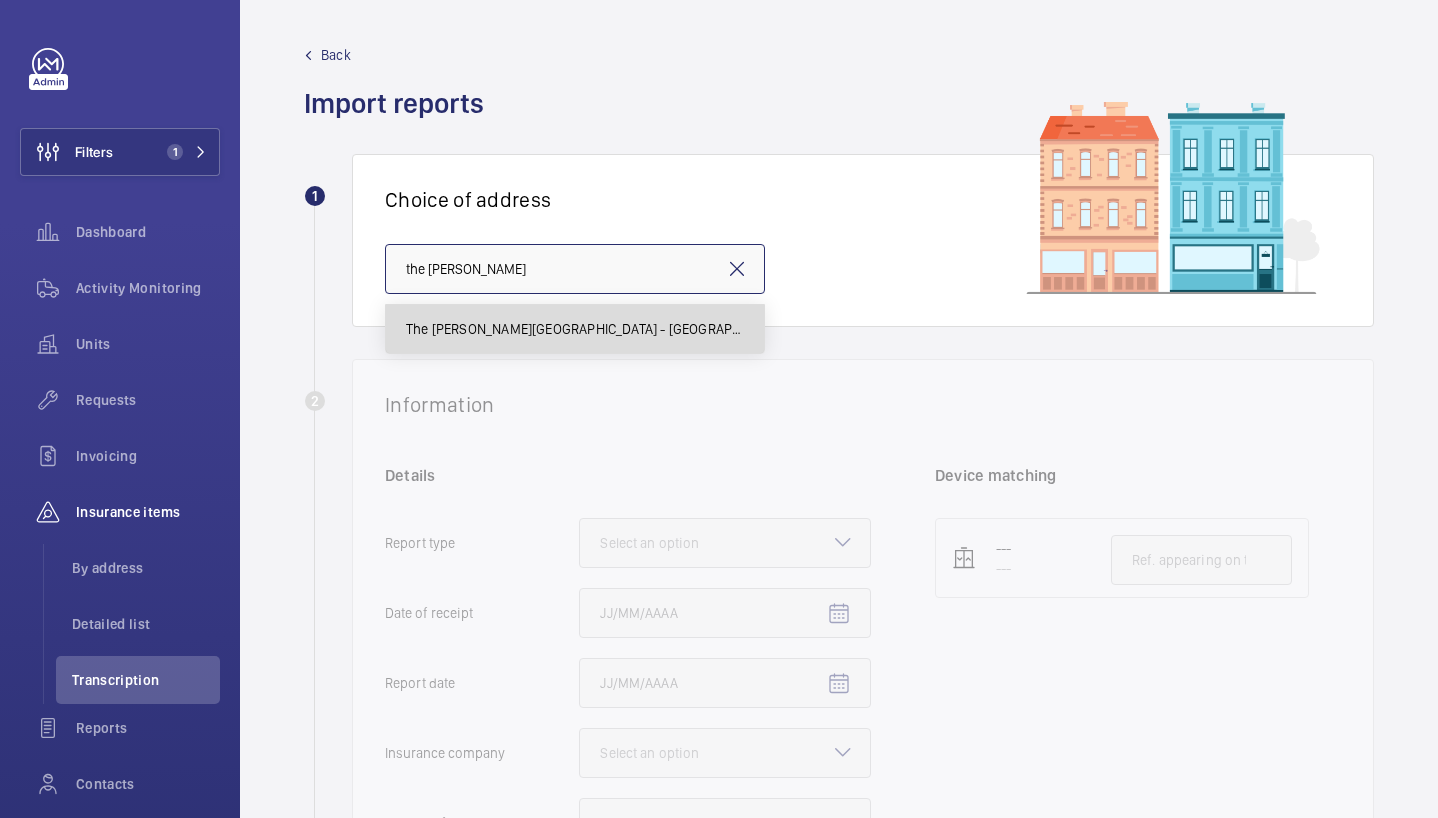 type on "The [PERSON_NAME][GEOGRAPHIC_DATA] - [GEOGRAPHIC_DATA][PERSON_NAME], [GEOGRAPHIC_DATA], Autograph Collection, [GEOGRAPHIC_DATA]" 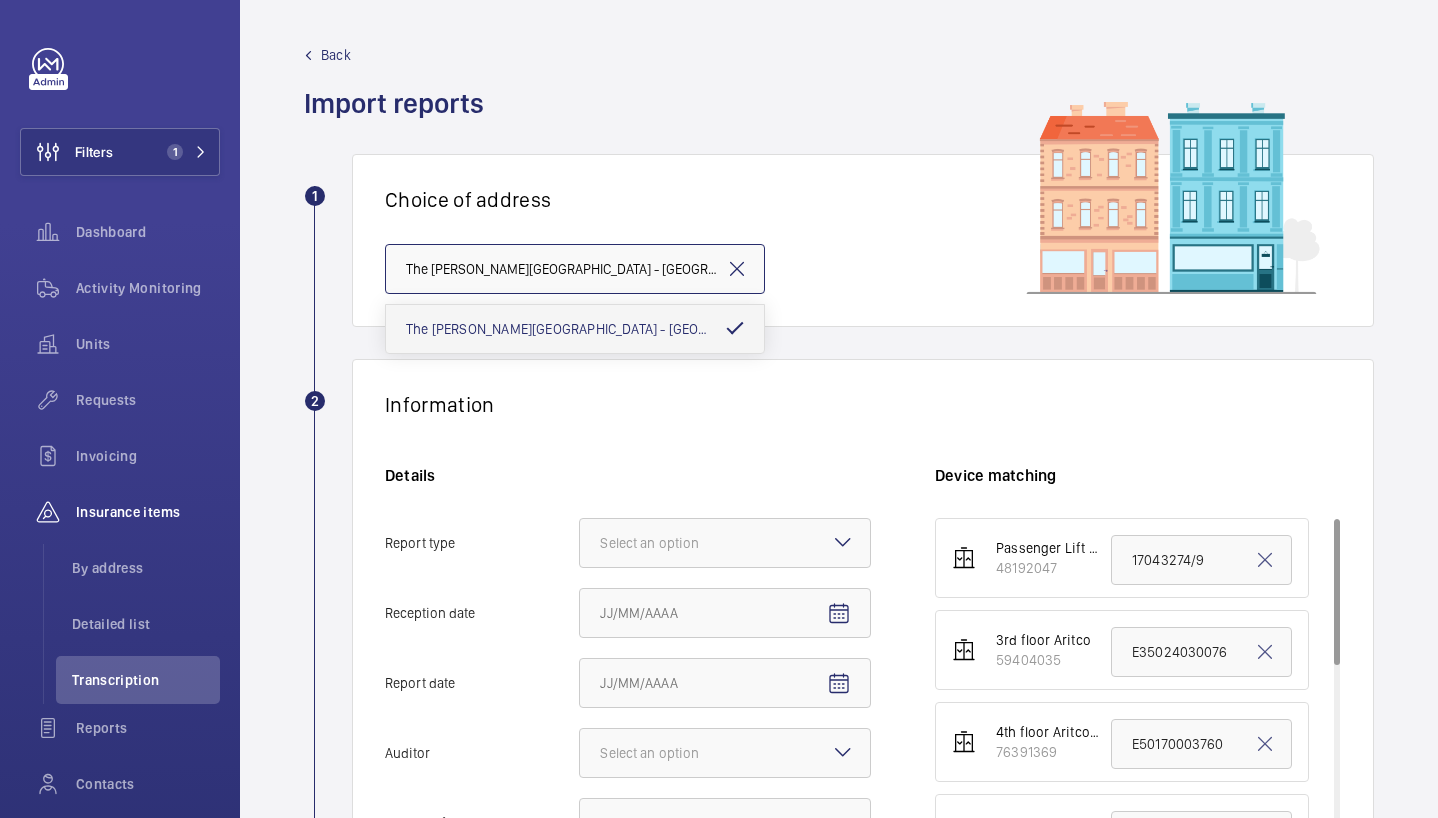 scroll, scrollTop: 0, scrollLeft: 171, axis: horizontal 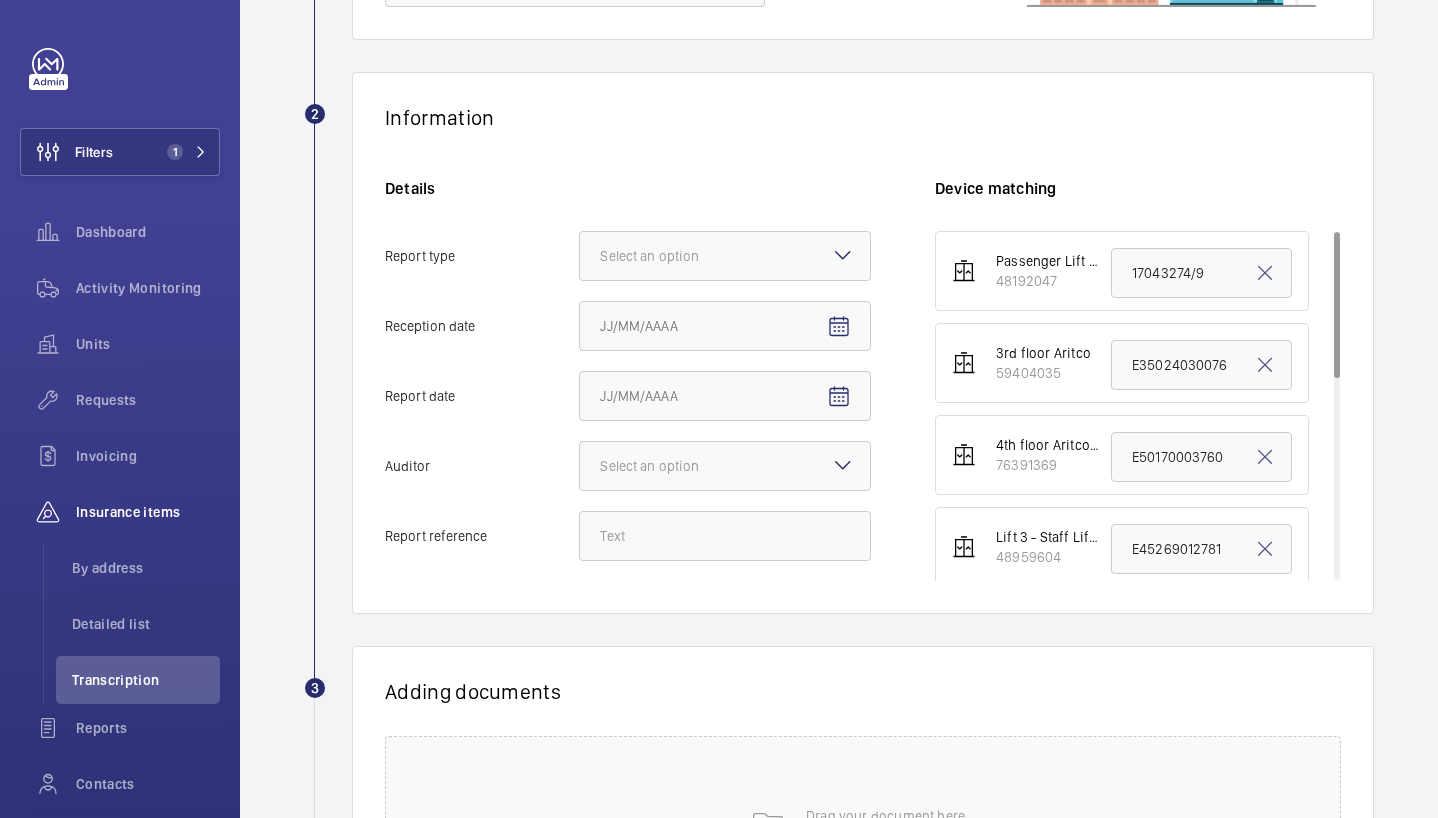 click on "Details Report type Select an option Reception date Report date Auditor Select an option Report reference" 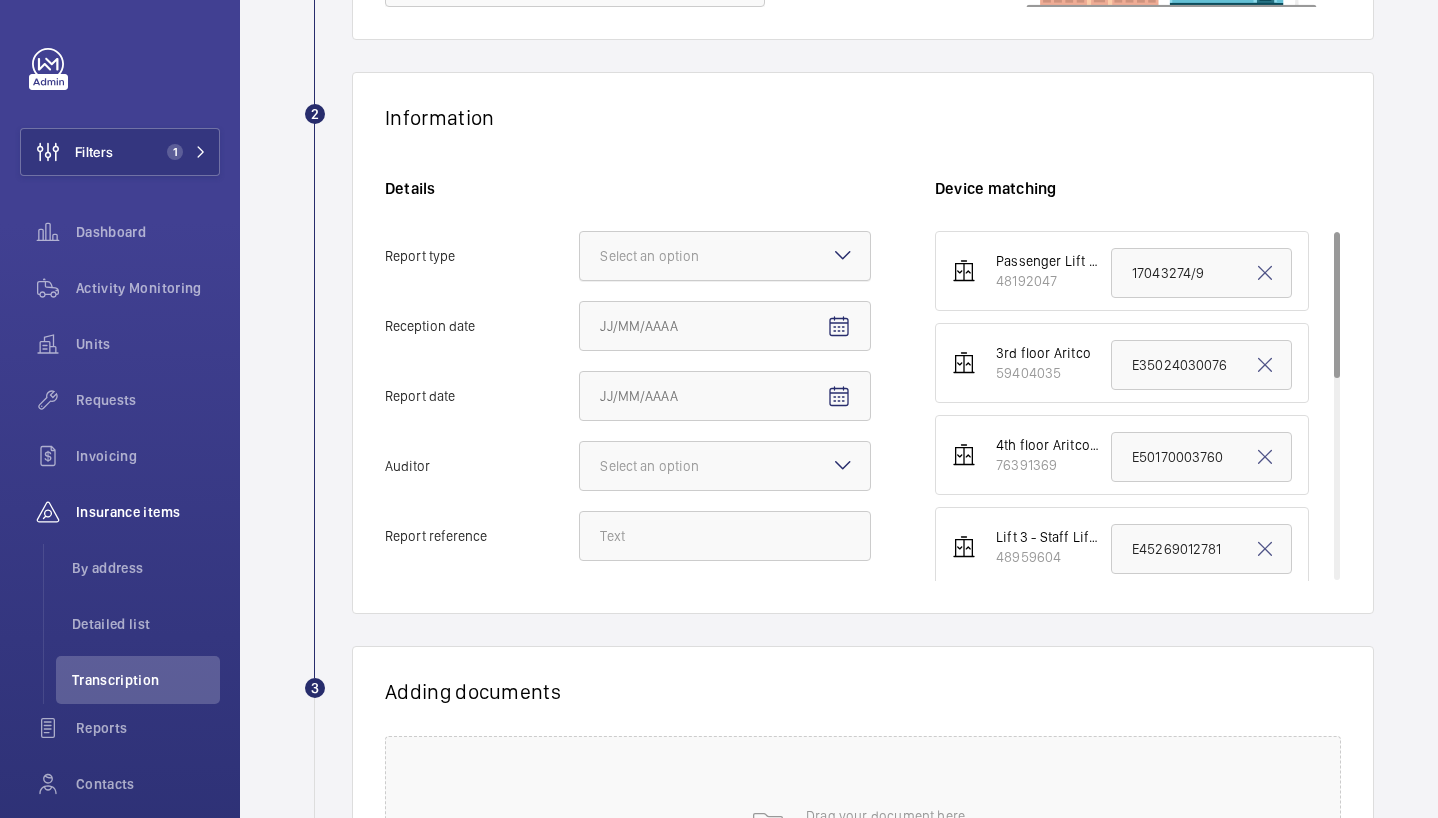 click 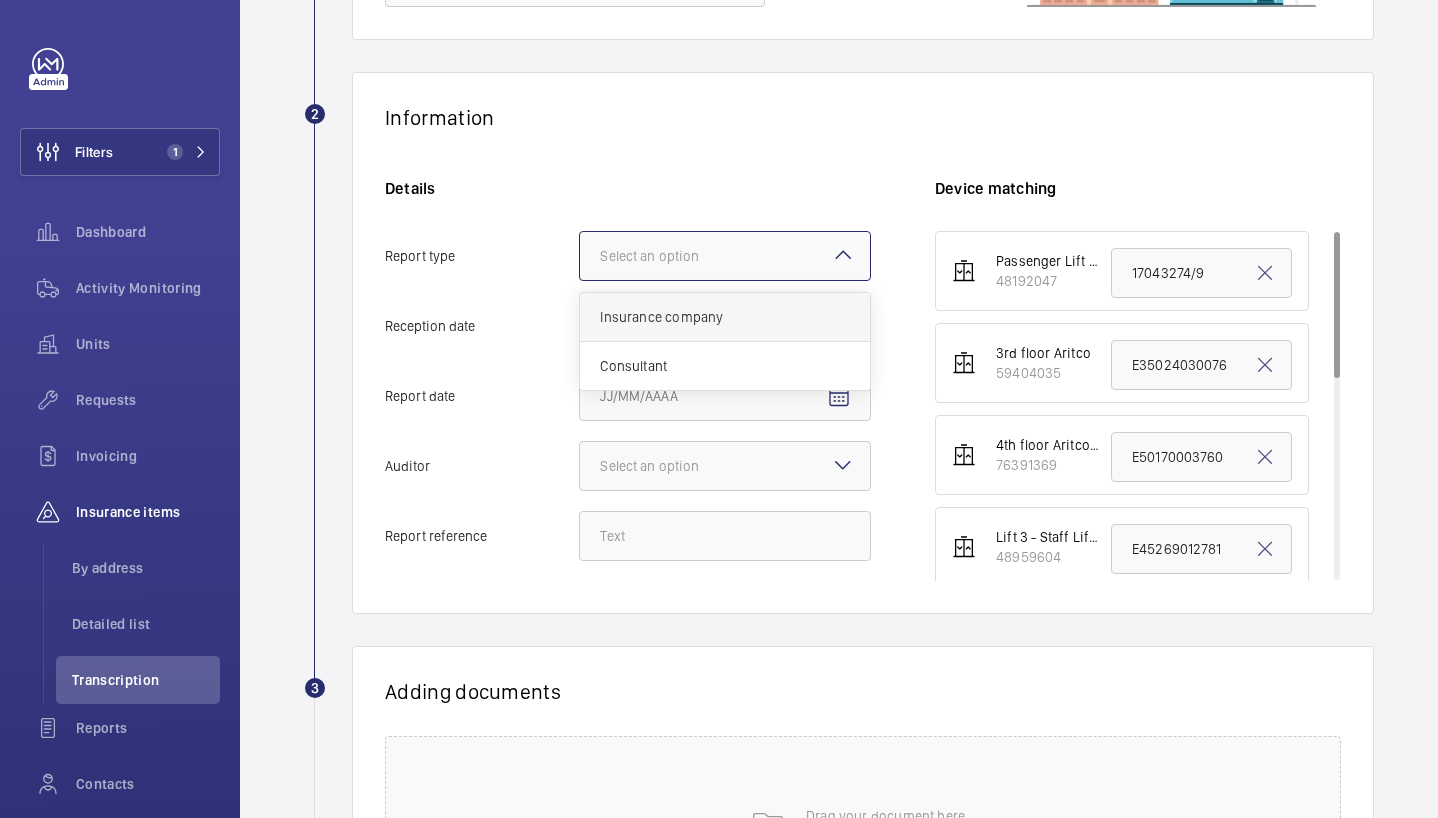 click on "Insurance company" at bounding box center [725, 317] 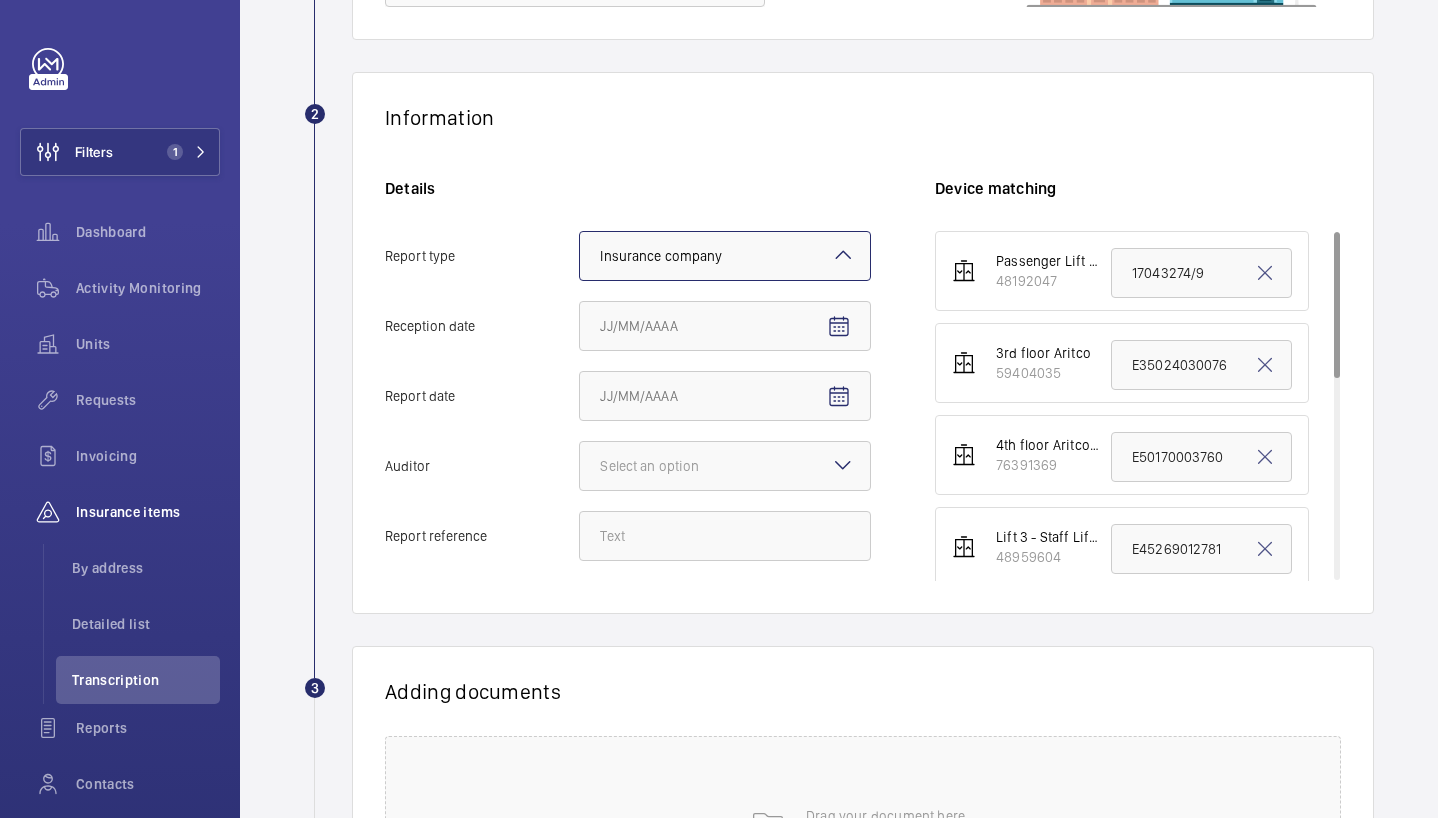 click on "Details Report type Select an option × Insurance company × Reception date Report date Auditor Select an option Report reference" 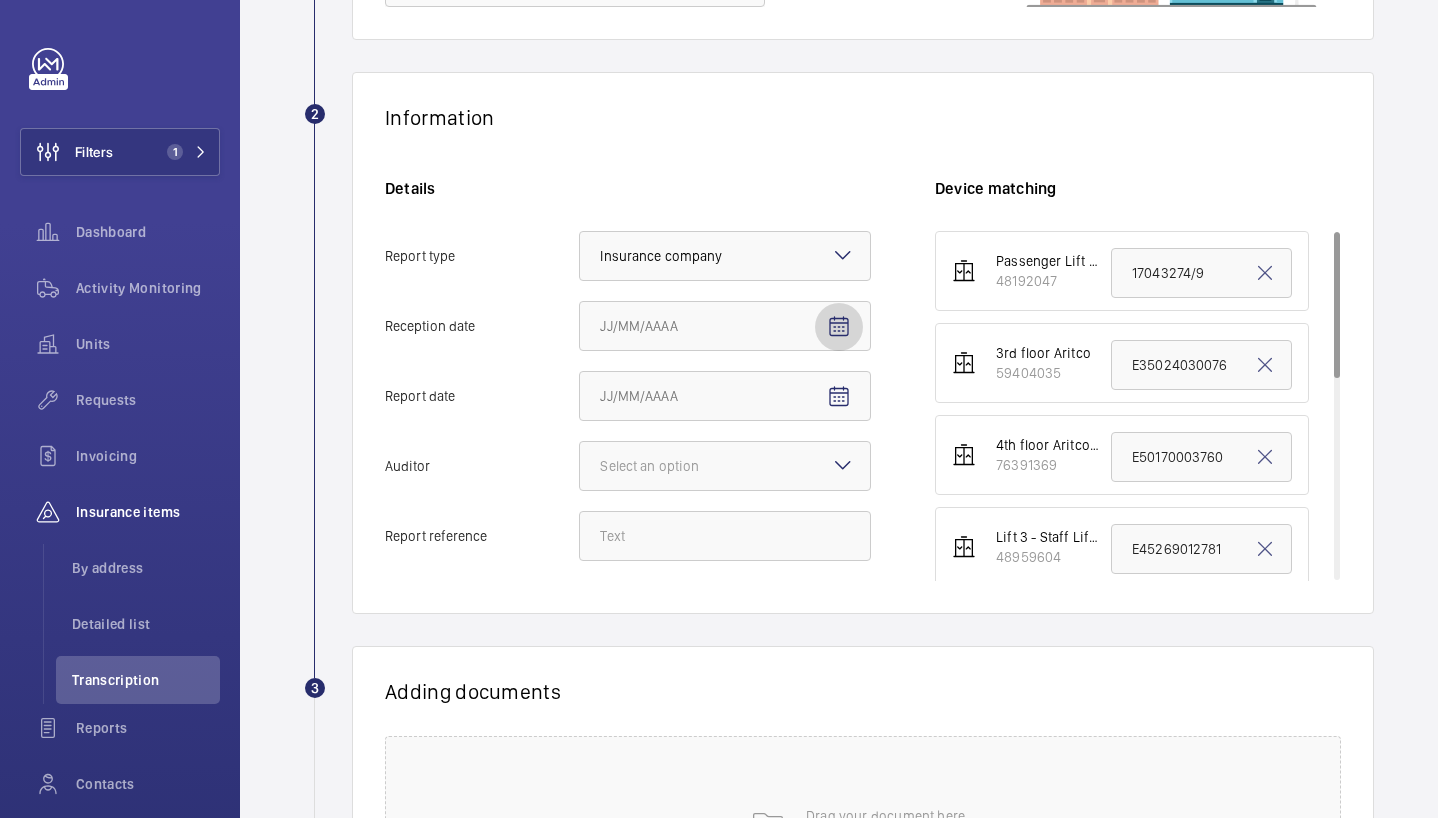 click 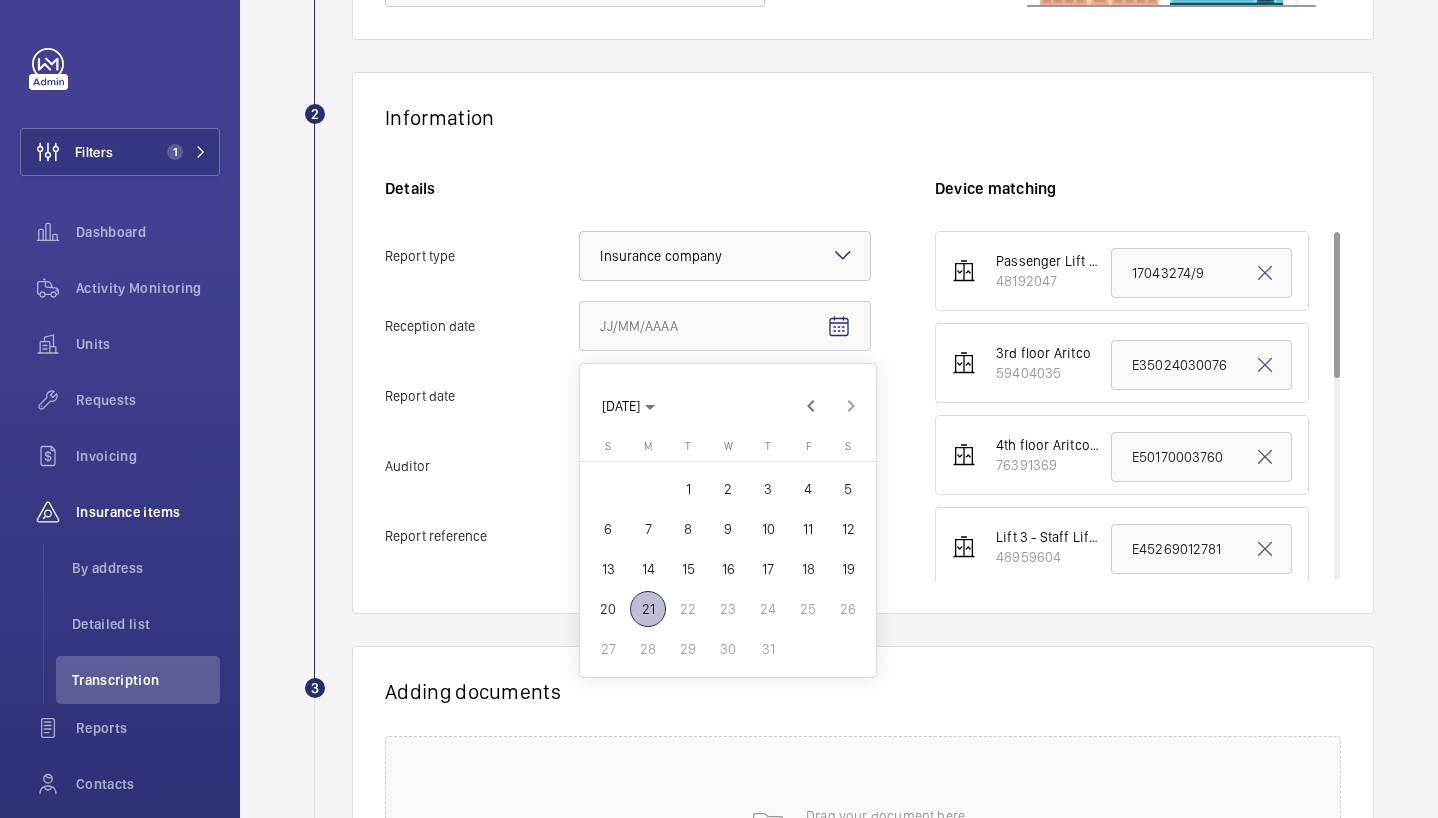 click on "21" at bounding box center (648, 609) 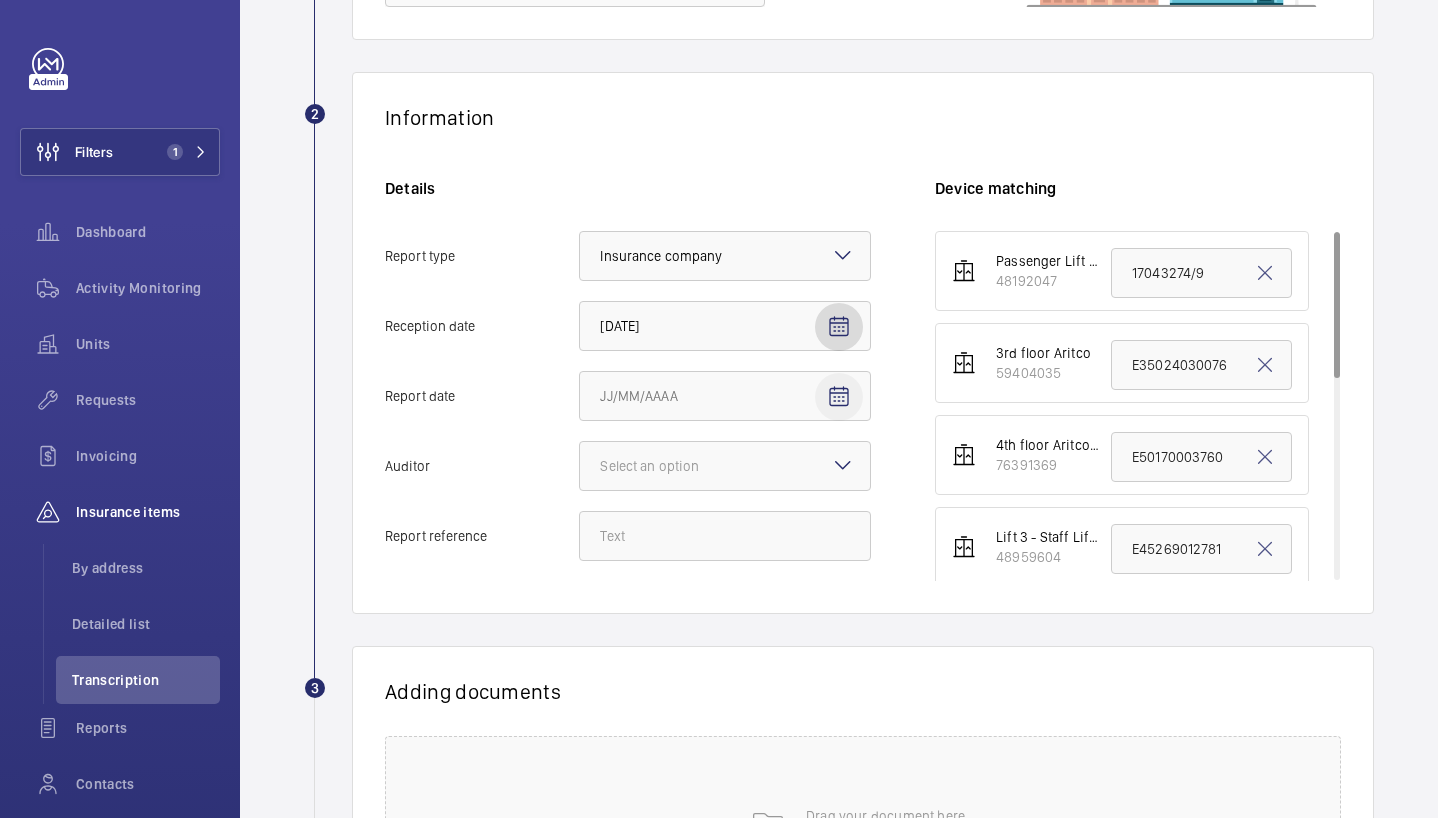 click 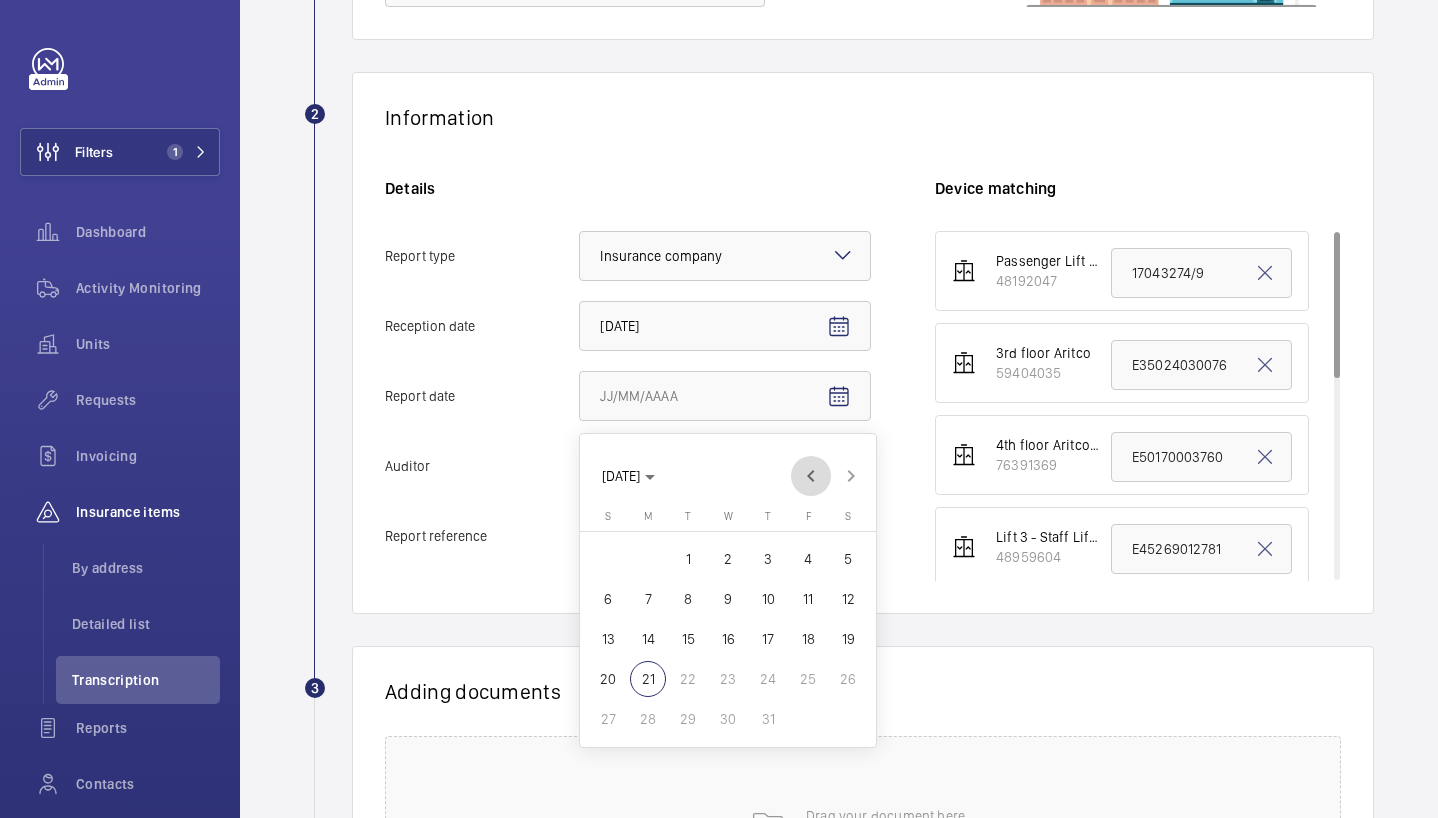 click at bounding box center [811, 476] 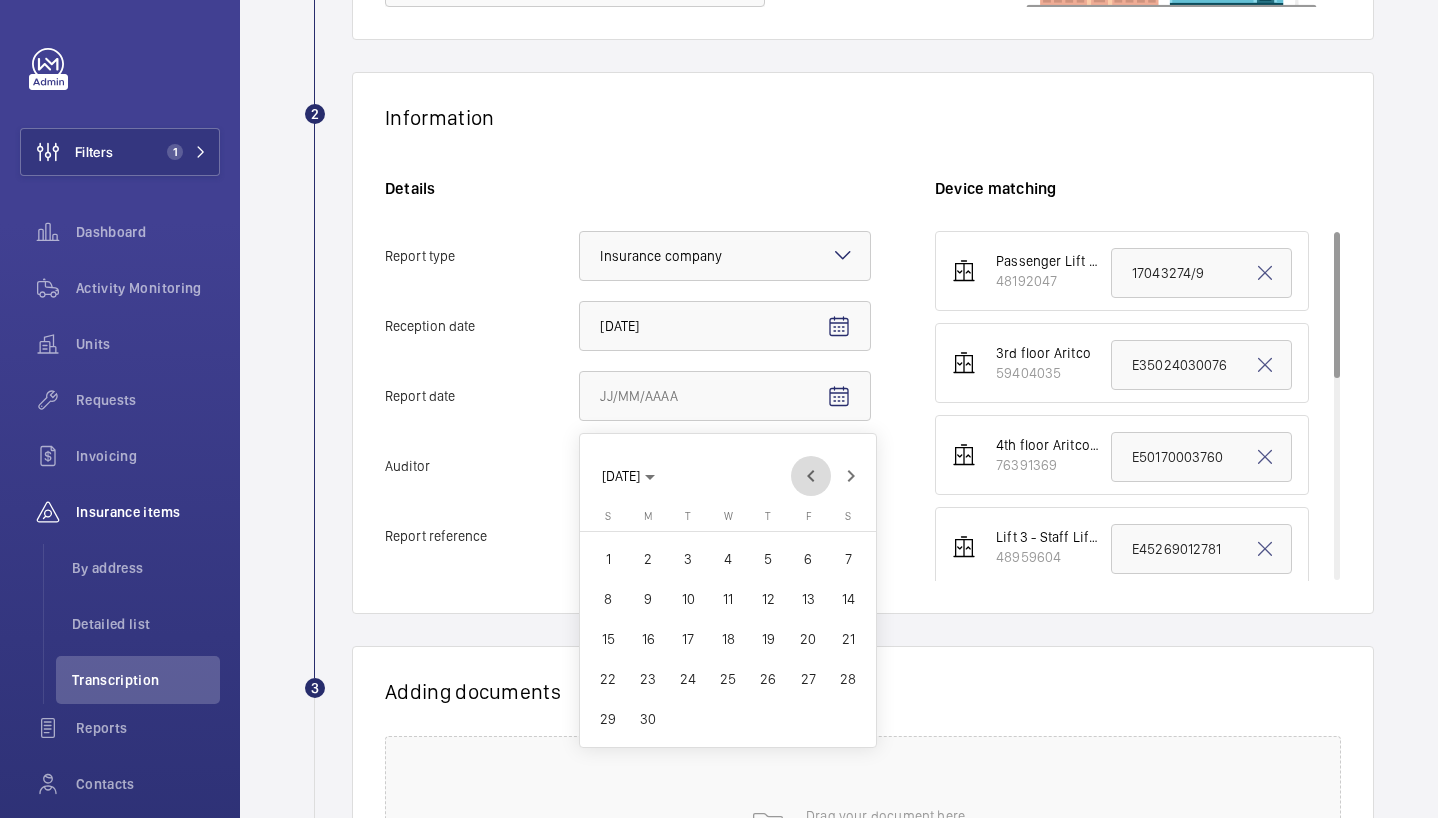 click at bounding box center (811, 476) 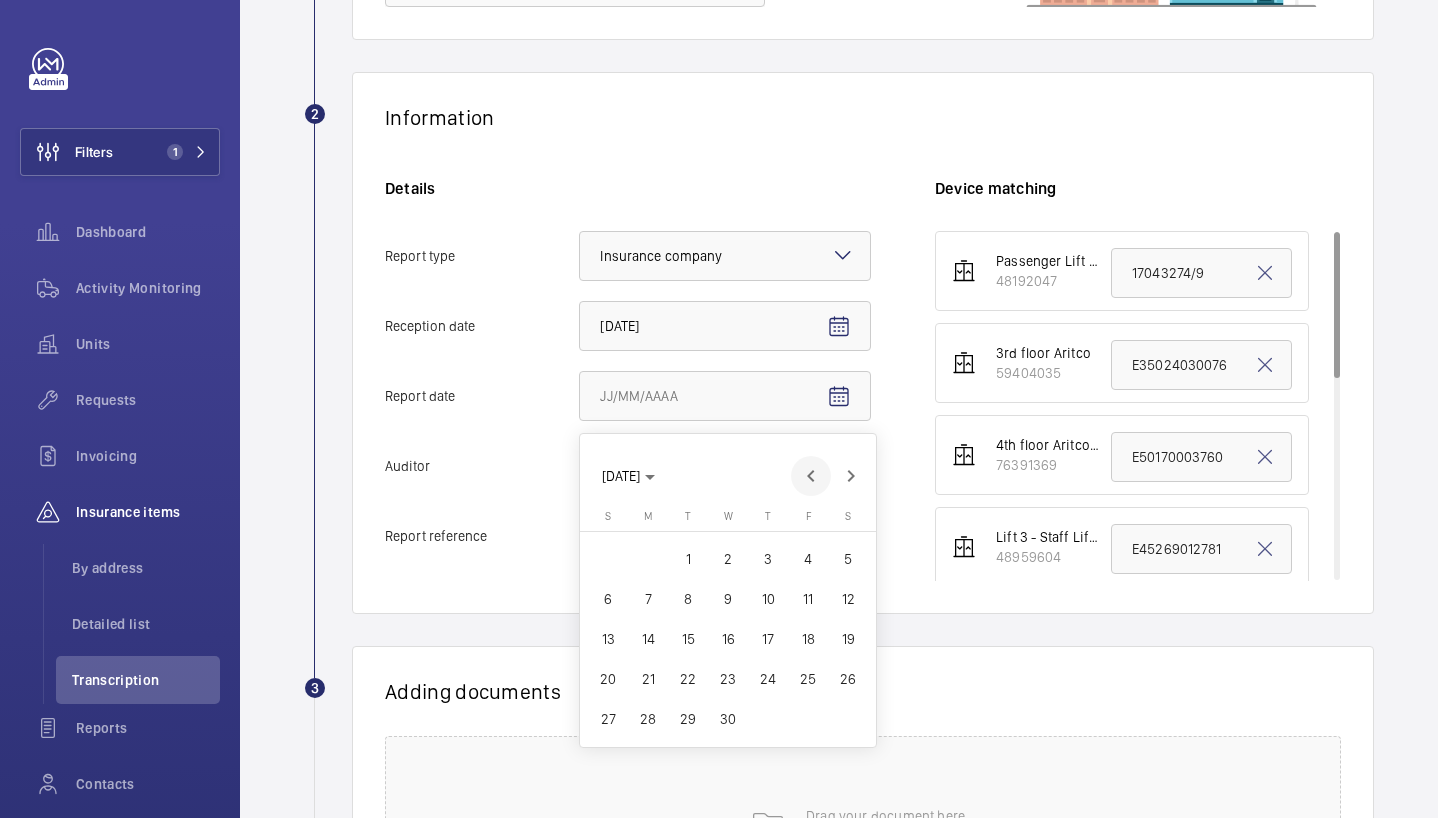 click at bounding box center (811, 476) 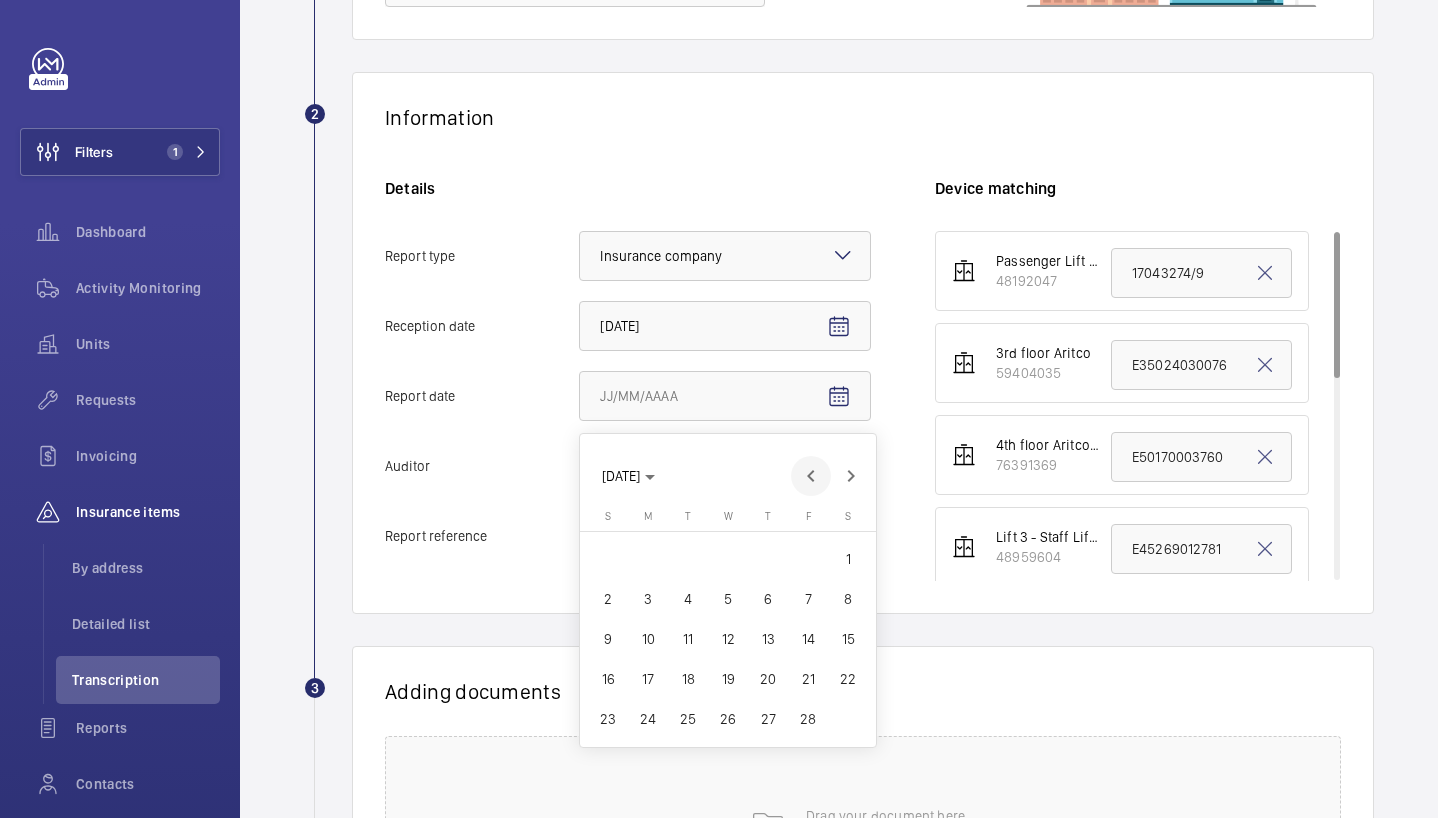 click at bounding box center [811, 476] 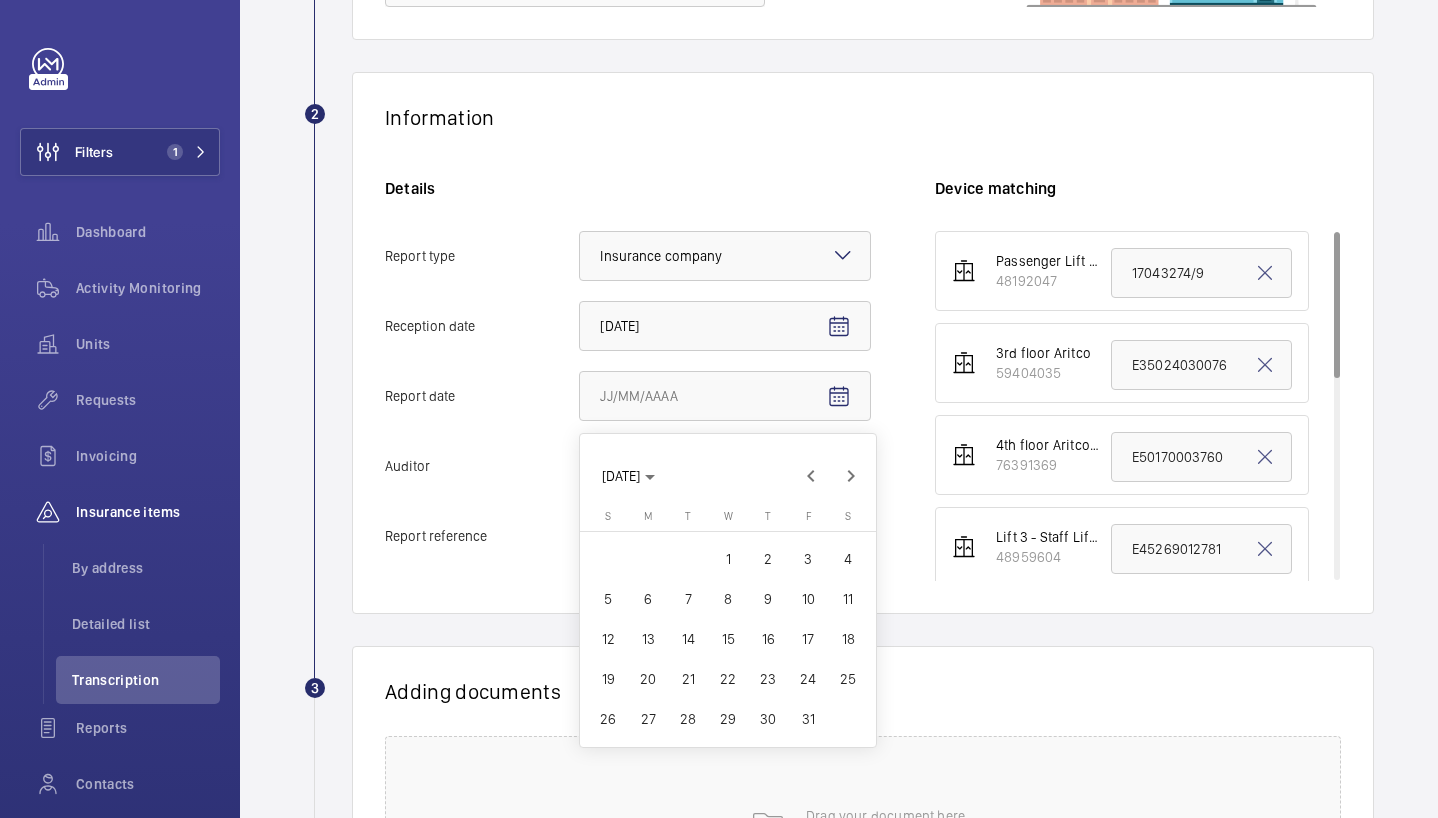 click on "8" at bounding box center (728, 599) 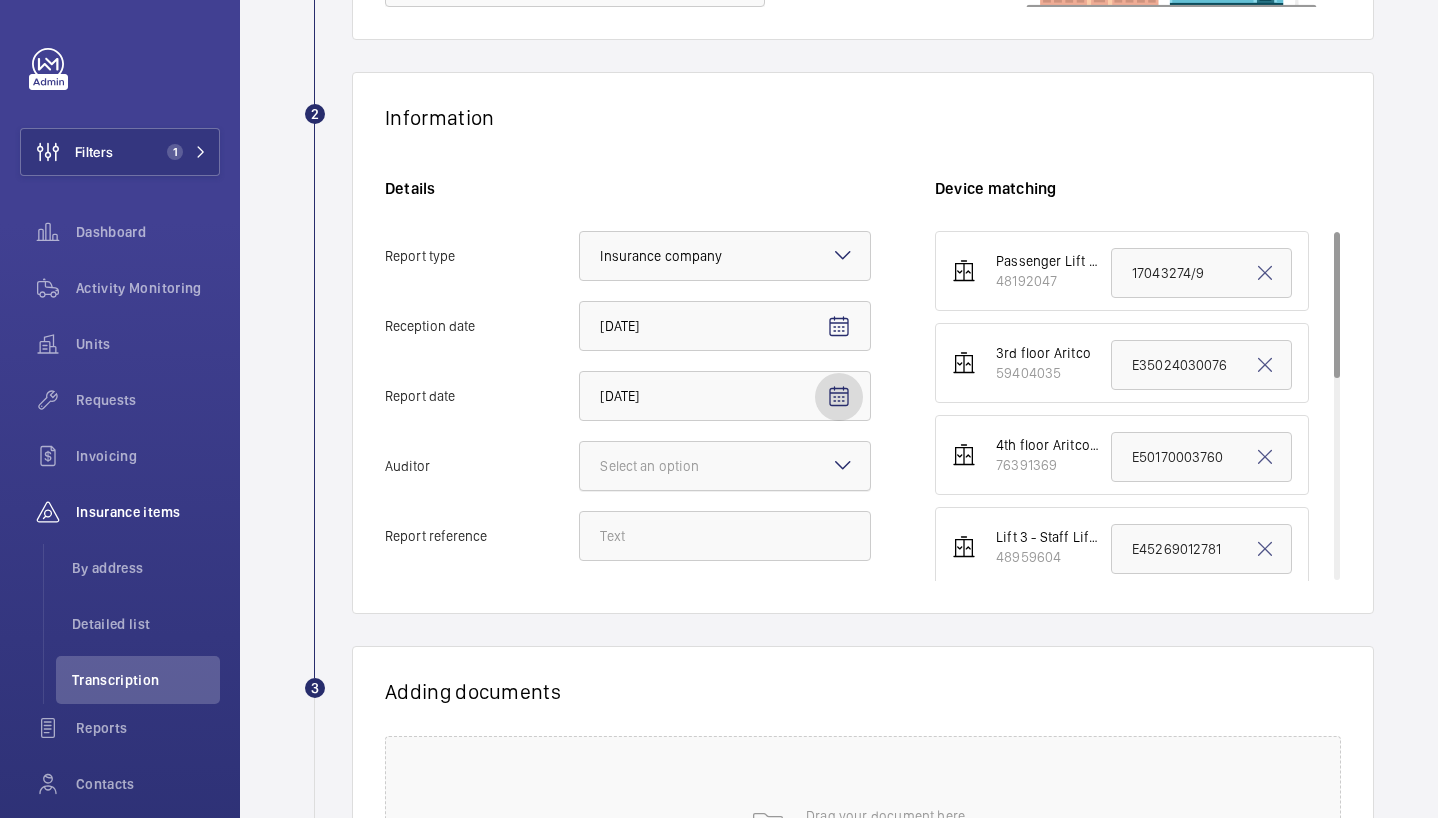 click on "Select an option" 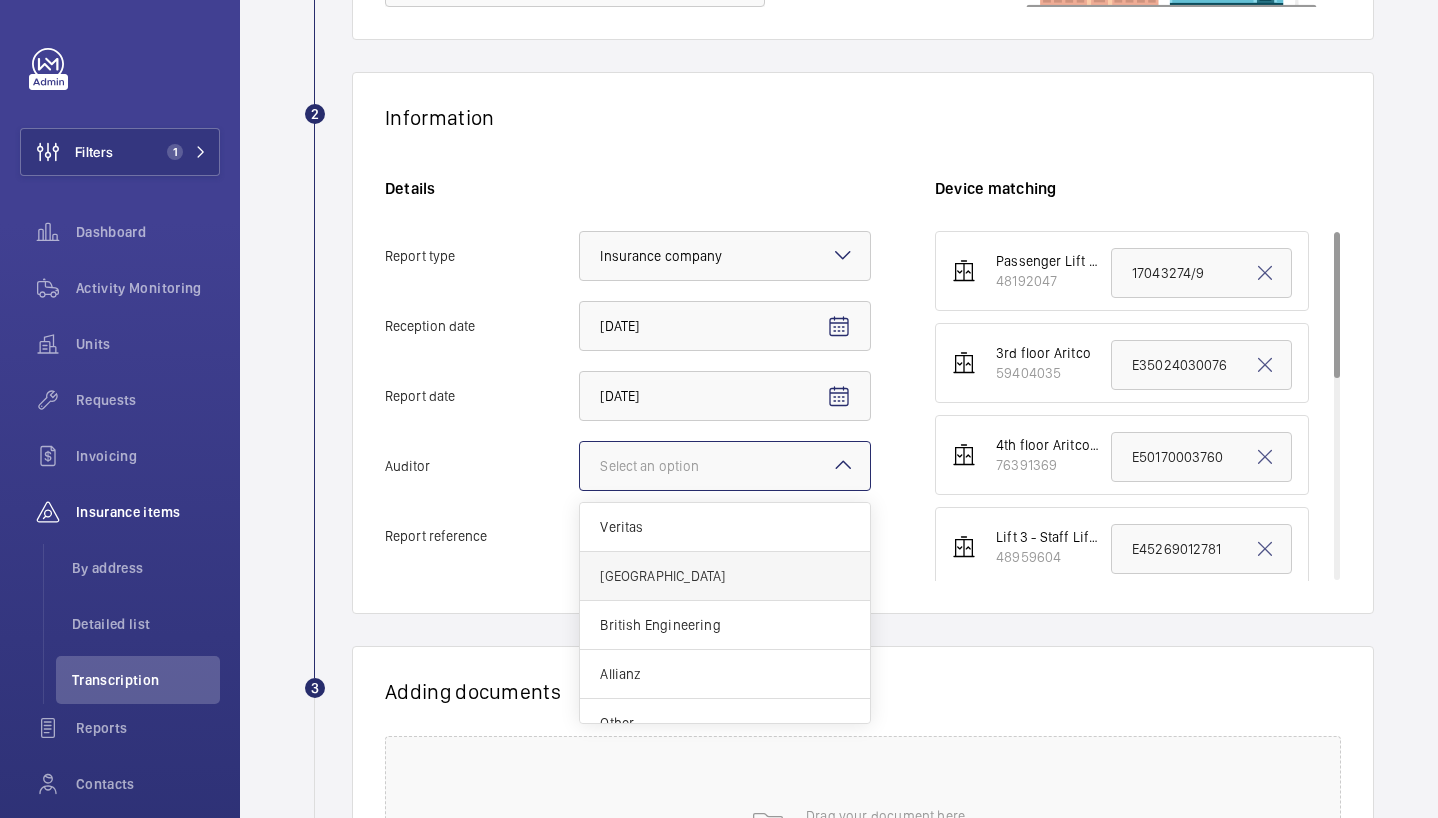 click on "[GEOGRAPHIC_DATA]" at bounding box center [725, 576] 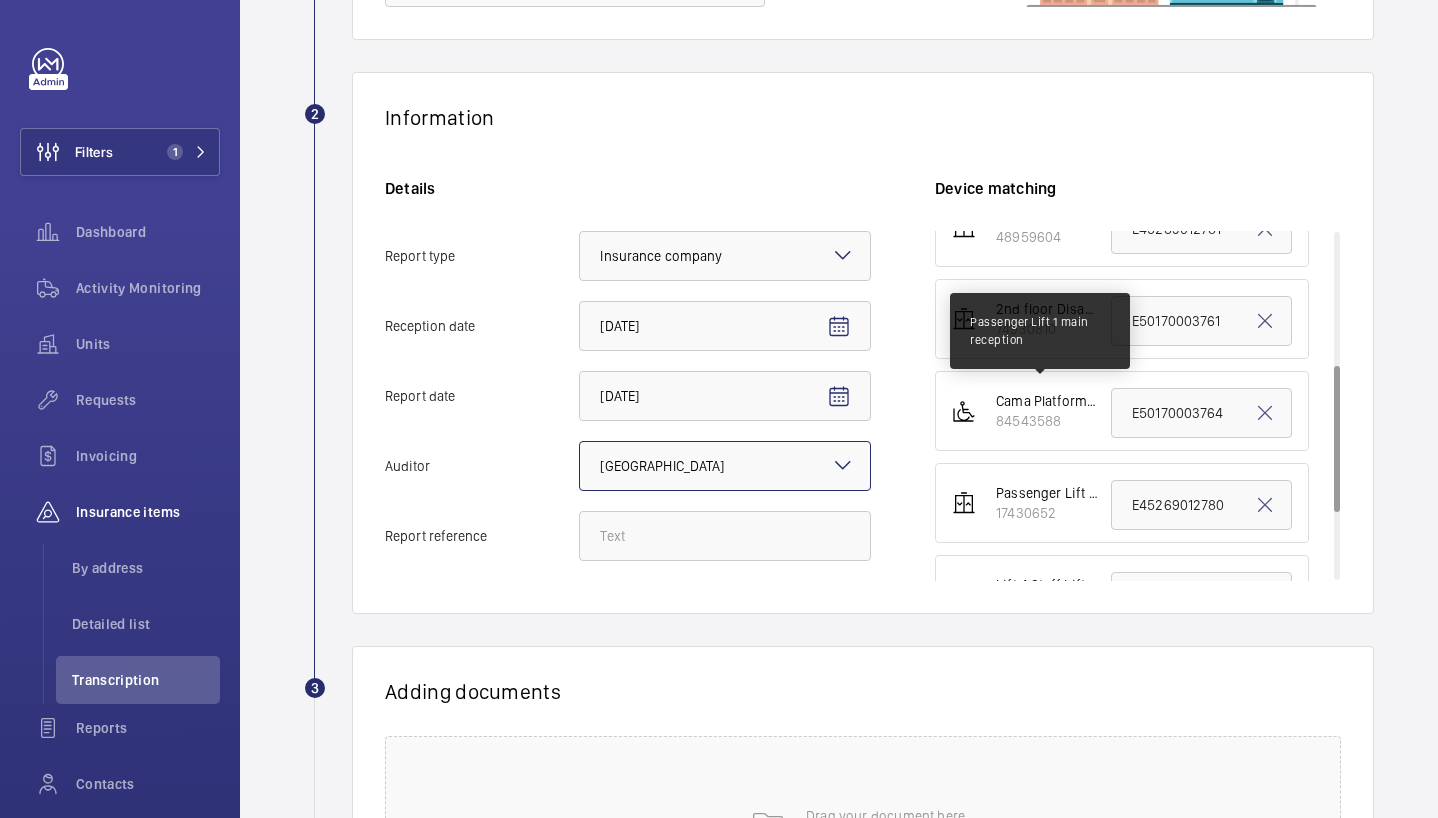 scroll, scrollTop: 314, scrollLeft: 0, axis: vertical 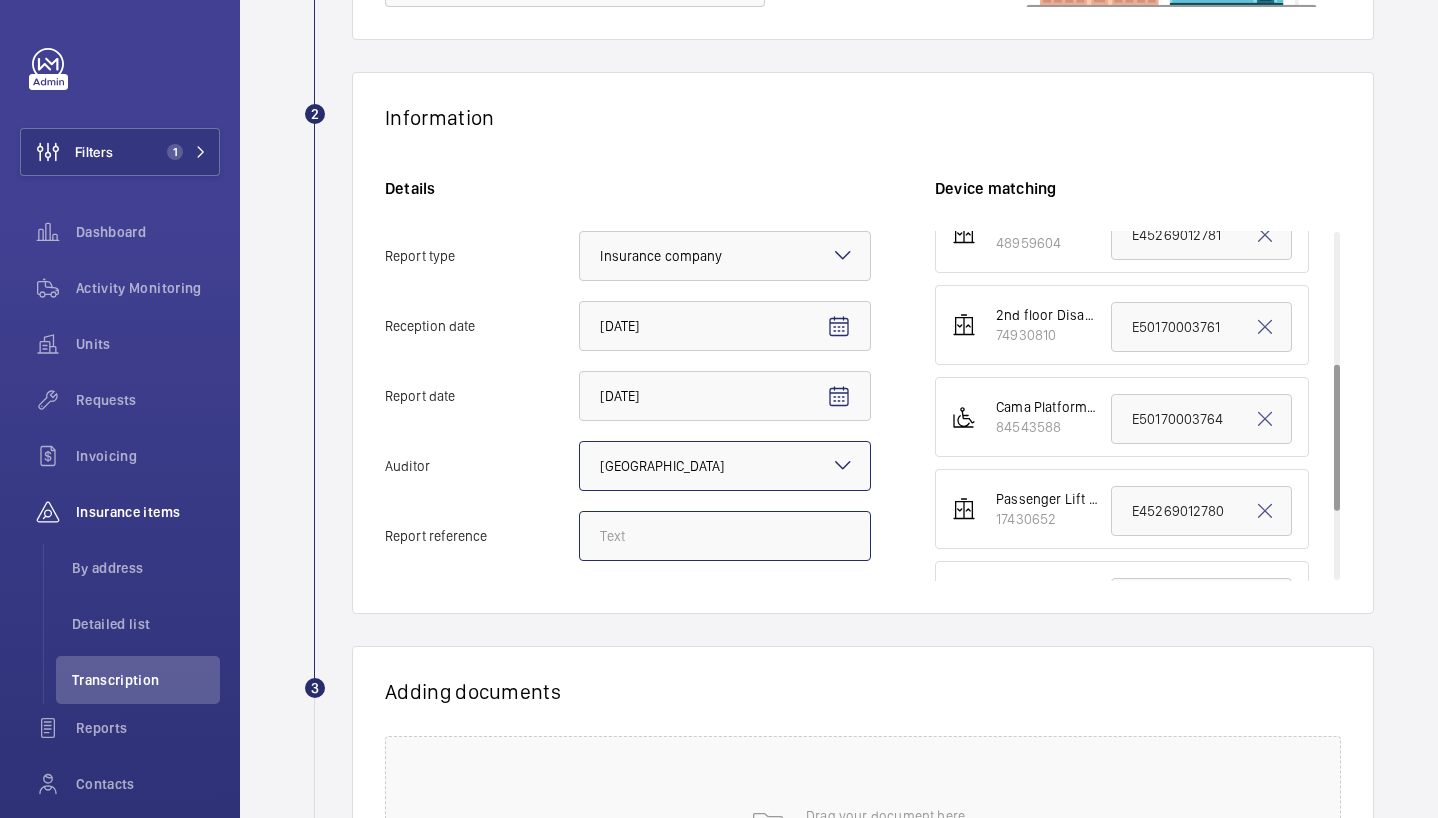 click on "Report reference" 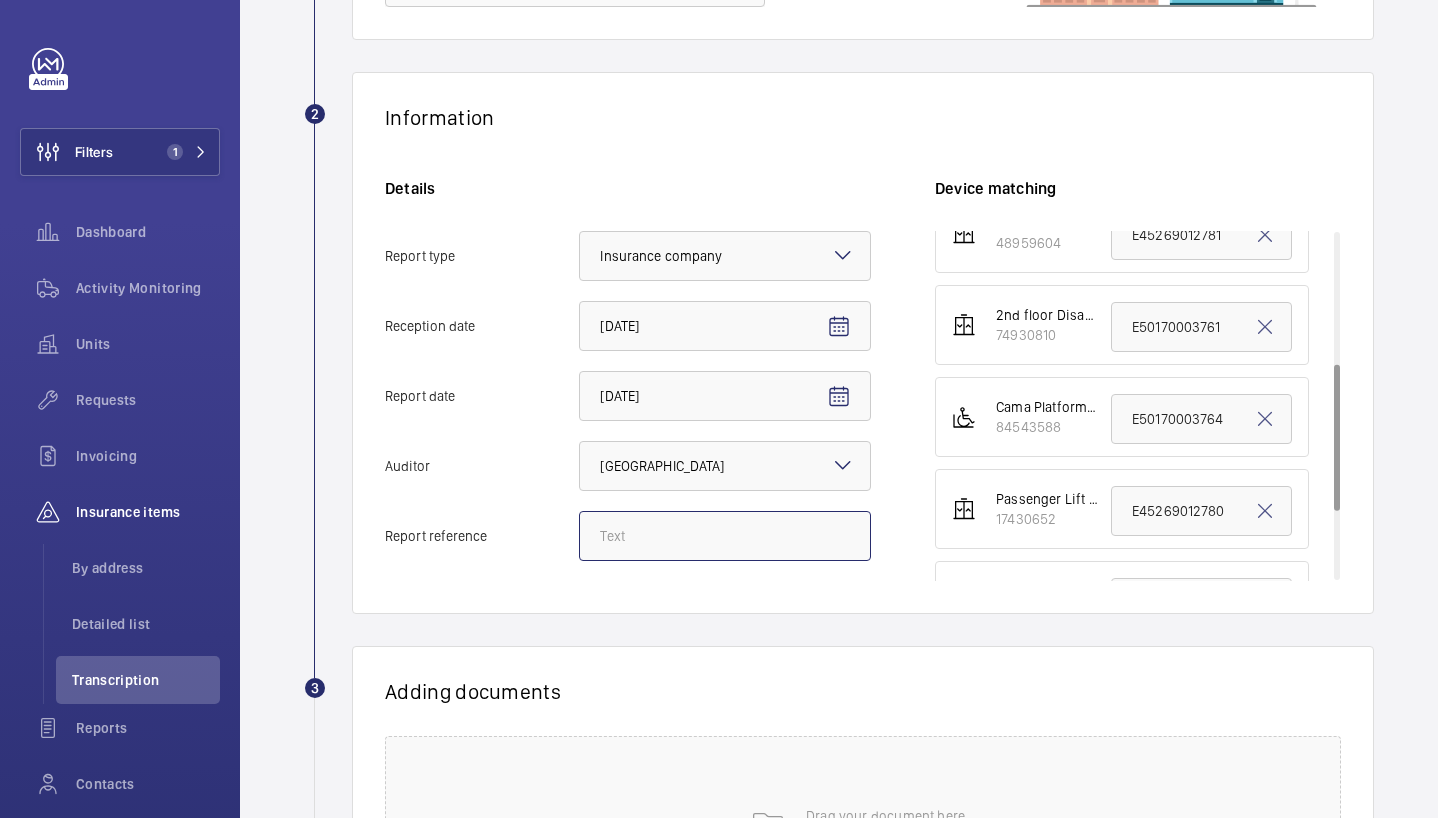 click on "Report reference" 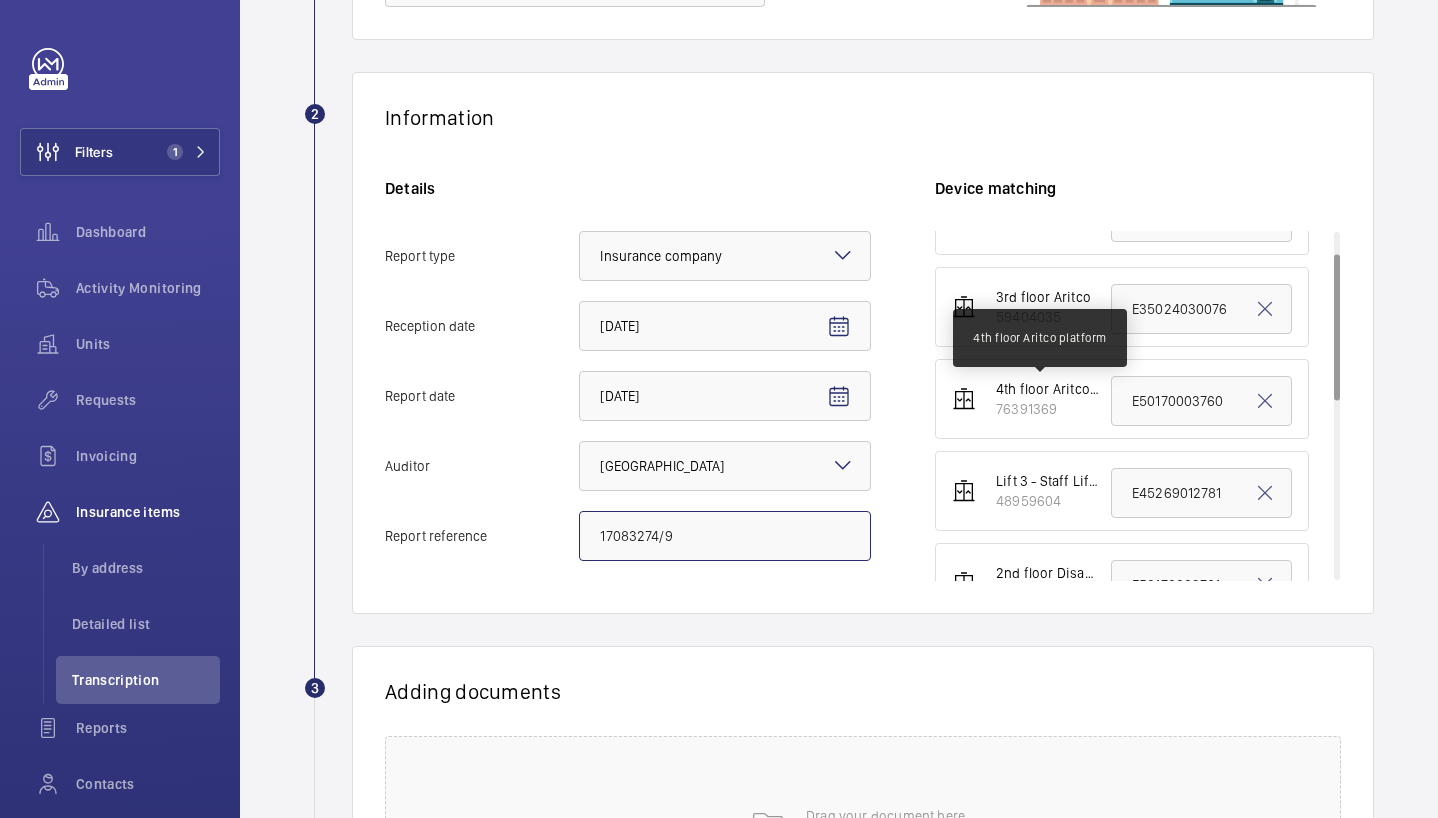 scroll, scrollTop: 0, scrollLeft: 0, axis: both 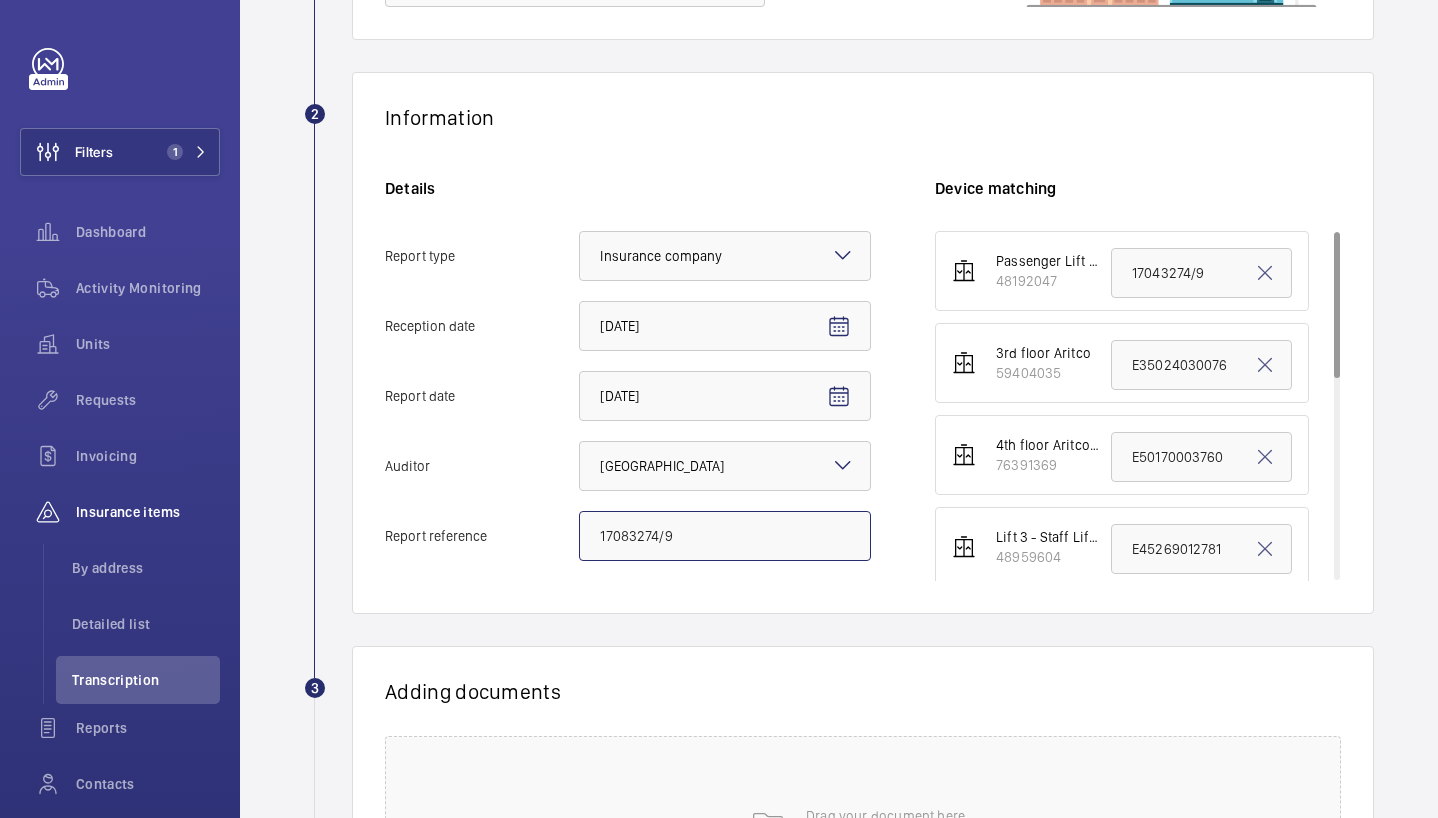 type on "17083274/9" 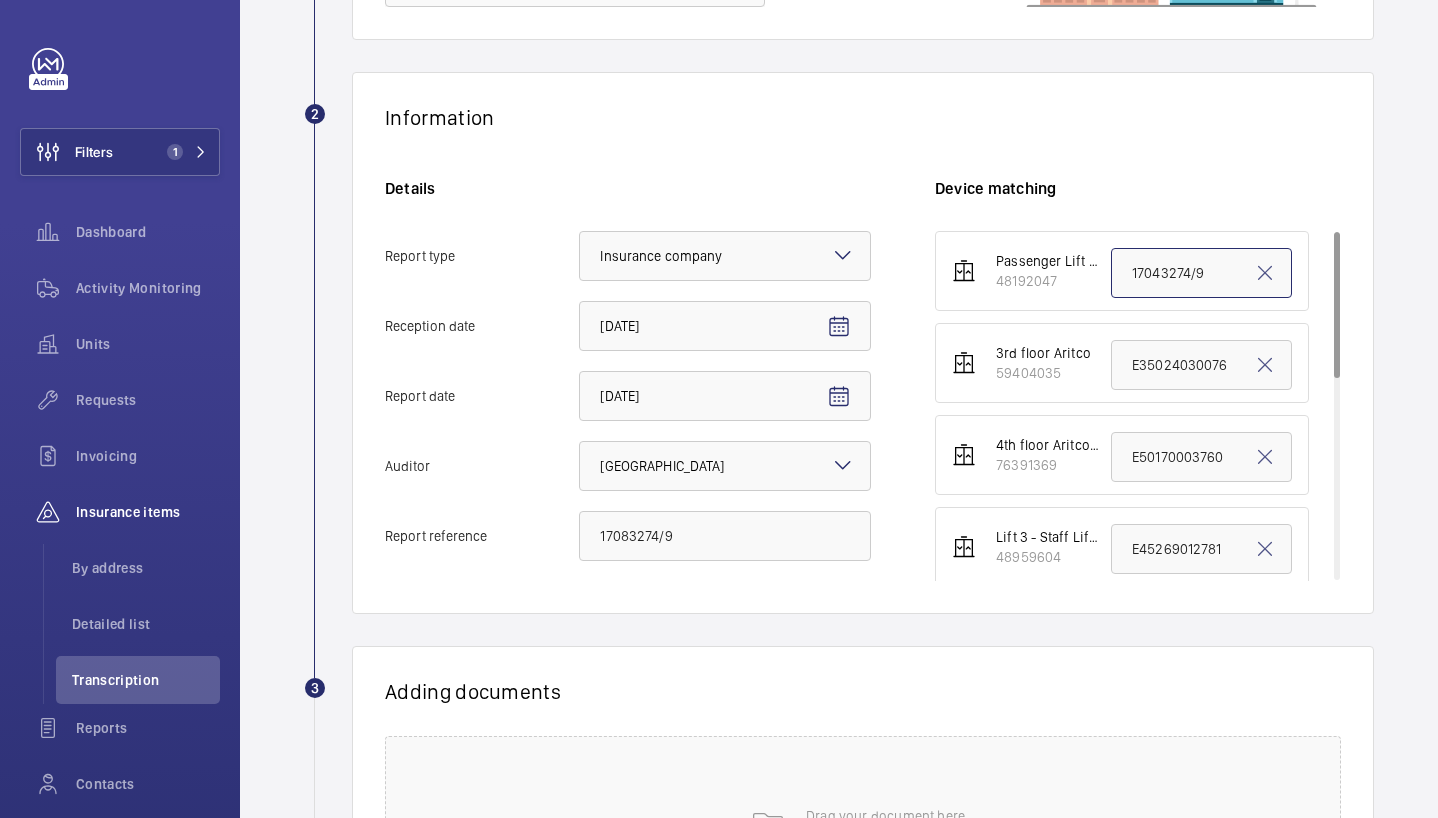 click on "17043274/9" 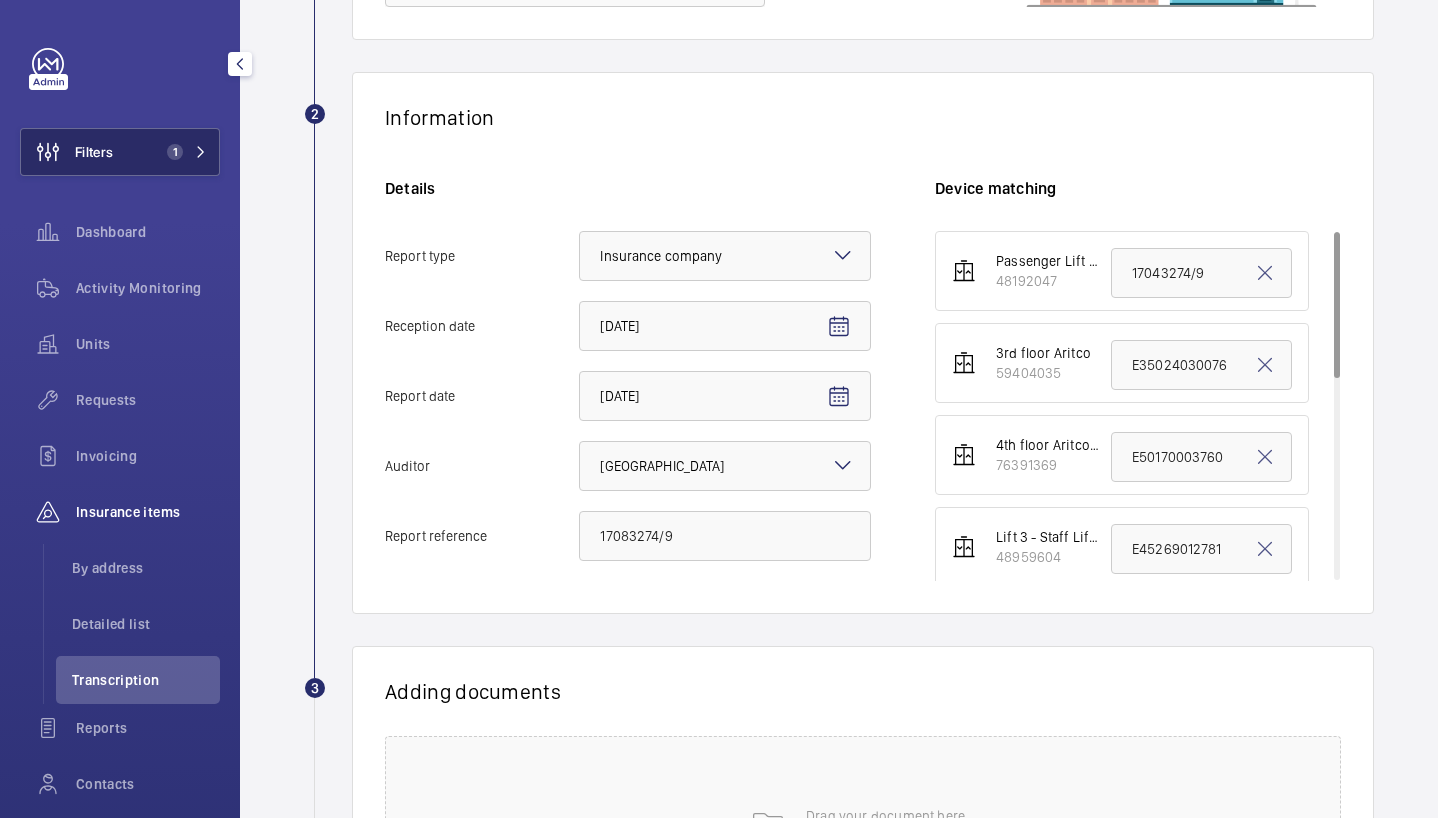 click on "1" 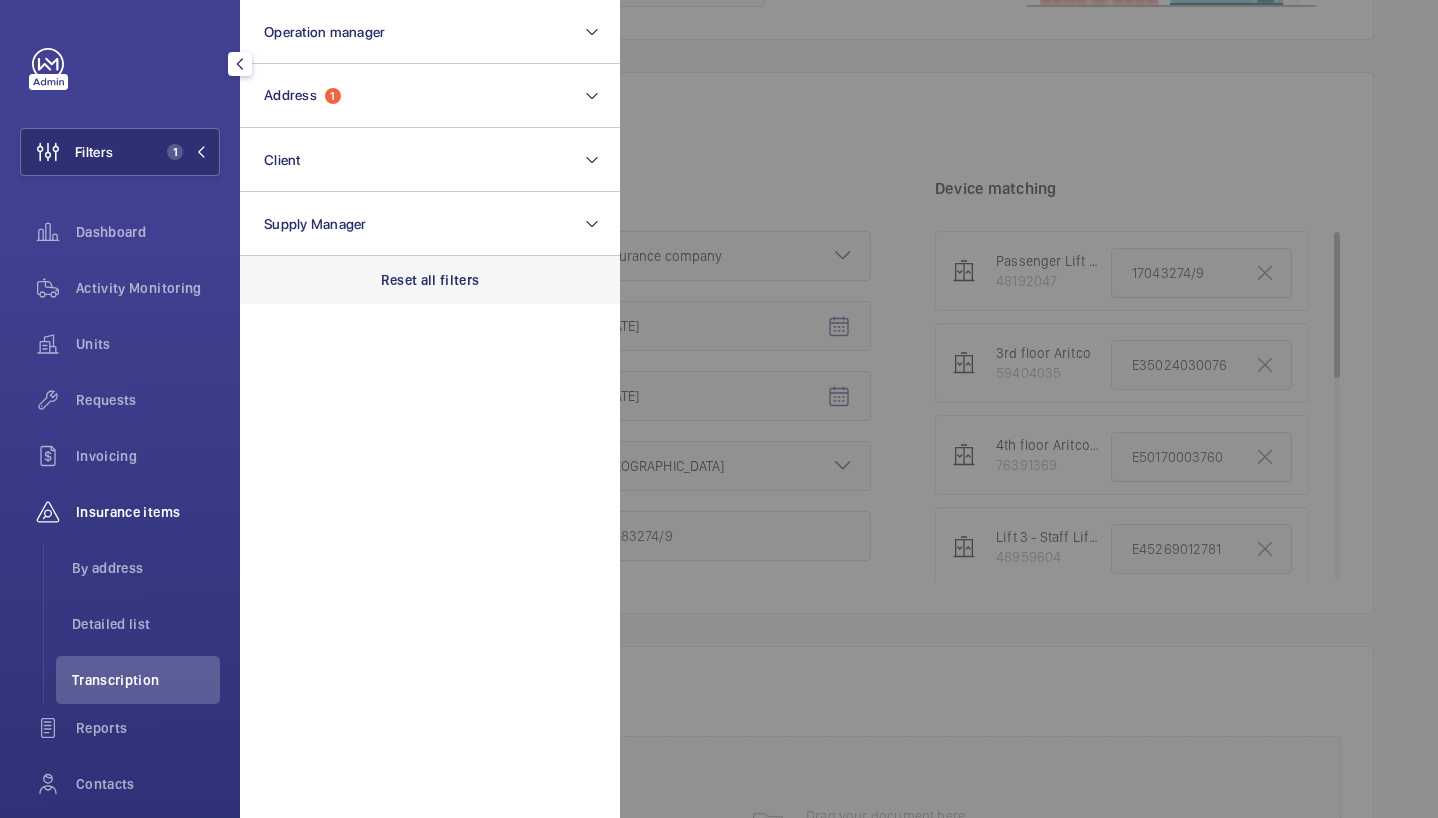 click on "Reset all filters" 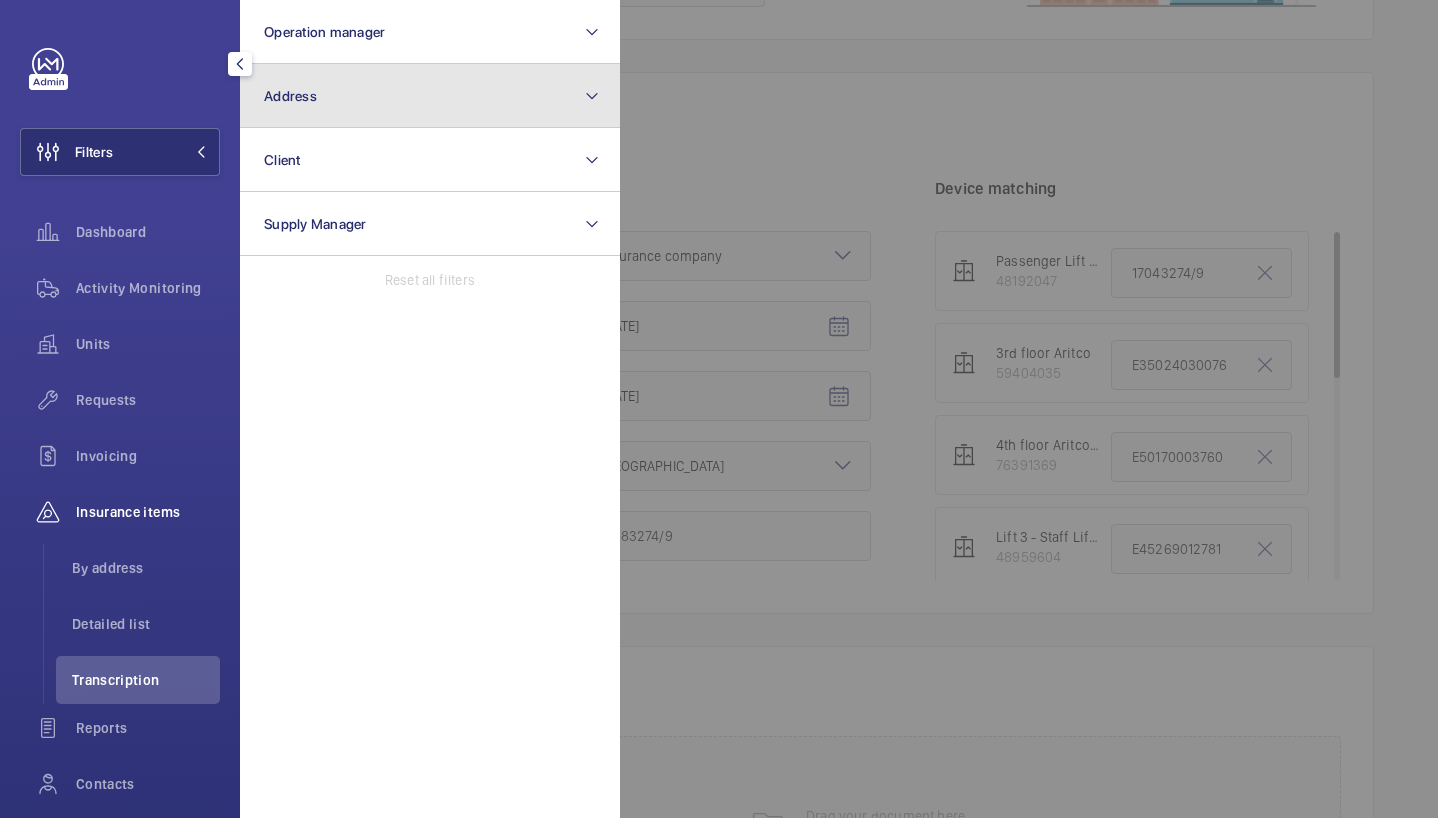 click on "Address" 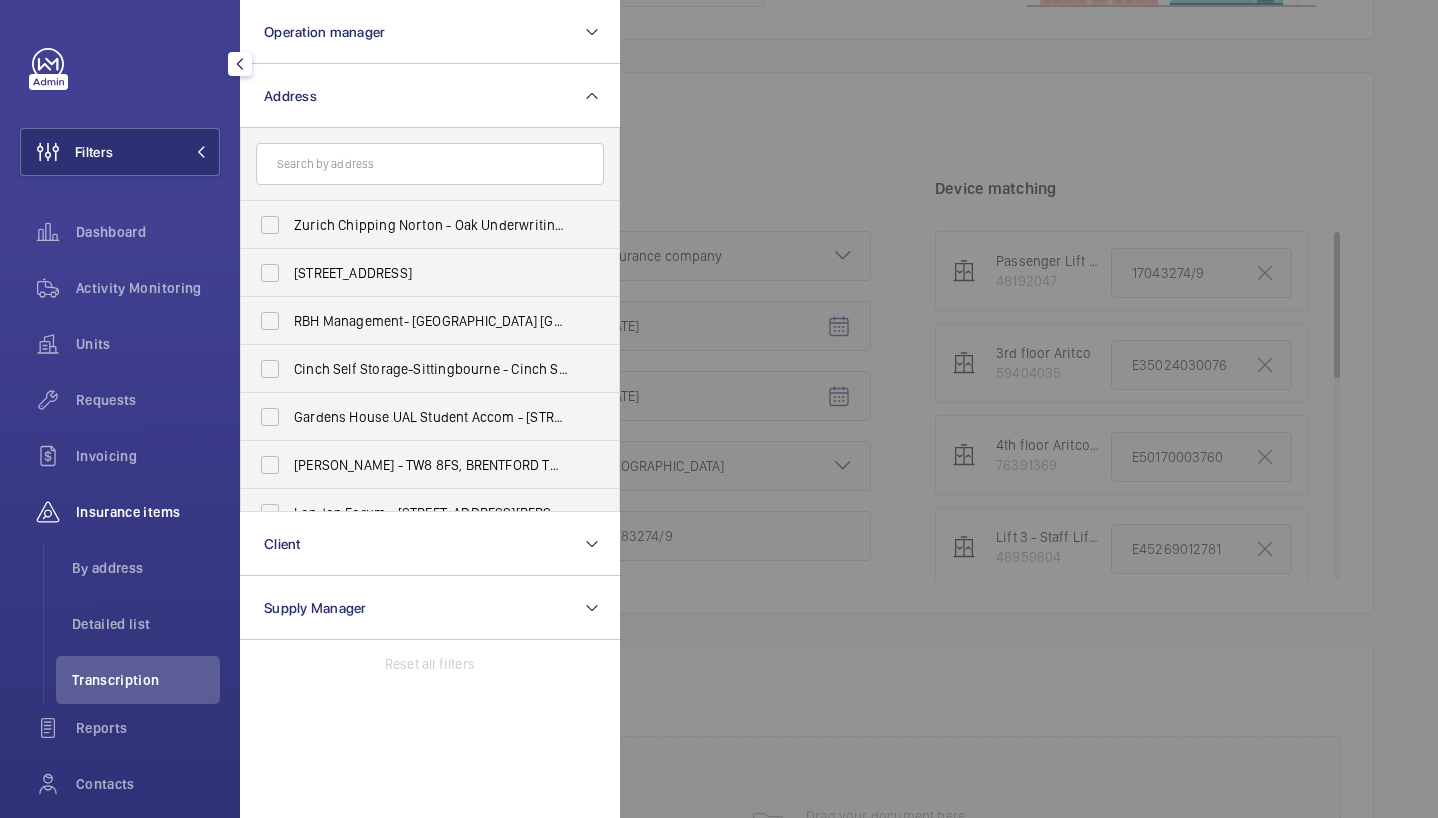 click 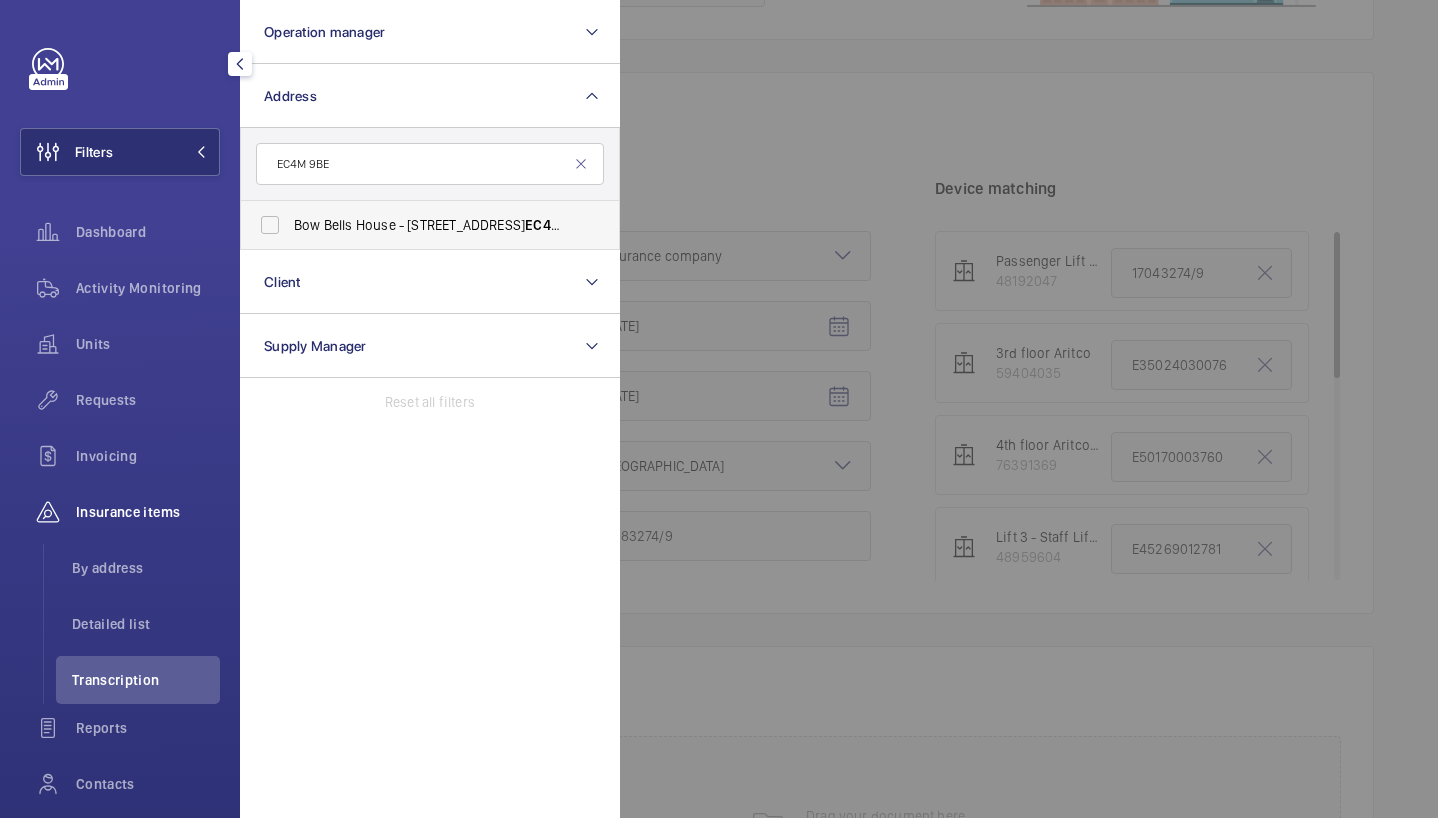 type on "EC4M 9BE" 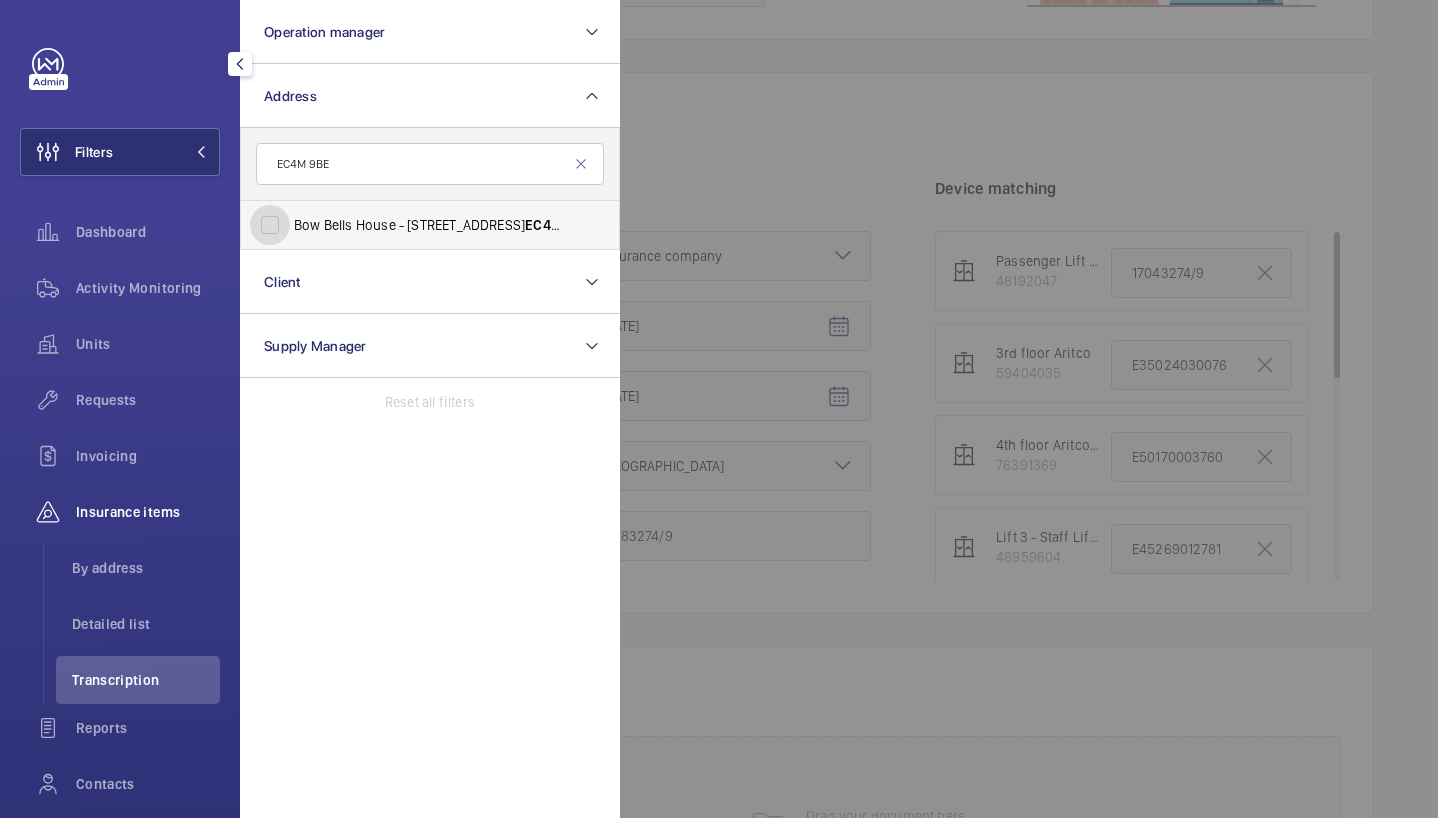 click on "Bow Bells House - [STREET_ADDRESS]" at bounding box center (270, 225) 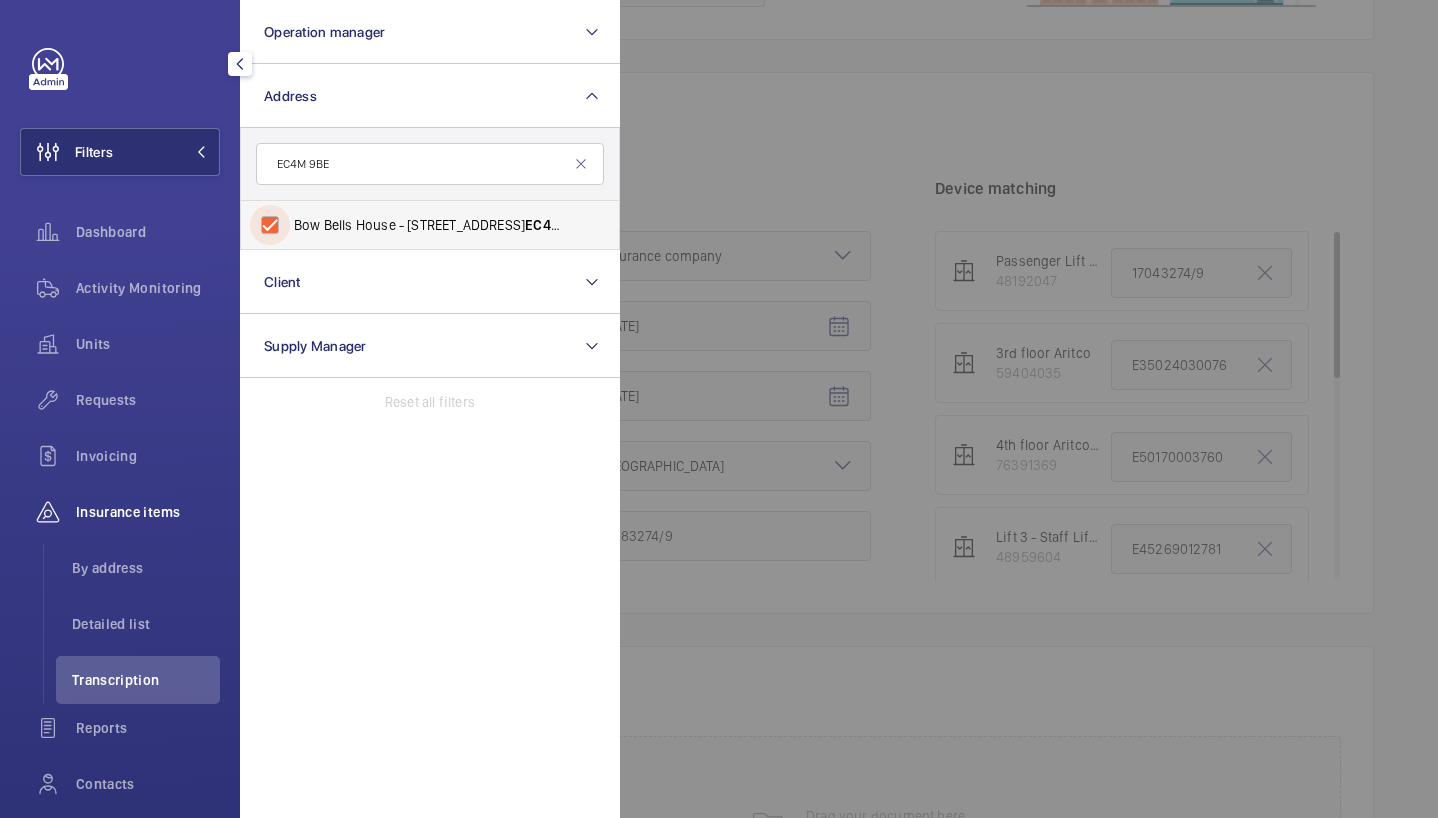 checkbox on "true" 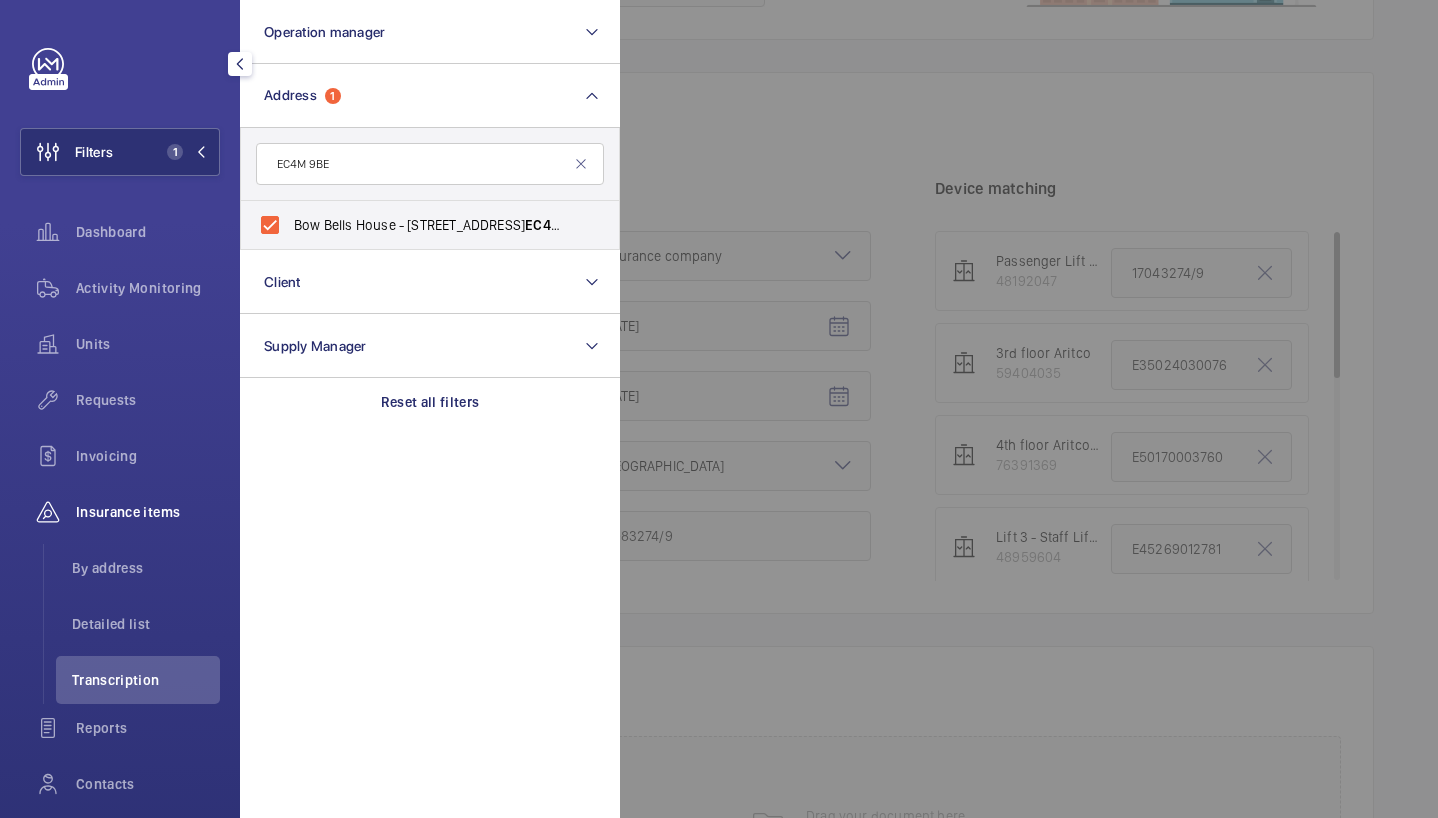 click 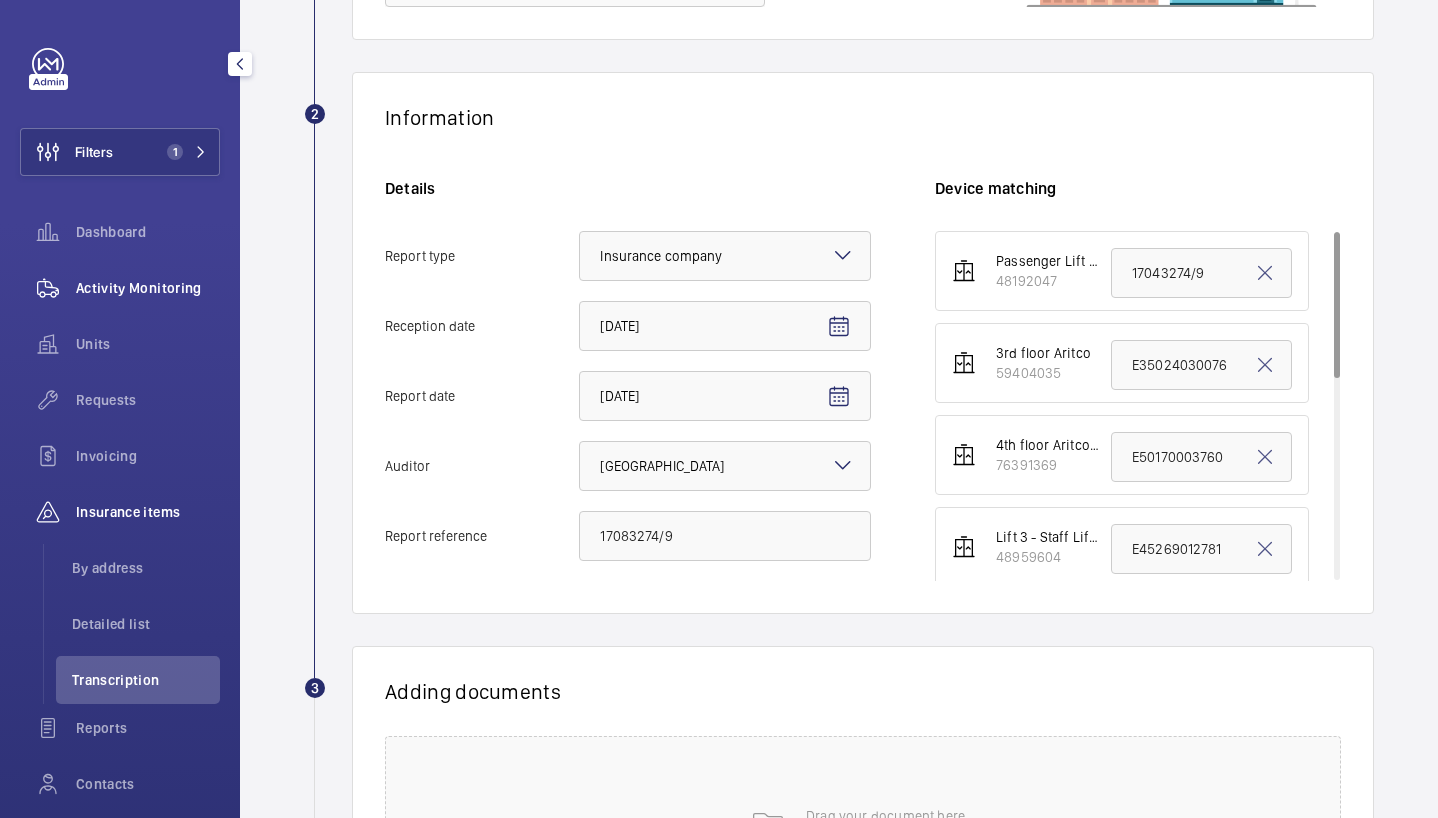 click on "Activity Monitoring" 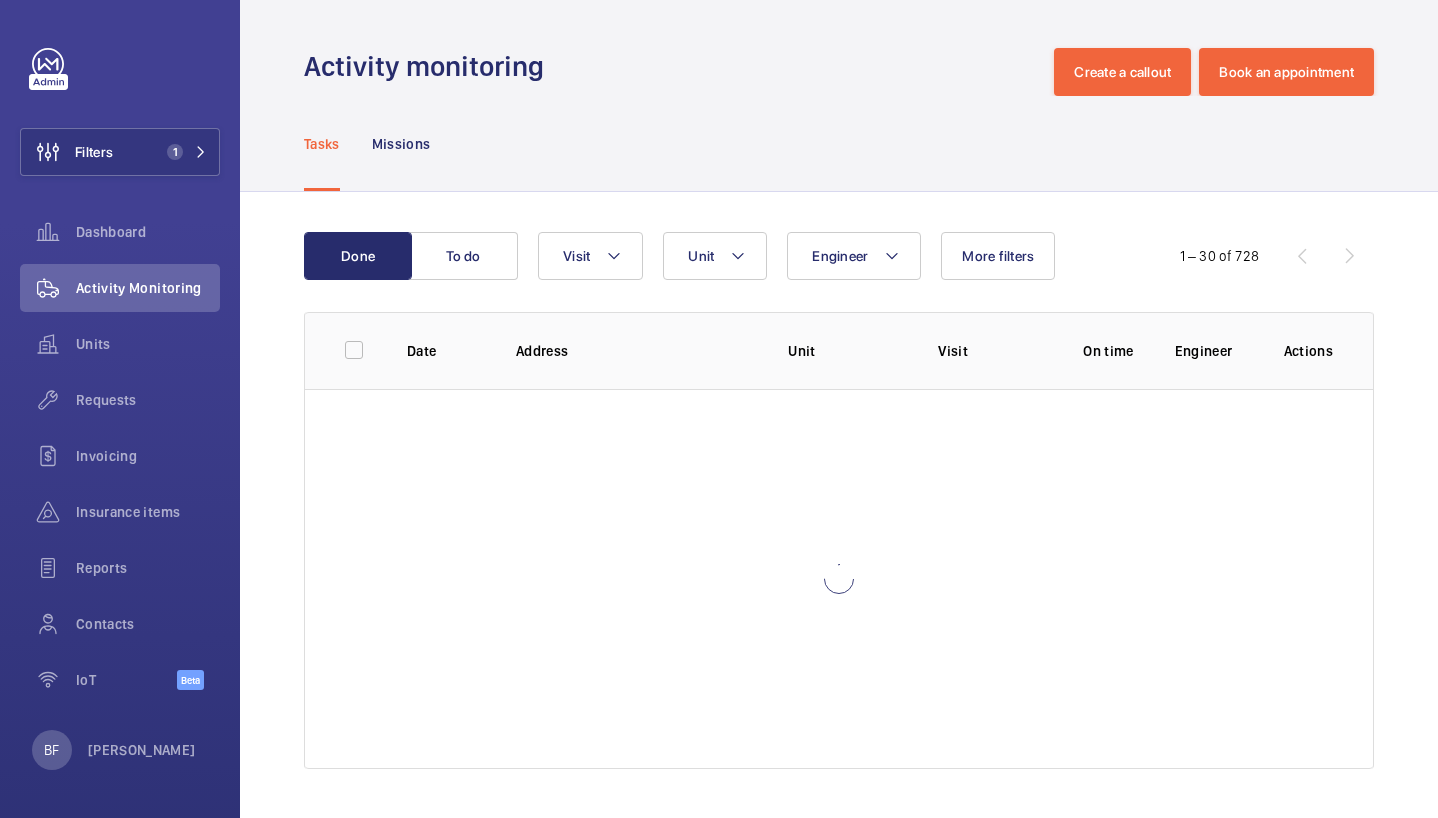 scroll, scrollTop: 0, scrollLeft: 0, axis: both 